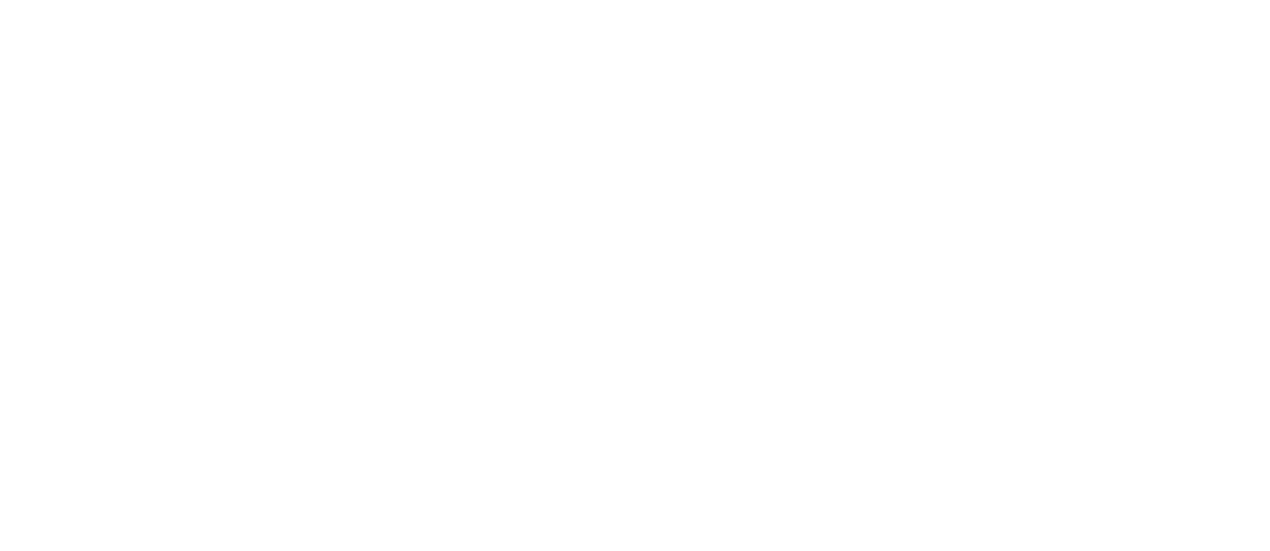 scroll, scrollTop: 0, scrollLeft: 0, axis: both 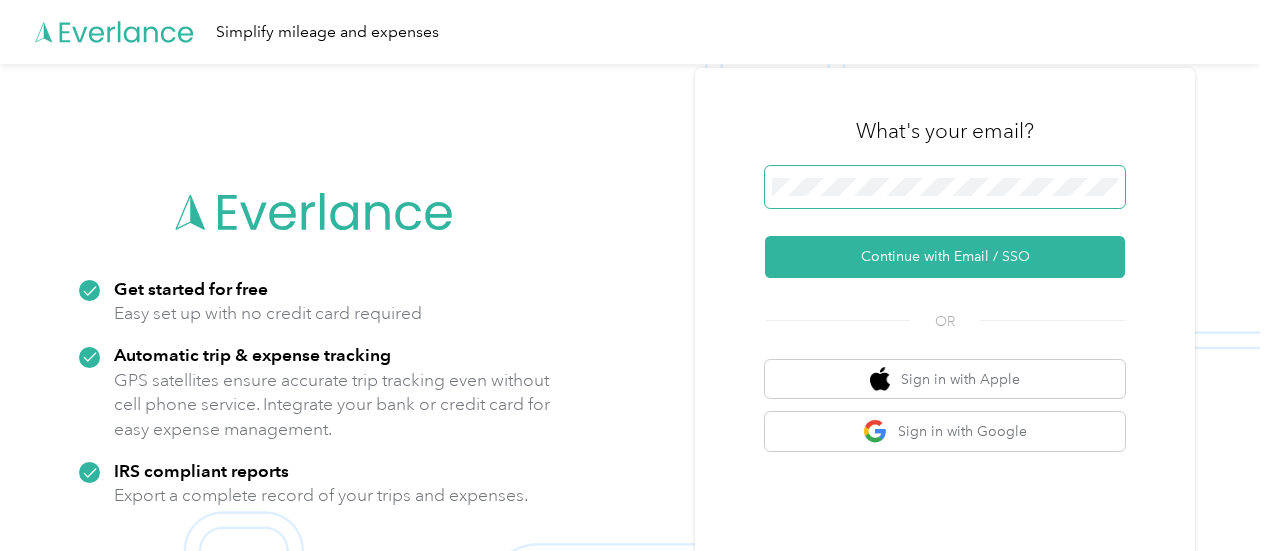 click on "Continue with Email / SSO" at bounding box center (945, 257) 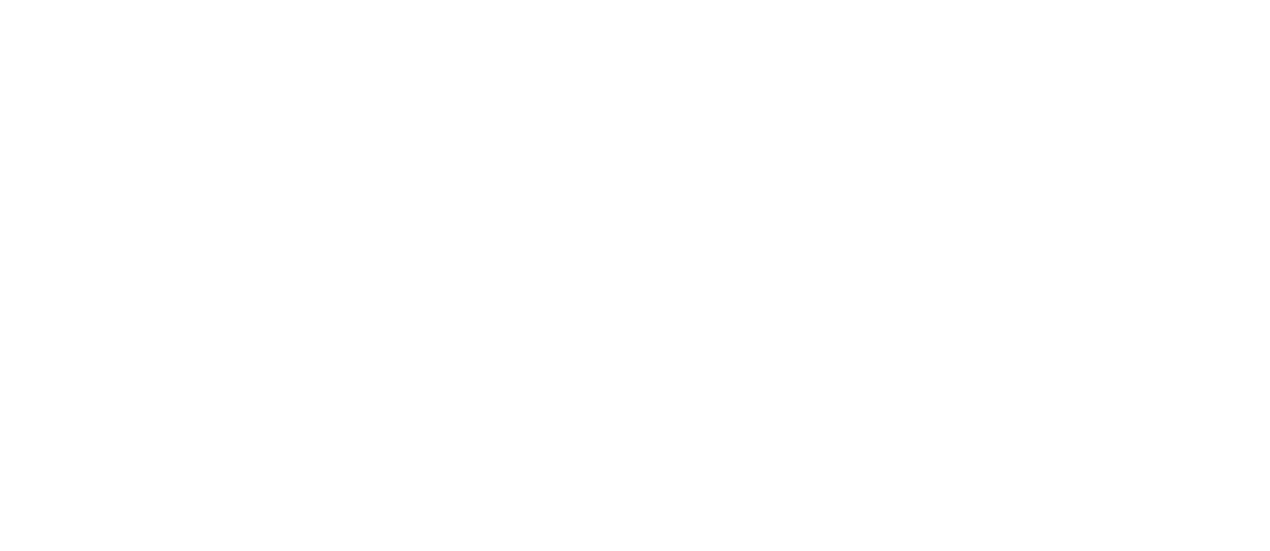 scroll, scrollTop: 0, scrollLeft: 0, axis: both 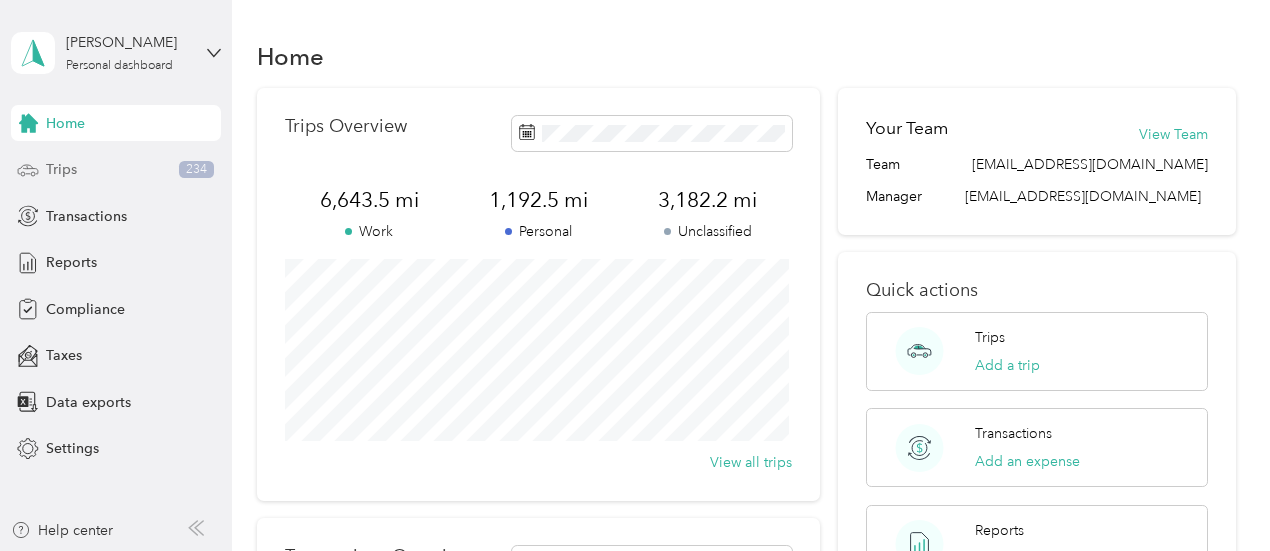 click on "Trips" at bounding box center (61, 169) 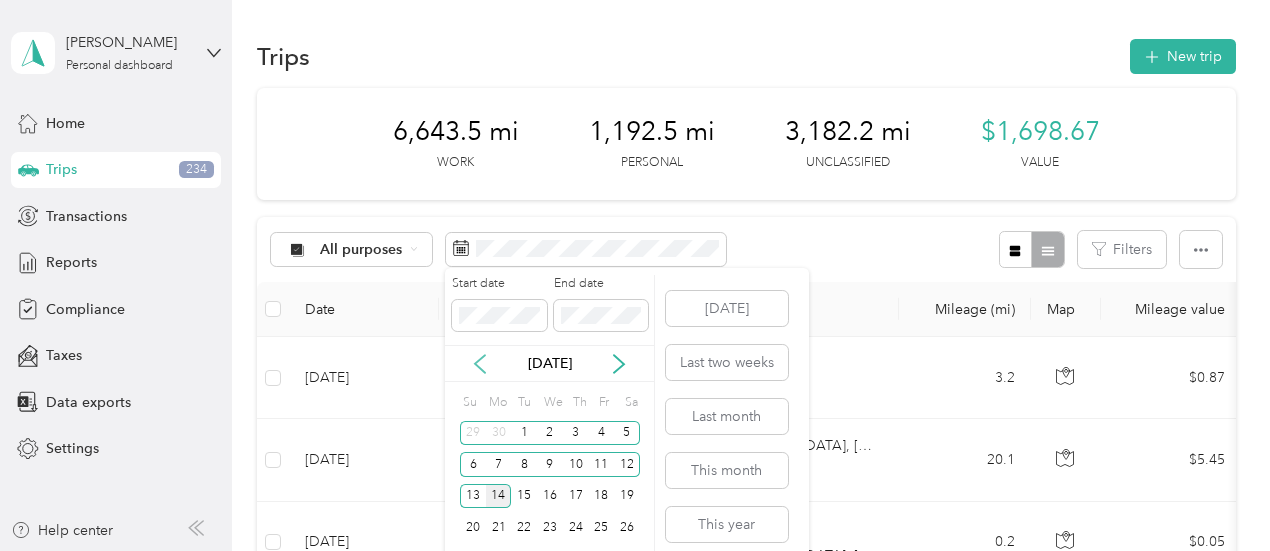 click 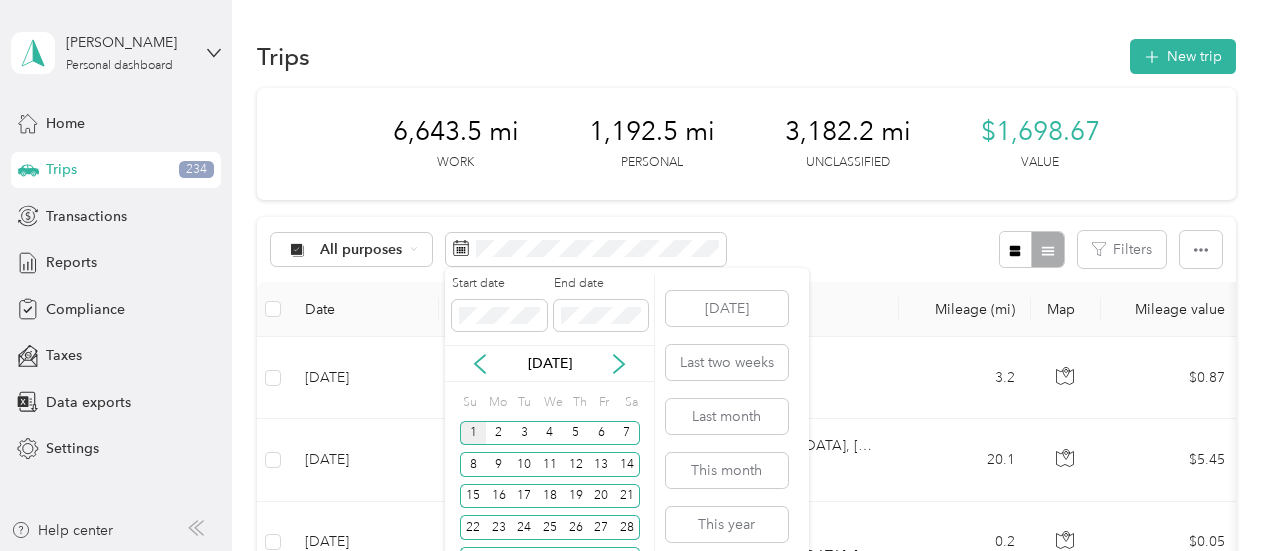 click on "1" at bounding box center (473, 433) 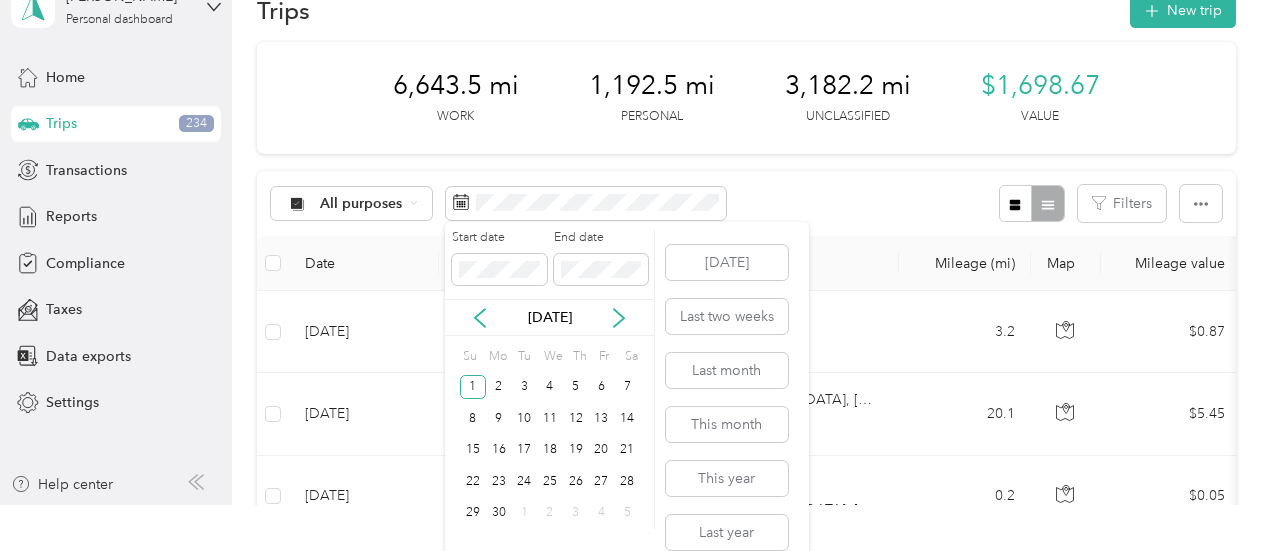 scroll, scrollTop: 66, scrollLeft: 0, axis: vertical 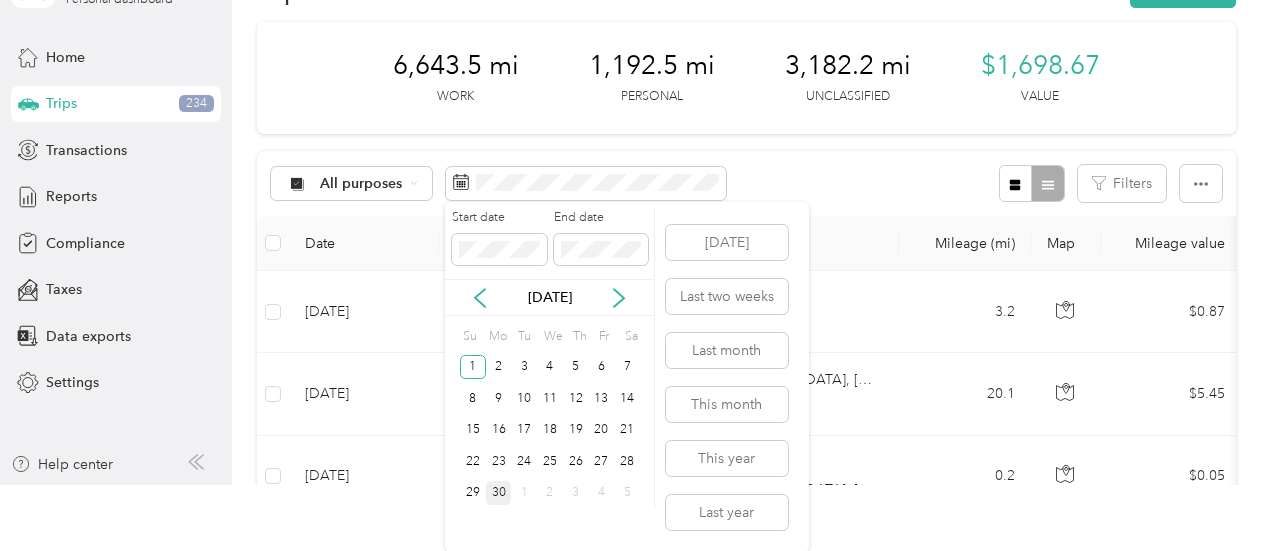 click on "30" at bounding box center [499, 493] 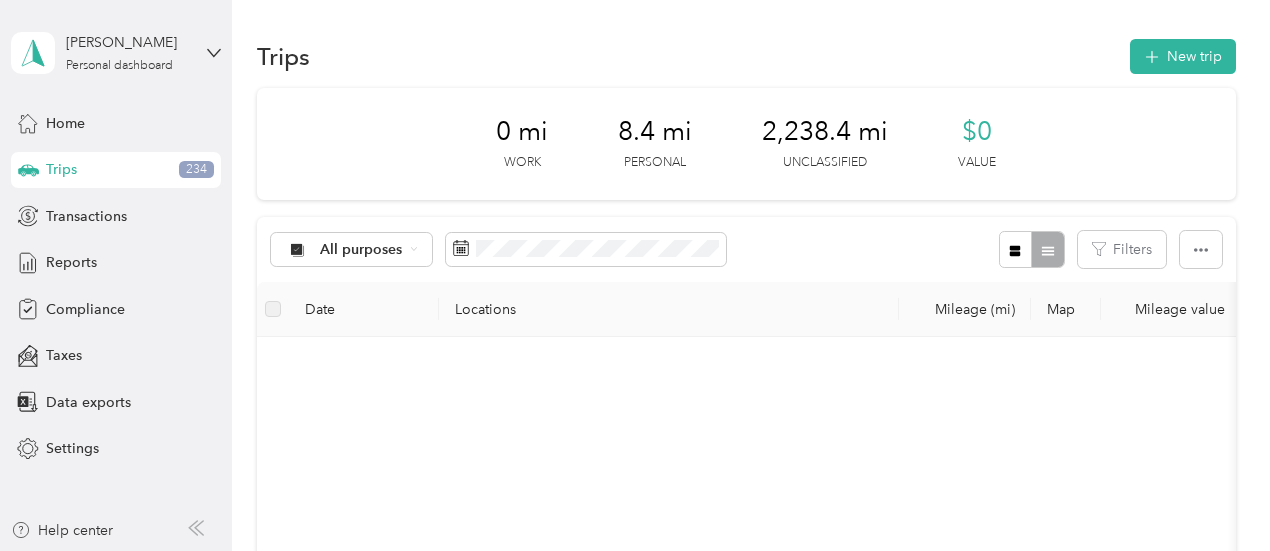 scroll, scrollTop: 0, scrollLeft: 0, axis: both 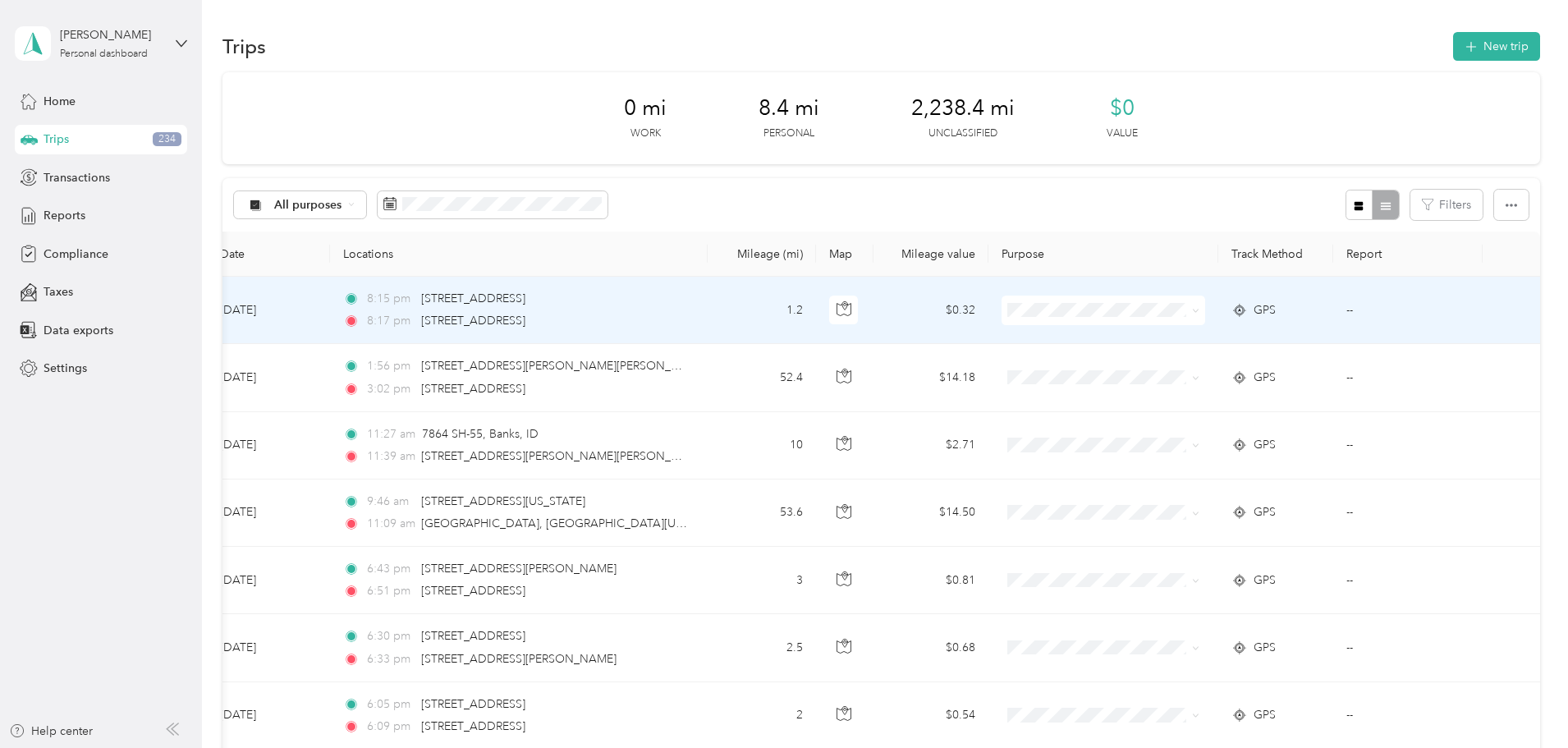 click at bounding box center [1103, 310] 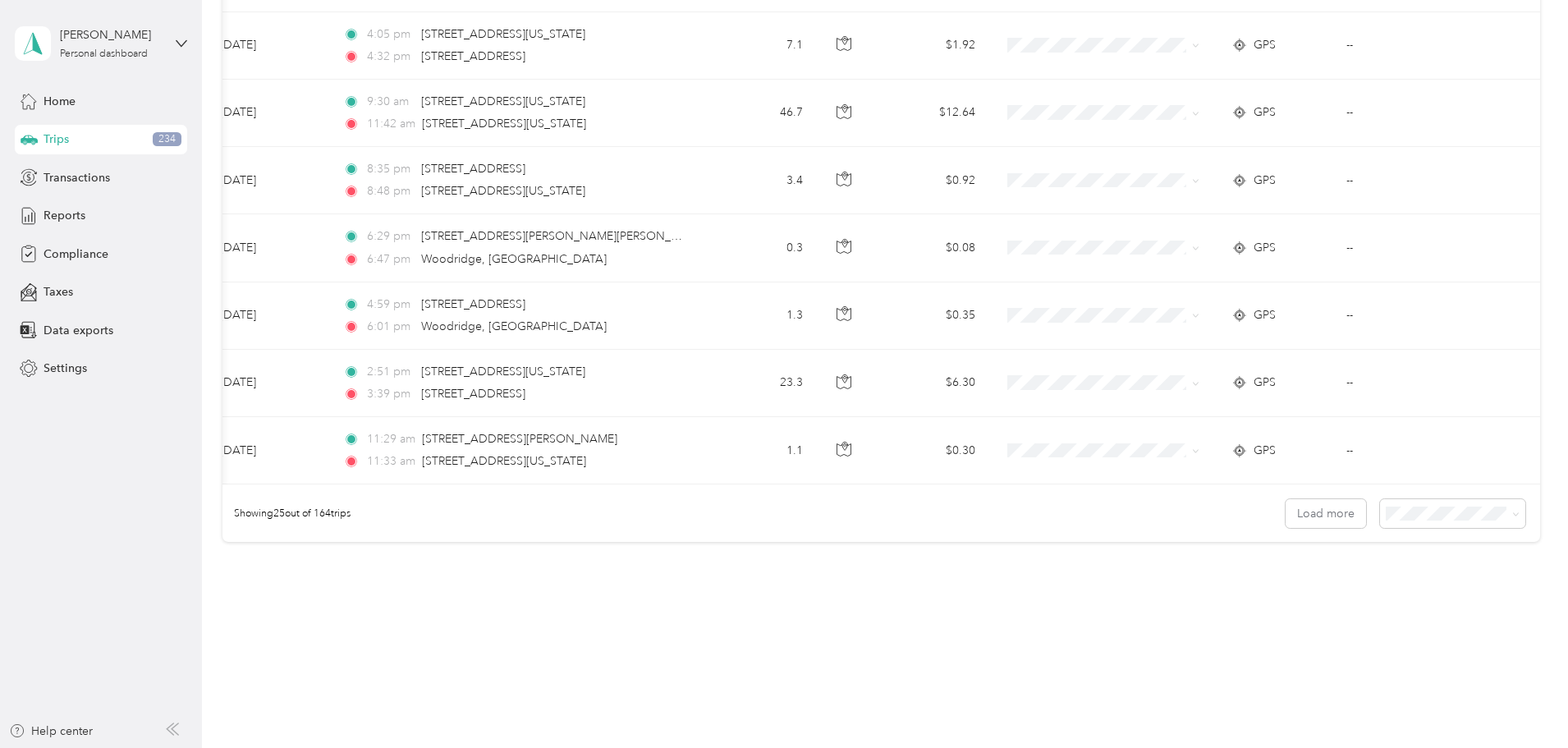 scroll, scrollTop: 1514, scrollLeft: 0, axis: vertical 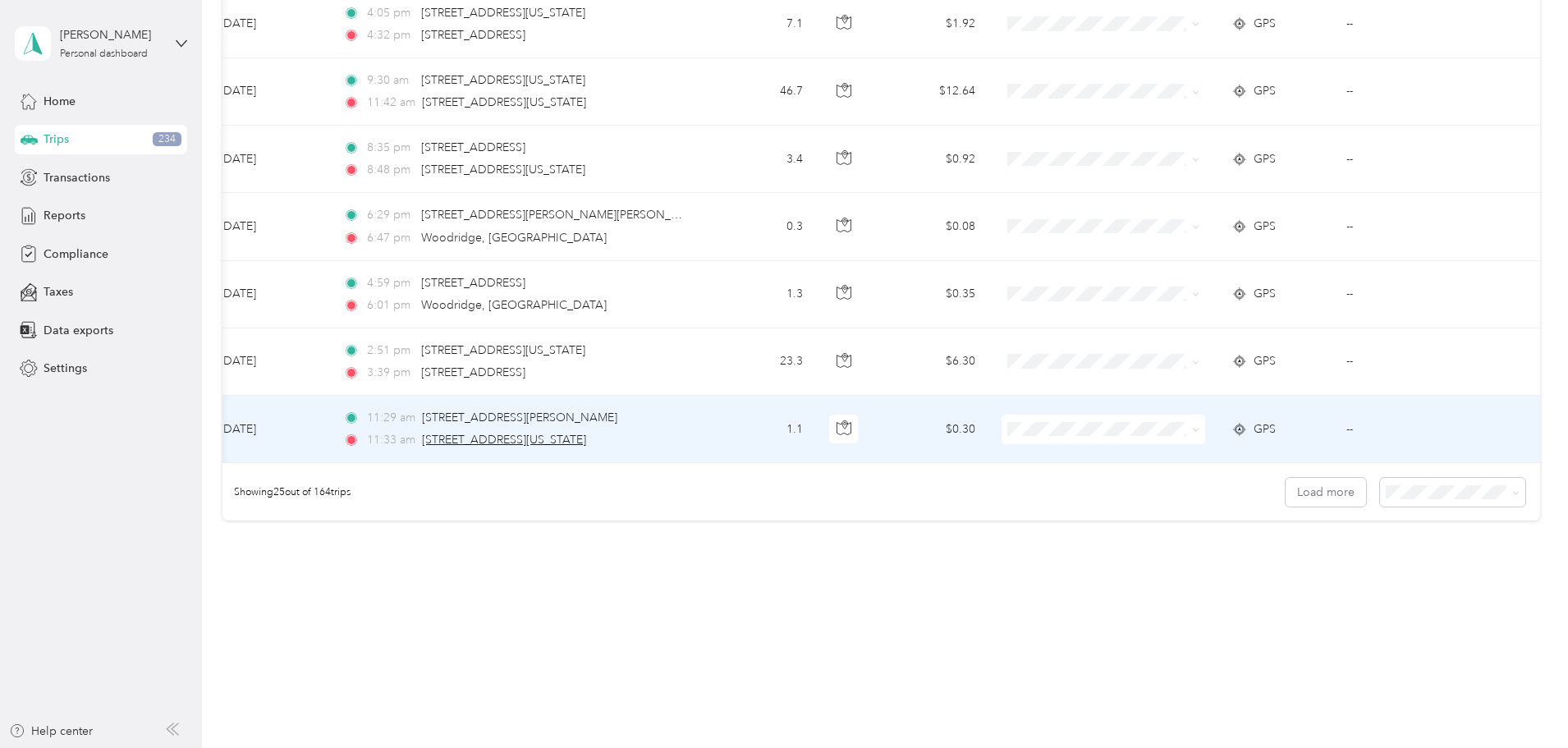 drag, startPoint x: 924, startPoint y: 464, endPoint x: 510, endPoint y: 431, distance: 415.3131 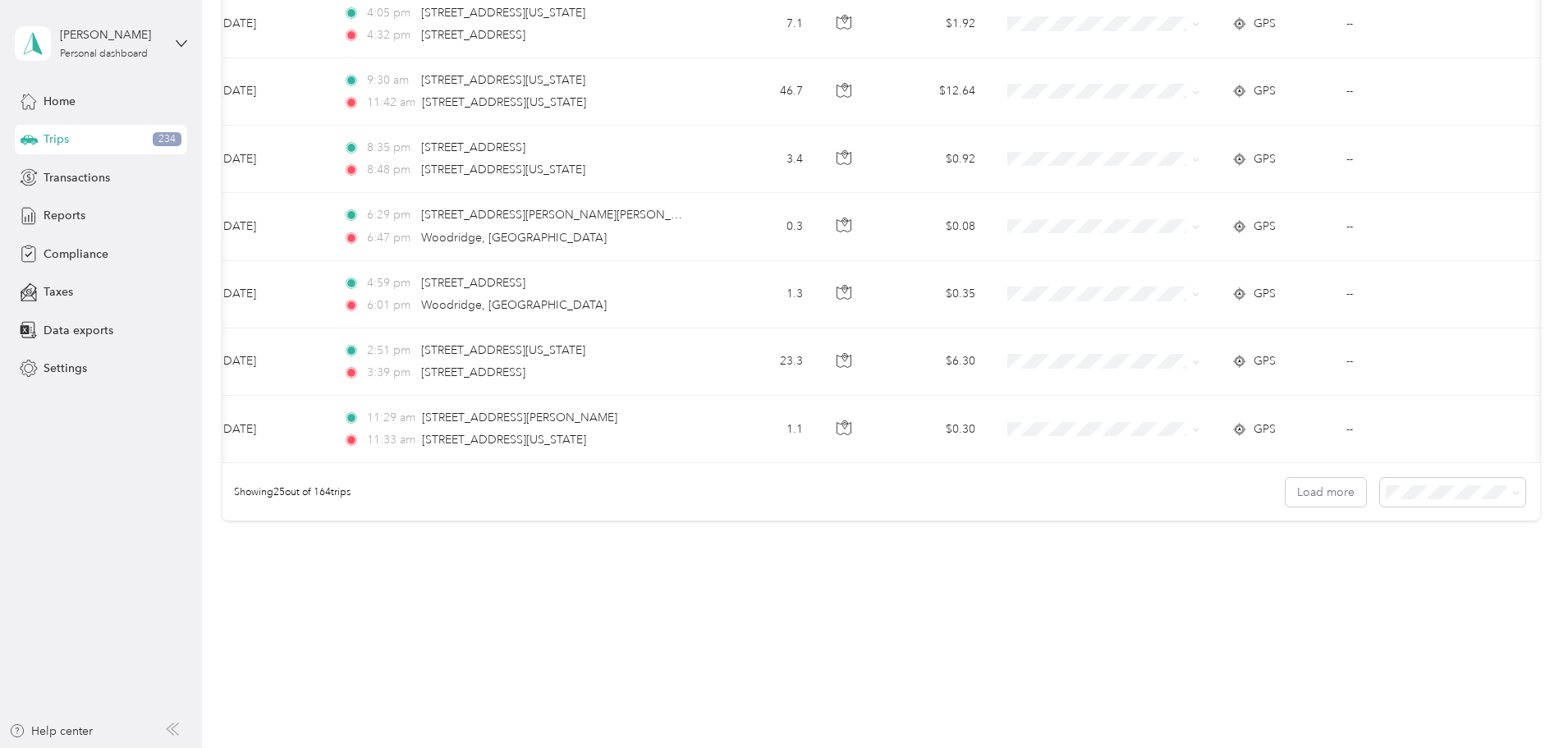 scroll, scrollTop: 0, scrollLeft: 0, axis: both 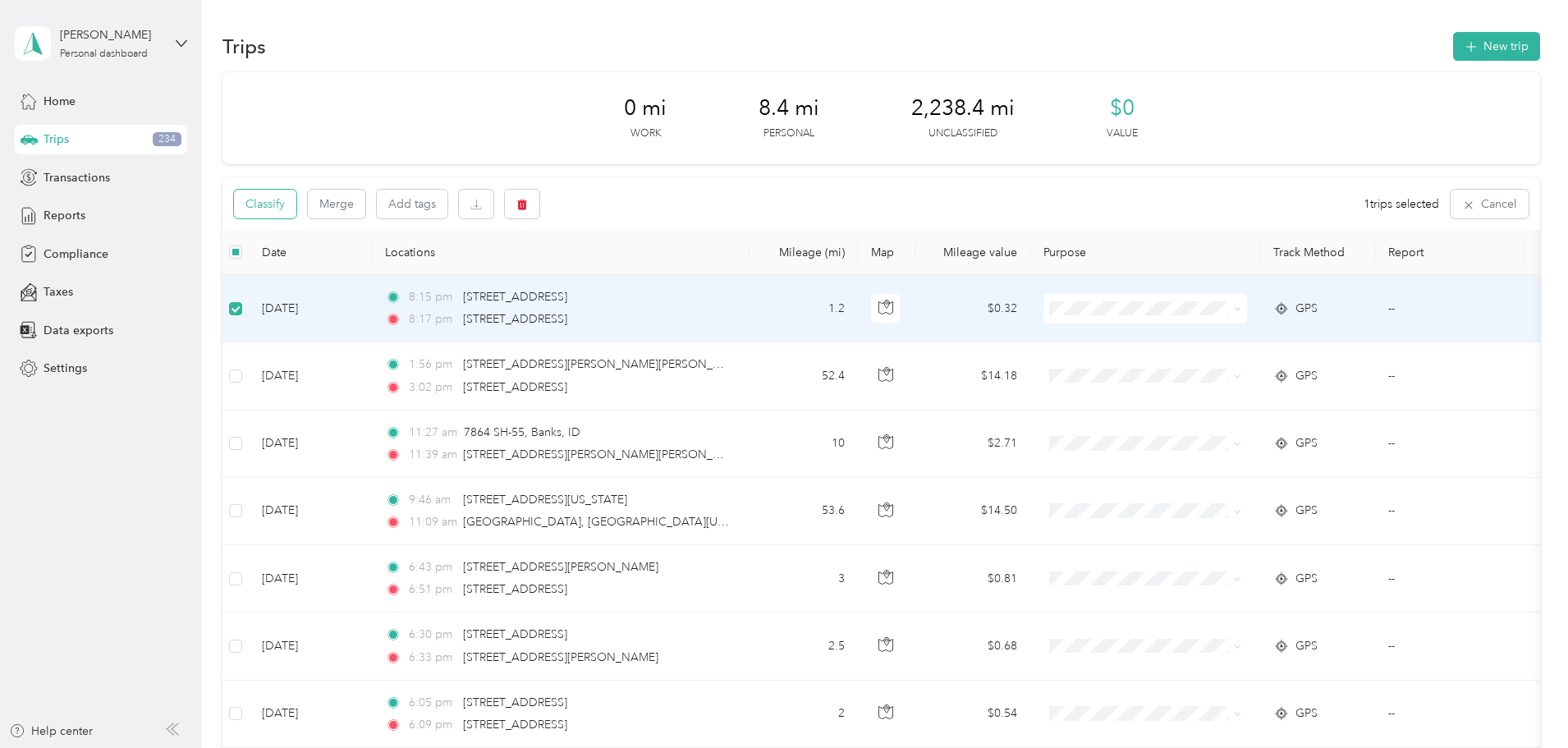 click on "Classify" at bounding box center (265, 204) 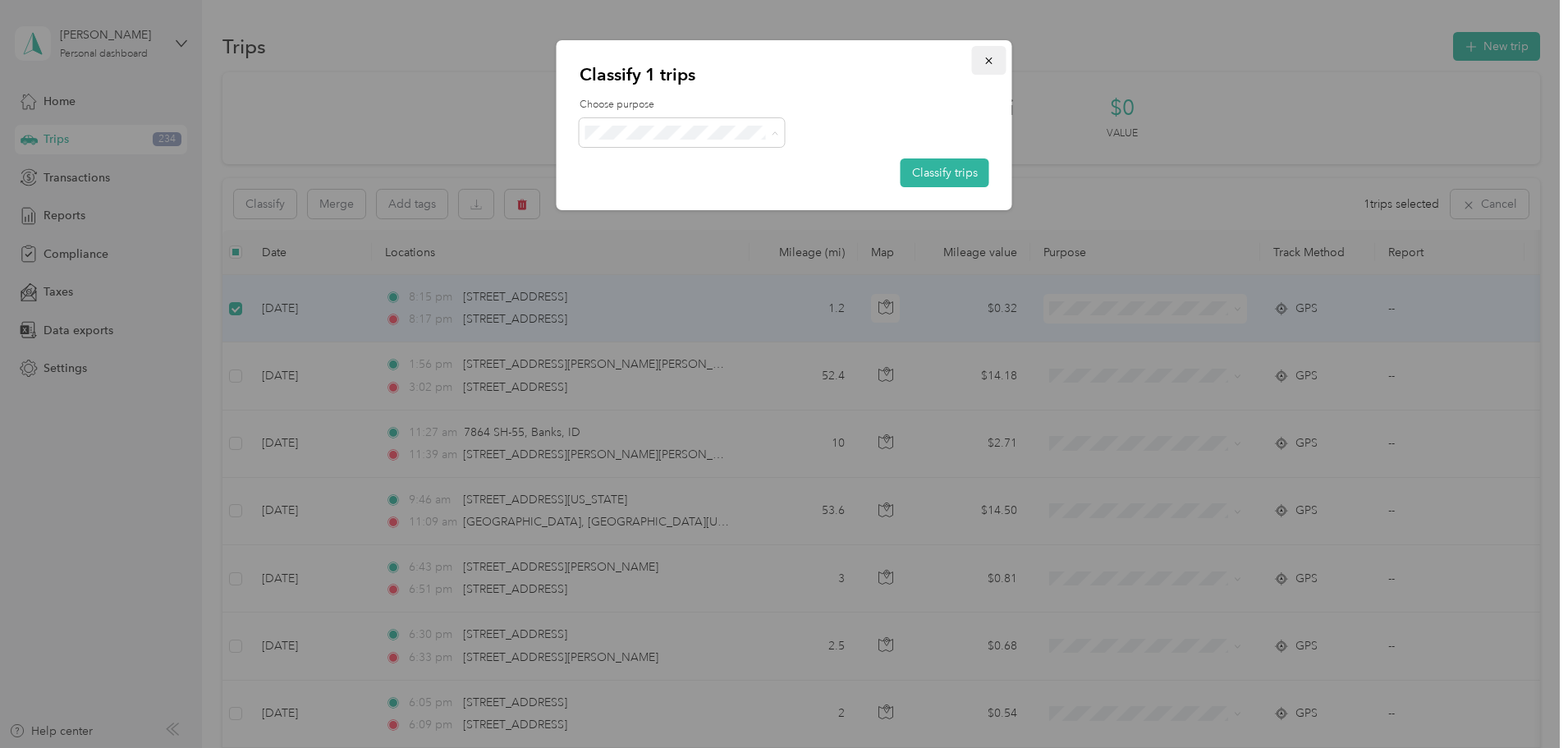 click at bounding box center [989, 60] 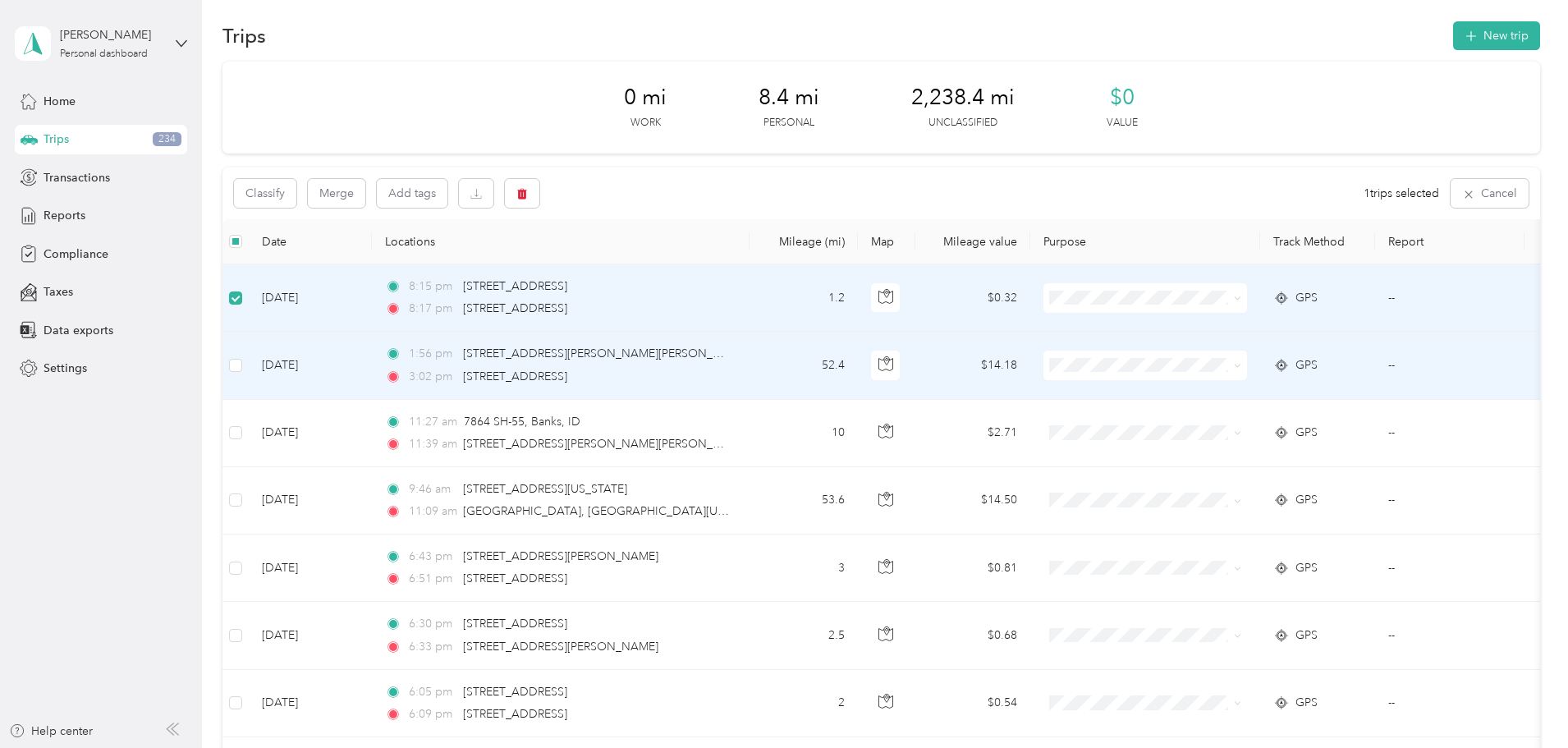 scroll, scrollTop: 0, scrollLeft: 0, axis: both 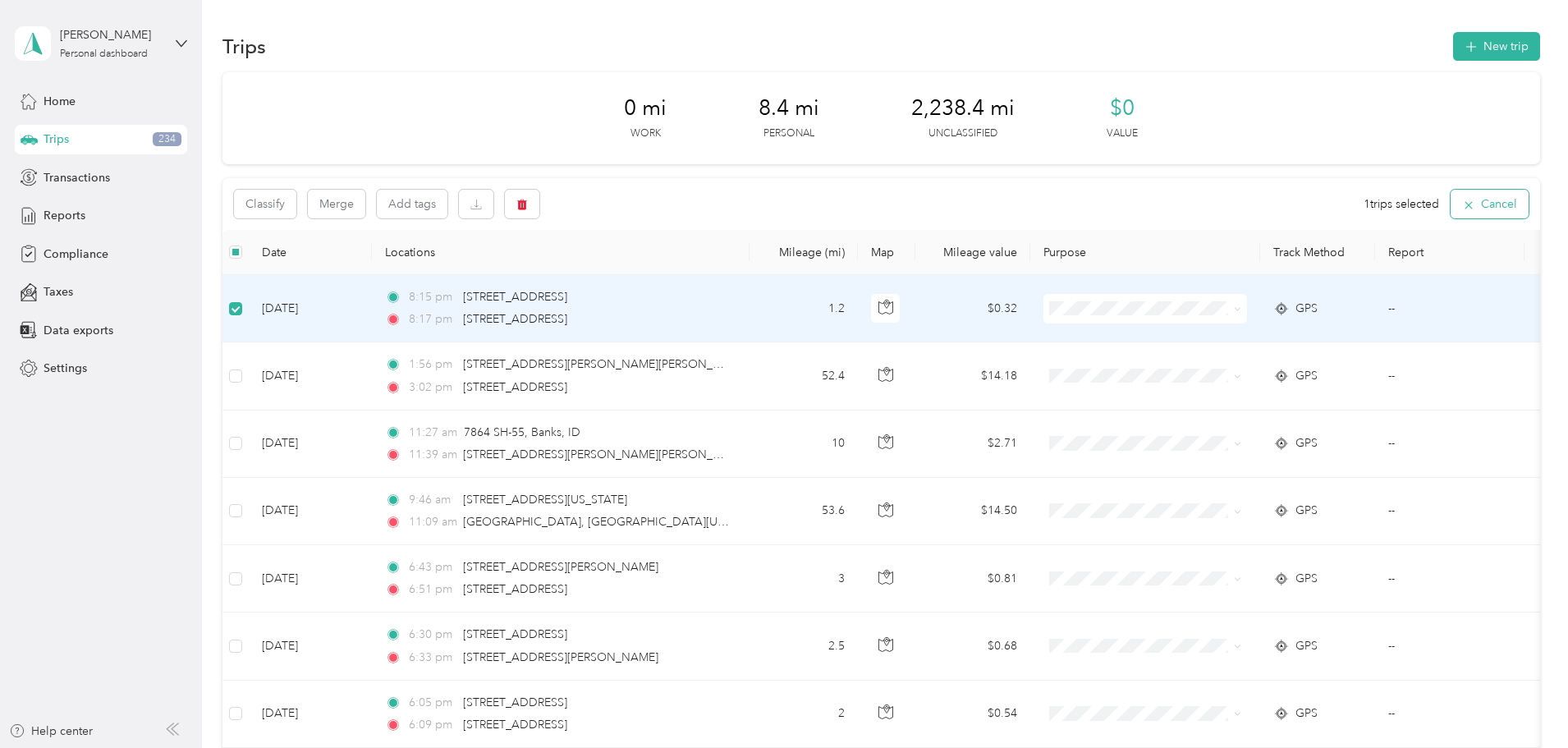 click on "Cancel" at bounding box center (1489, 204) 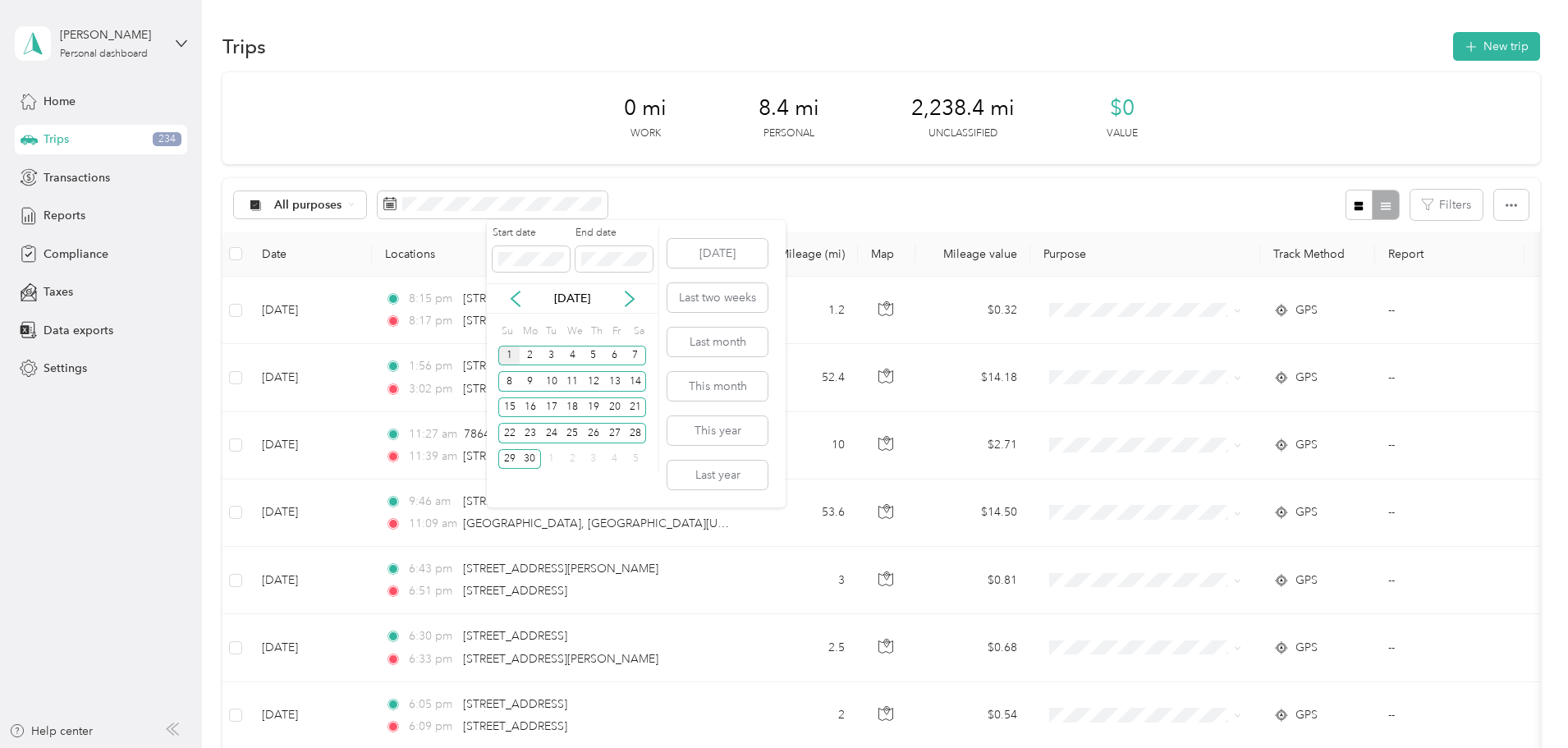 click on "1" at bounding box center (509, 356) 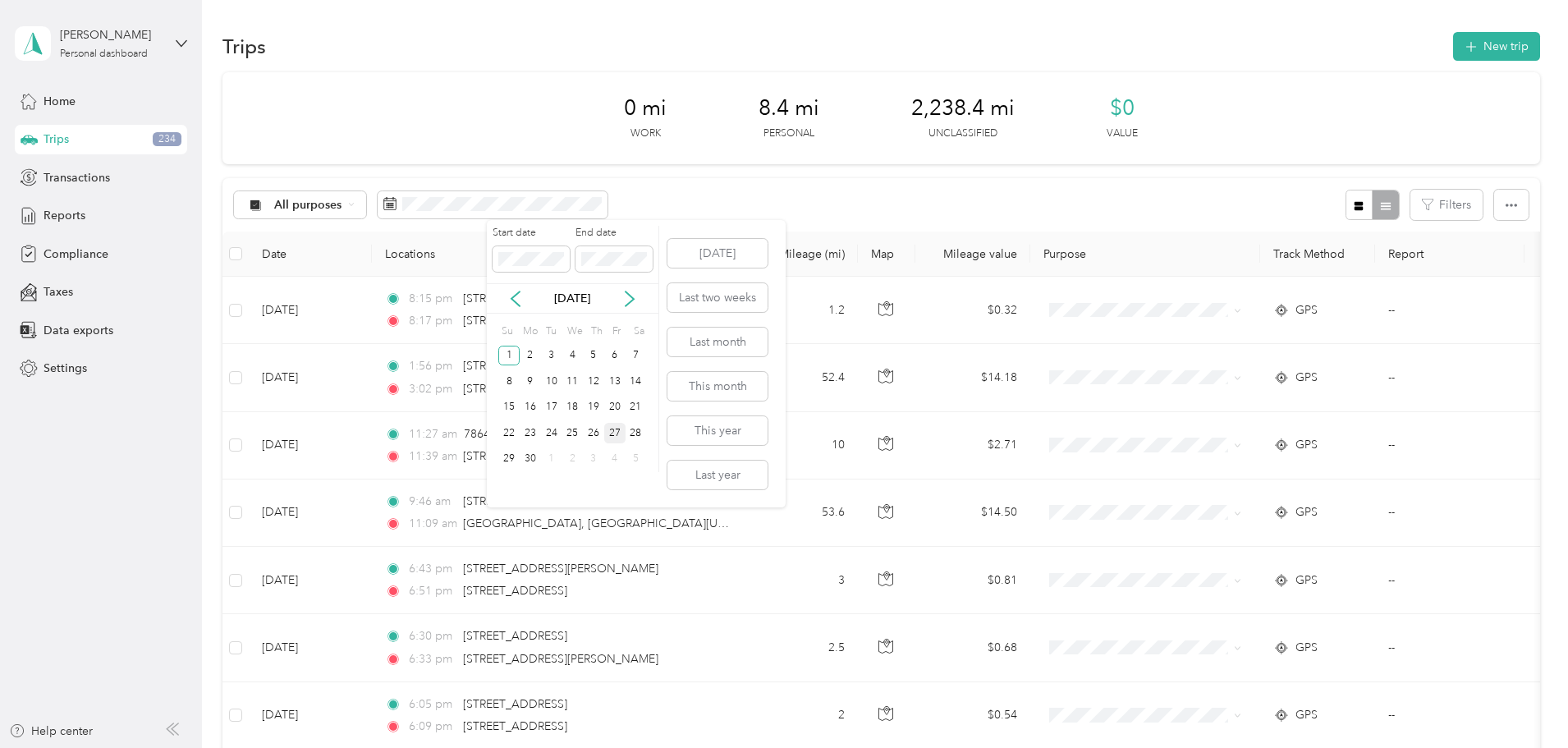 click on "27" at bounding box center (615, 433) 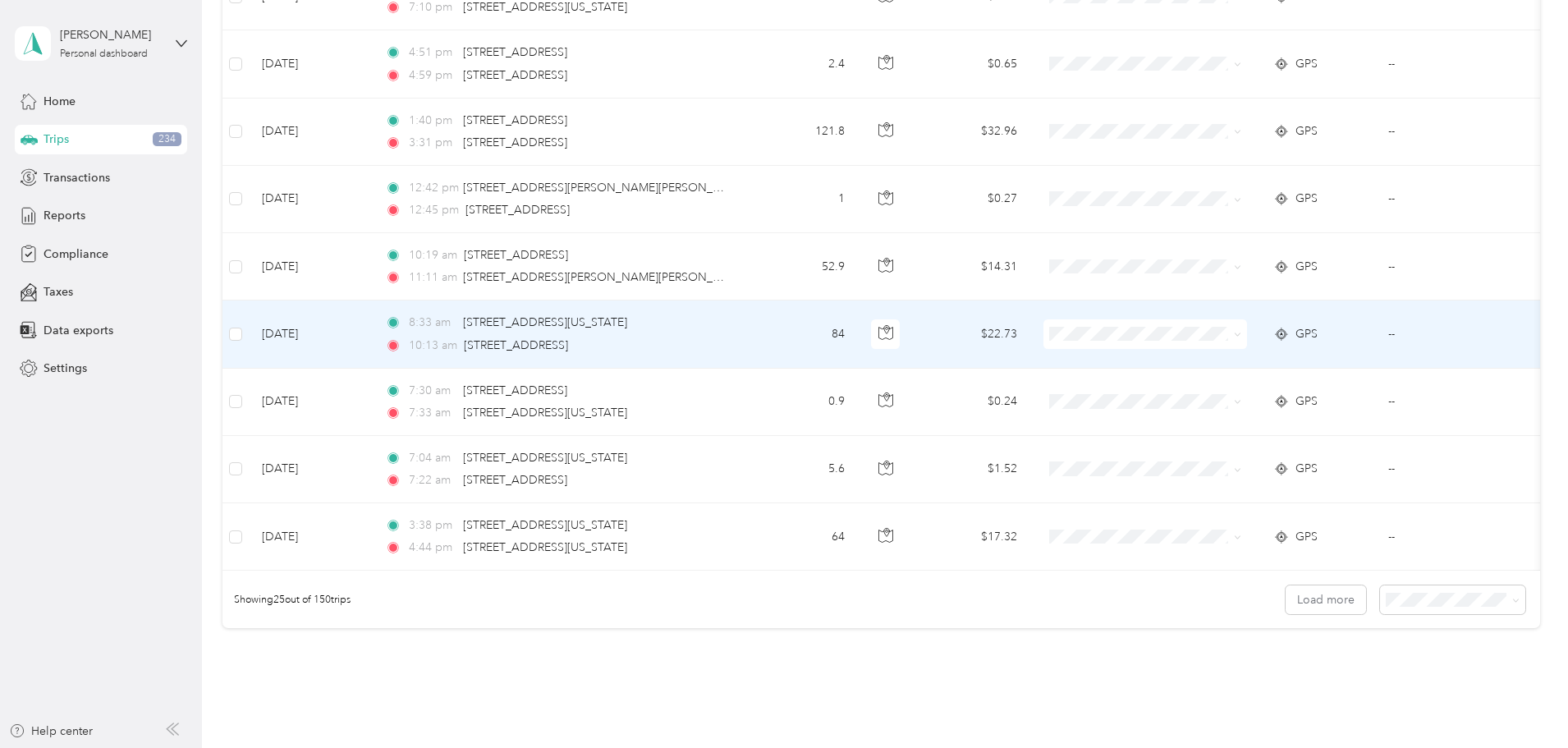 scroll, scrollTop: 1514, scrollLeft: 0, axis: vertical 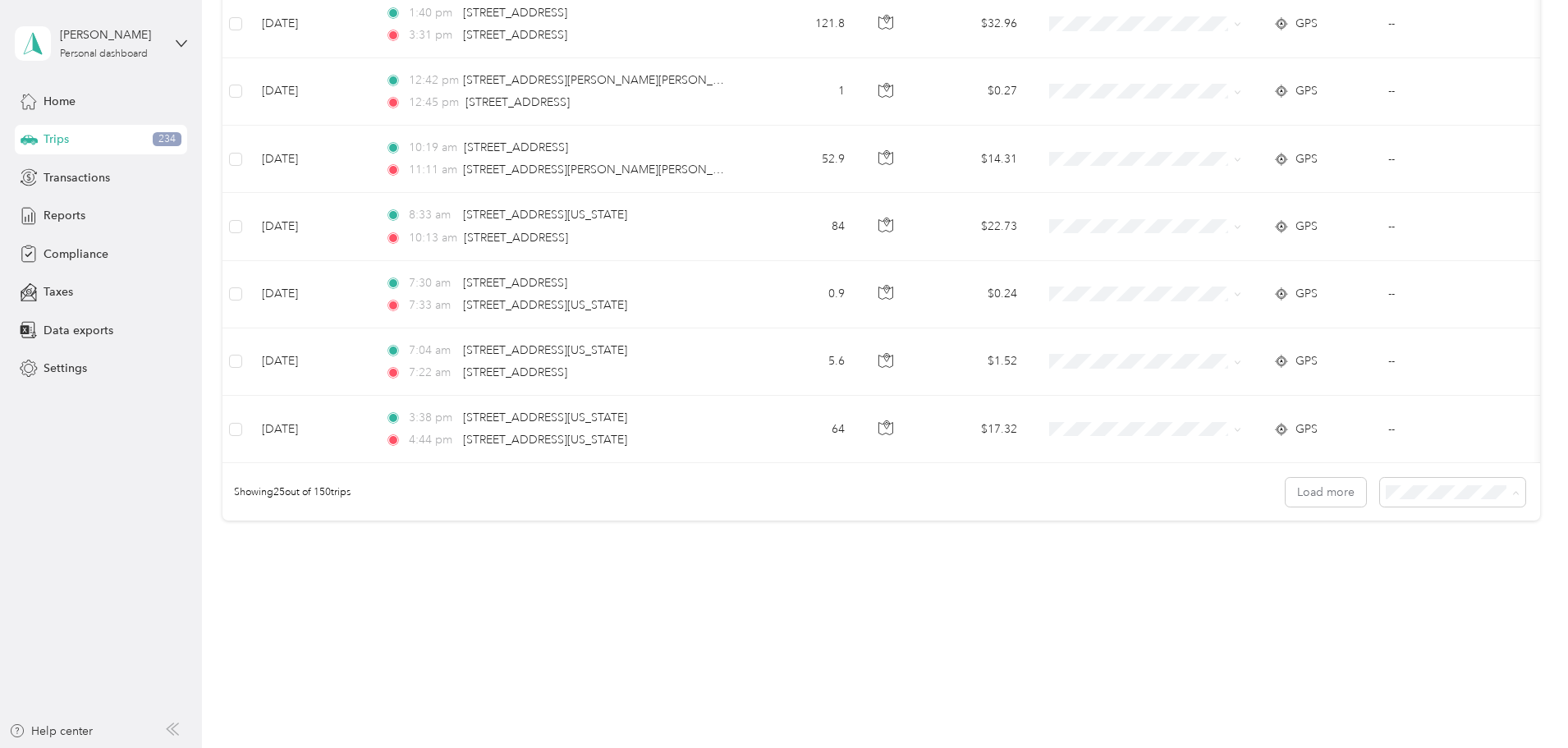 click on "100 per load" at bounding box center [1312, 580] 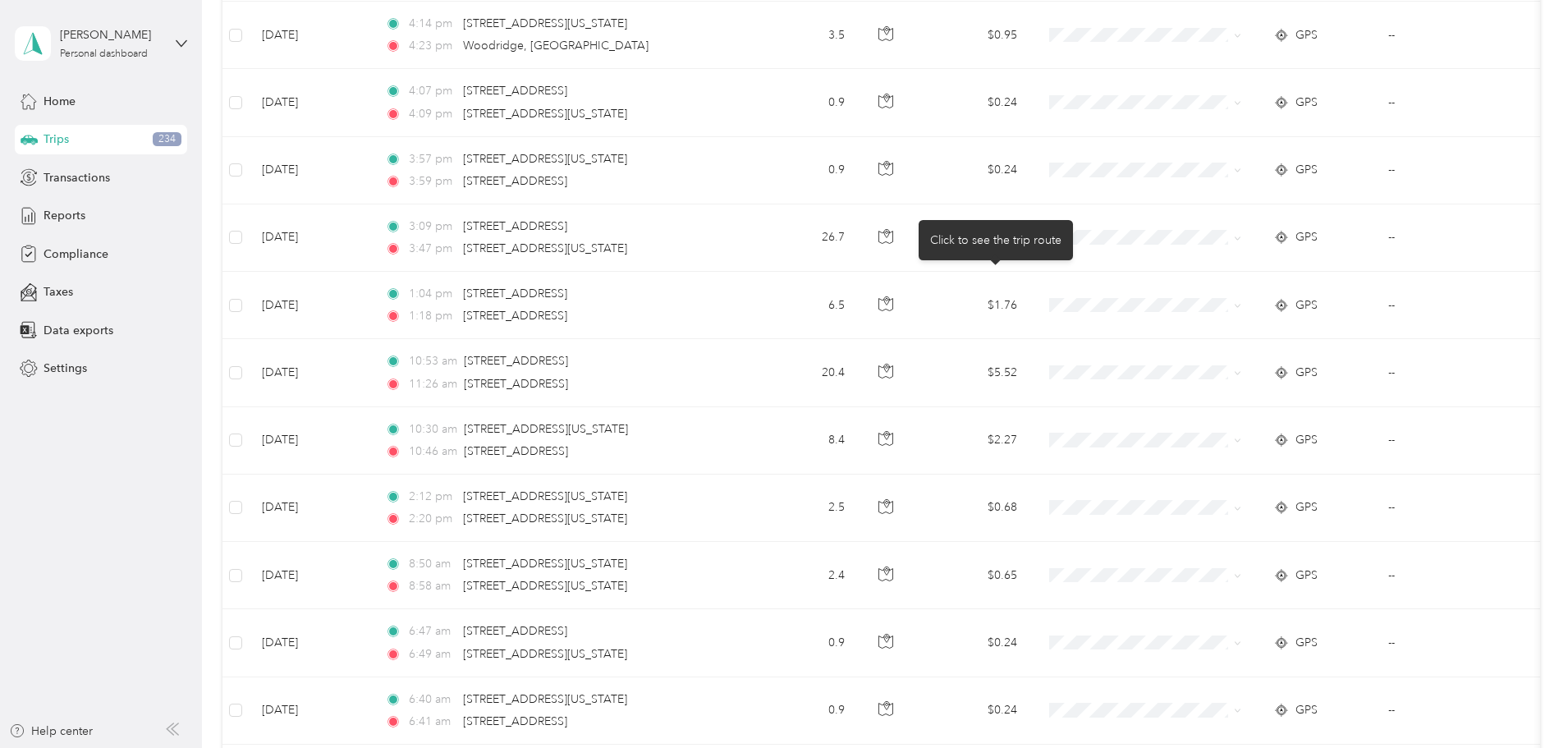 scroll, scrollTop: 6579, scrollLeft: 0, axis: vertical 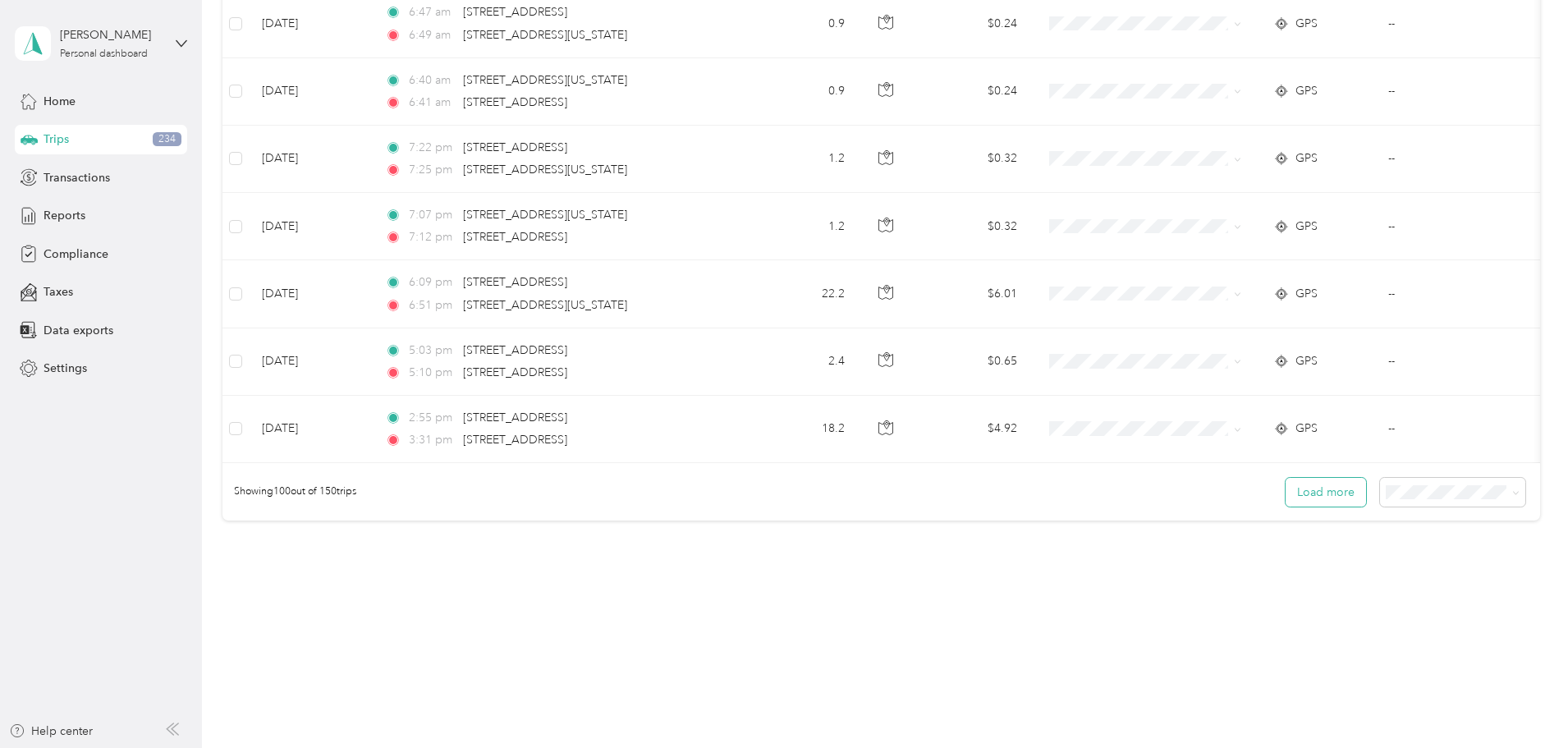 click on "Load more" at bounding box center [1326, 492] 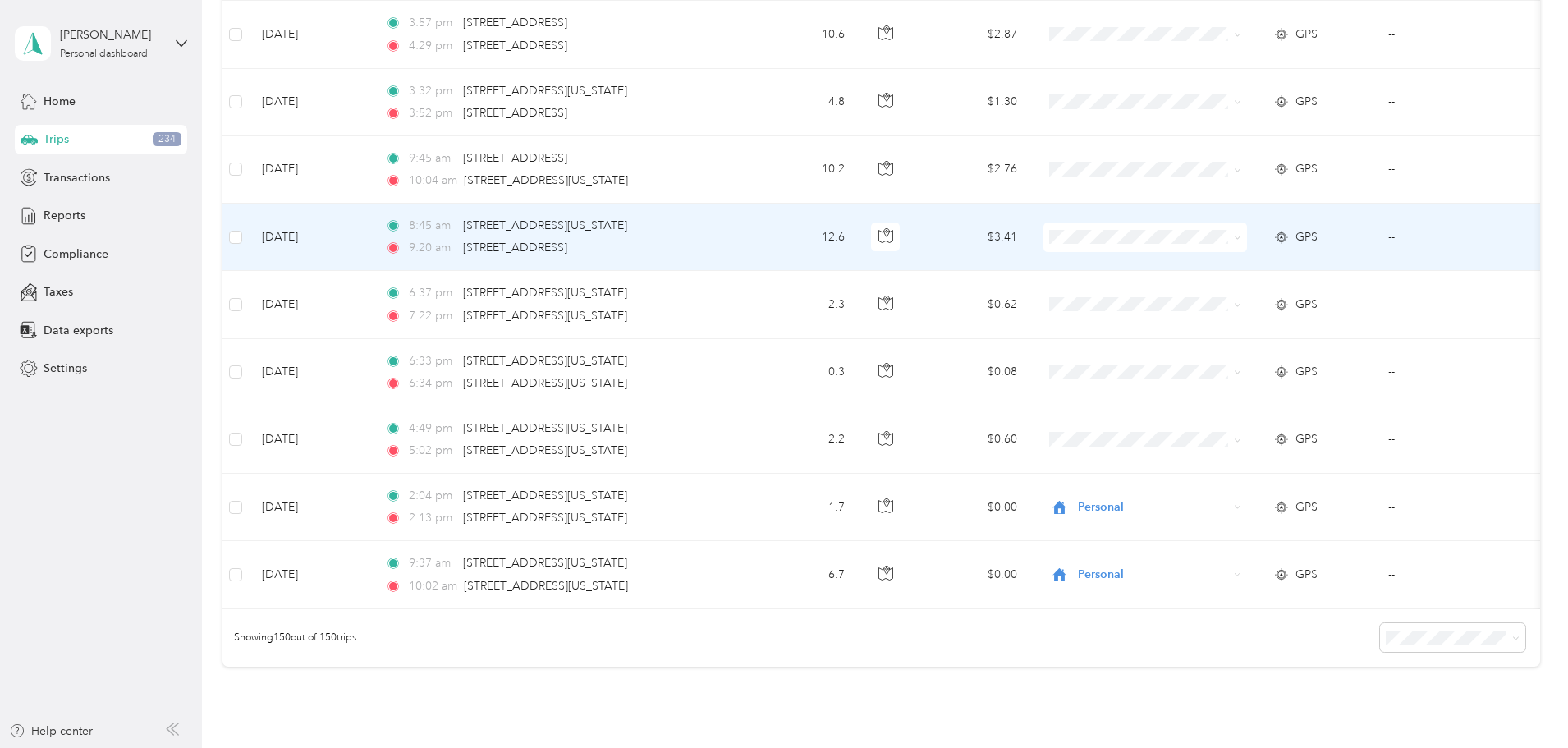 scroll, scrollTop: 9791, scrollLeft: 0, axis: vertical 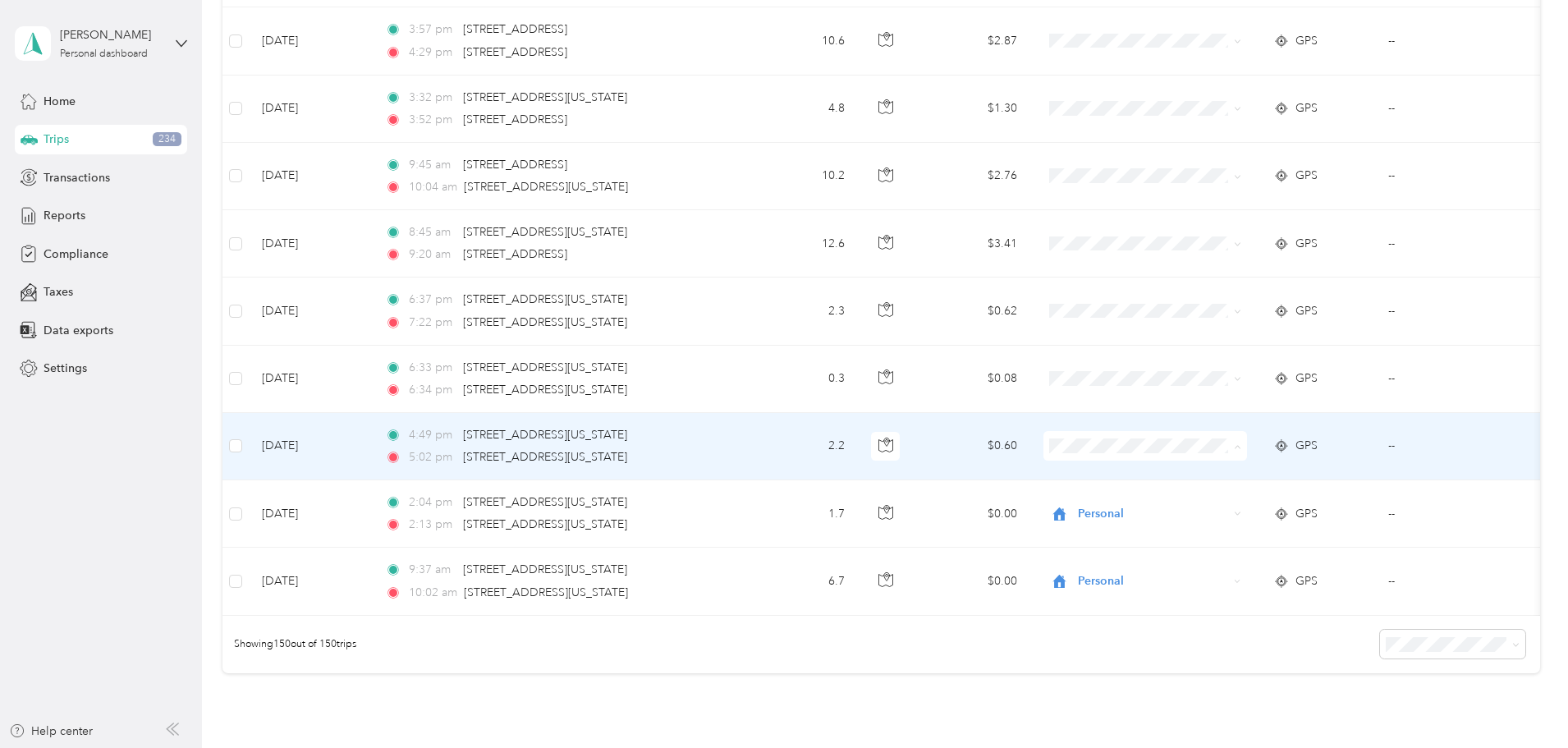 click on "Phoenix Contact" at bounding box center [1254, 476] 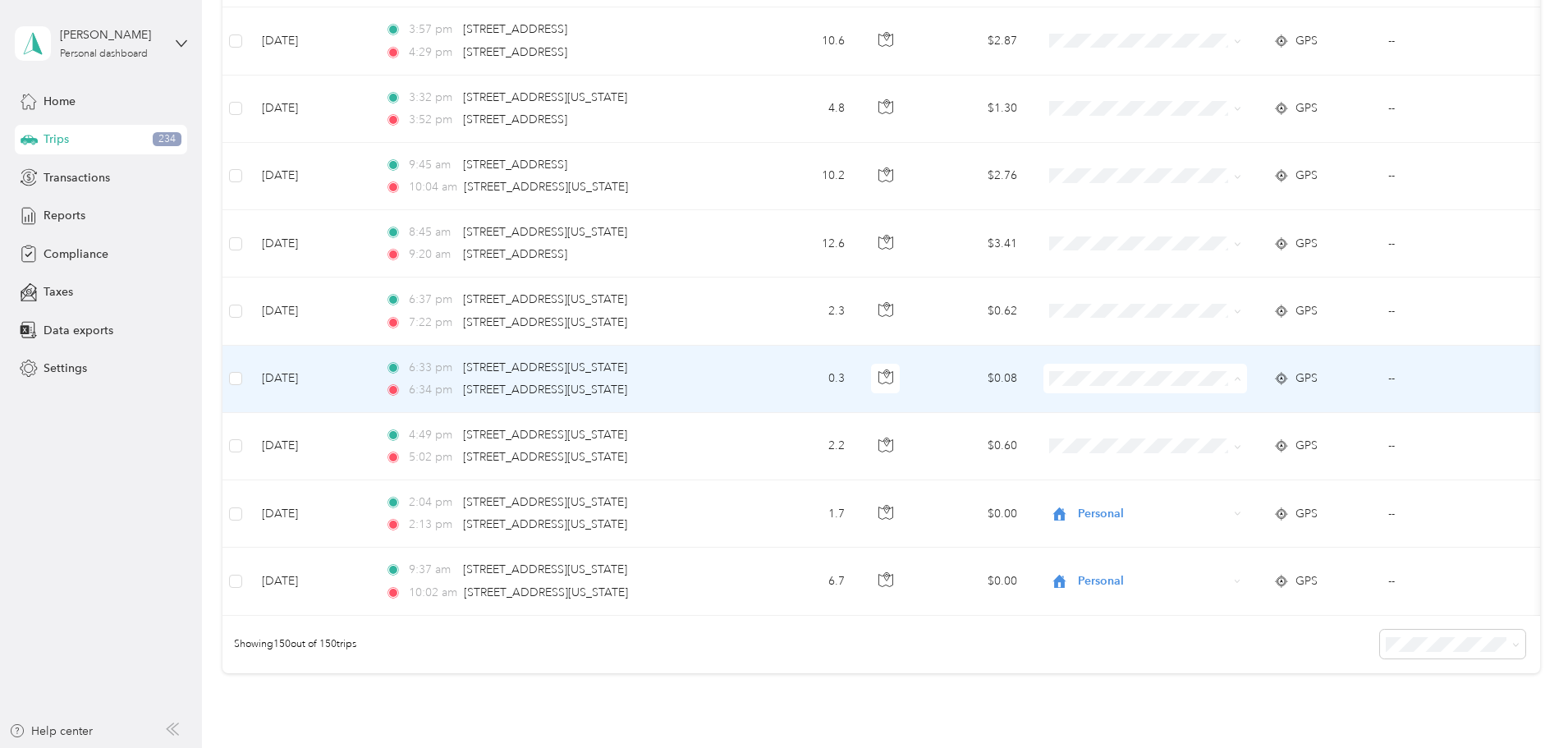 click on "Personal" at bounding box center (1269, 438) 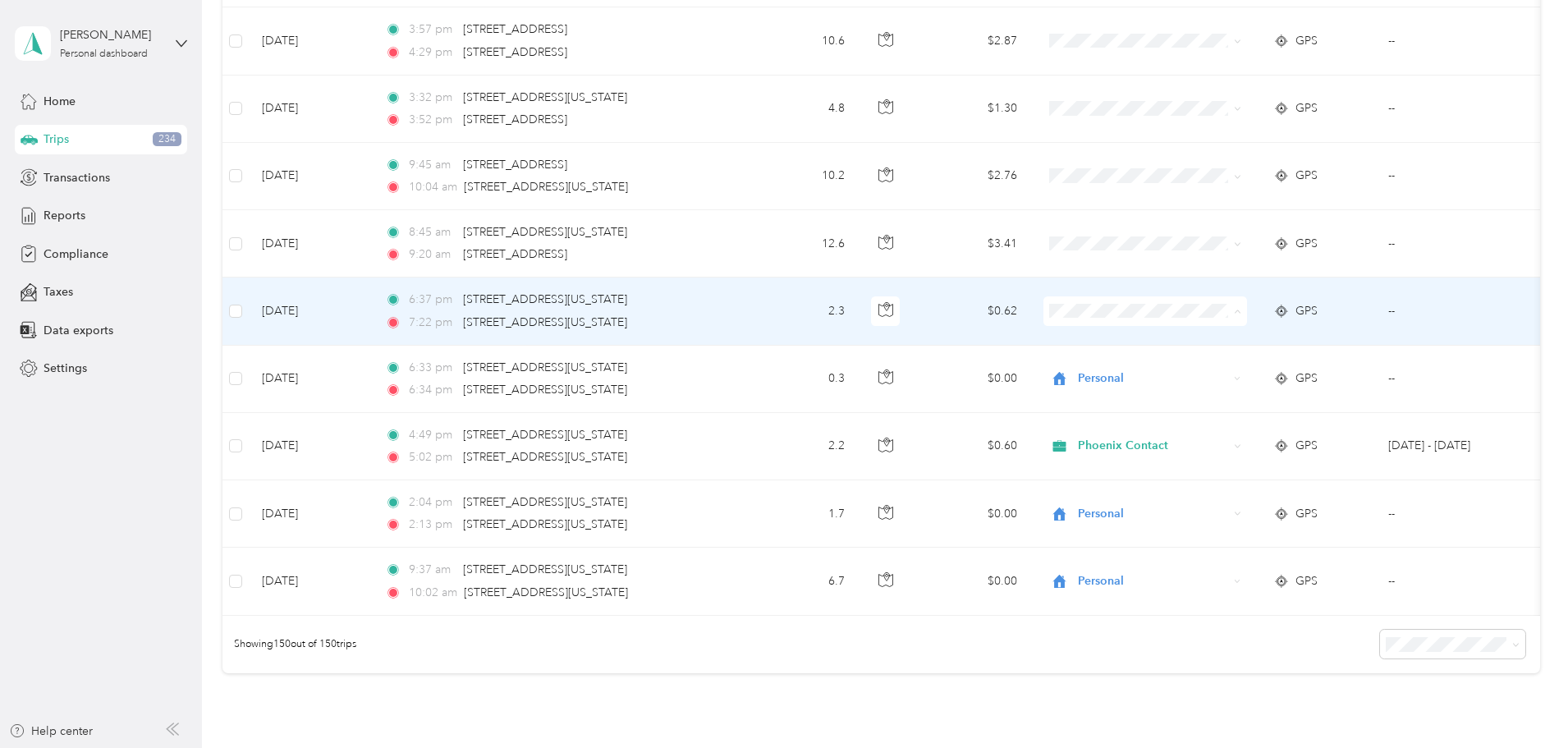 click on "Personal" at bounding box center [1269, 370] 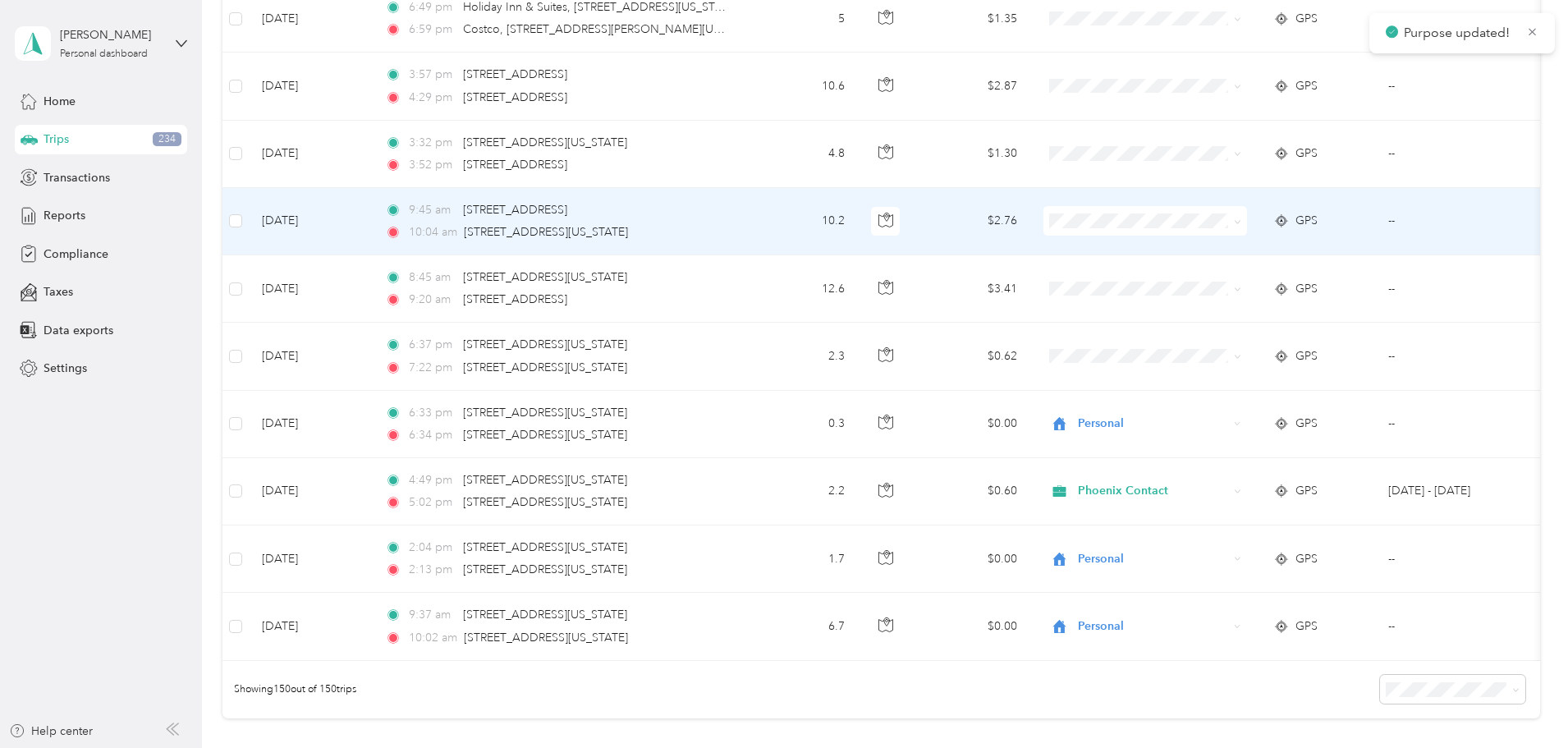 scroll, scrollTop: 9709, scrollLeft: 0, axis: vertical 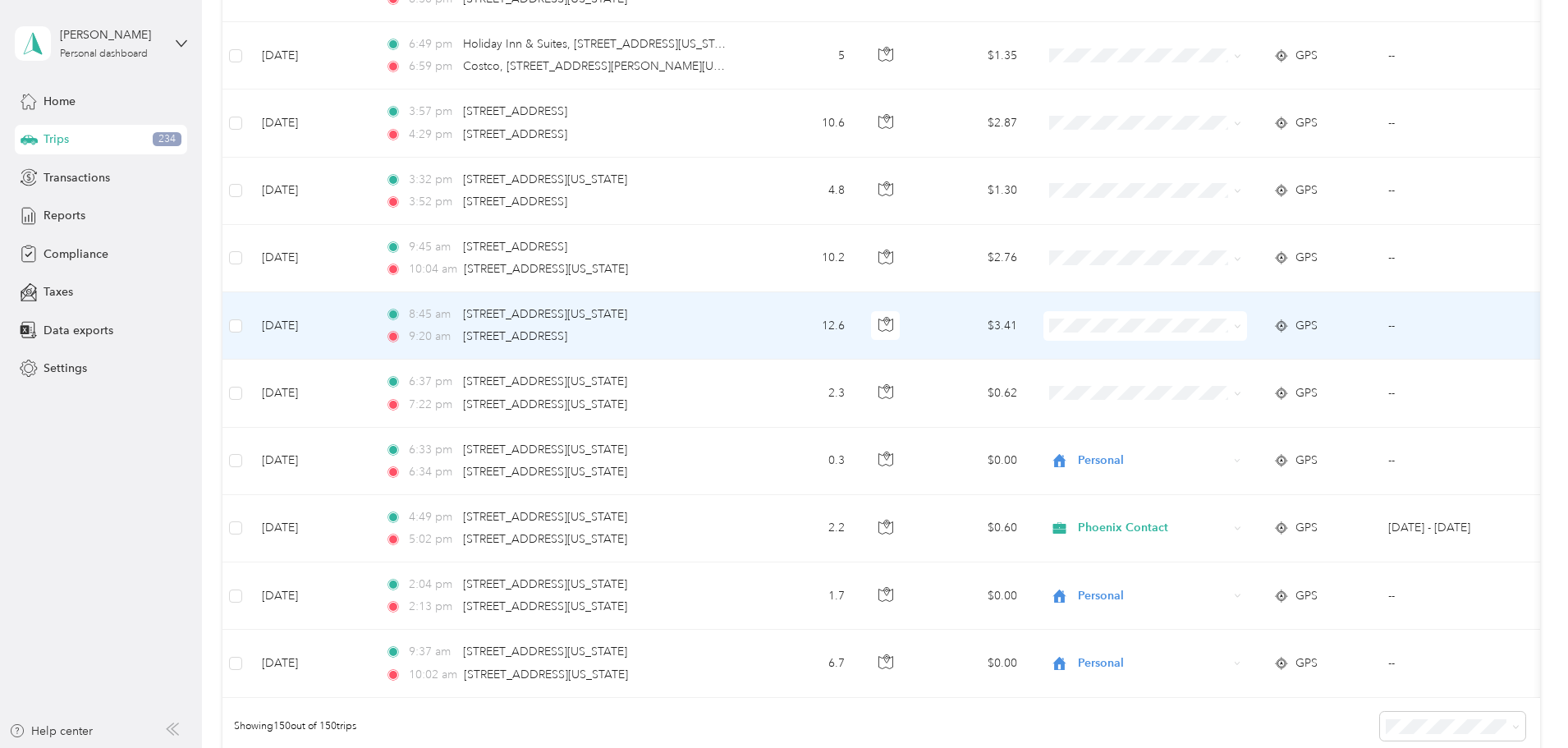 click on "Phoenix Contact" at bounding box center (1269, 355) 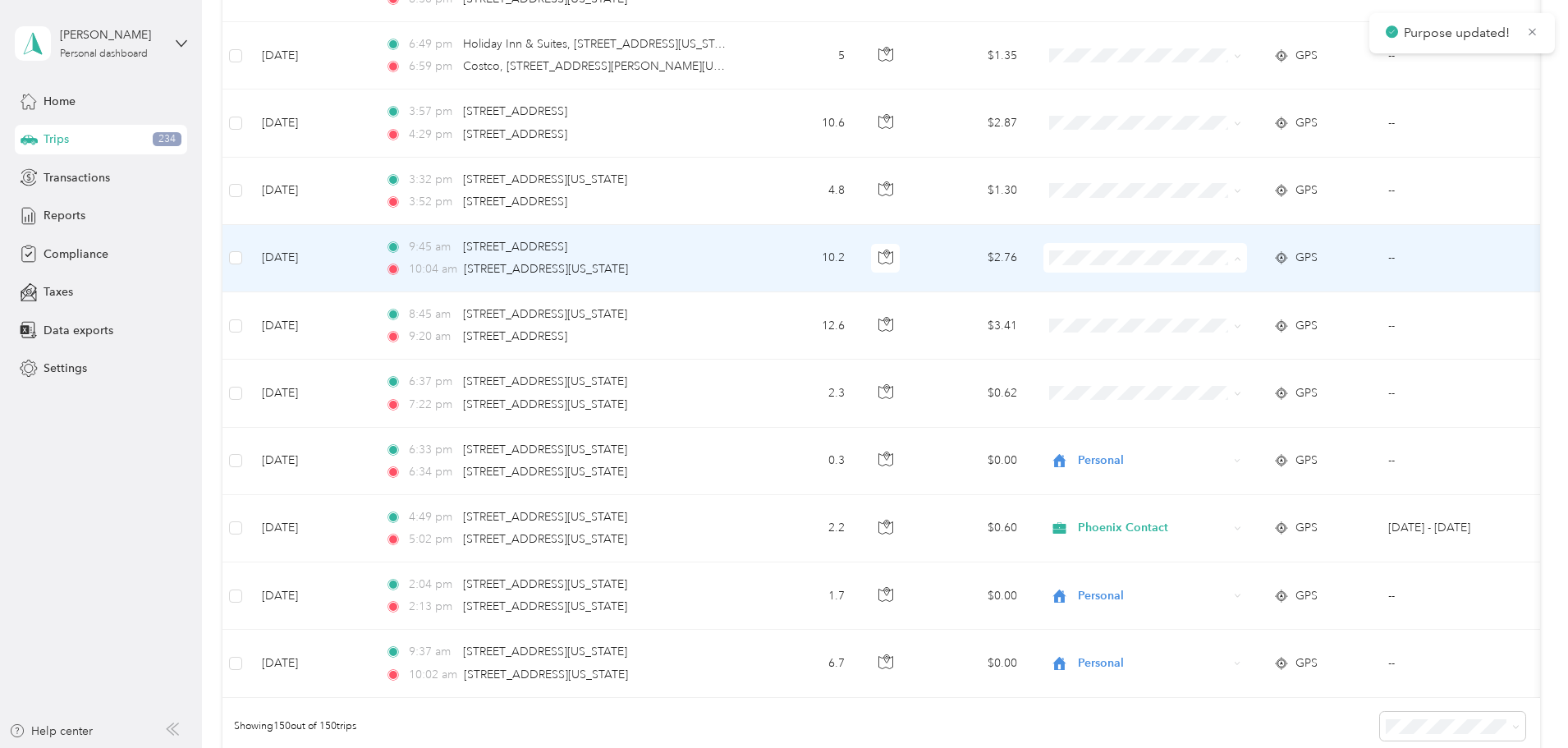 click on "Phoenix Contact" at bounding box center [1269, 288] 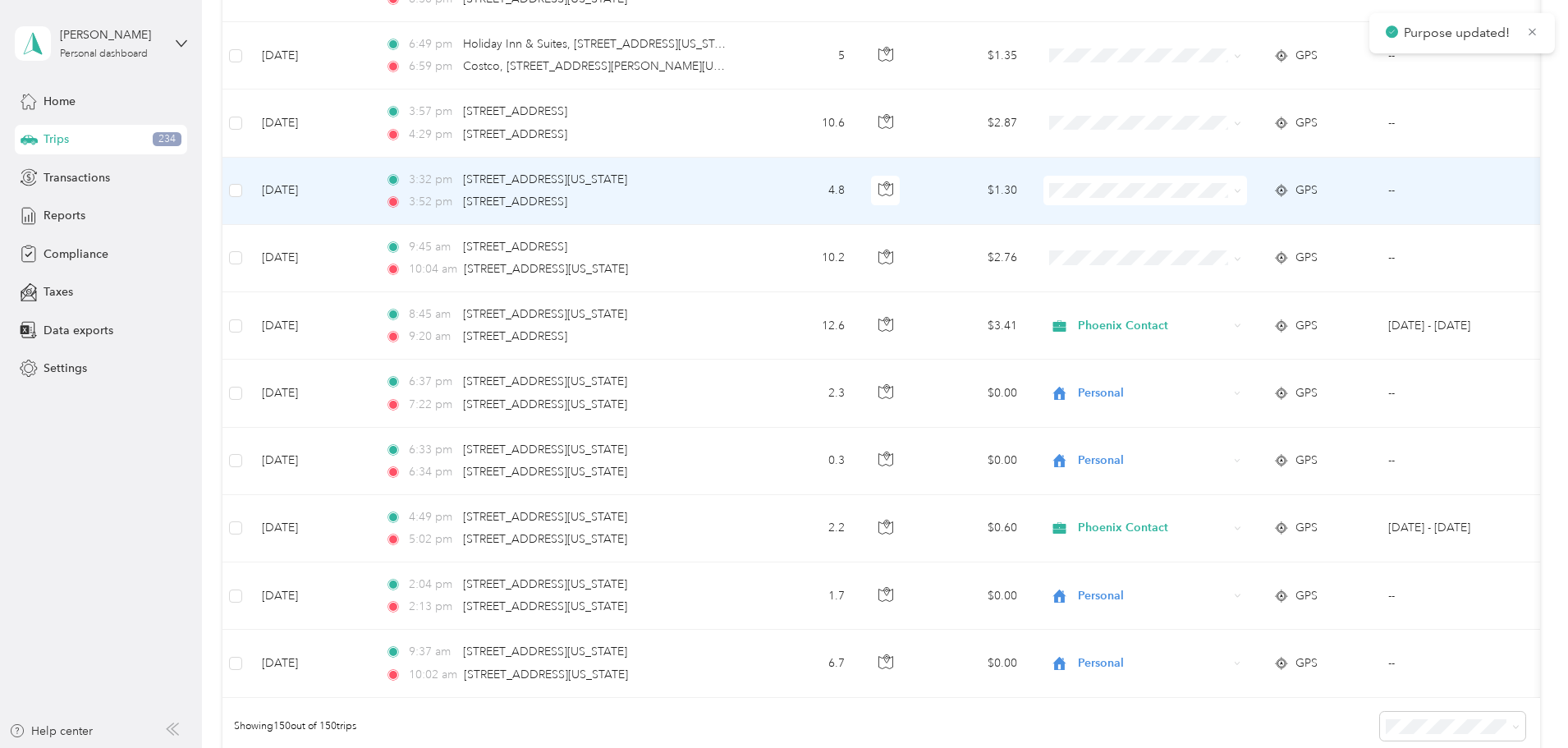 click at bounding box center (1145, 190) 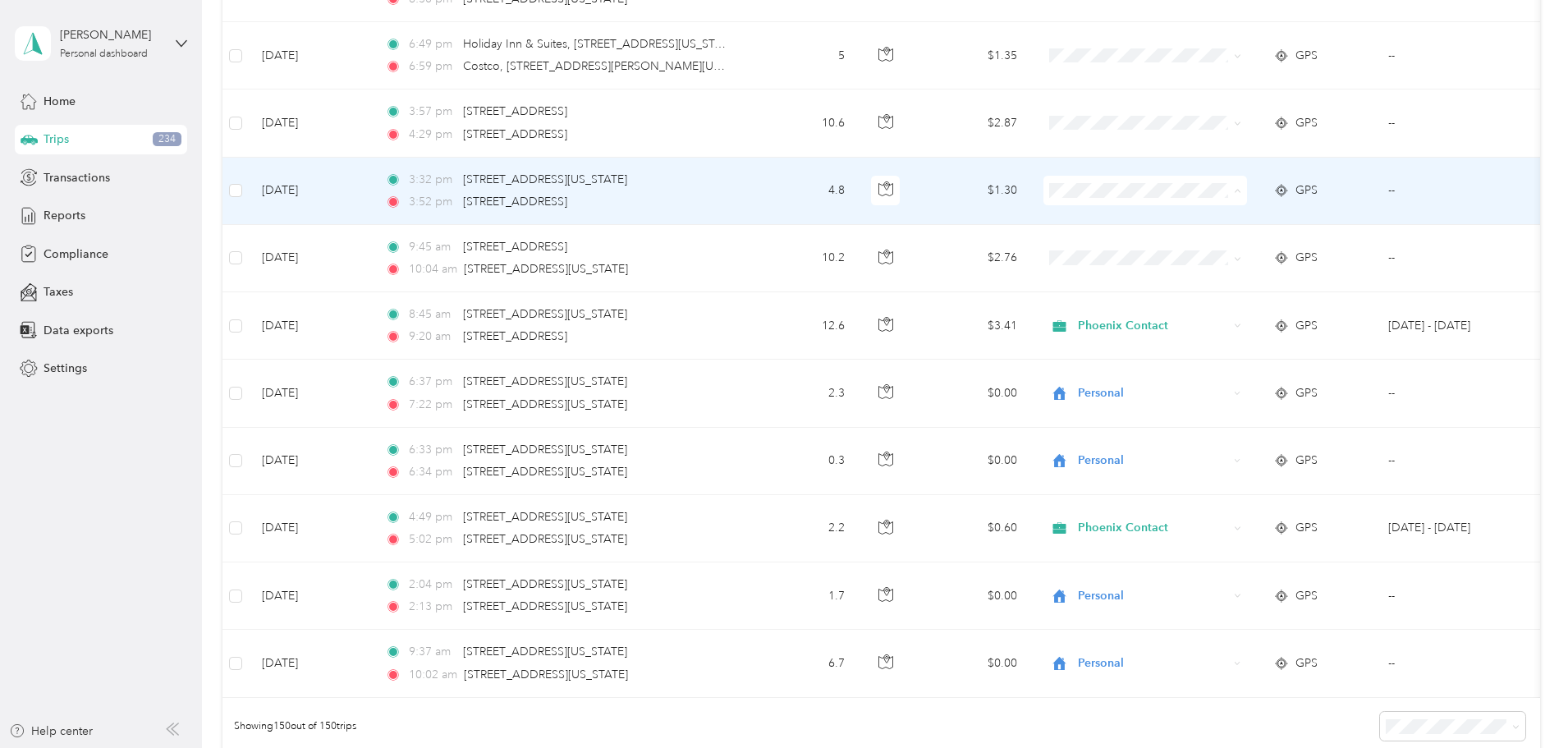 click on "Phoenix Contact" at bounding box center (1269, 221) 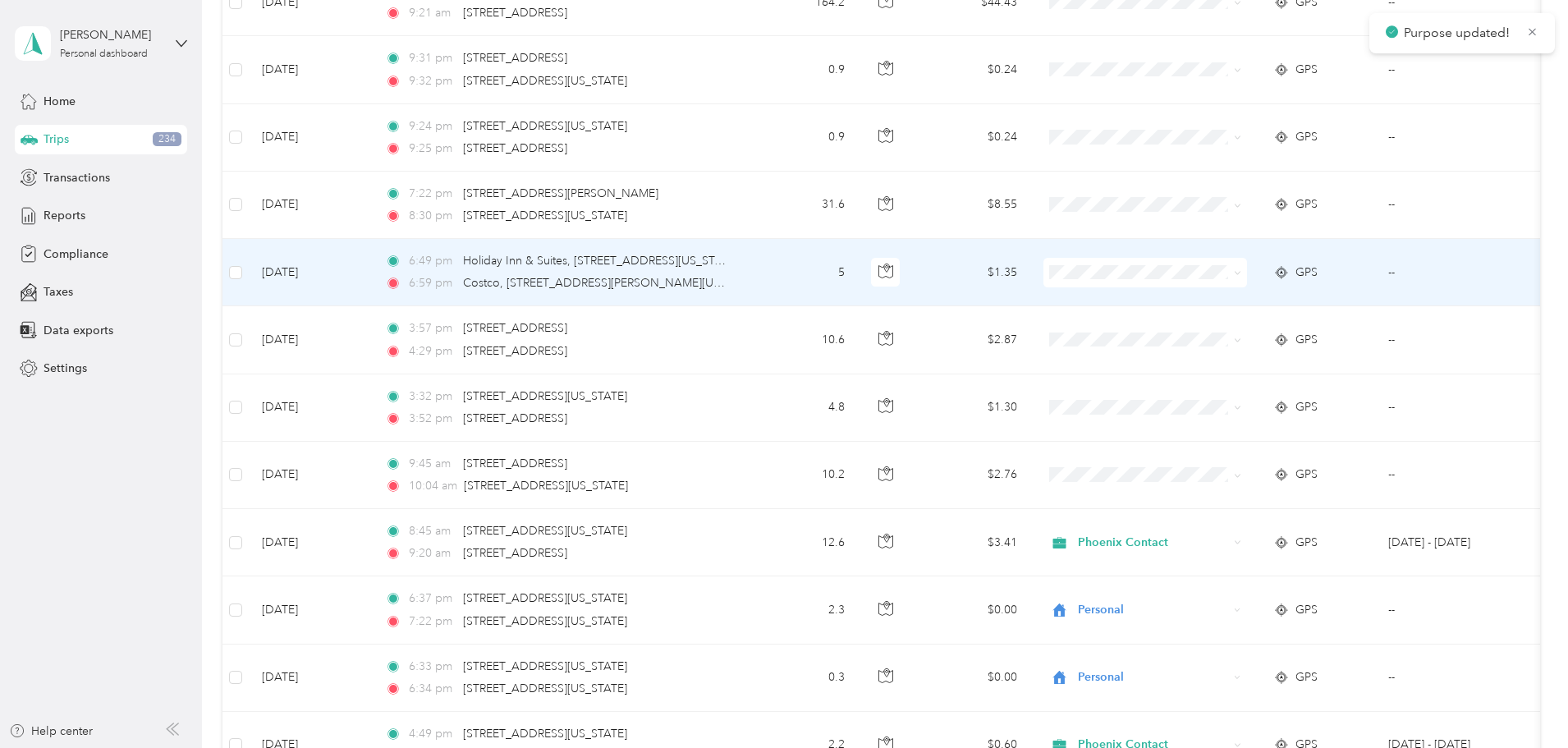 scroll, scrollTop: 9463, scrollLeft: 0, axis: vertical 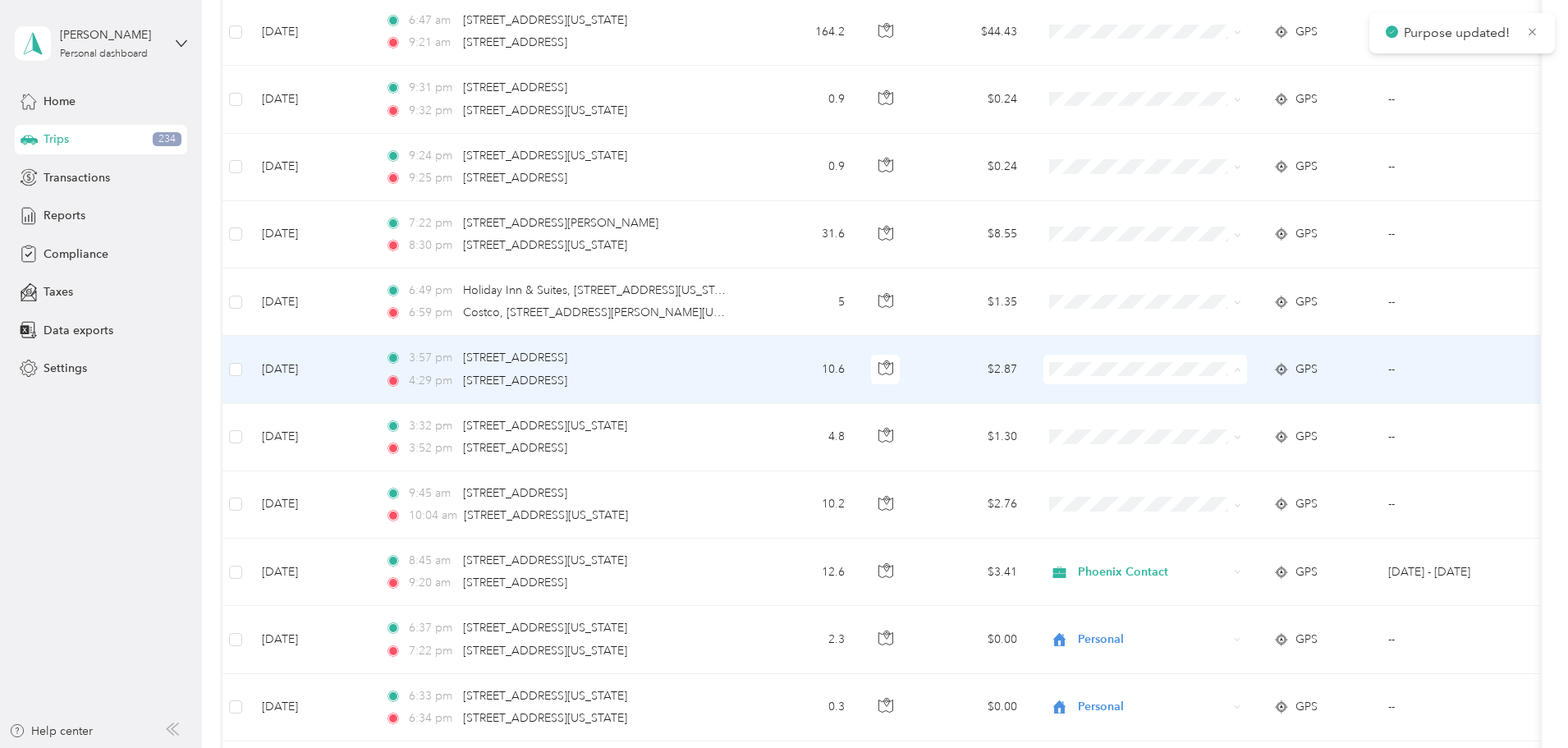 drag, startPoint x: 1193, startPoint y: 403, endPoint x: 1180, endPoint y: 337, distance: 67.26812 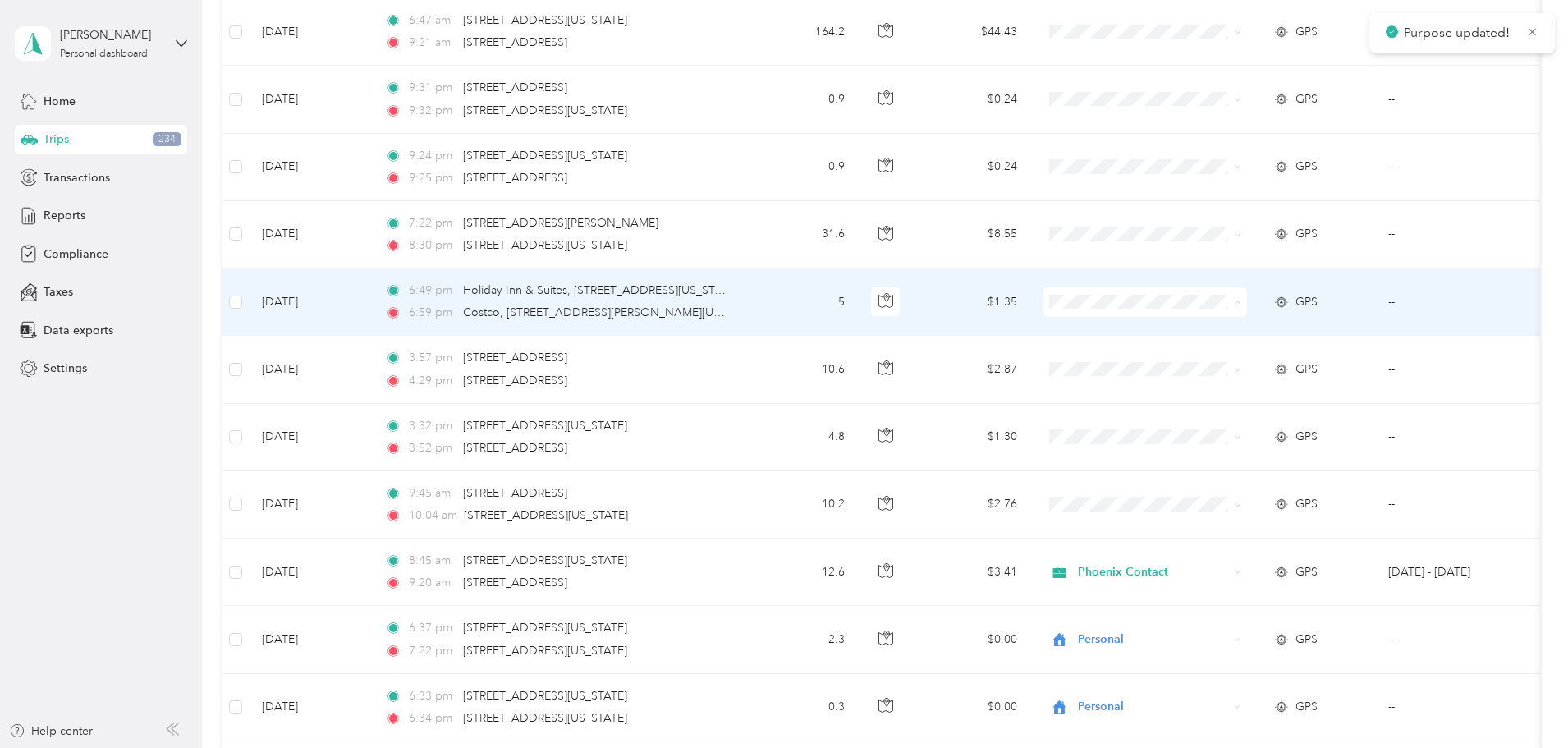 click on "Phoenix Contact" at bounding box center (1269, 333) 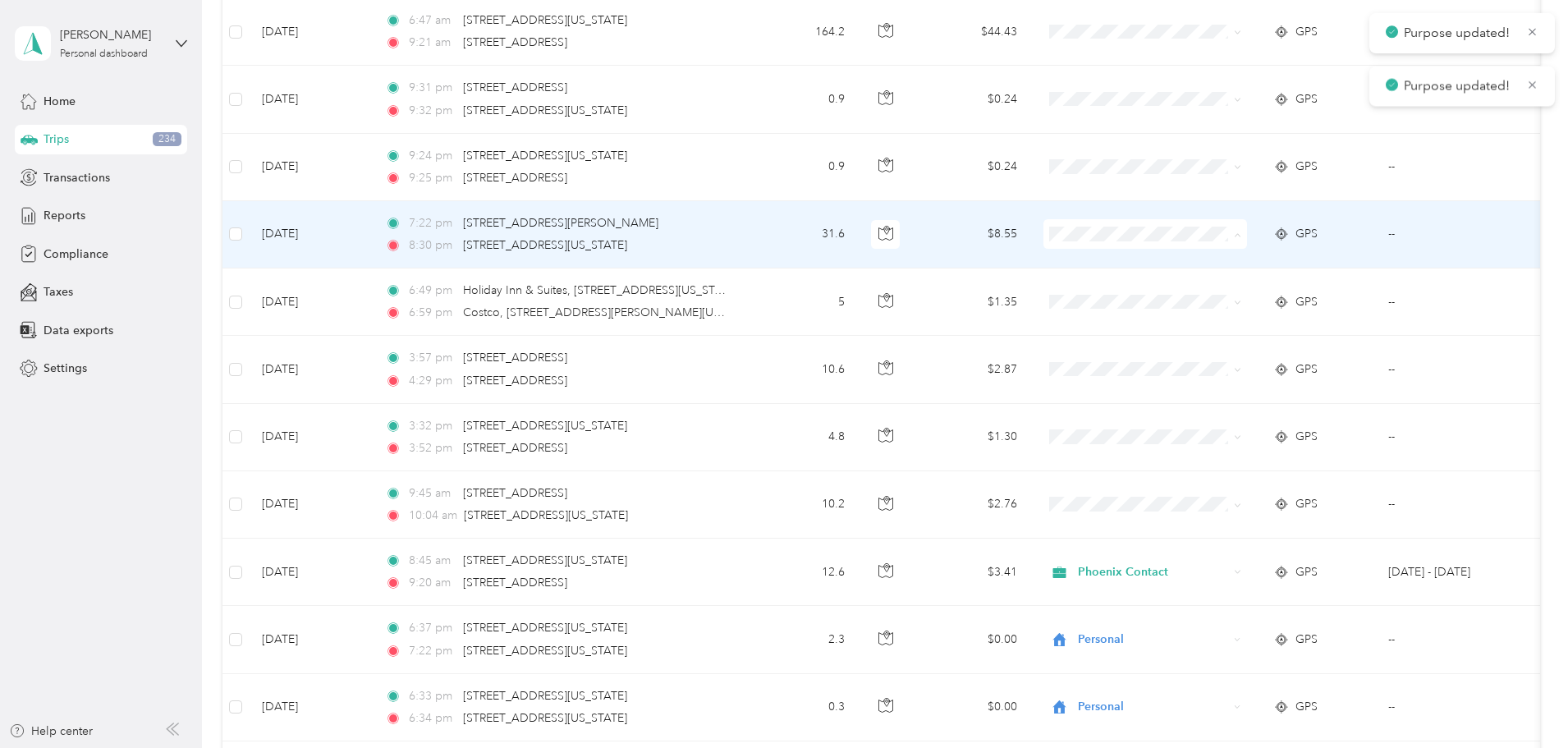 click on "Phoenix Contact" at bounding box center [1254, 264] 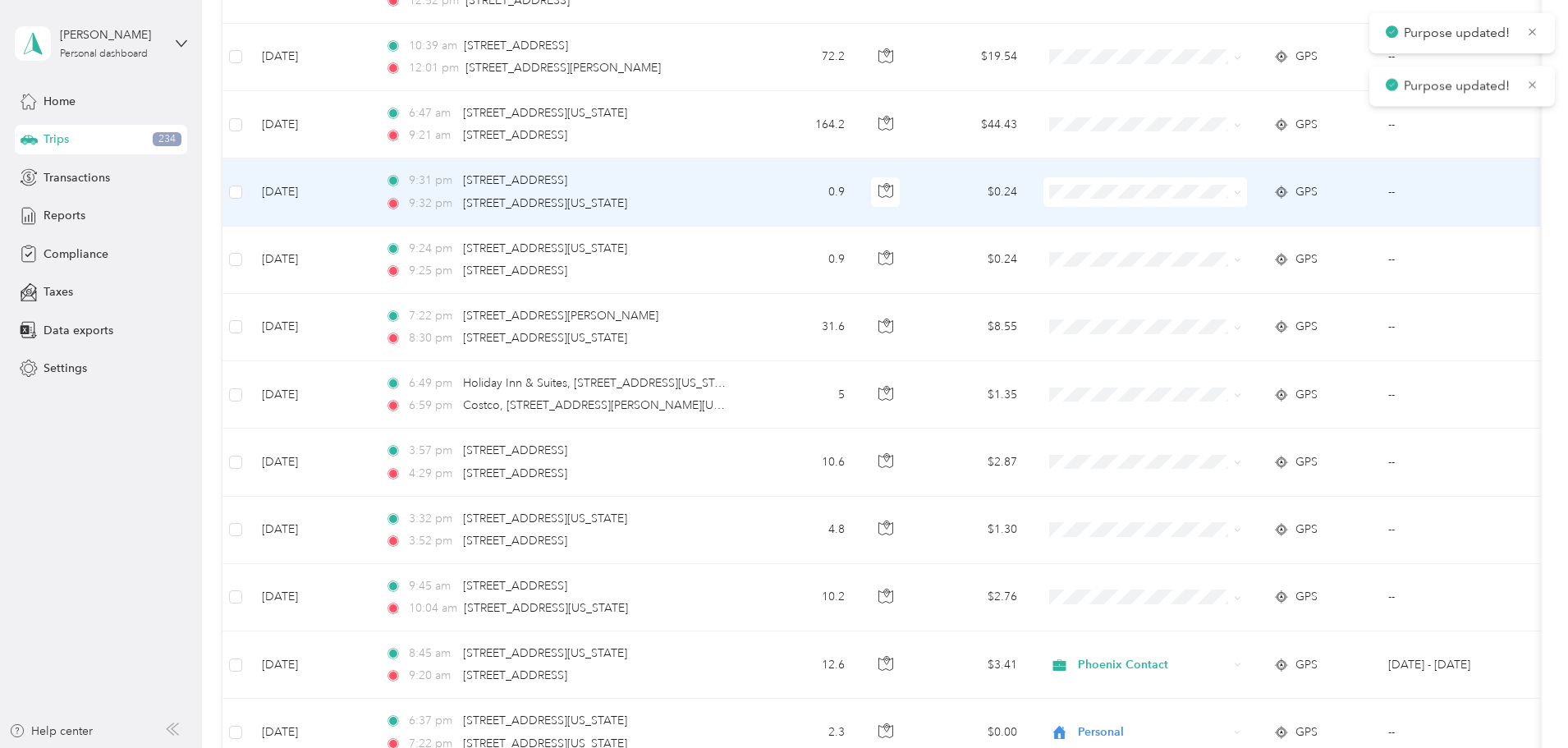 scroll, scrollTop: 9299, scrollLeft: 0, axis: vertical 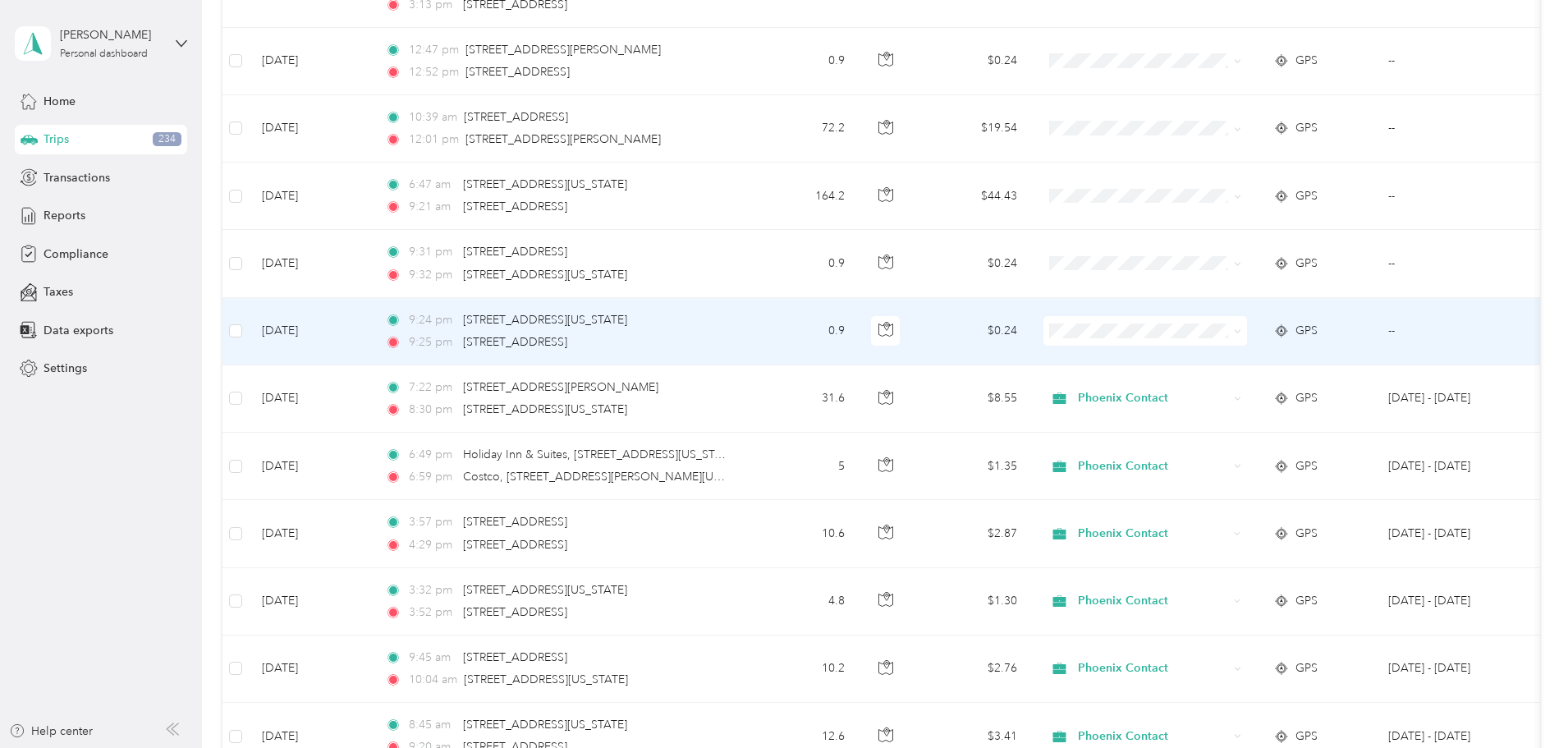 click at bounding box center [1145, 331] 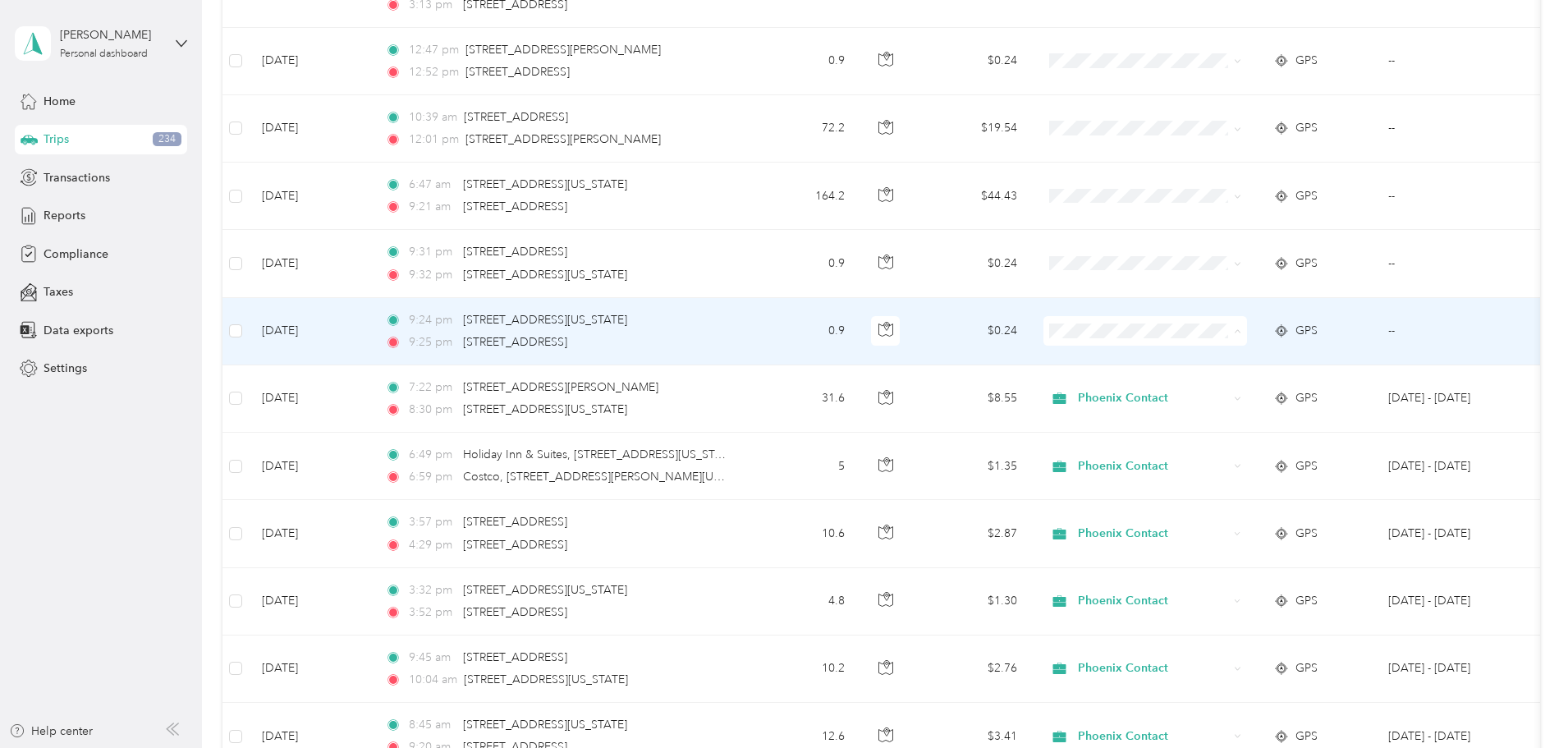 click on "Phoenix Contact" at bounding box center (1254, 361) 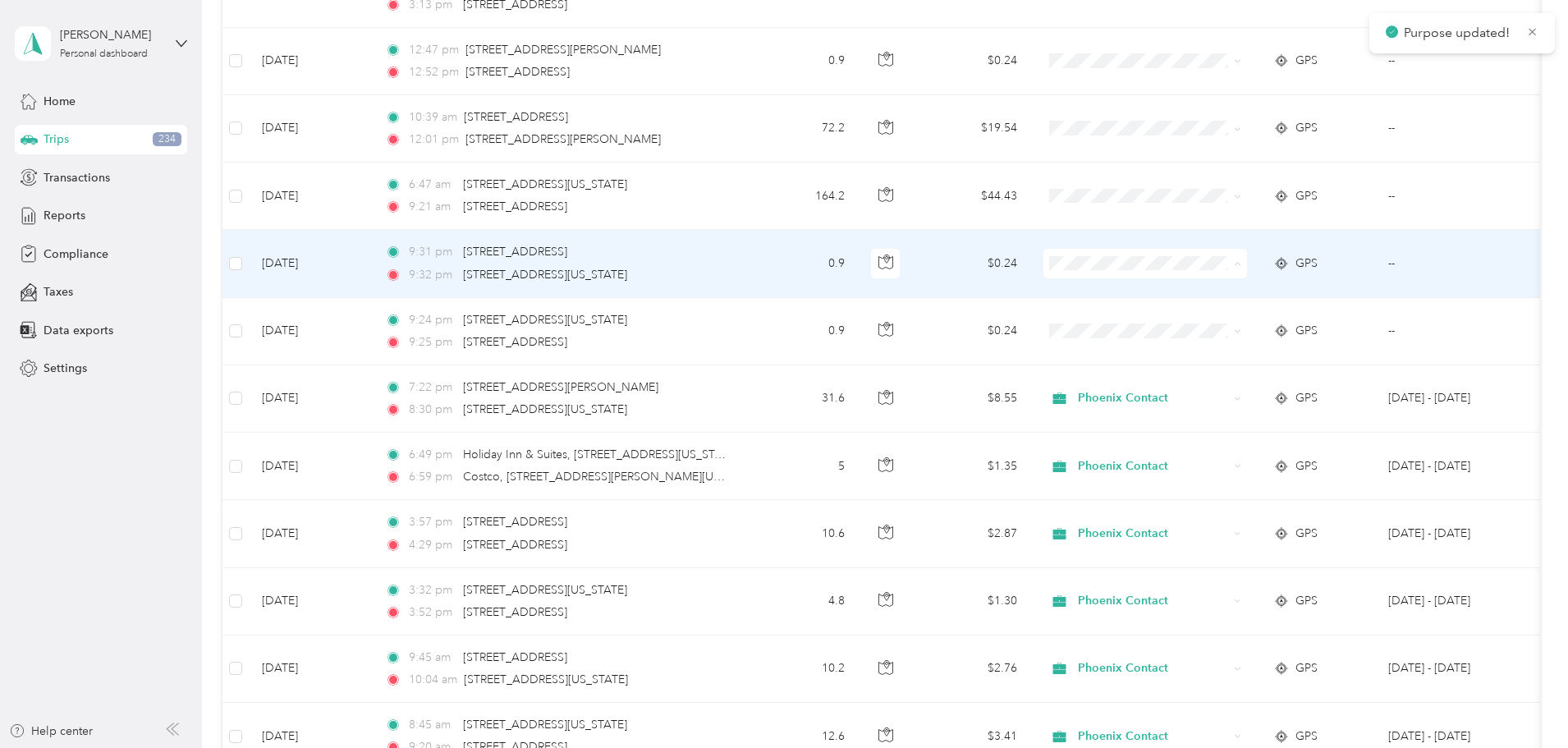 click on "Phoenix Contact" at bounding box center (1269, 294) 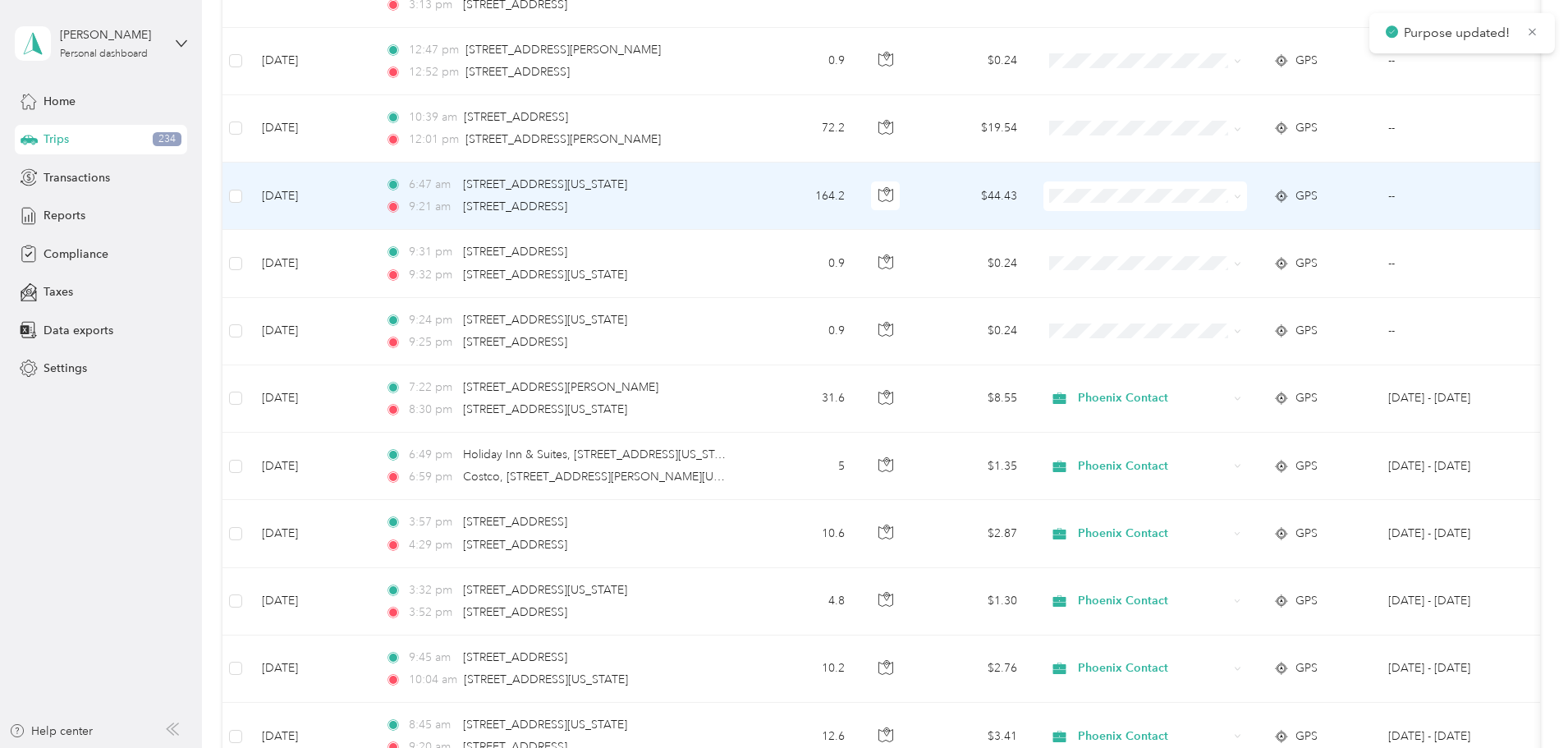 click at bounding box center (1145, 196) 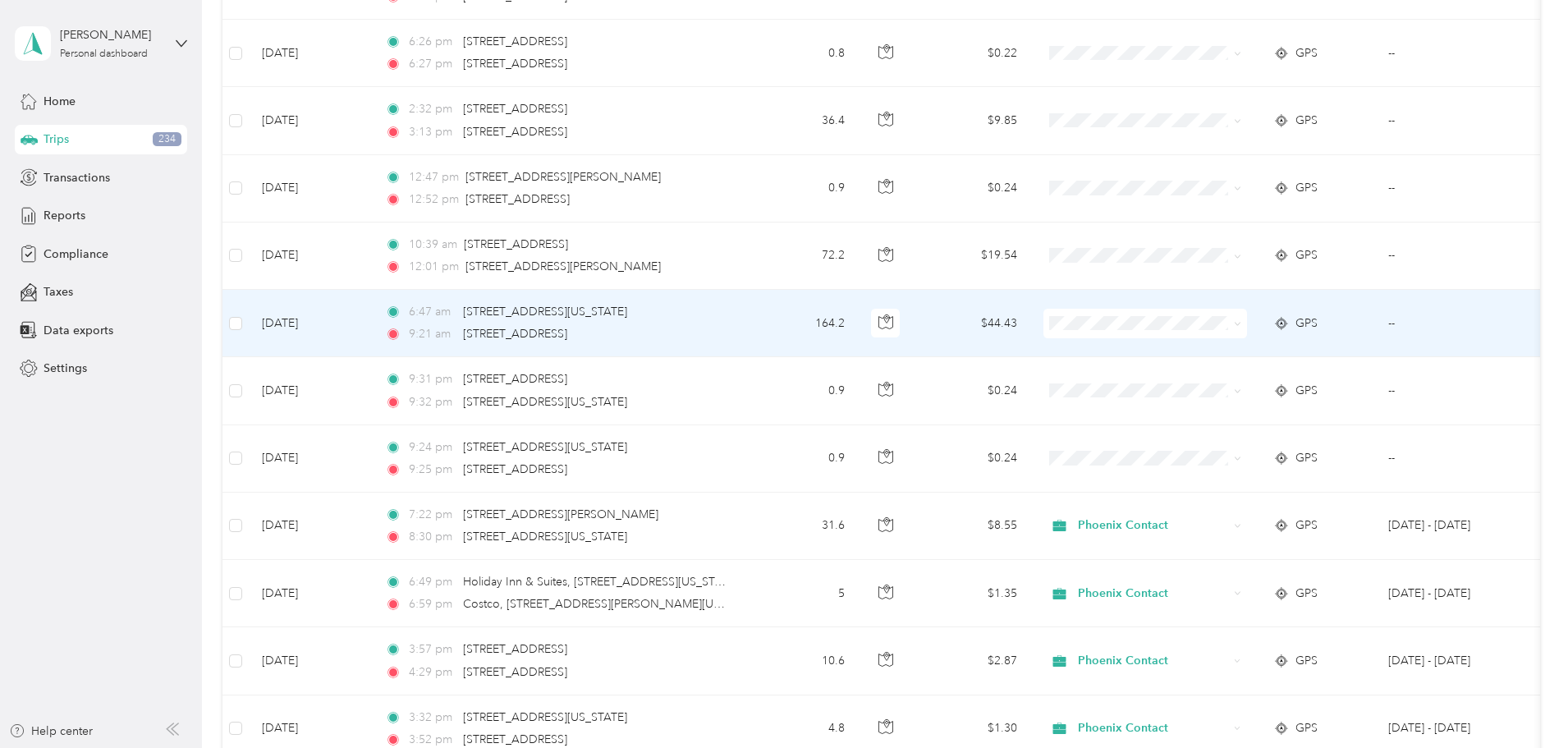 scroll, scrollTop: 9134, scrollLeft: 0, axis: vertical 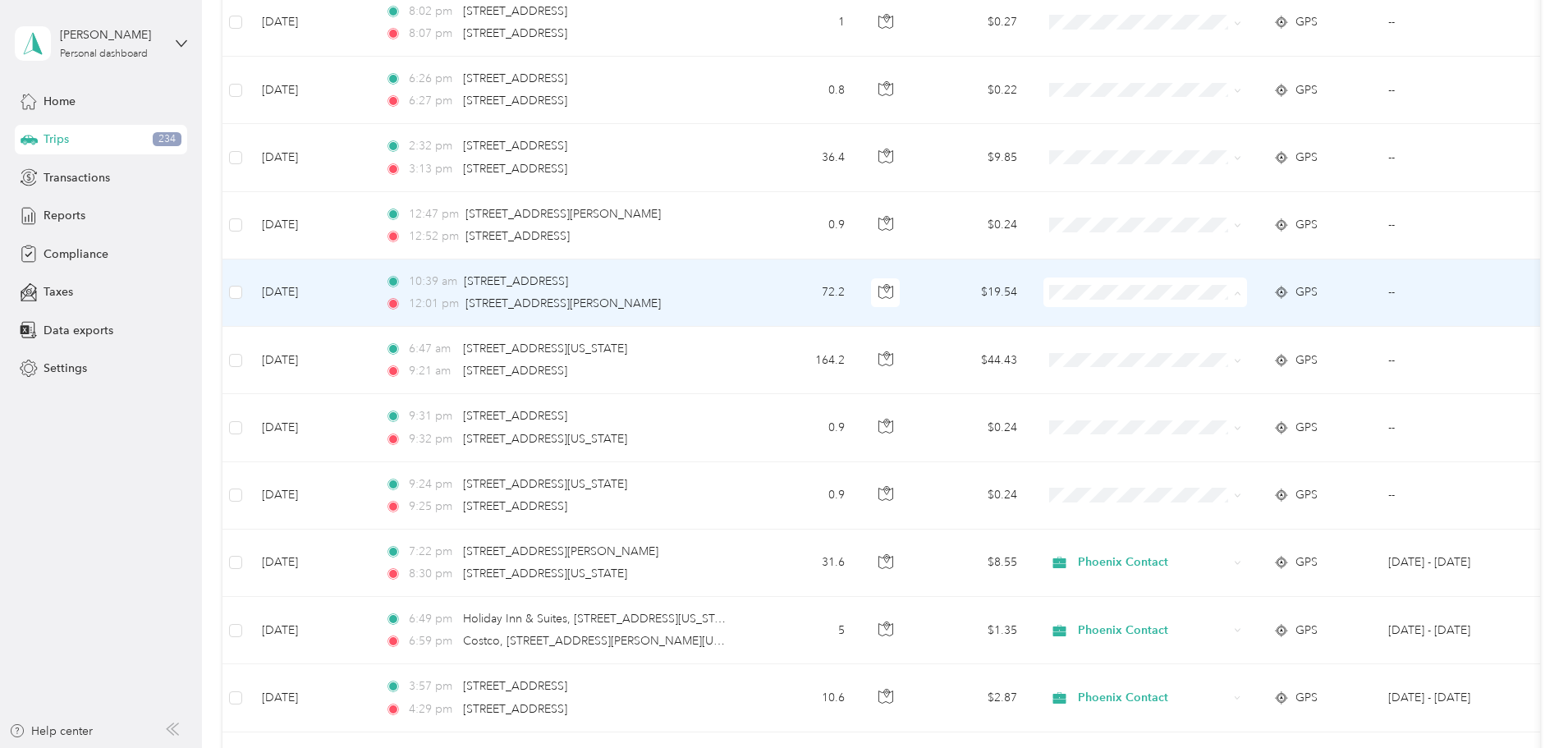 click on "Phoenix Contact" at bounding box center [1269, 323] 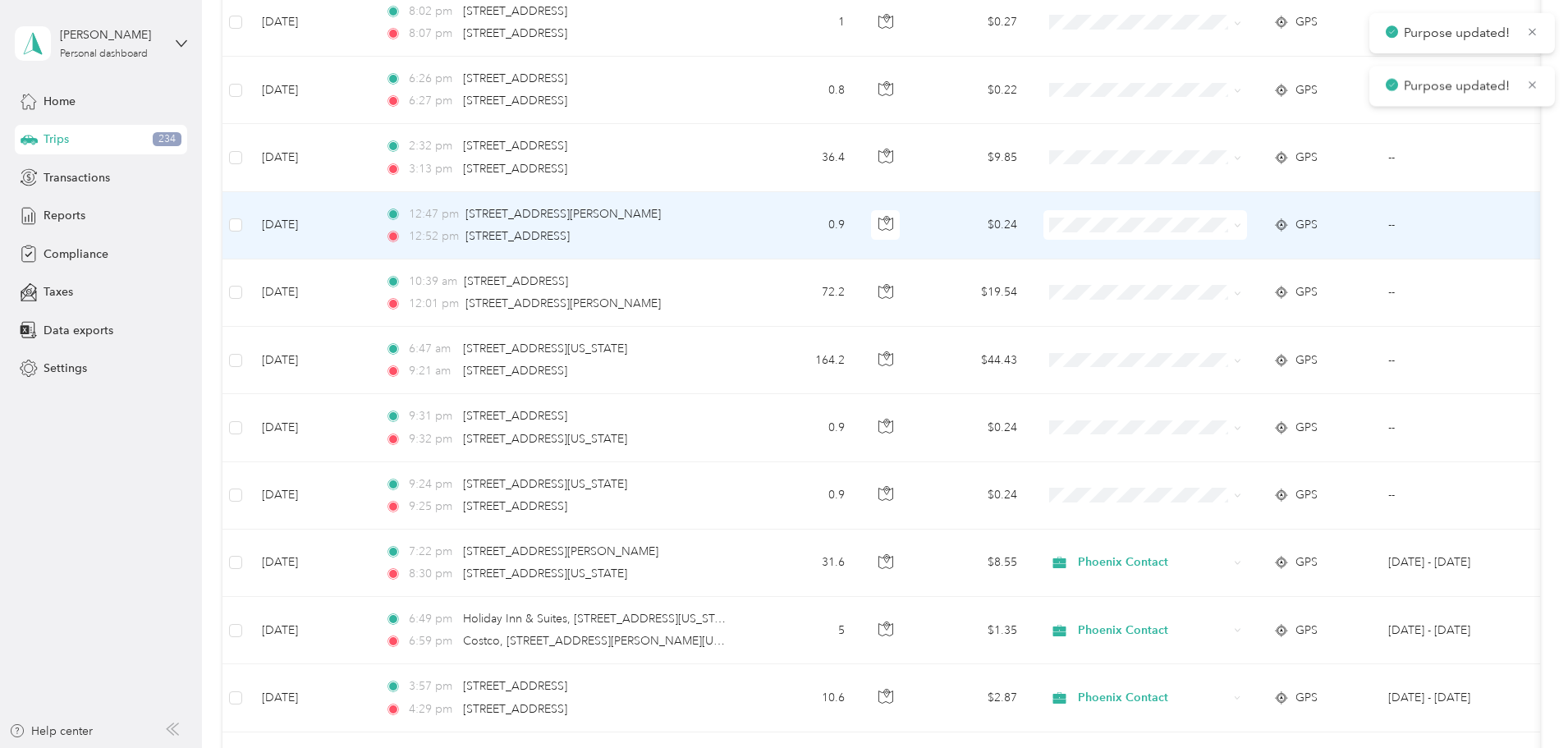 click on "Phoenix Contact" at bounding box center (1269, 254) 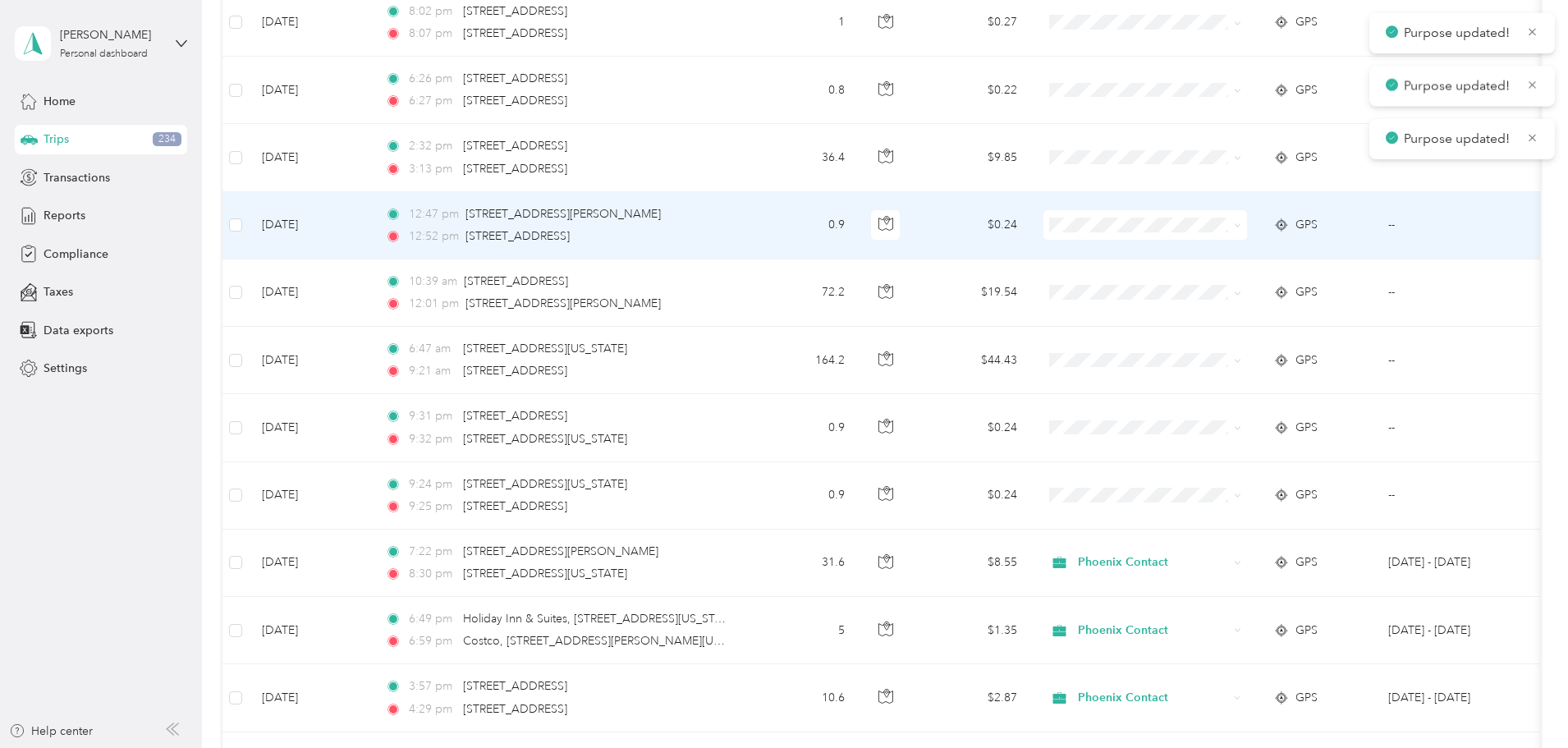scroll, scrollTop: 8970, scrollLeft: 0, axis: vertical 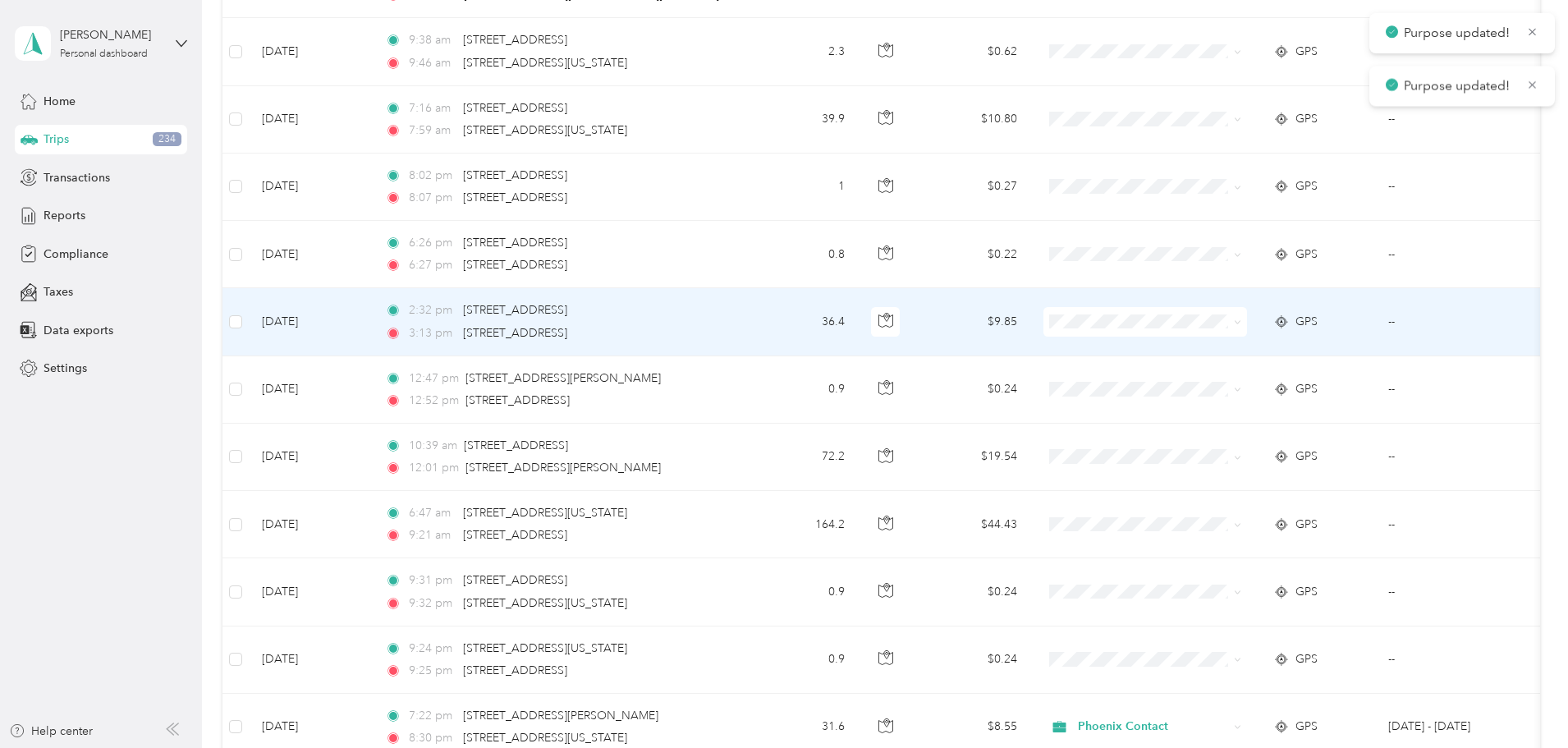 click at bounding box center [1145, 322] 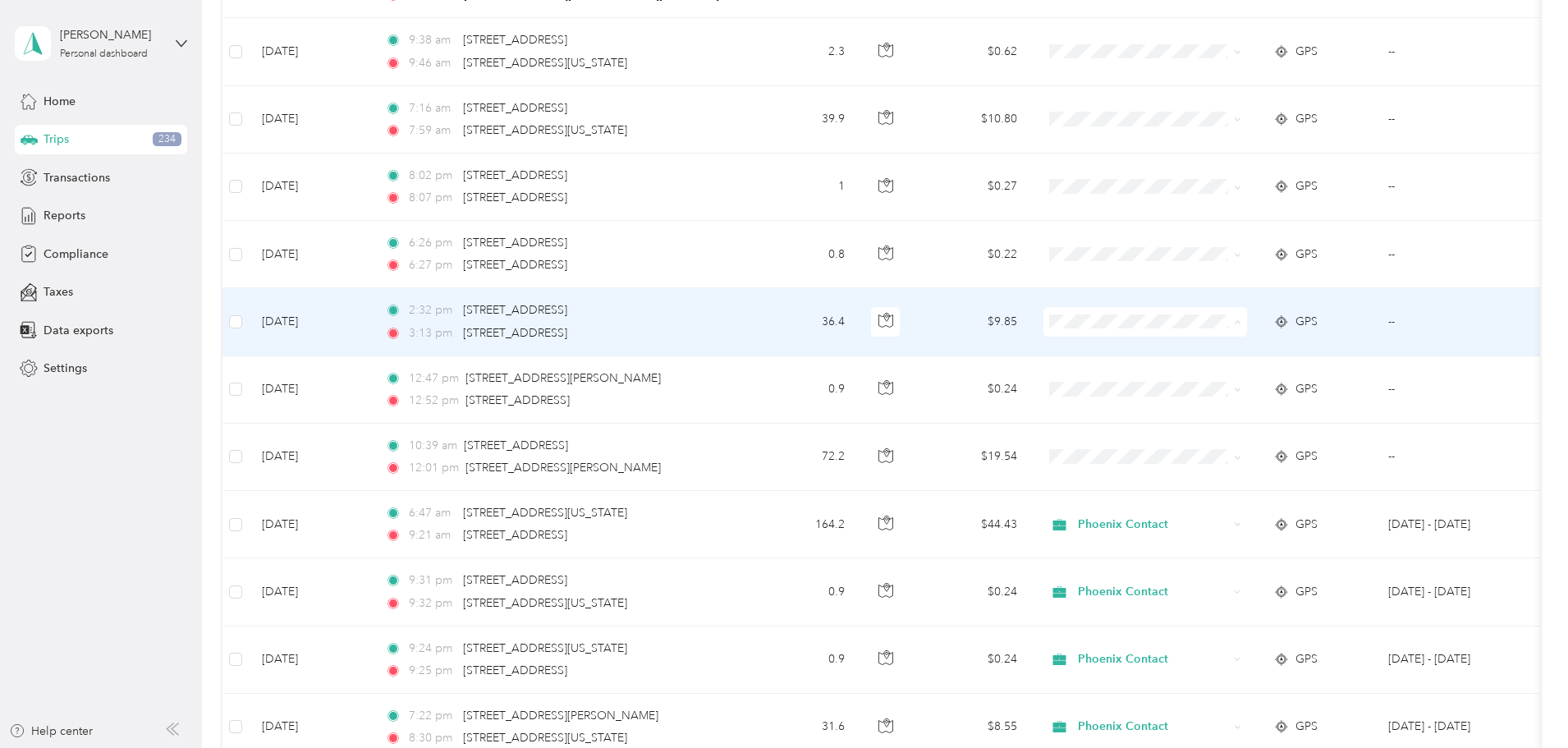 click on "Phoenix Contact" at bounding box center [1269, 352] 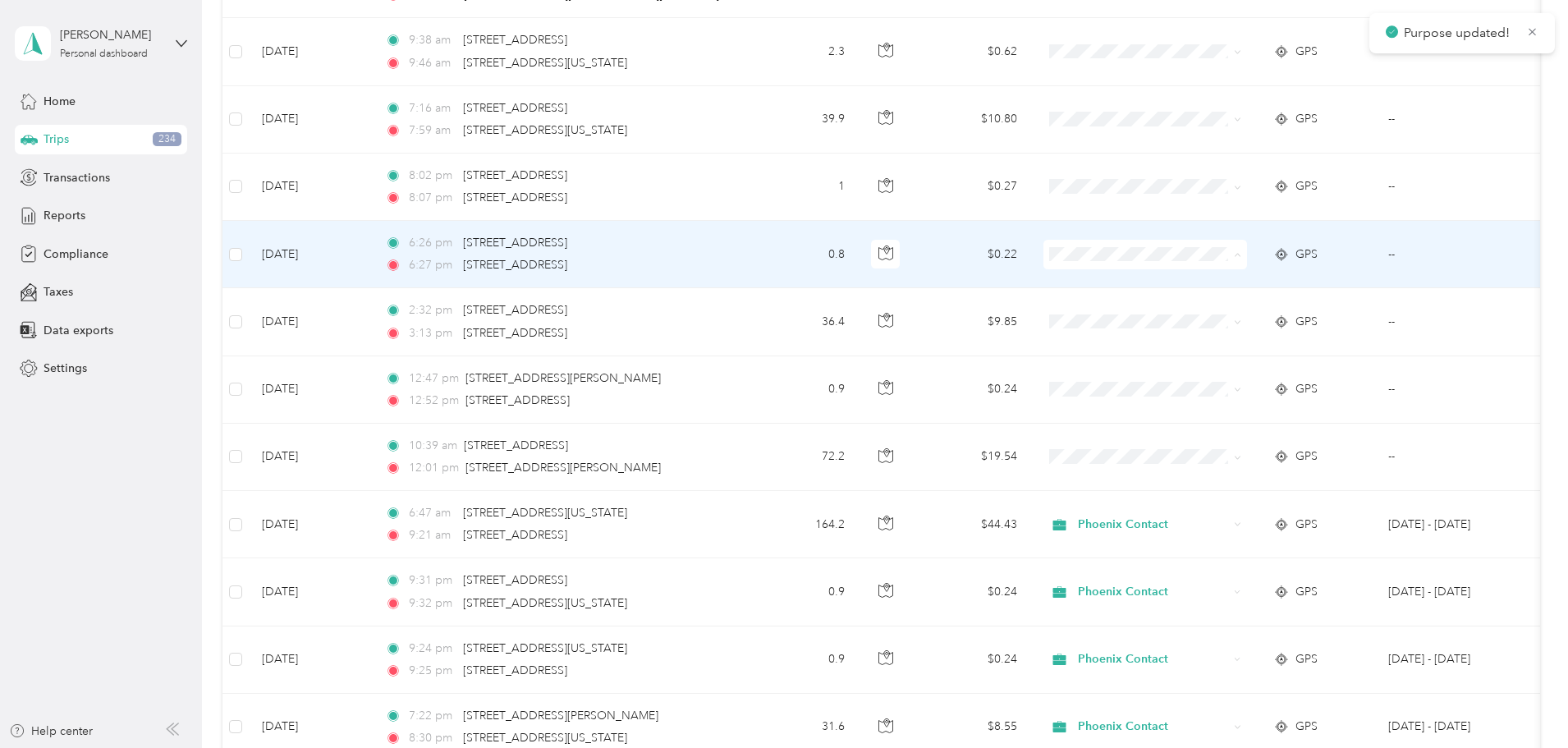 click on "Phoenix Contact" at bounding box center (1269, 285) 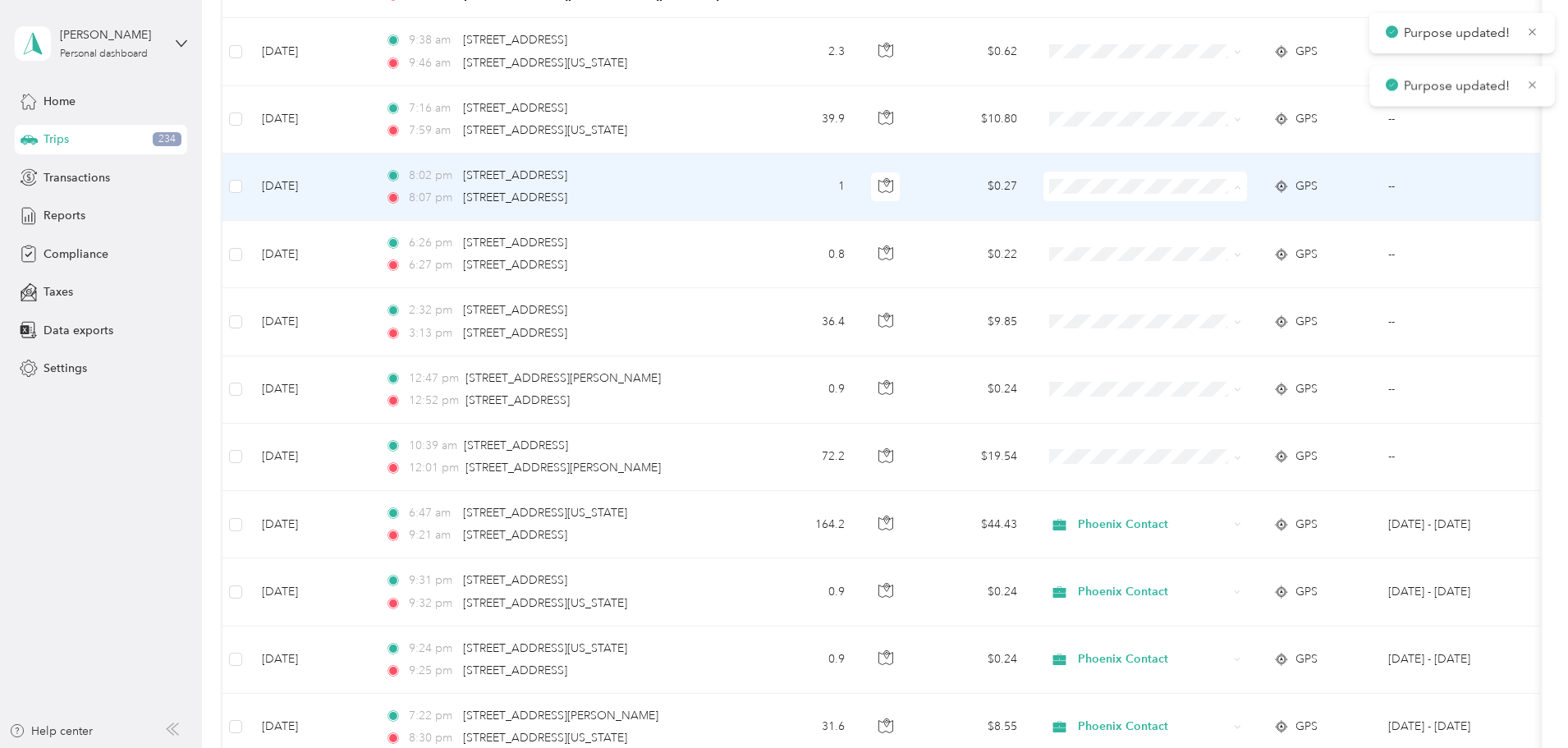 click on "Phoenix Contact" at bounding box center [1269, 217] 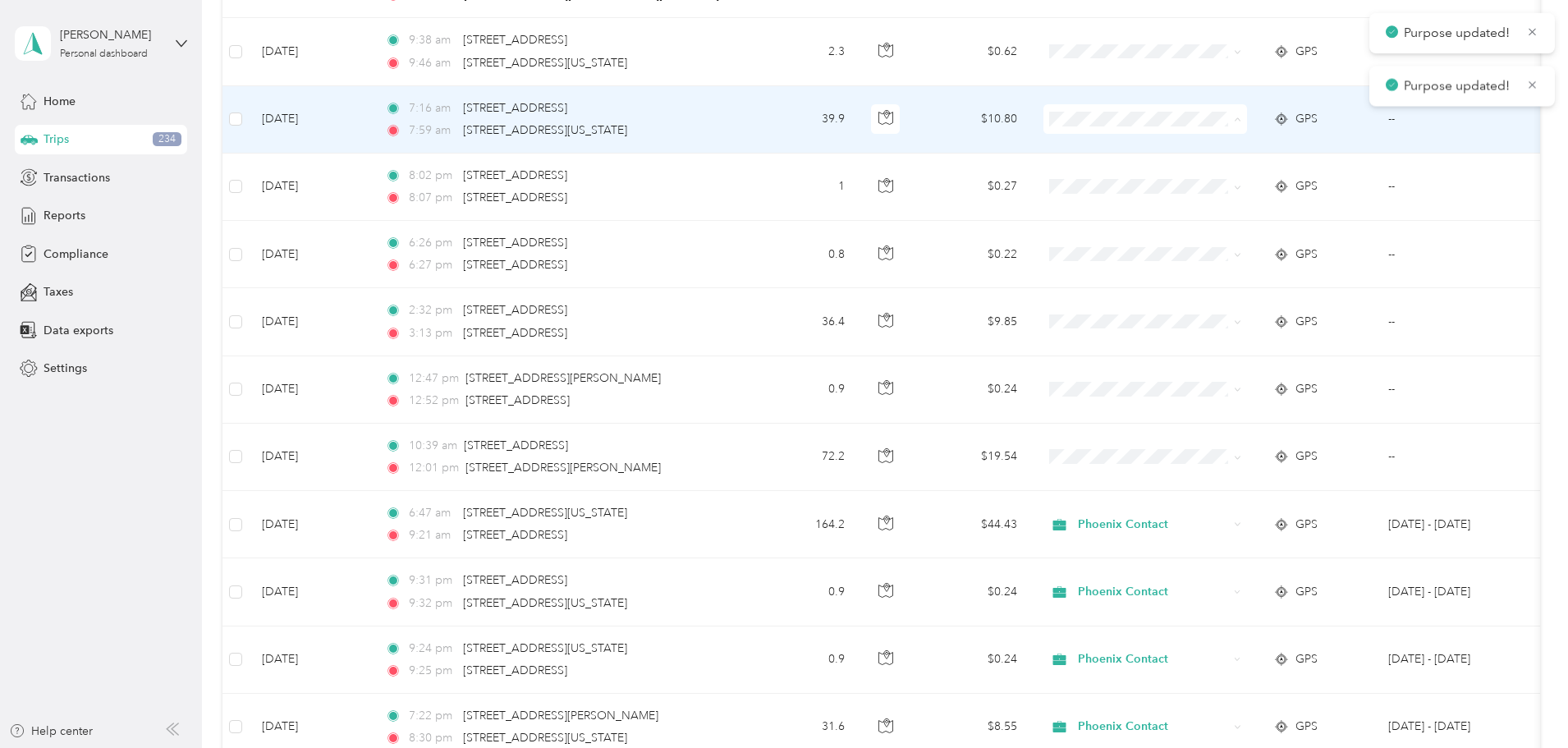 click on "Phoenix Contact" at bounding box center [1254, 149] 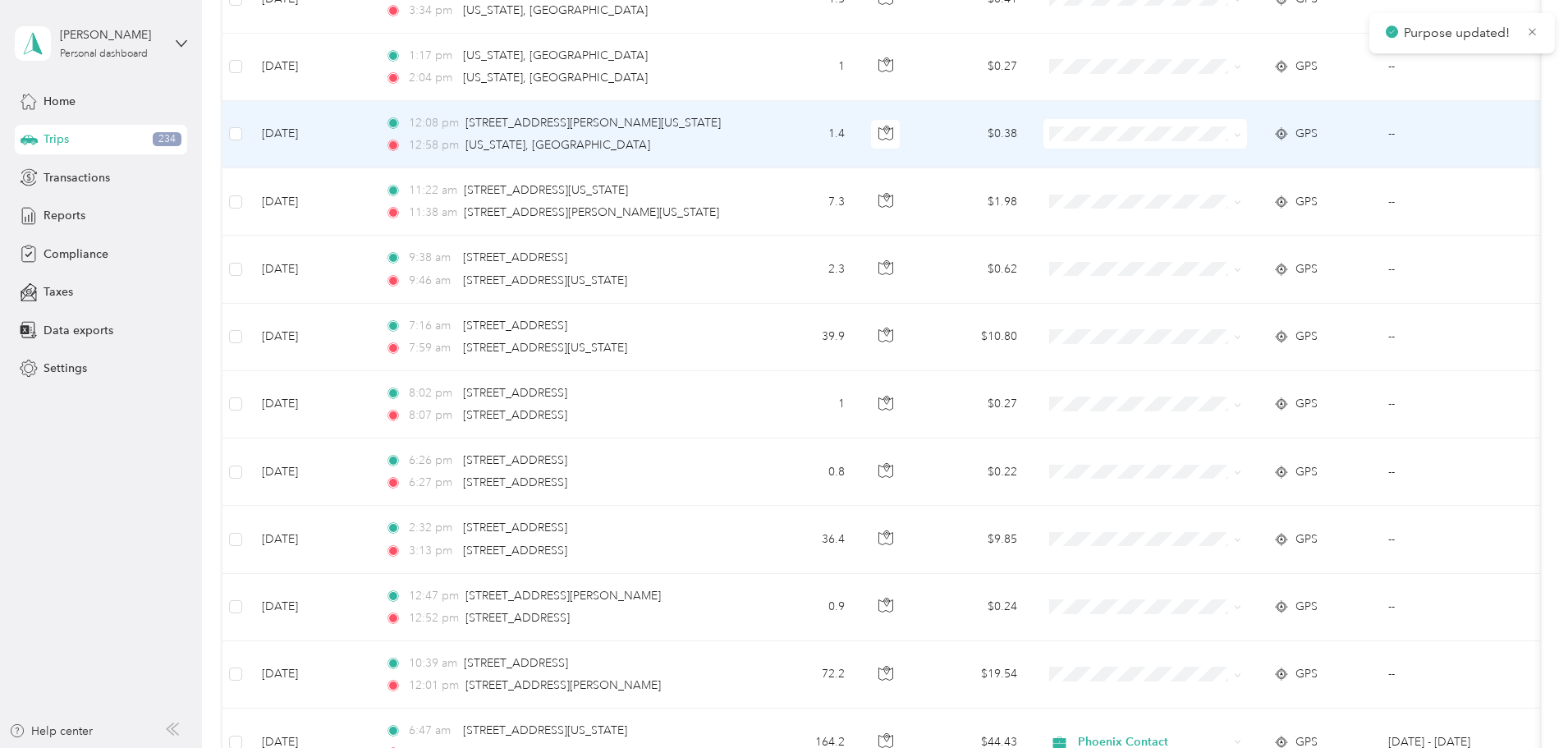 scroll, scrollTop: 8724, scrollLeft: 0, axis: vertical 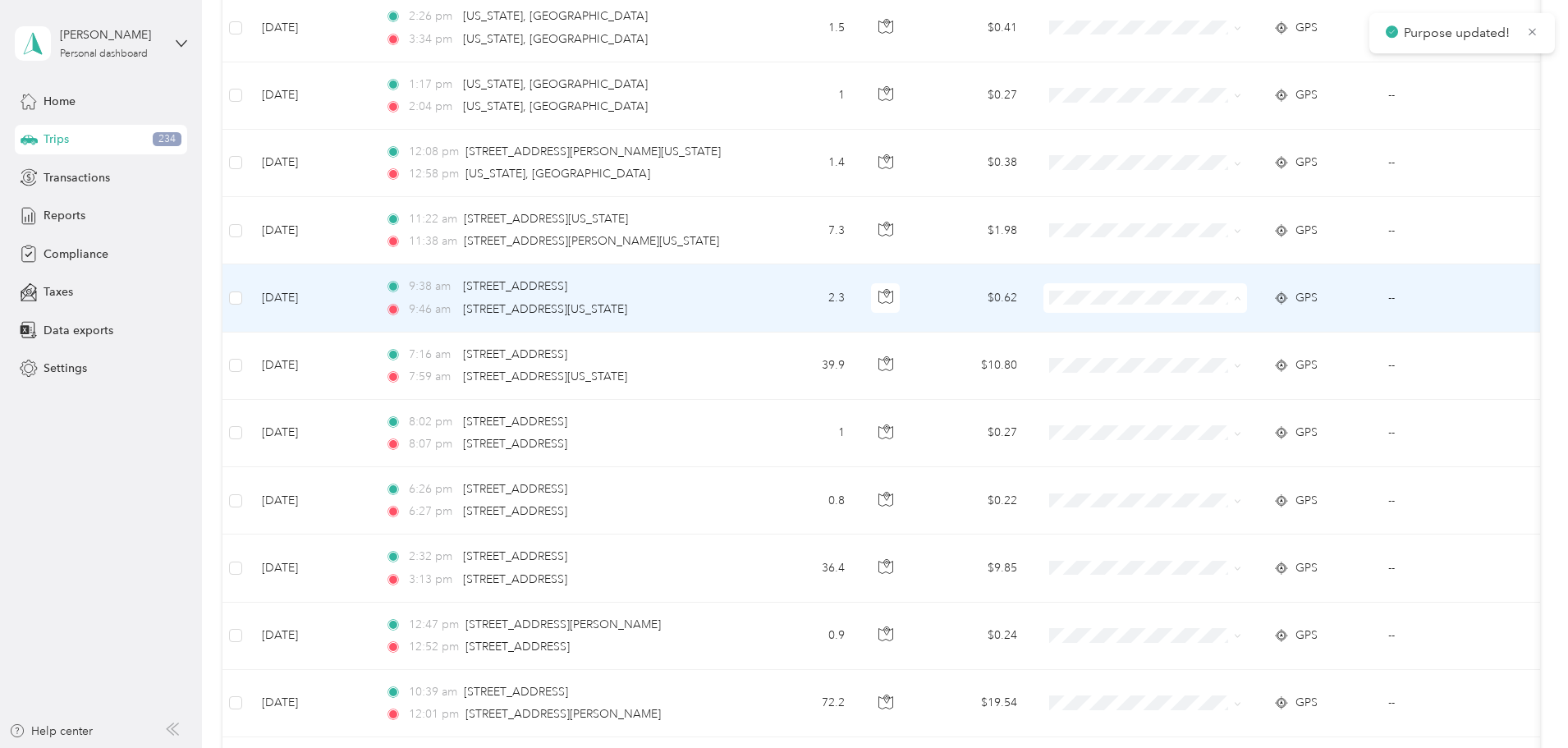 click on "Phoenix Contact" at bounding box center (1269, 328) 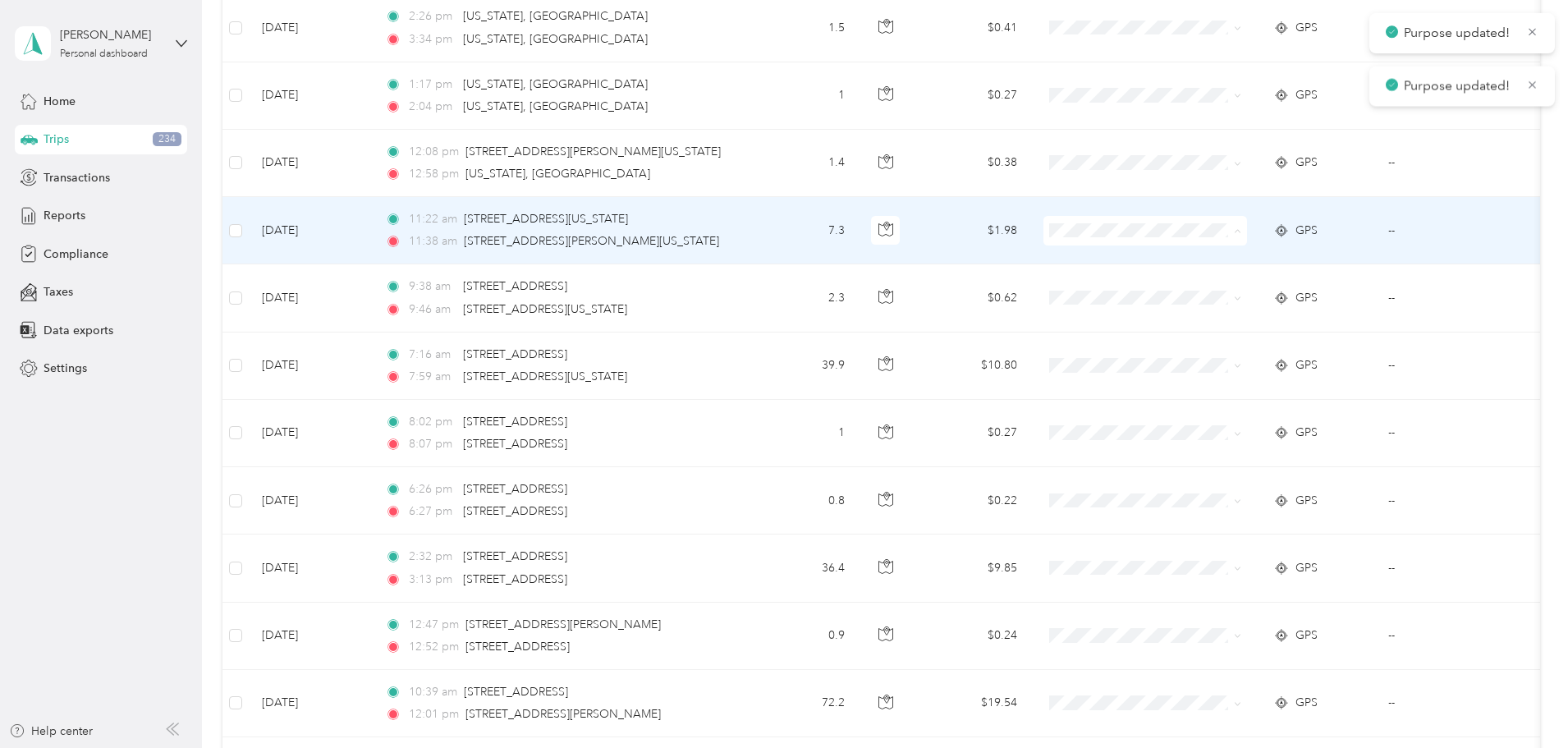 click on "Phoenix Contact" at bounding box center [1269, 261] 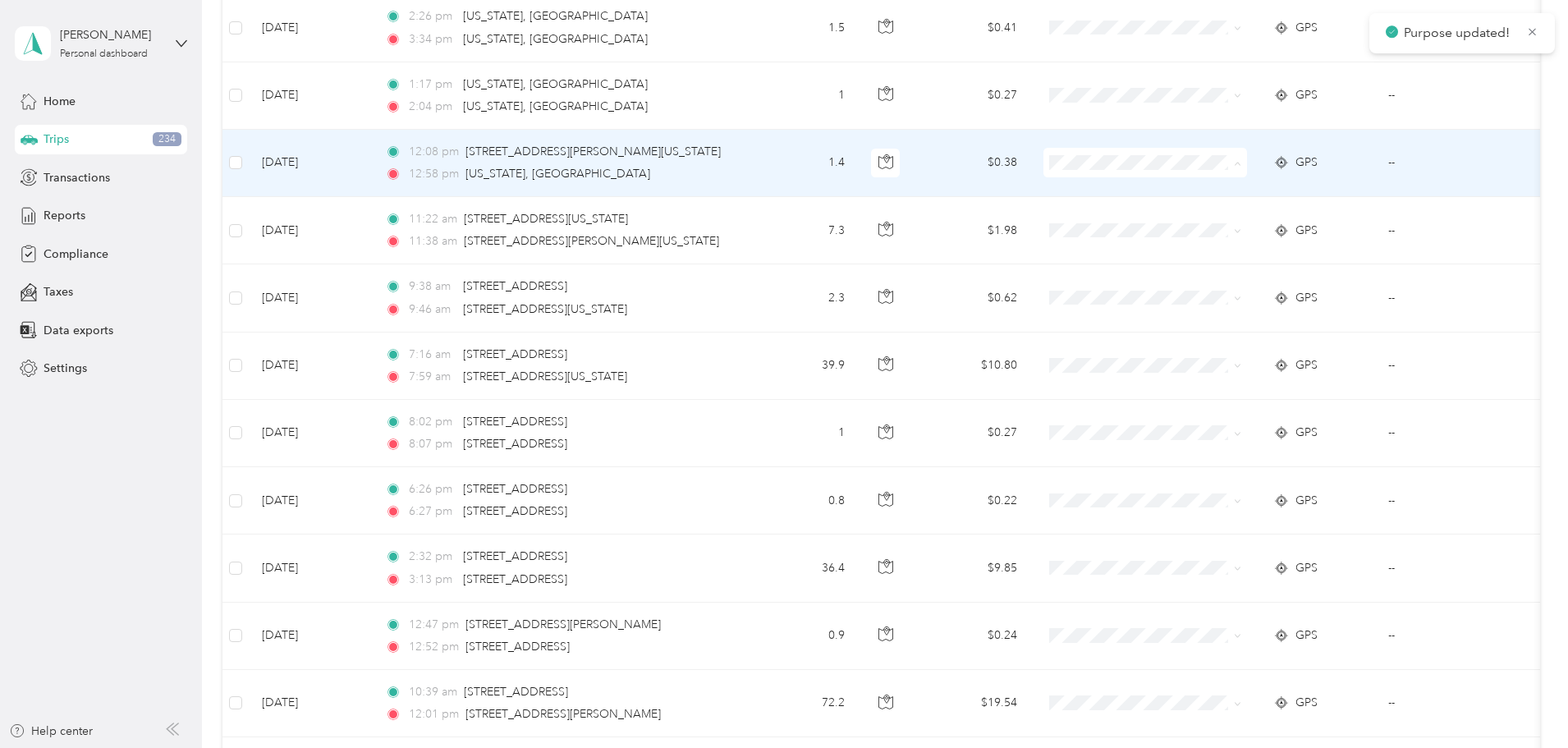 click on "Phoenix Contact" at bounding box center (1269, 193) 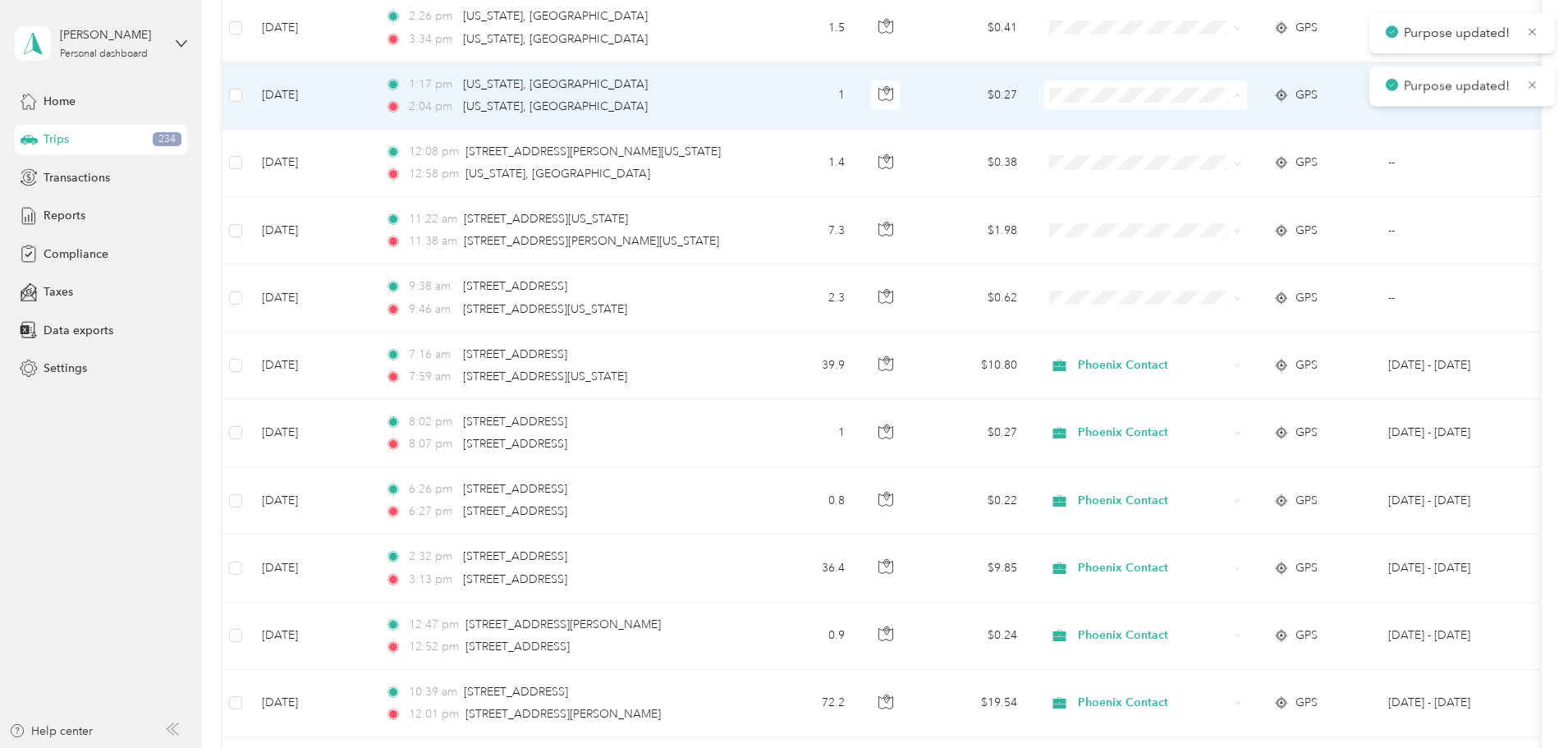 click on "Phoenix Contact" at bounding box center (1269, 126) 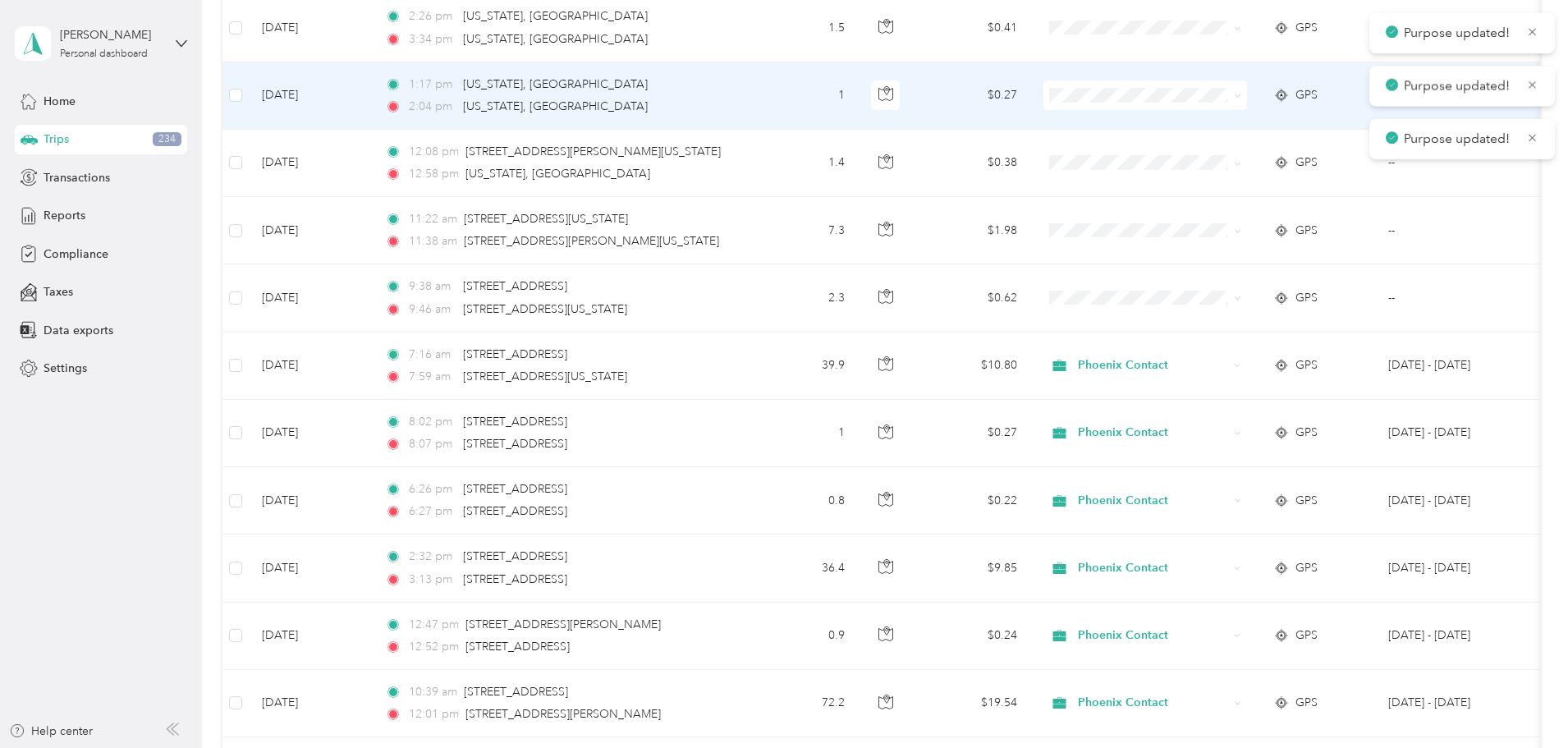 scroll, scrollTop: 8478, scrollLeft: 0, axis: vertical 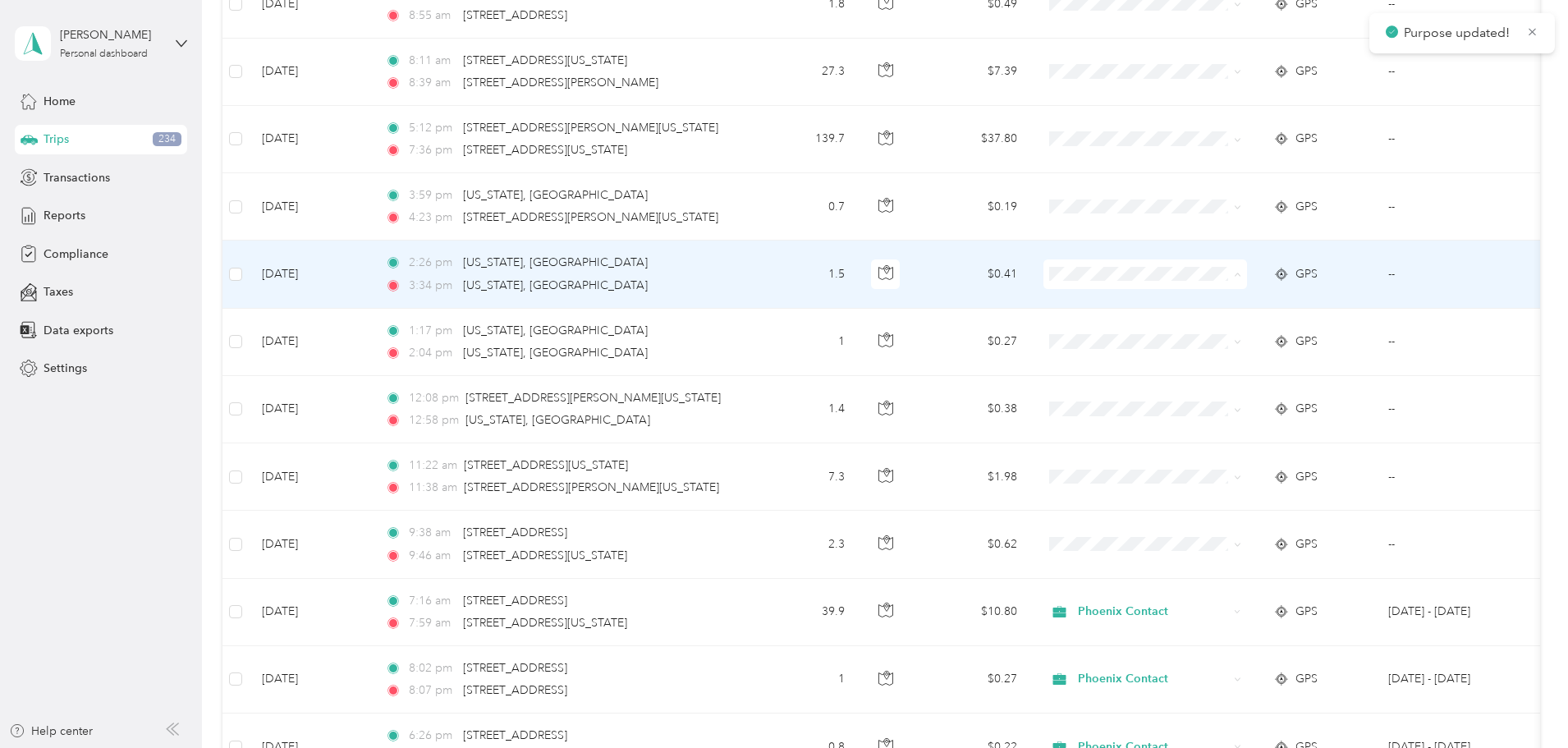 click on "Phoenix Contact" at bounding box center [1254, 305] 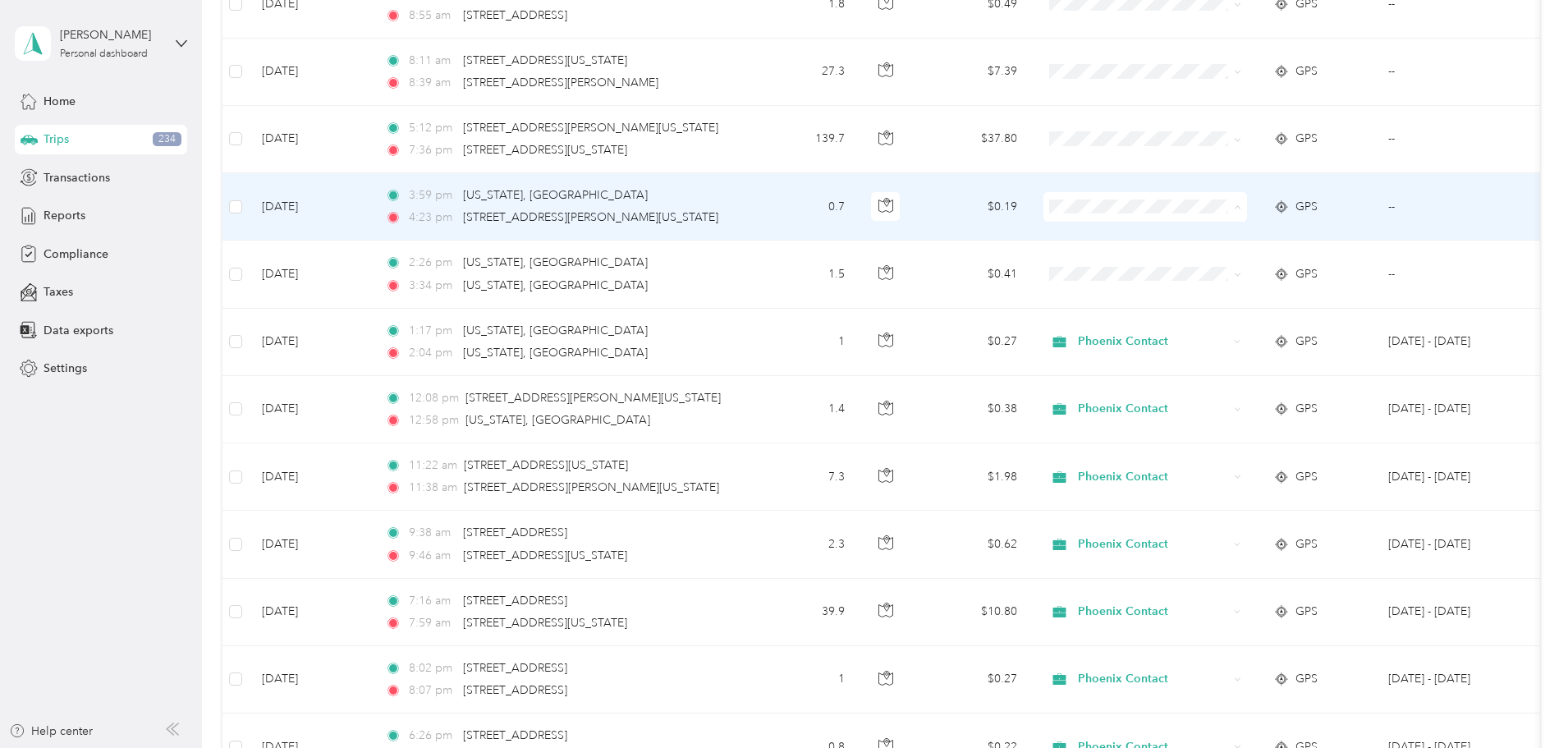 click on "Personal" at bounding box center (1269, 266) 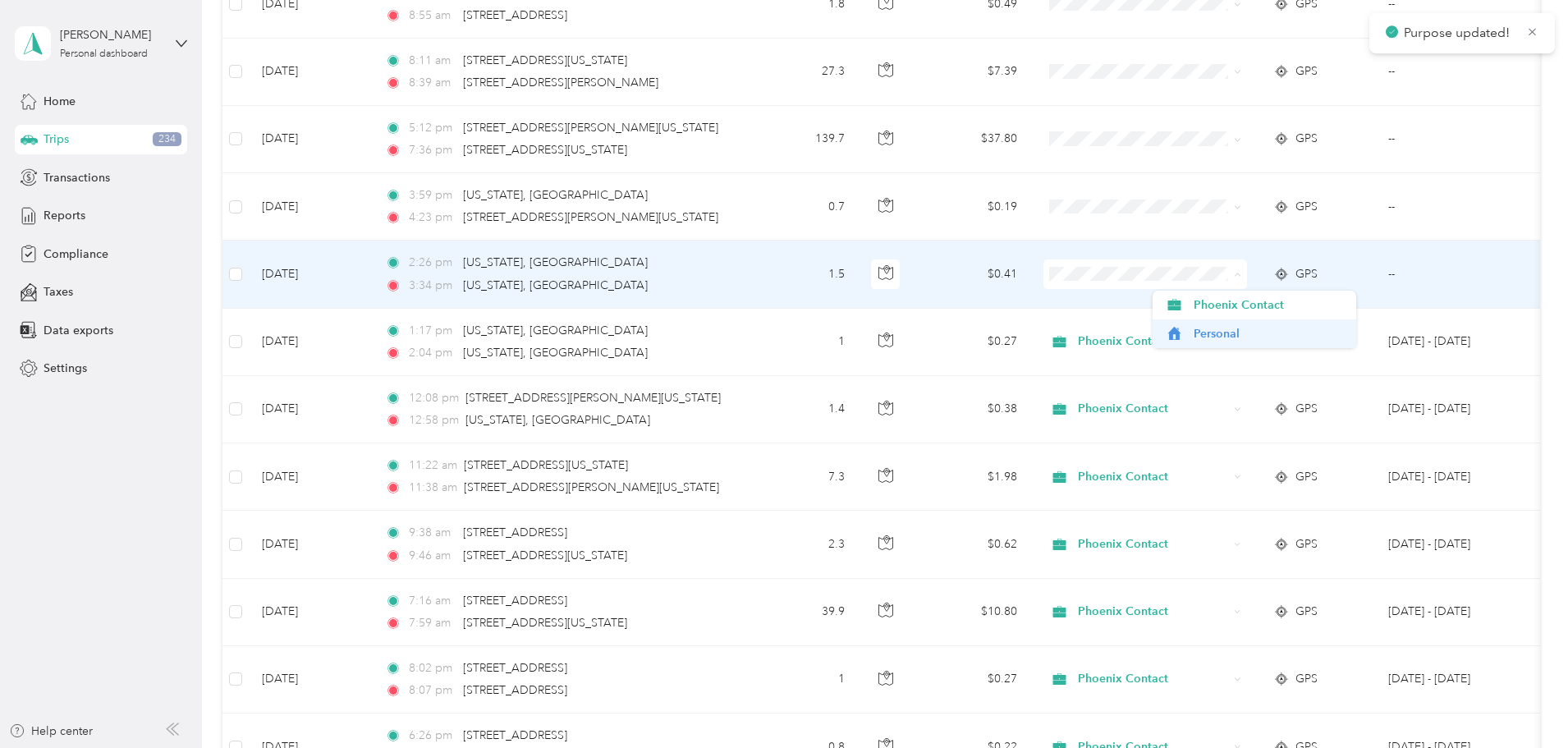 click on "Personal" at bounding box center (1269, 333) 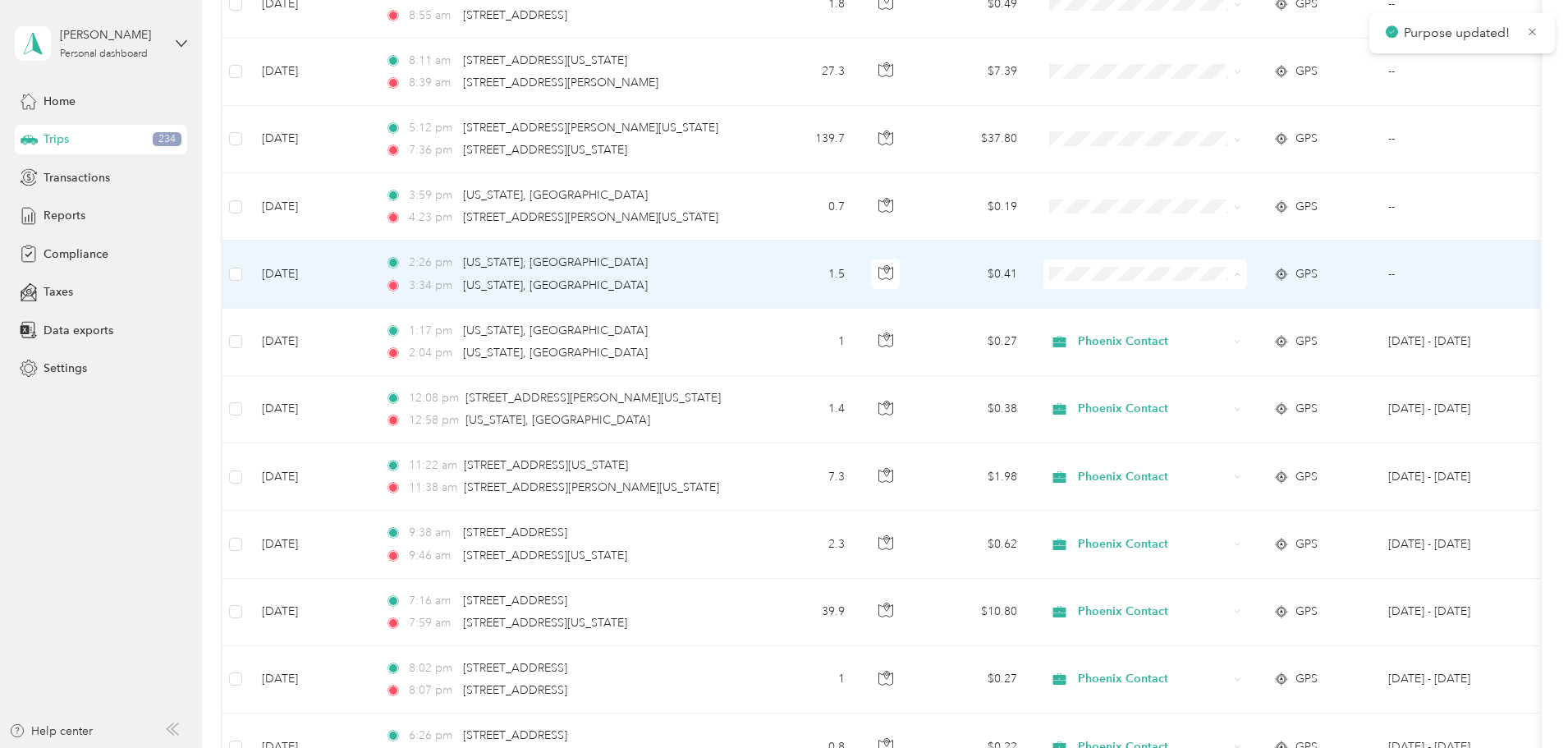 click on "Personal" at bounding box center (1254, 333) 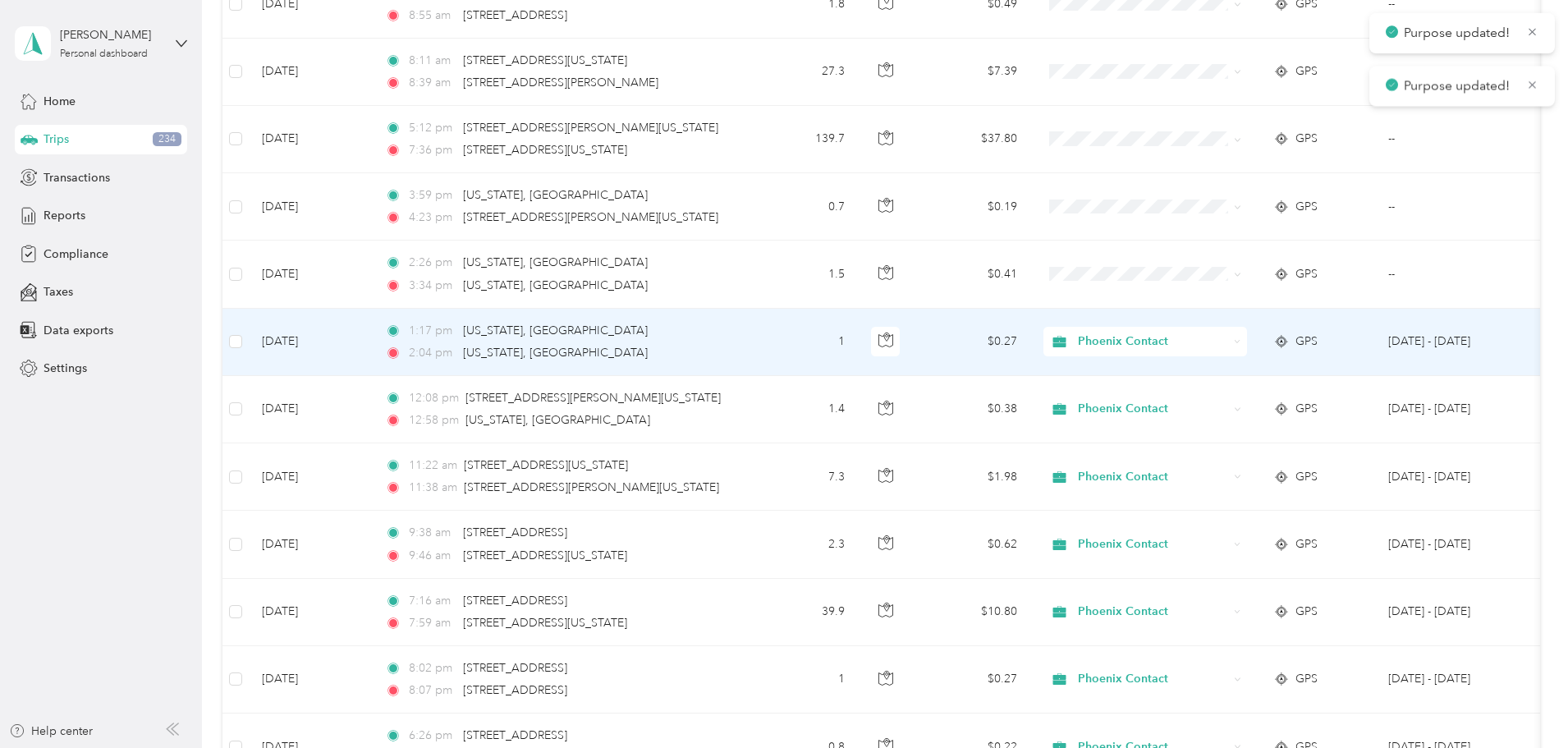 click on "Phoenix Contact" at bounding box center (1153, 342) 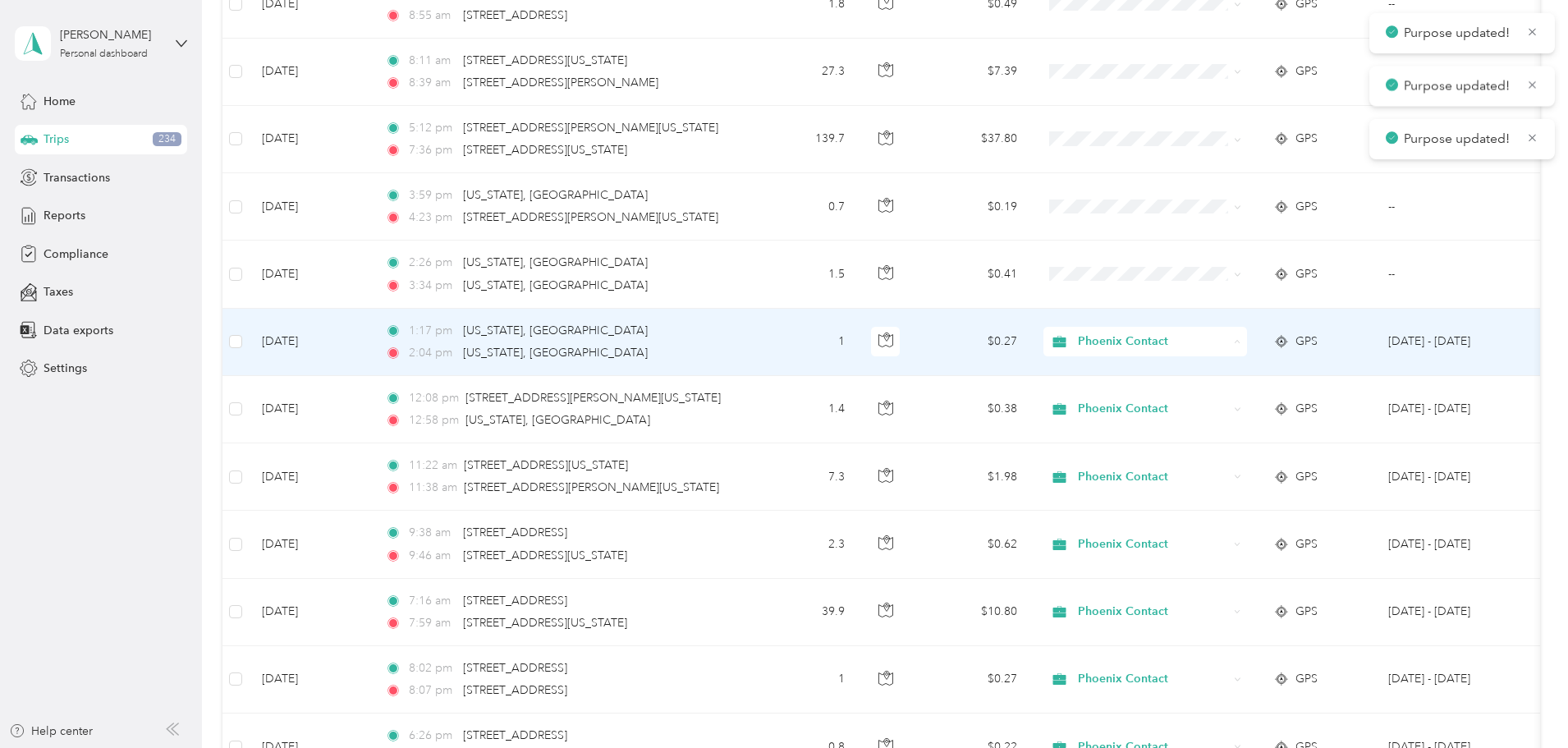 click on "Personal" at bounding box center [1269, 401] 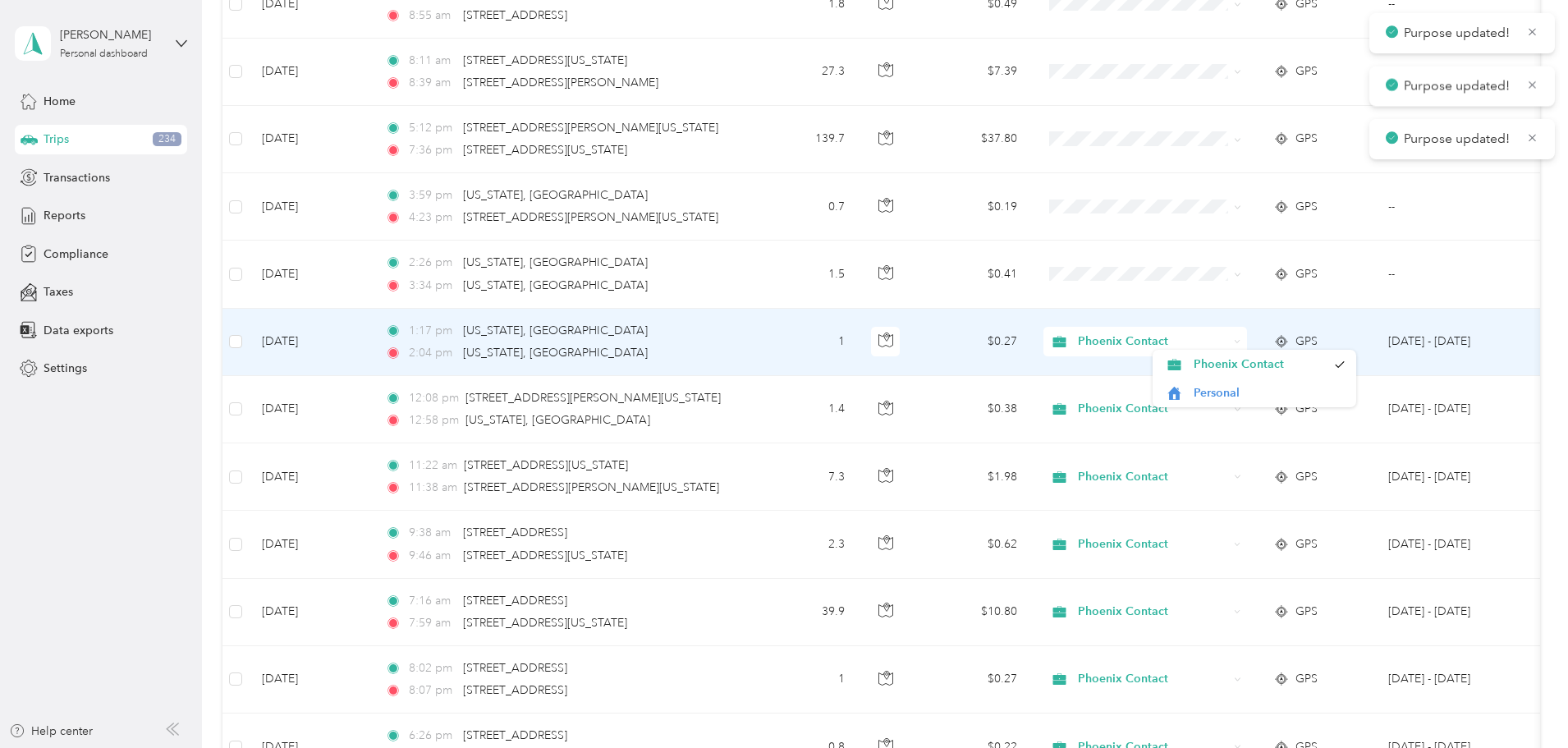 click on "Phoenix Contact" at bounding box center (1153, 409) 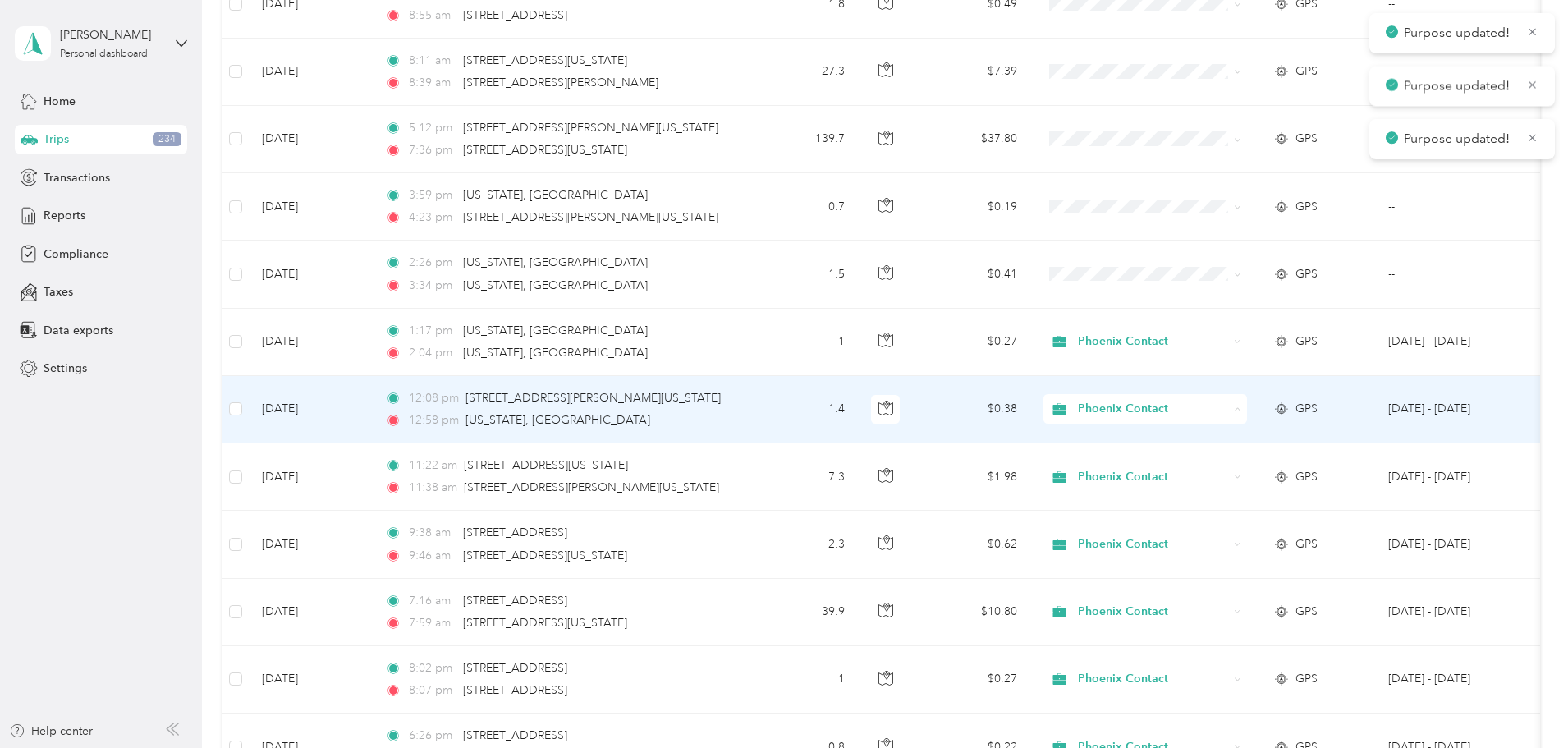 click on "Personal" at bounding box center [1269, 468] 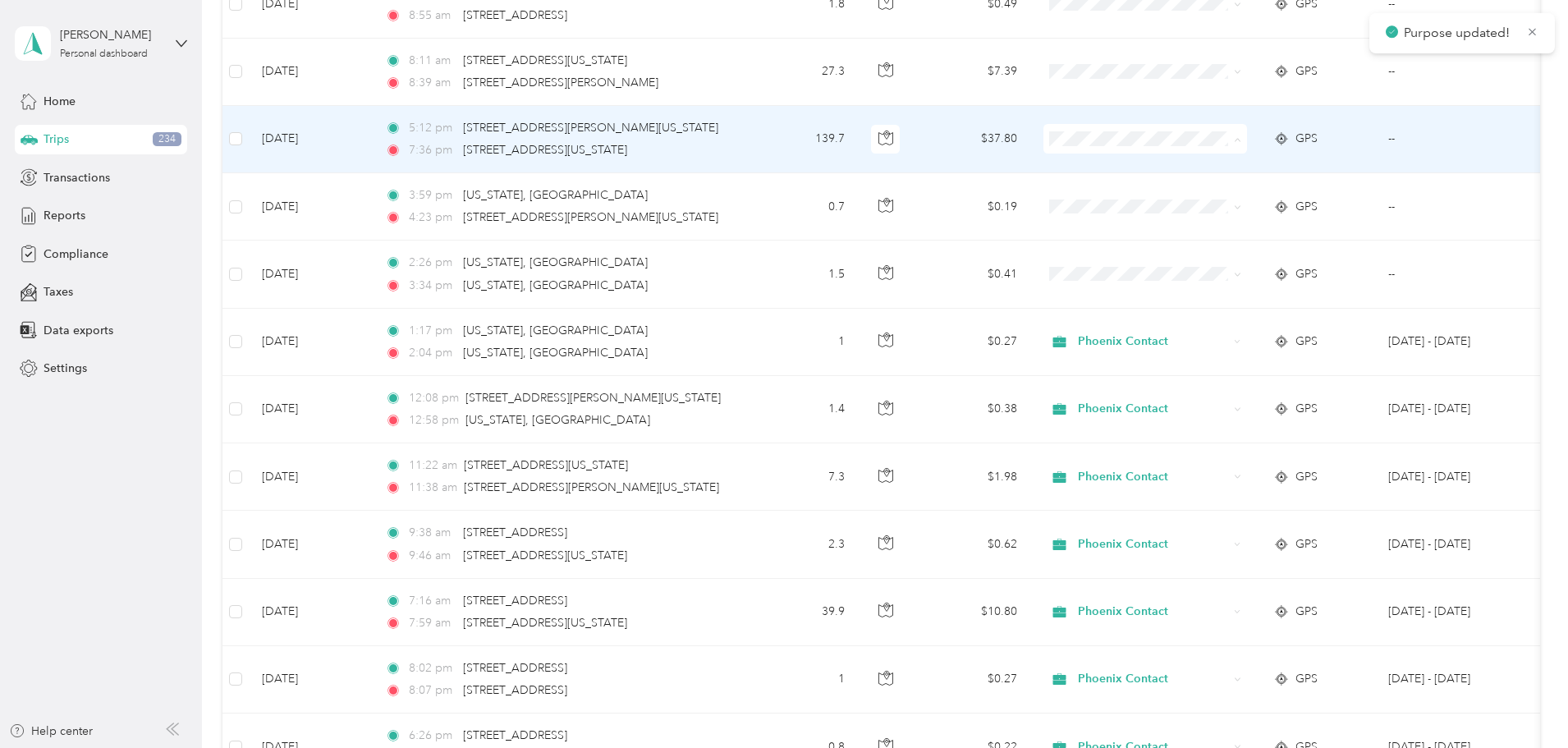 click on "Phoenix Contact" at bounding box center (1269, 169) 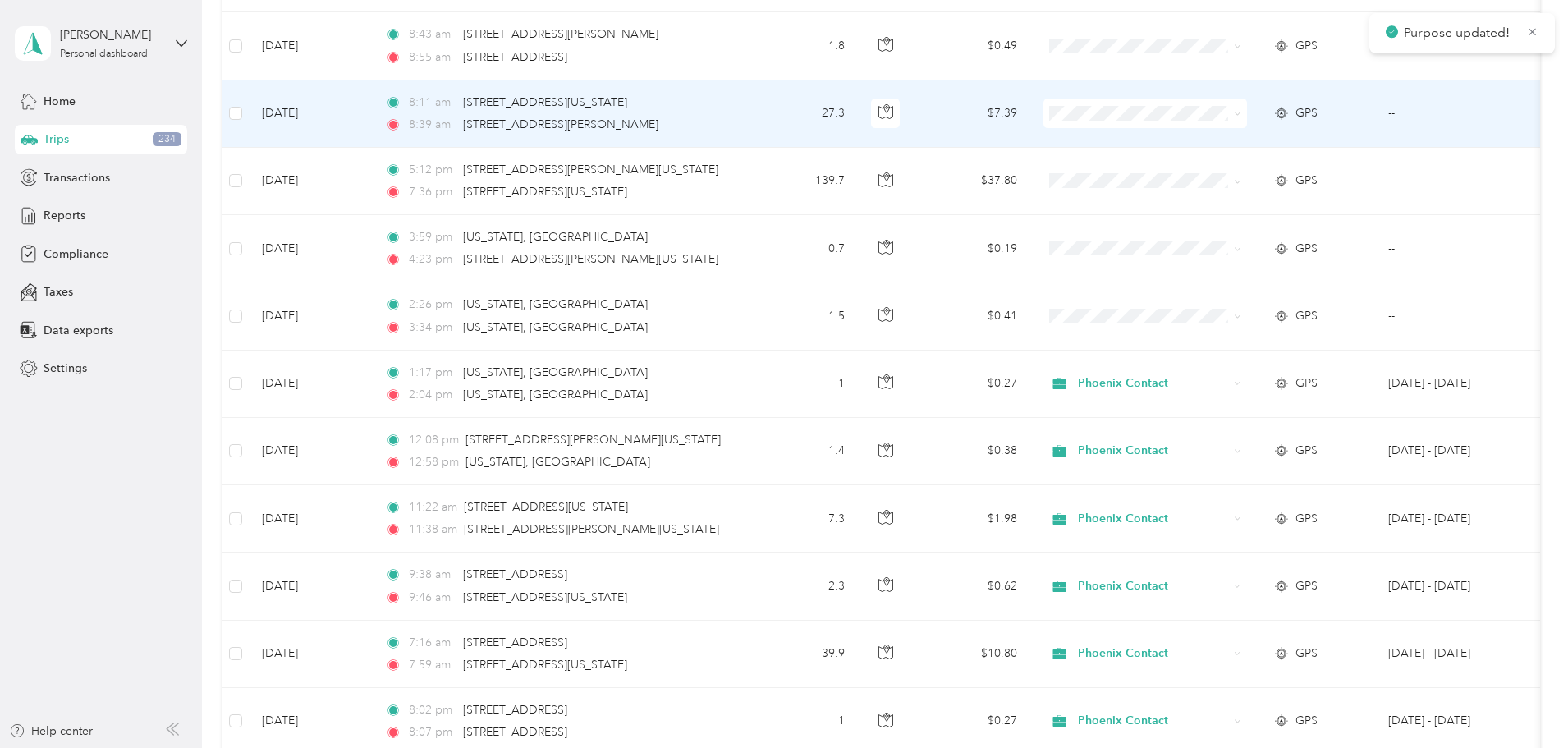 scroll, scrollTop: 8395, scrollLeft: 0, axis: vertical 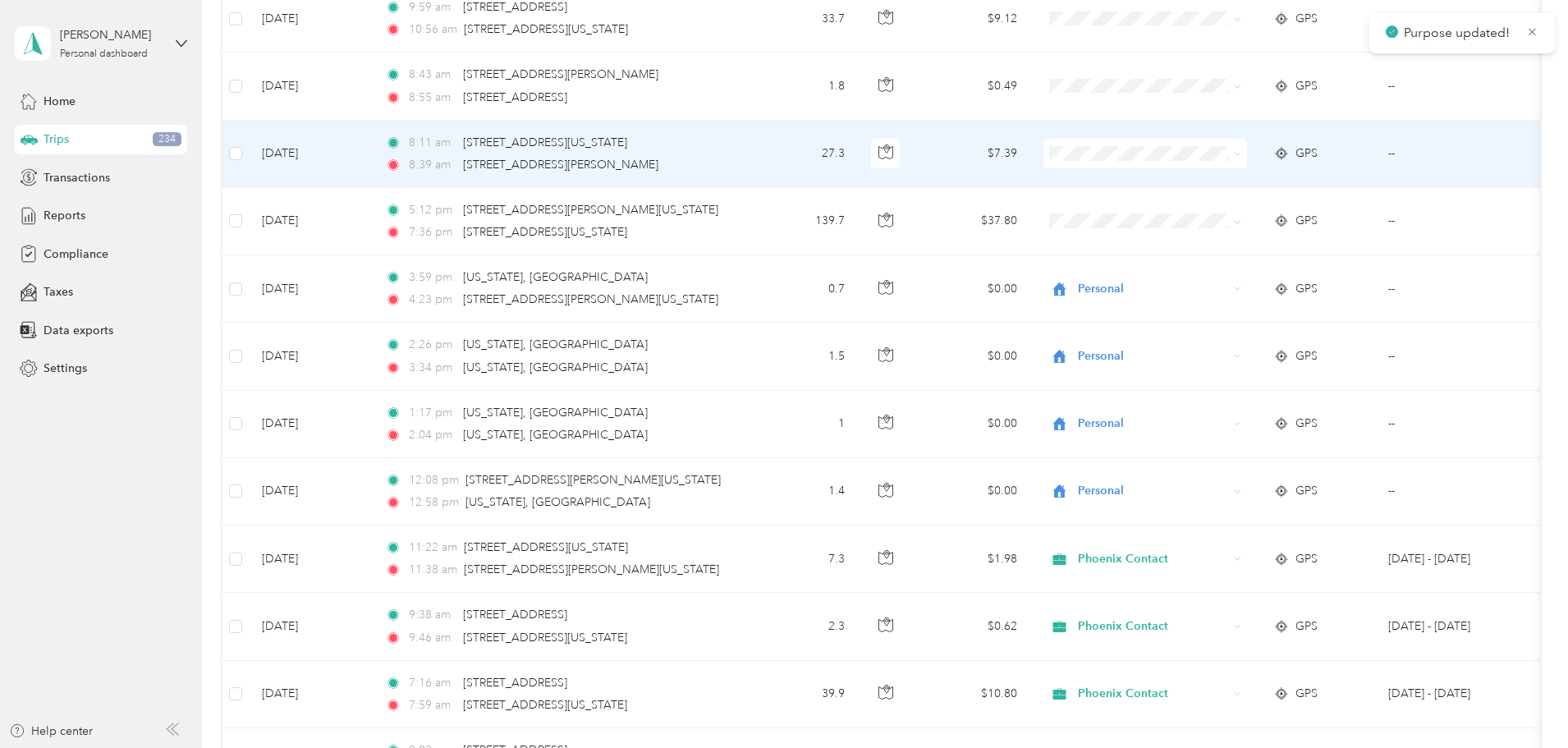 click on "Phoenix Contact" at bounding box center (1254, 182) 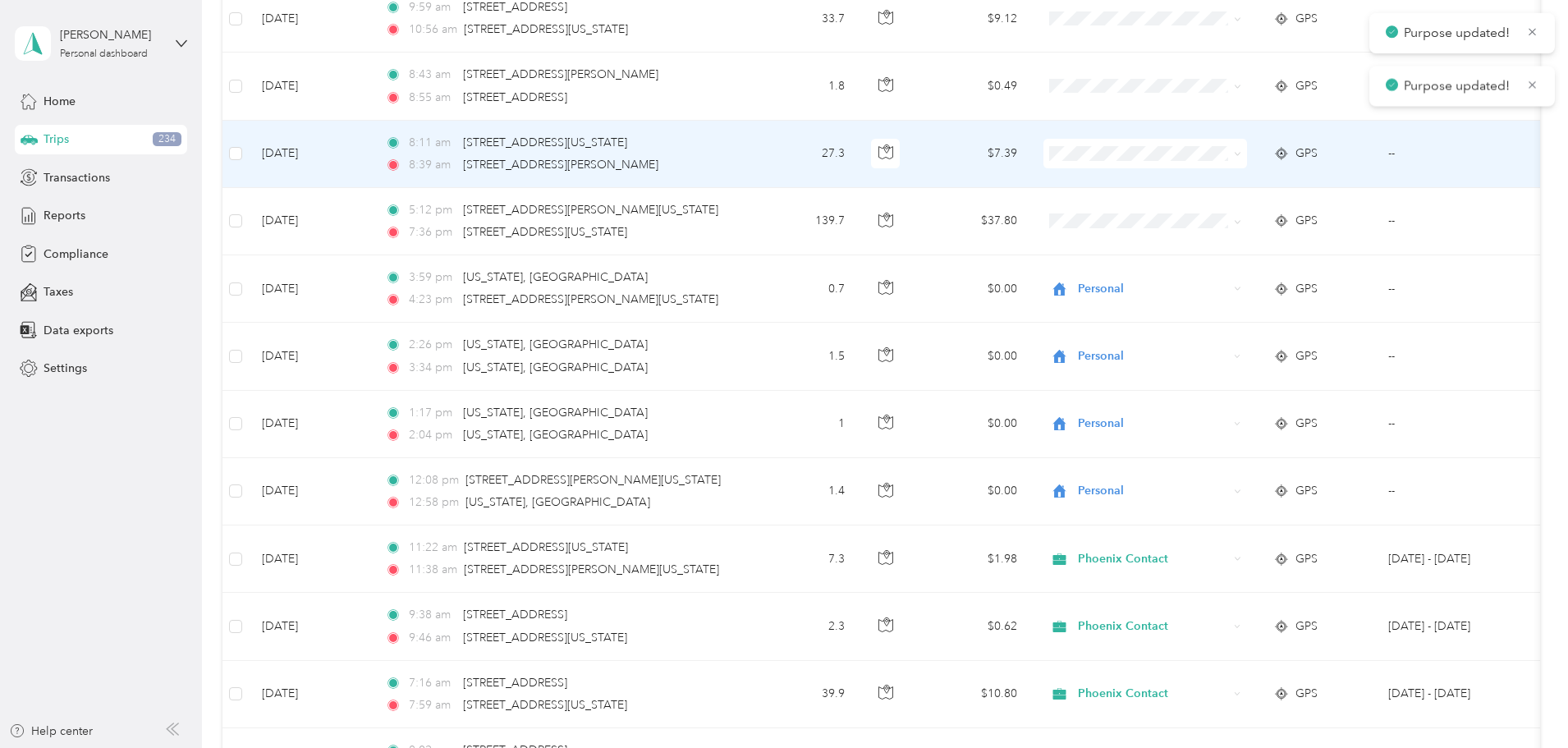 scroll, scrollTop: 8313, scrollLeft: 0, axis: vertical 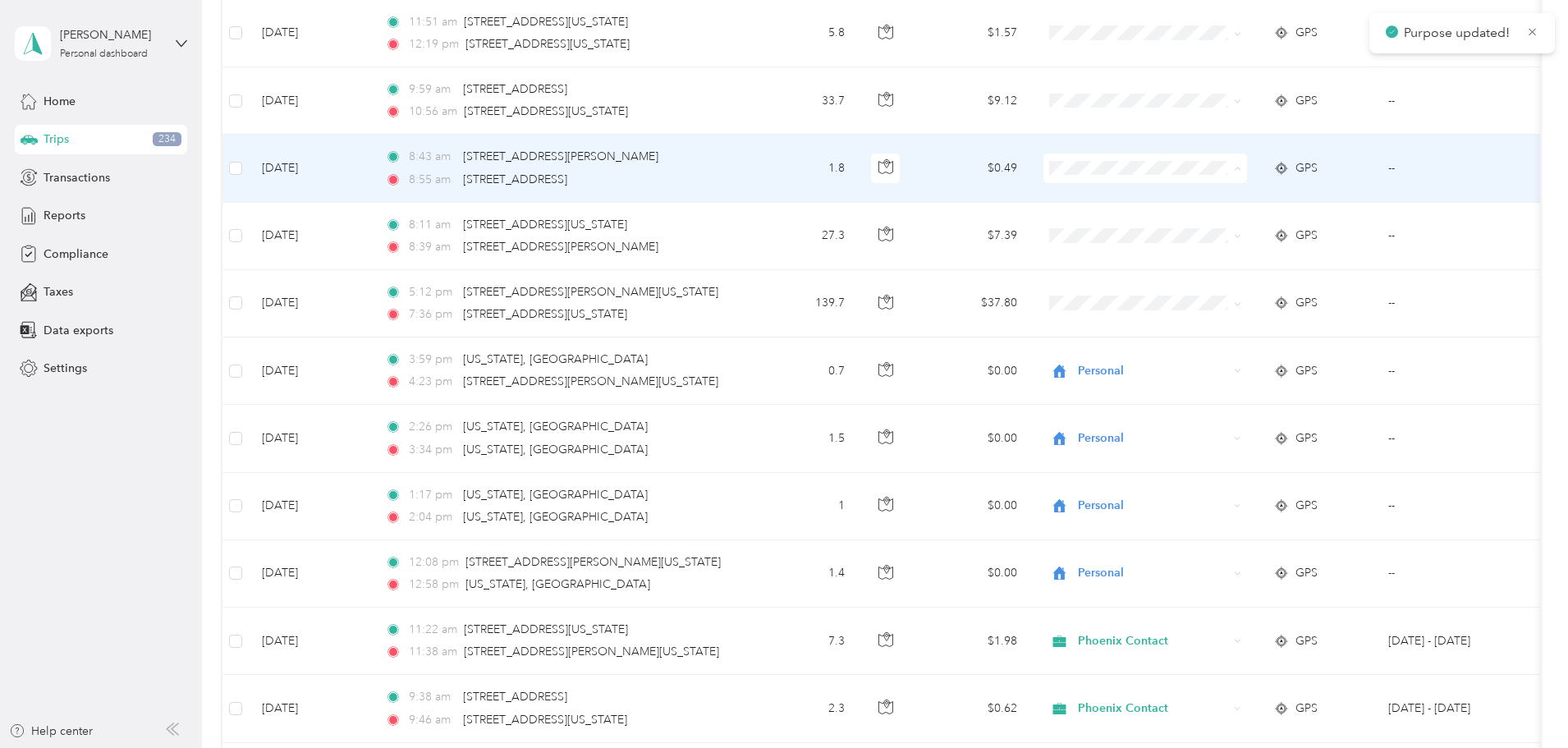 click on "Phoenix Contact" at bounding box center [1269, 199] 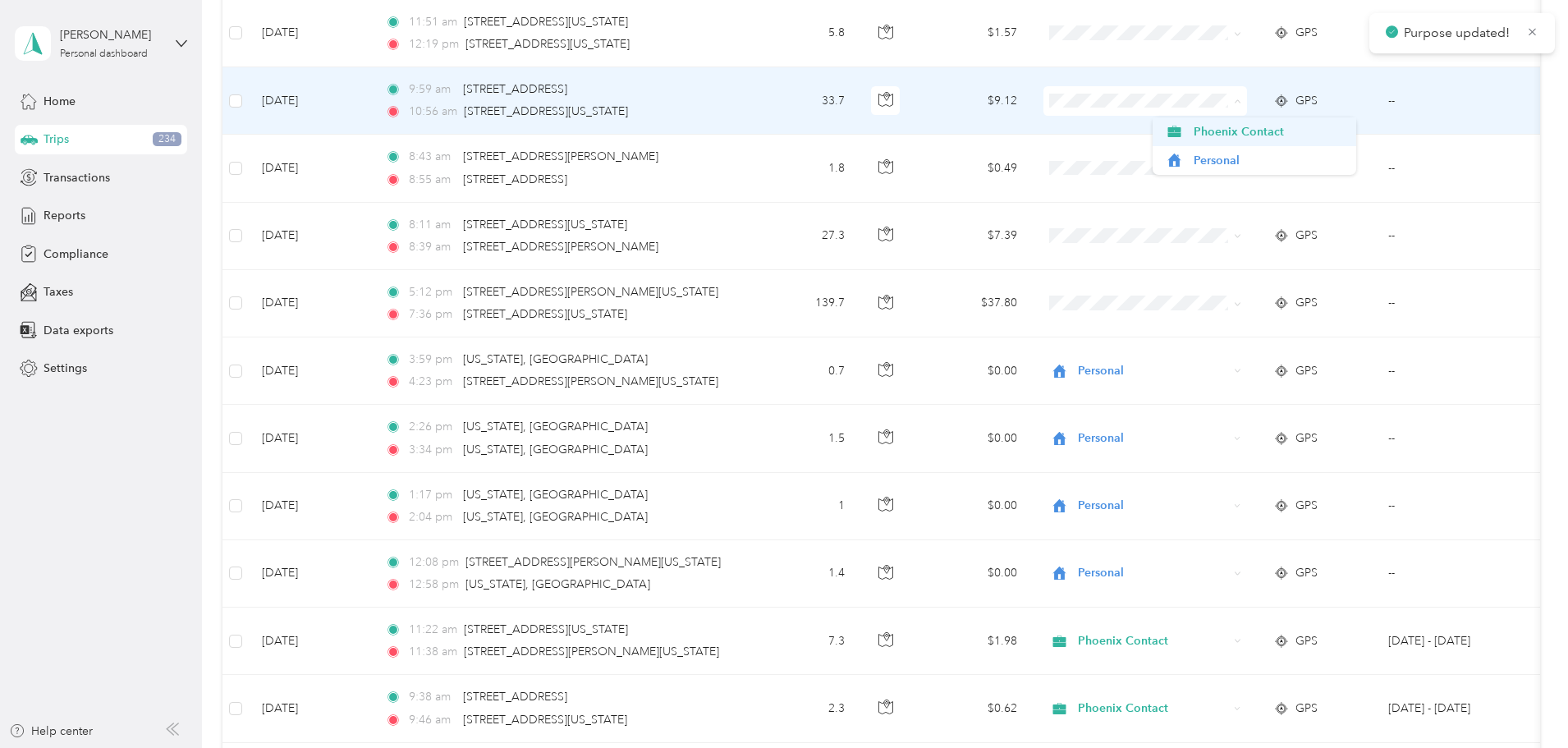 click on "Phoenix Contact" at bounding box center [1269, 131] 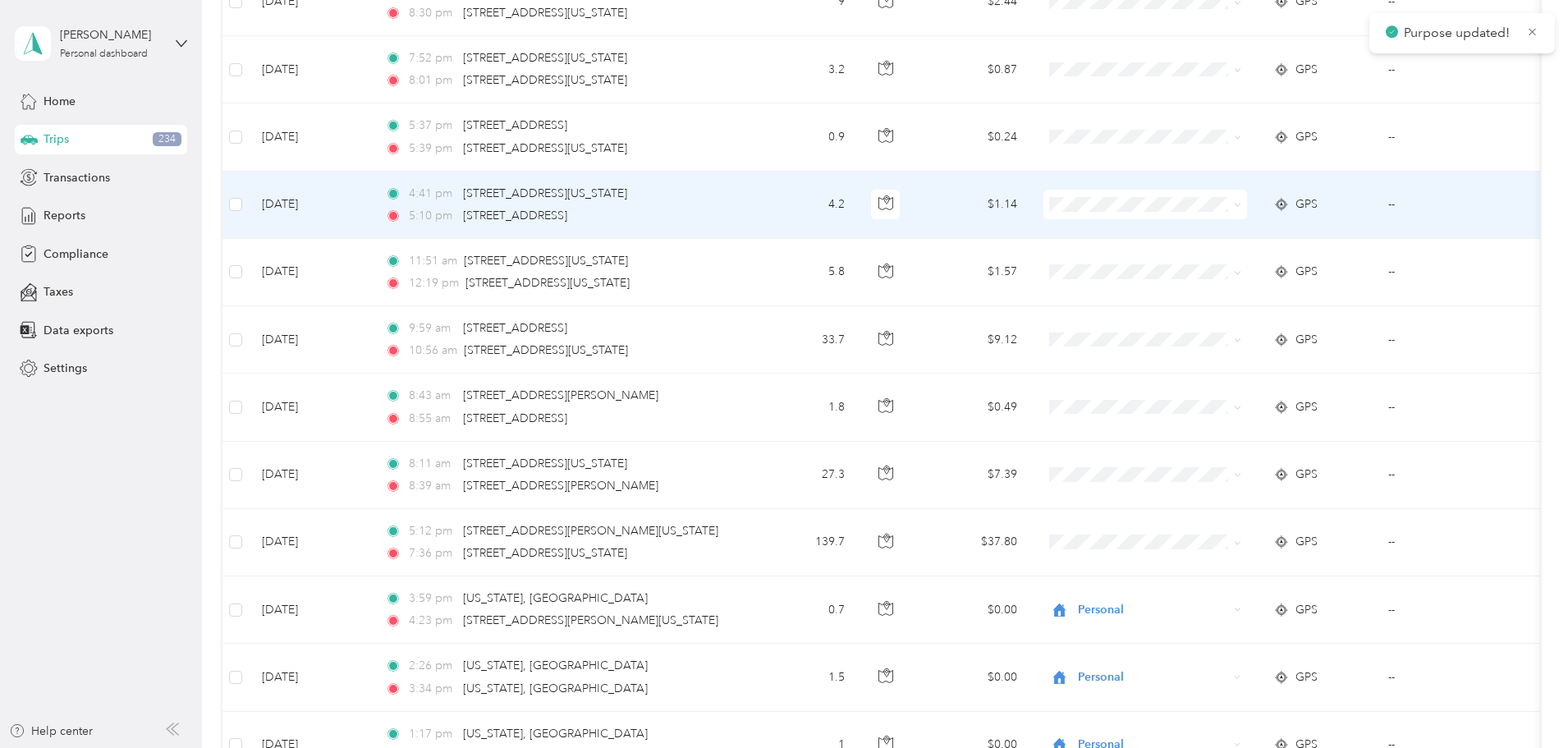 scroll, scrollTop: 8067, scrollLeft: 0, axis: vertical 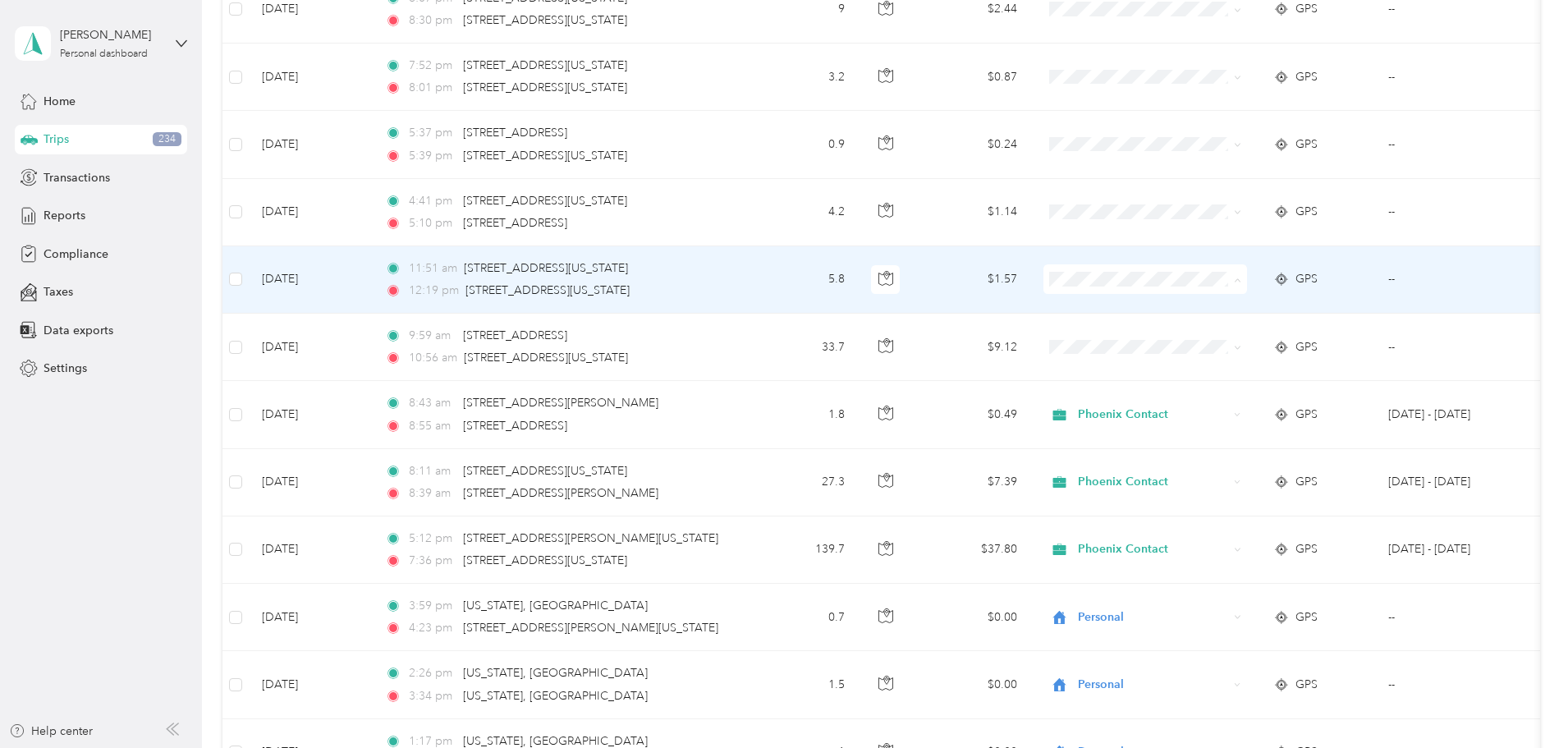 click on "Phoenix Contact" at bounding box center (1269, 310) 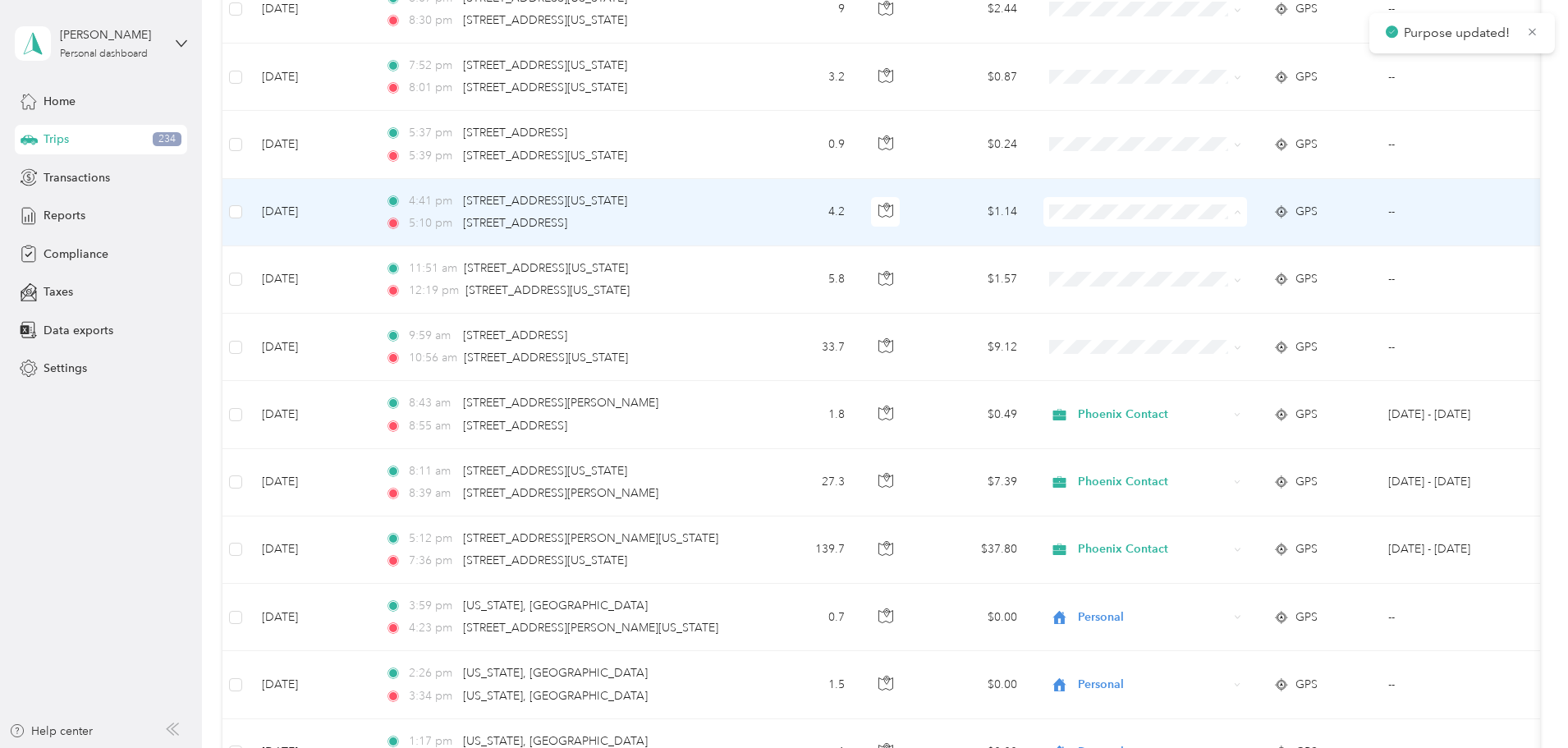 click on "Phoenix Contact" at bounding box center (1269, 242) 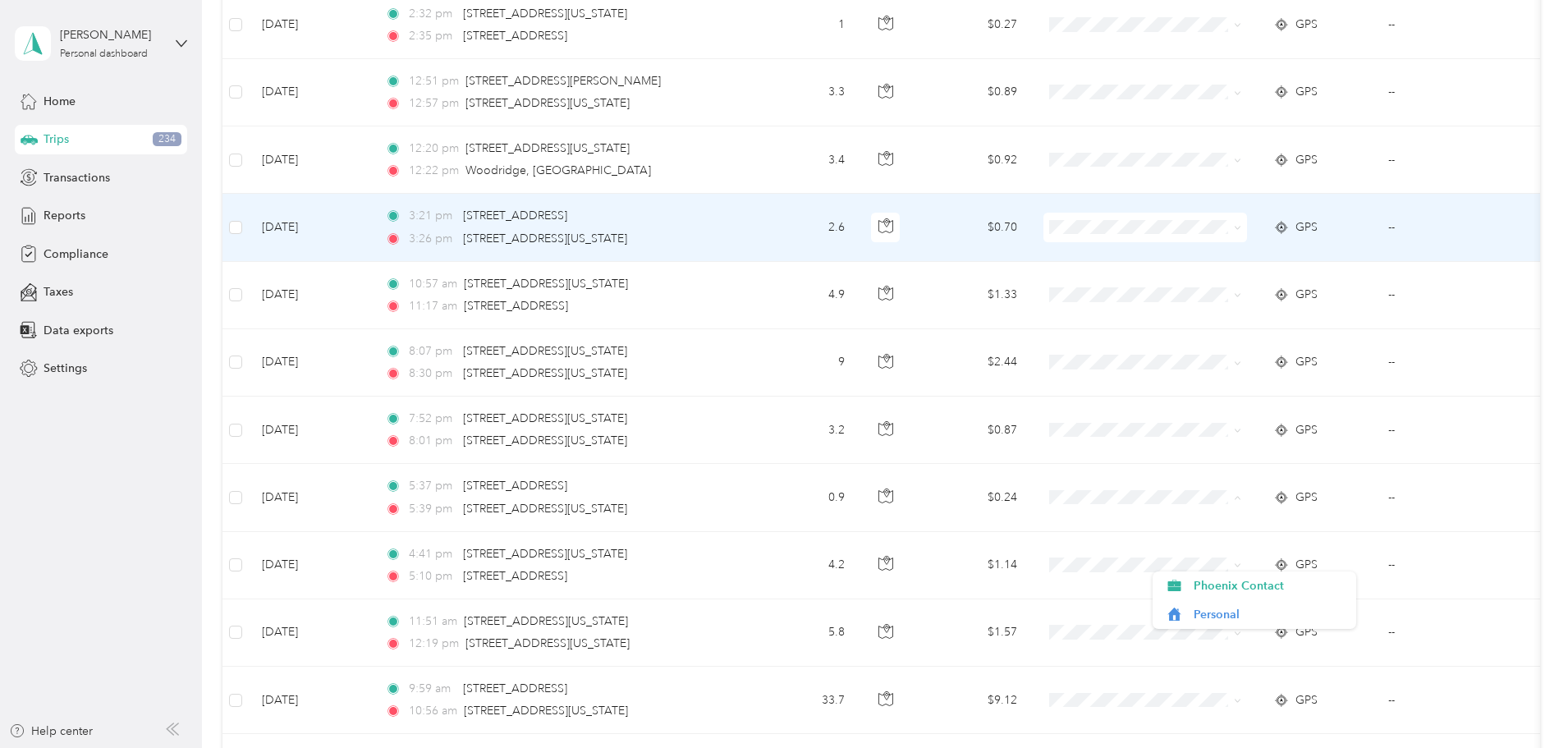 scroll, scrollTop: 7657, scrollLeft: 0, axis: vertical 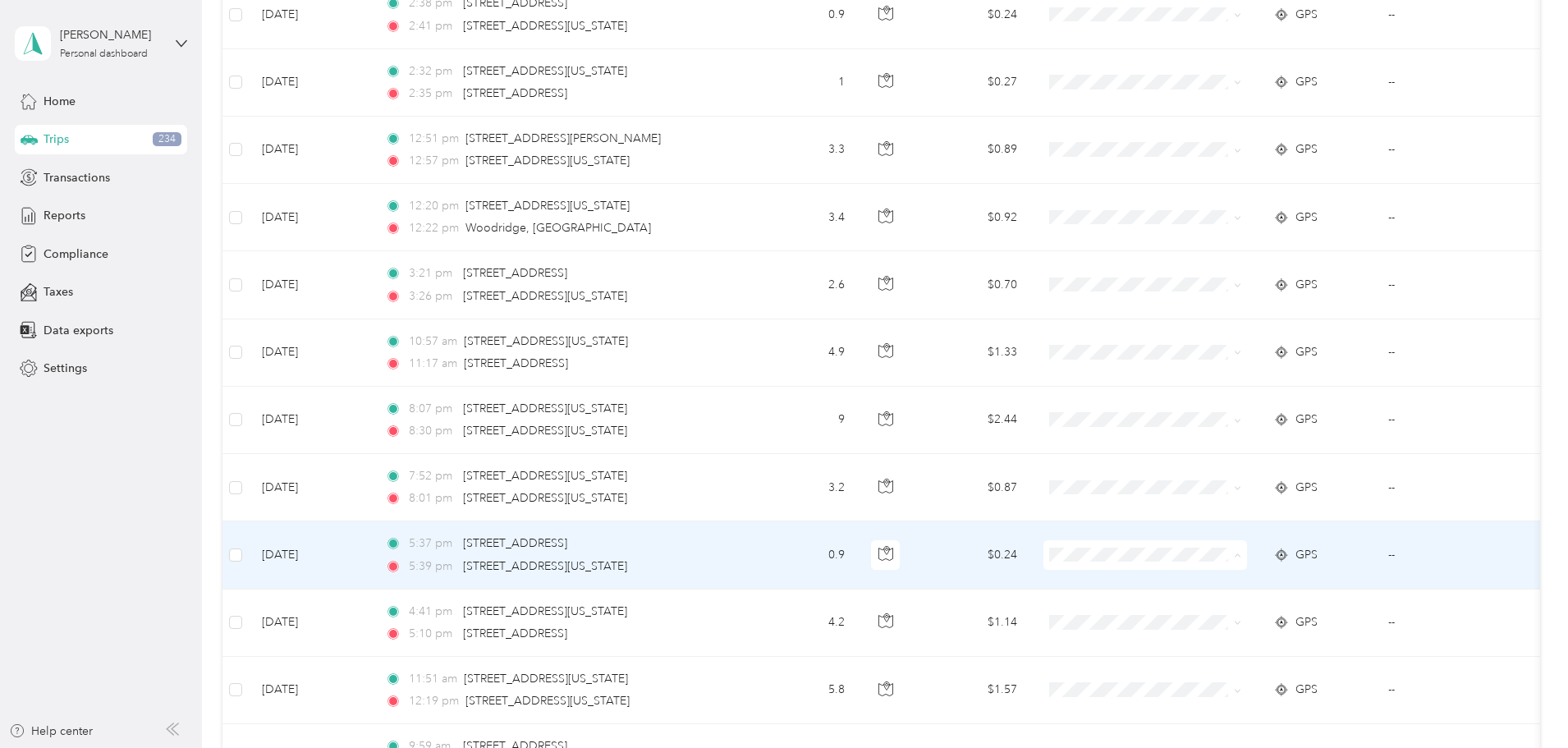 click on "Phoenix Contact" at bounding box center [1269, 585] 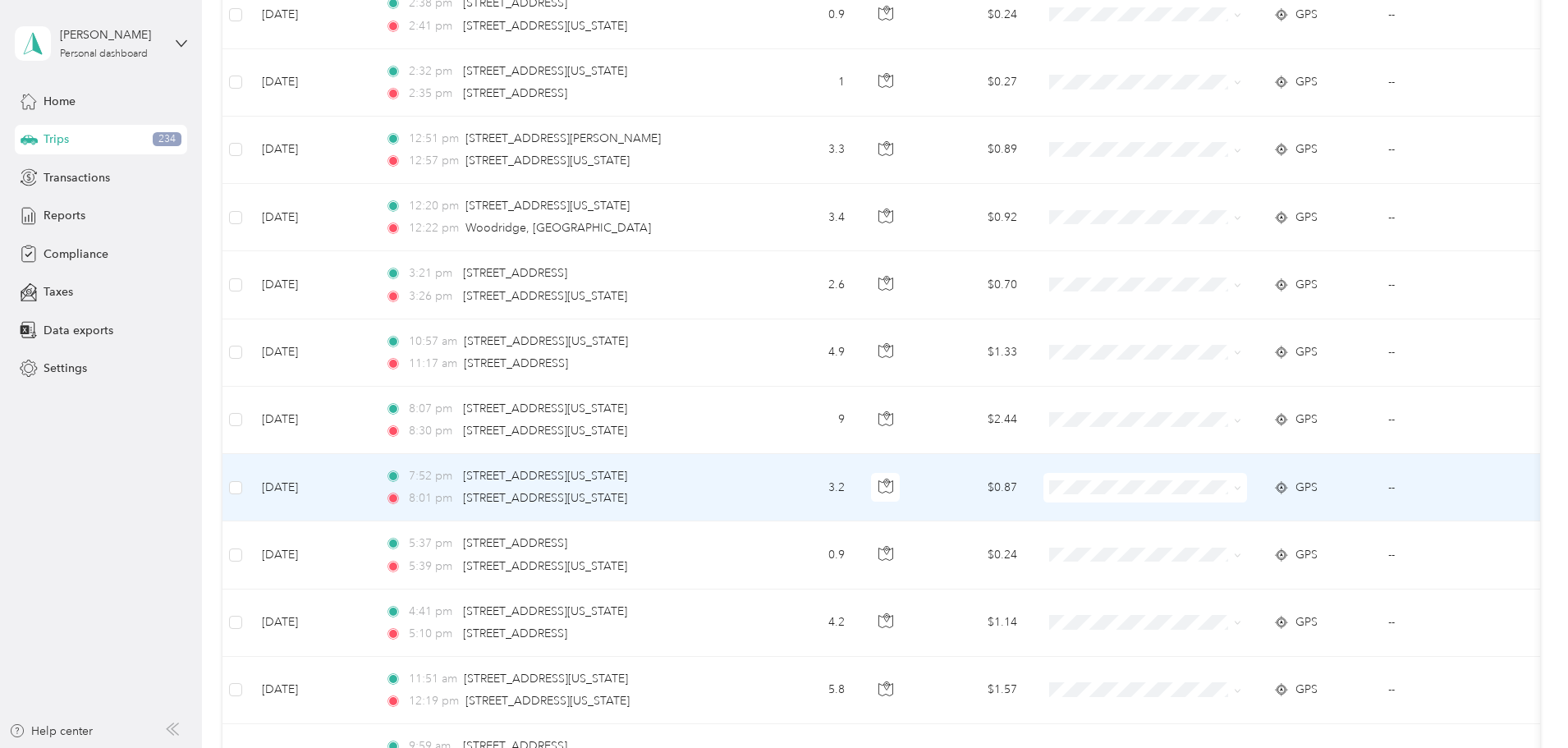 click at bounding box center (1145, 488) 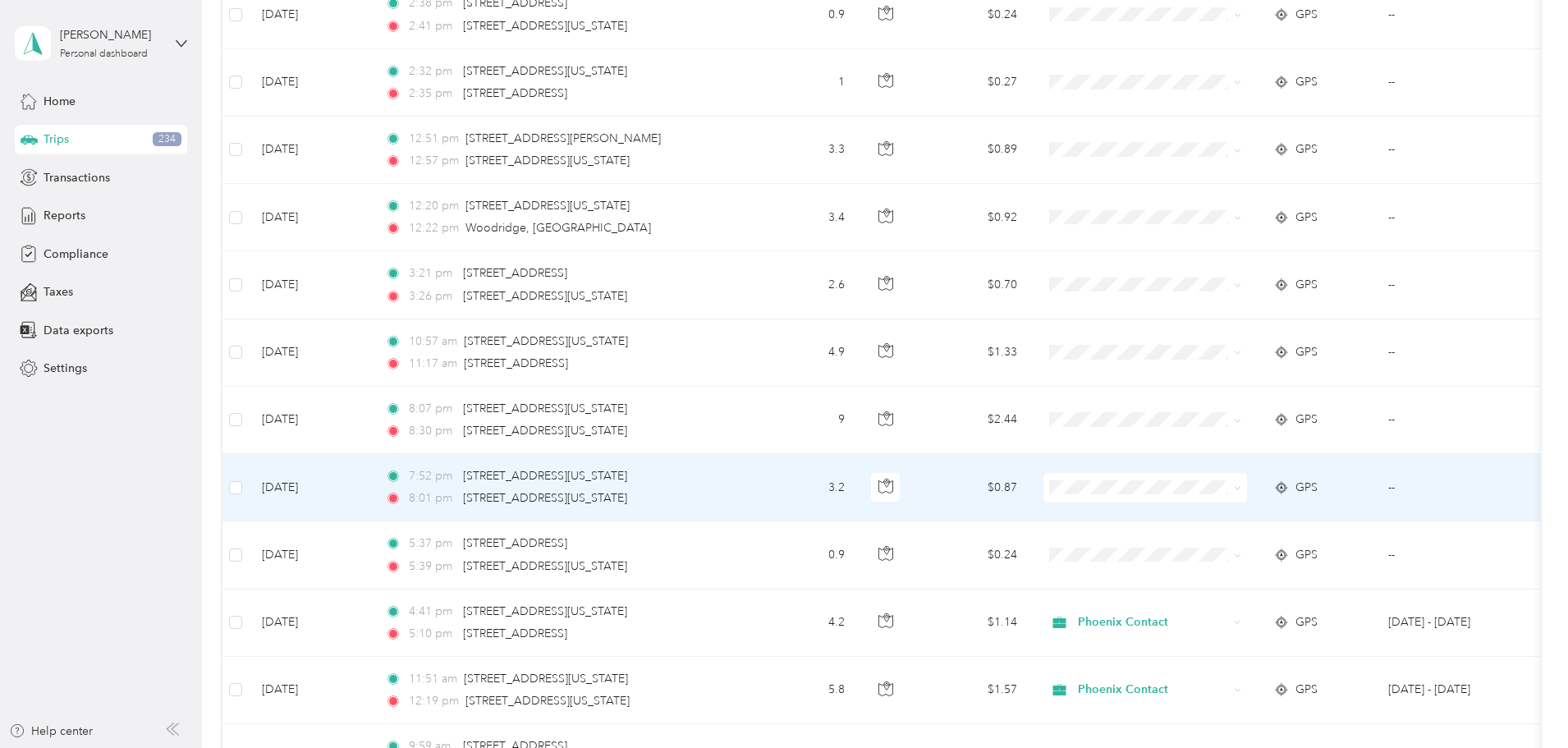 click on "Phoenix Contact" at bounding box center (1269, 517) 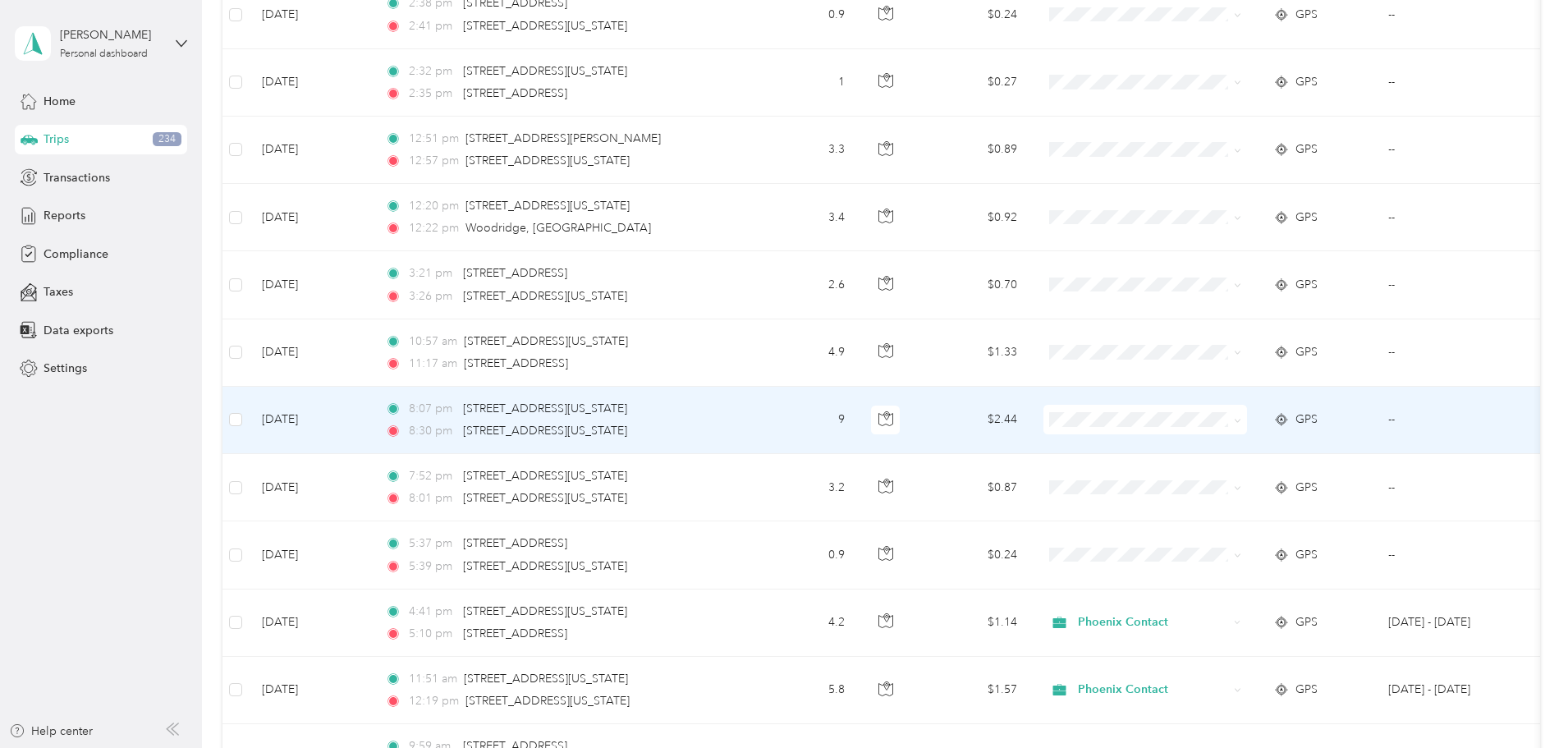 click on "Personal" at bounding box center [1269, 478] 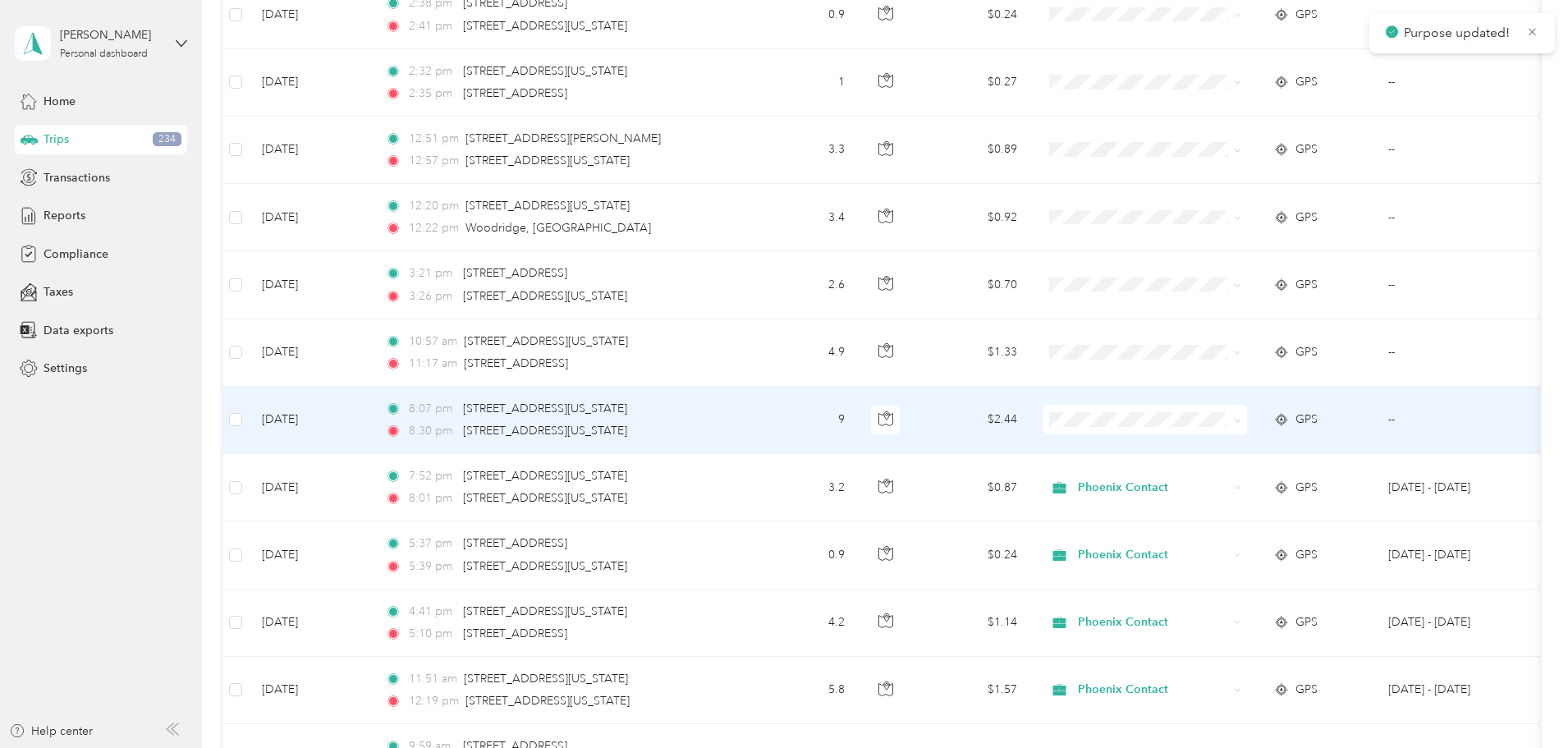 click on "Phoenix Contact" at bounding box center [1269, 450] 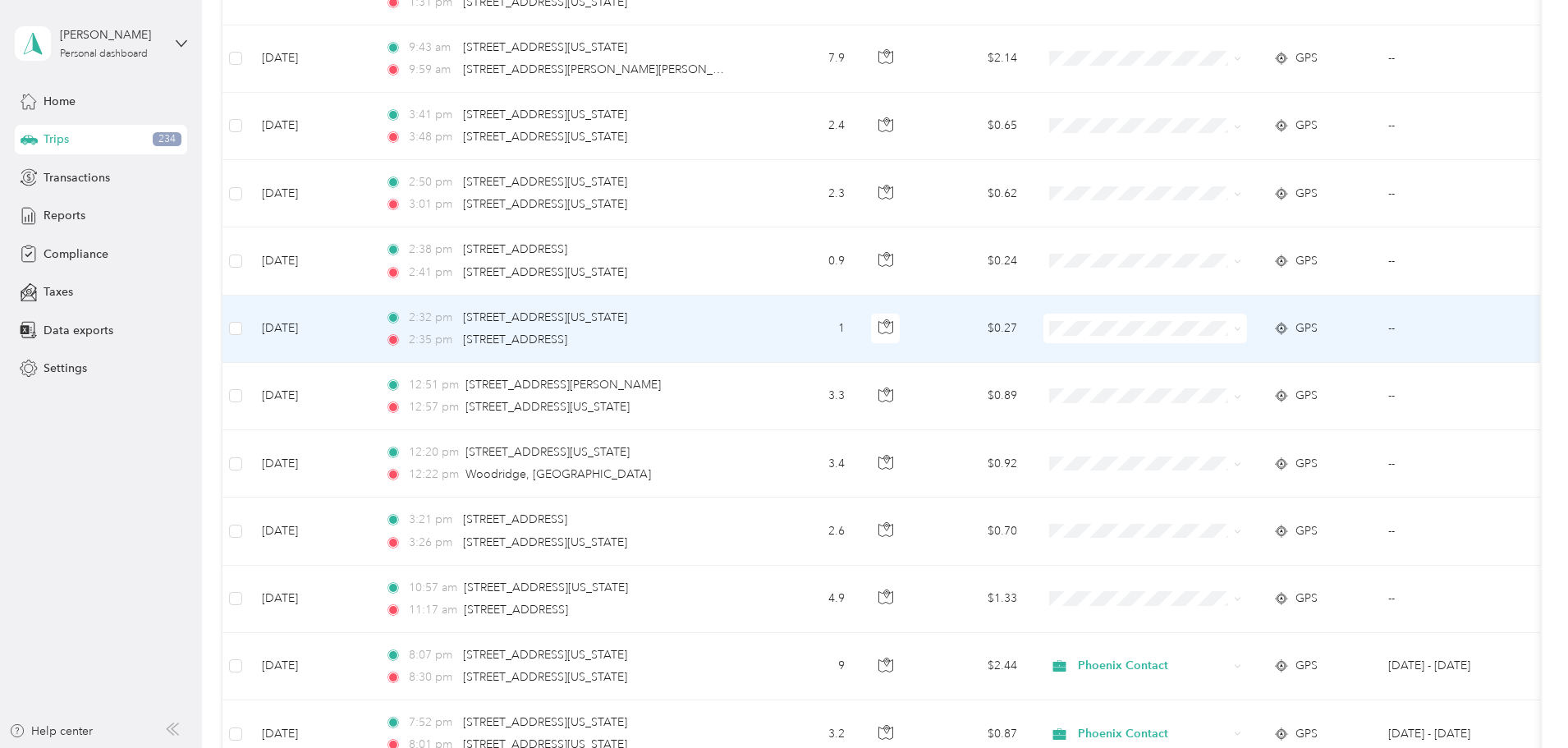 scroll, scrollTop: 7492, scrollLeft: 0, axis: vertical 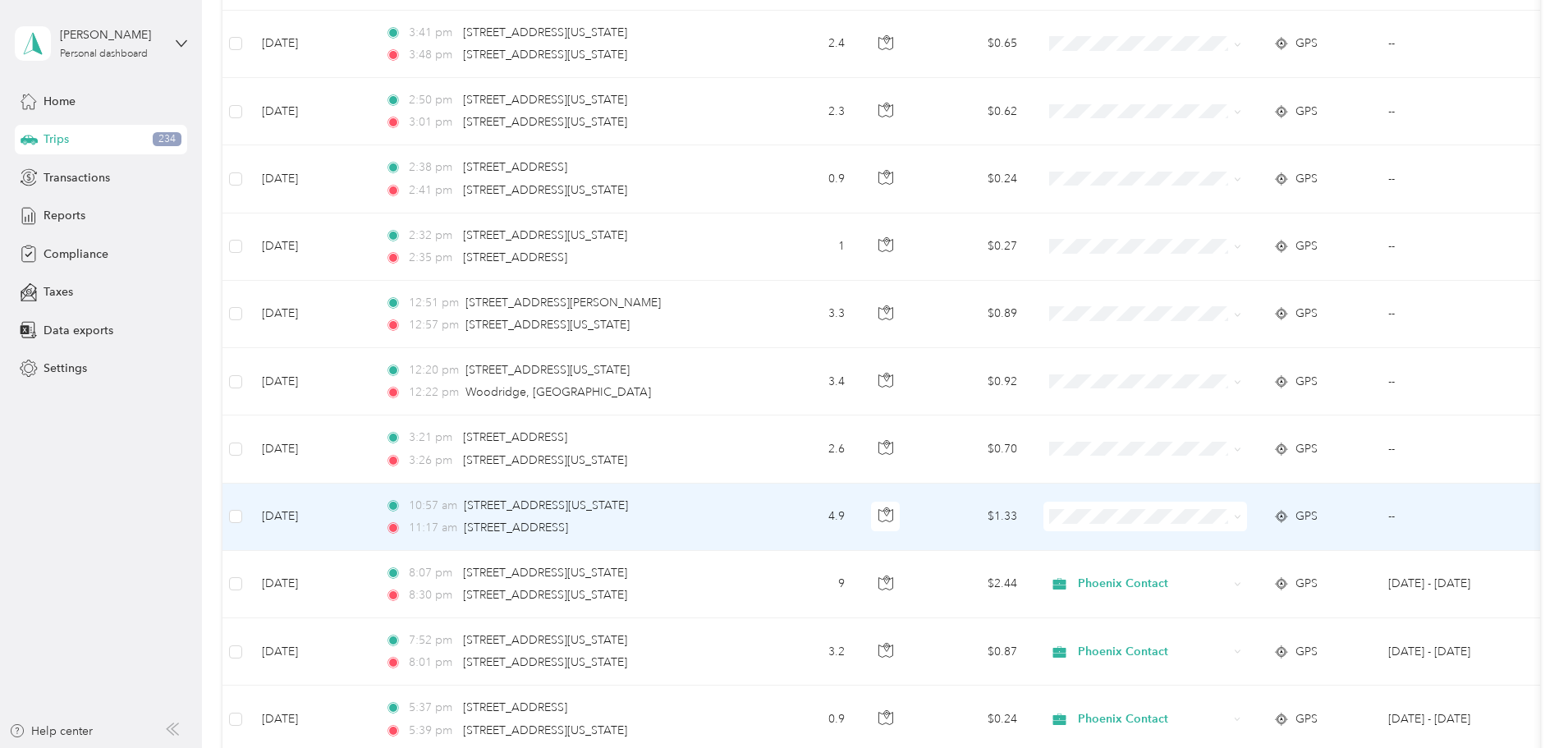 click at bounding box center [1145, 516] 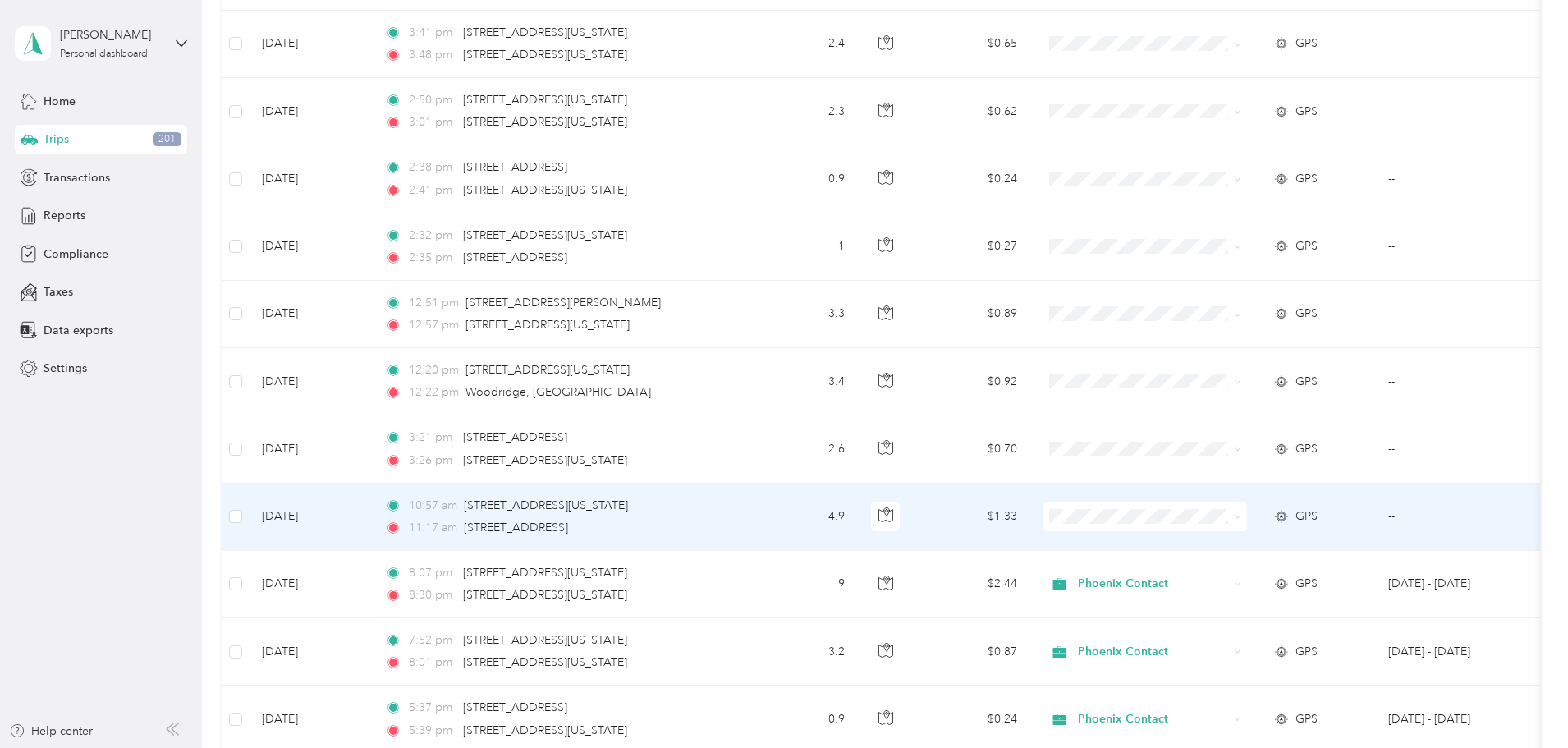 click on "Personal" at bounding box center [1269, 575] 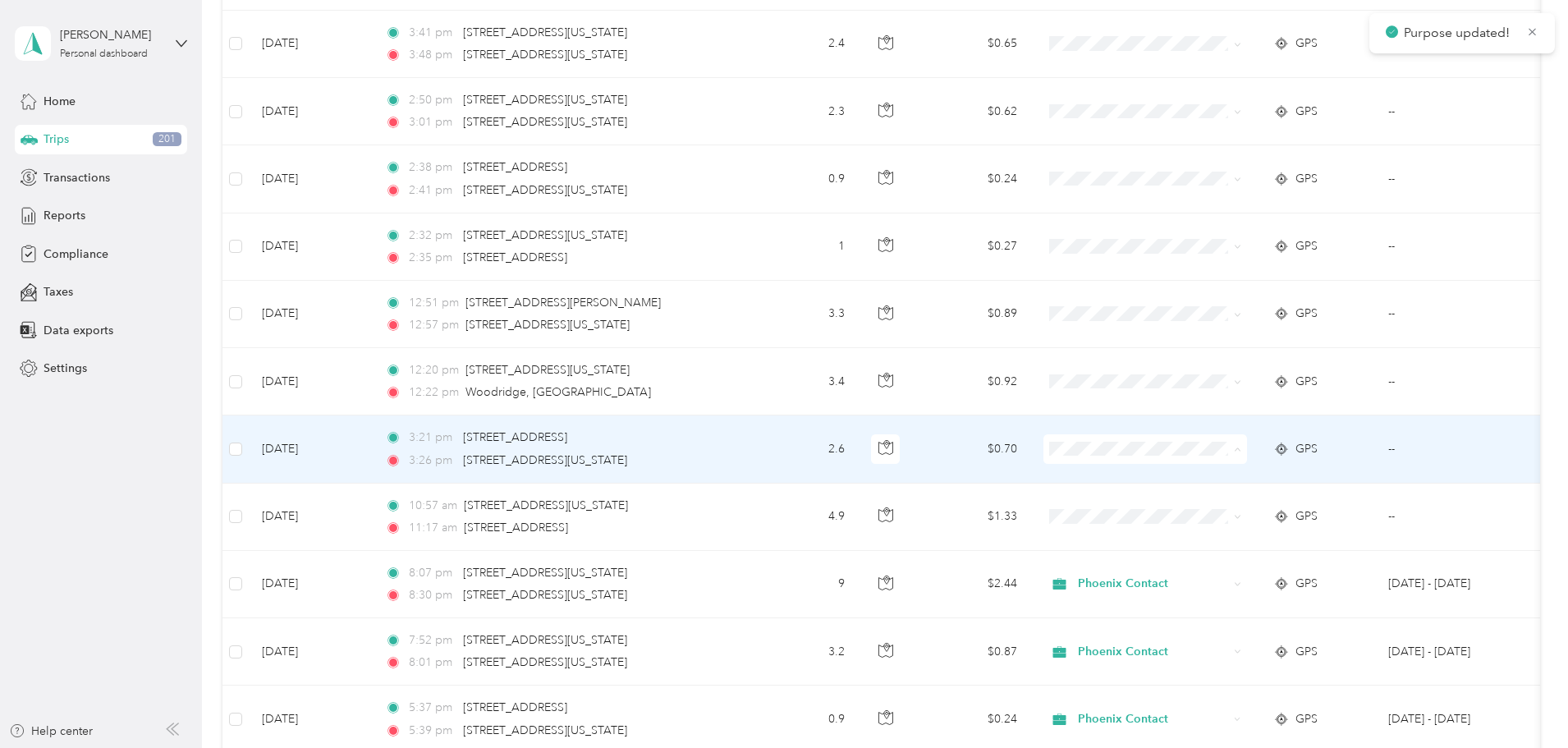 click on "Personal" at bounding box center (1269, 508) 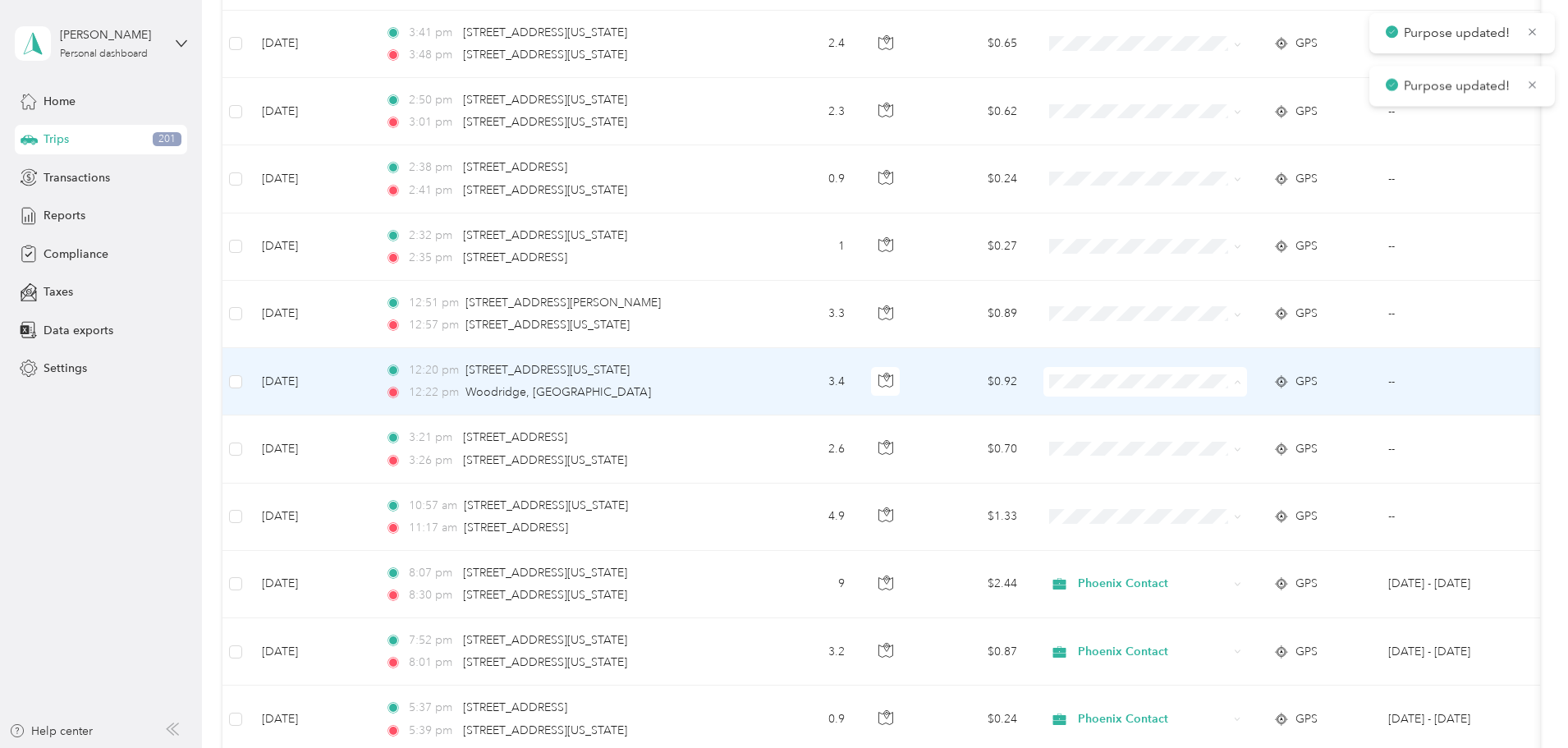 click on "Personal" at bounding box center (1269, 441) 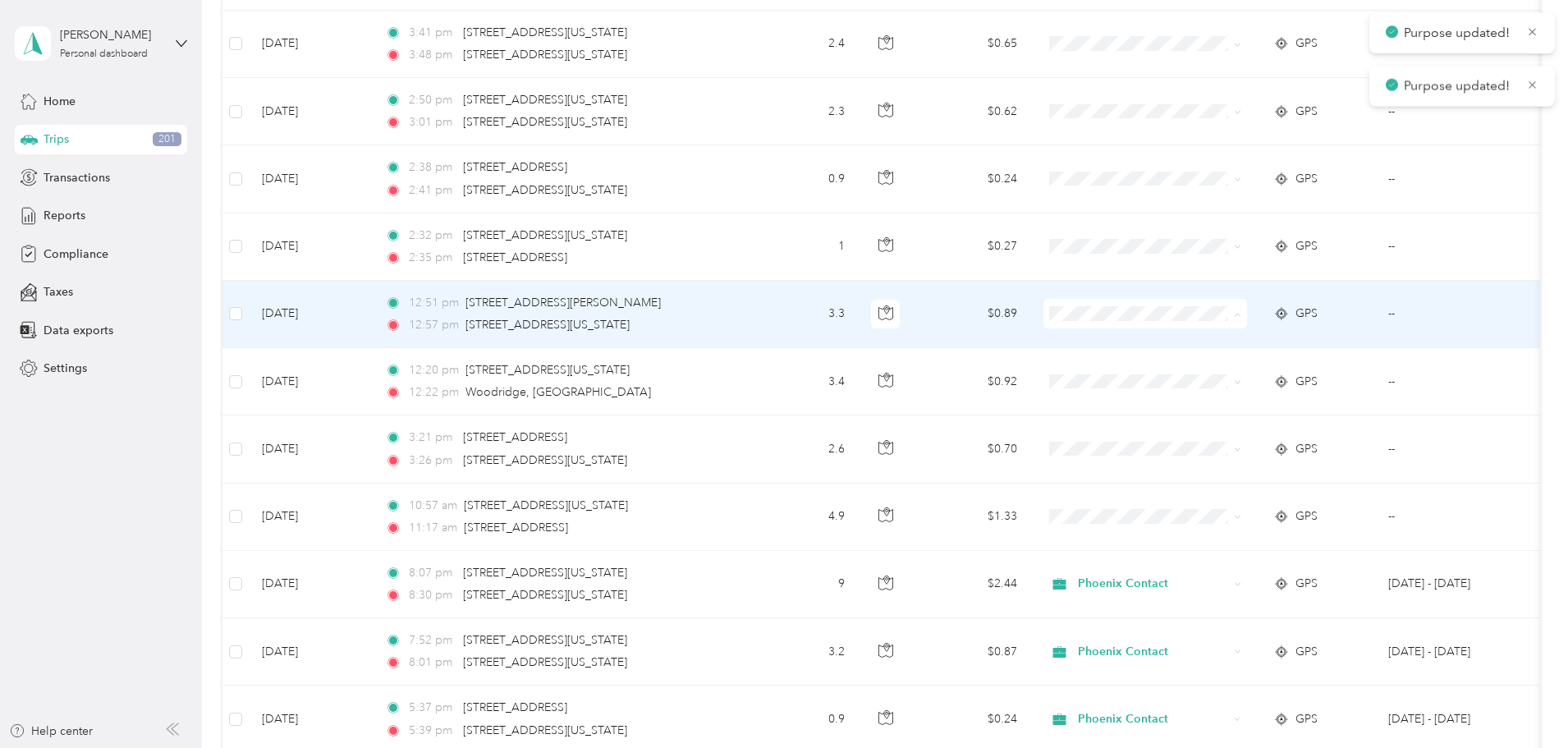 click on "Personal" at bounding box center (1254, 373) 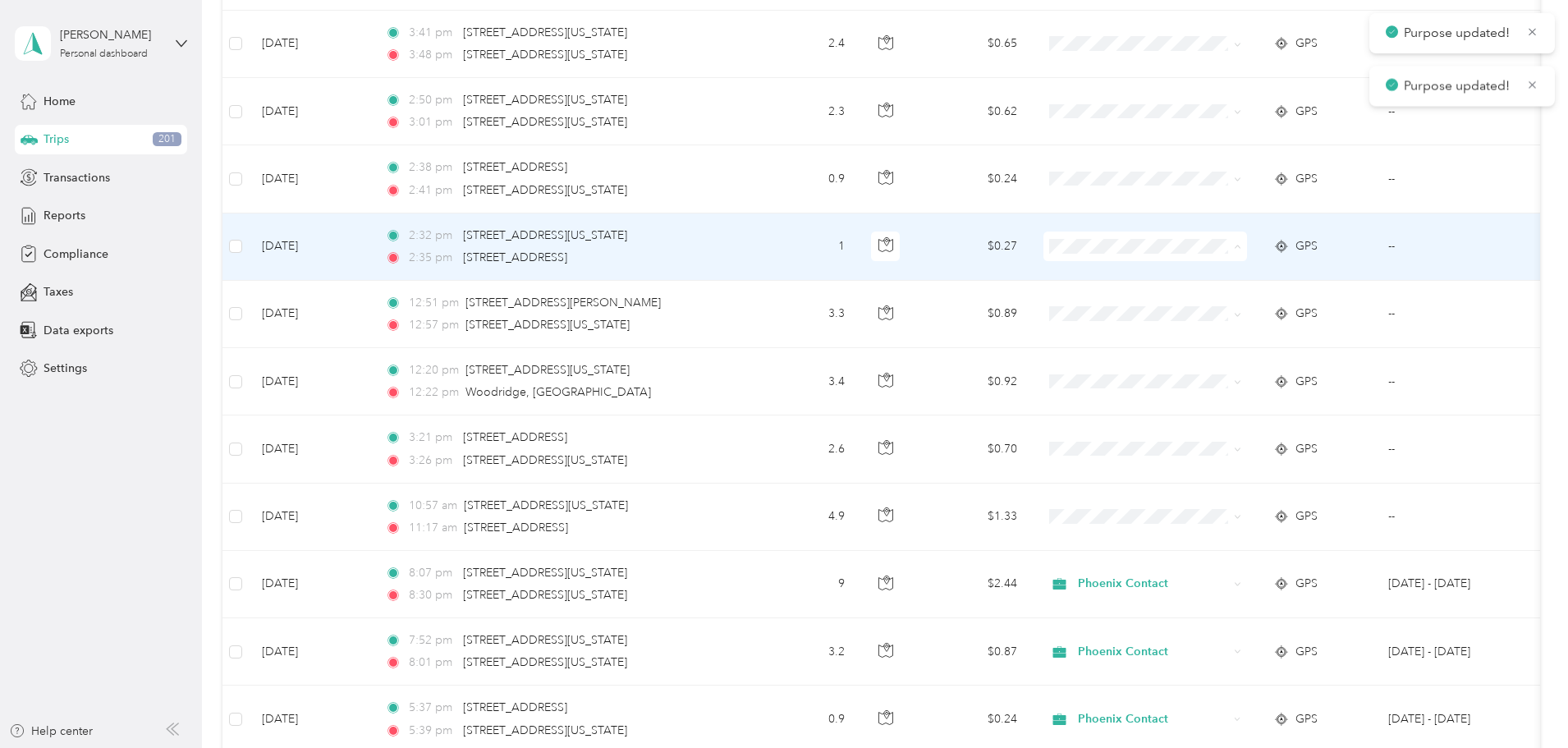 click on "Personal" at bounding box center (1254, 305) 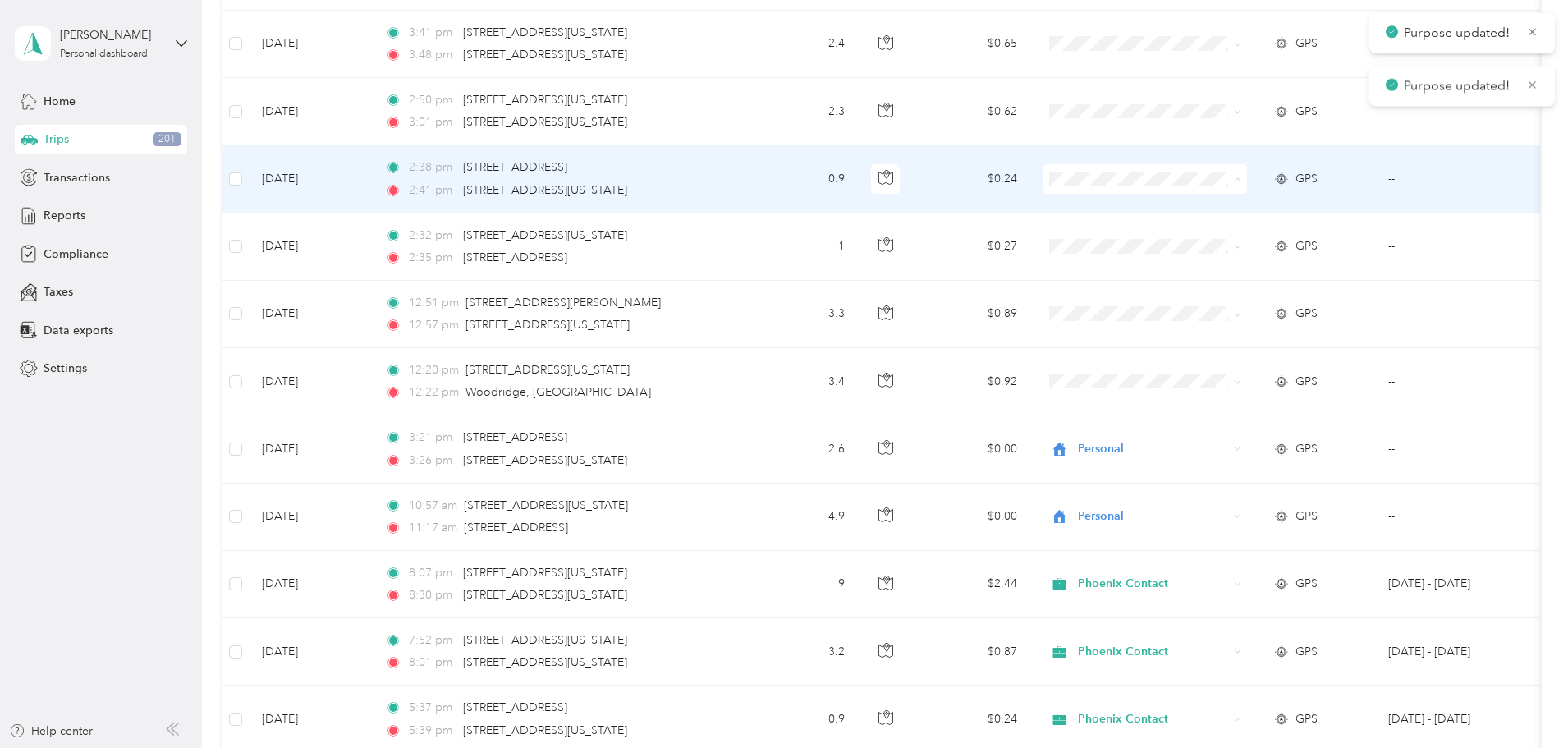 click on "Personal" at bounding box center [1269, 238] 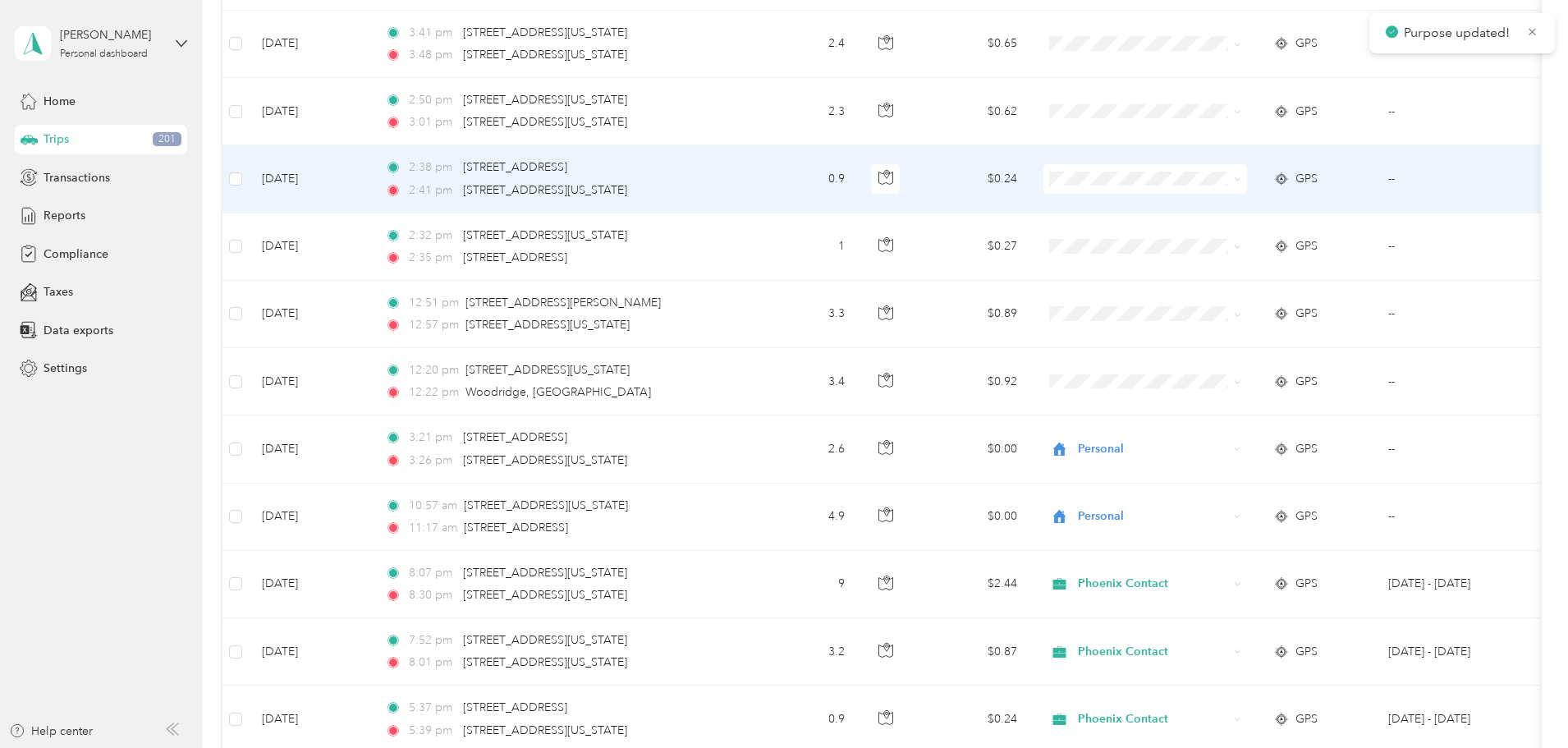 click at bounding box center [1145, 112] 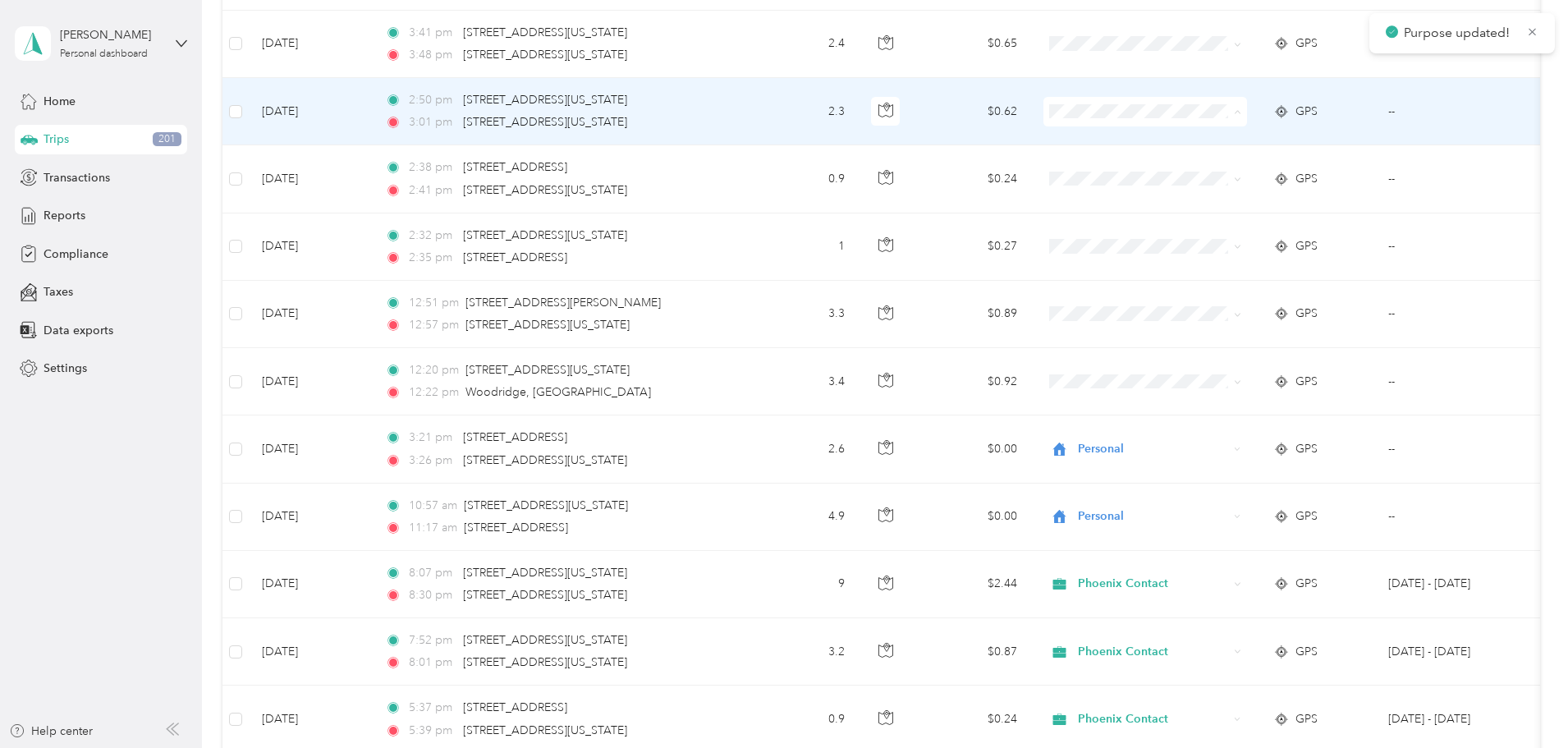 click on "Personal" at bounding box center (1269, 171) 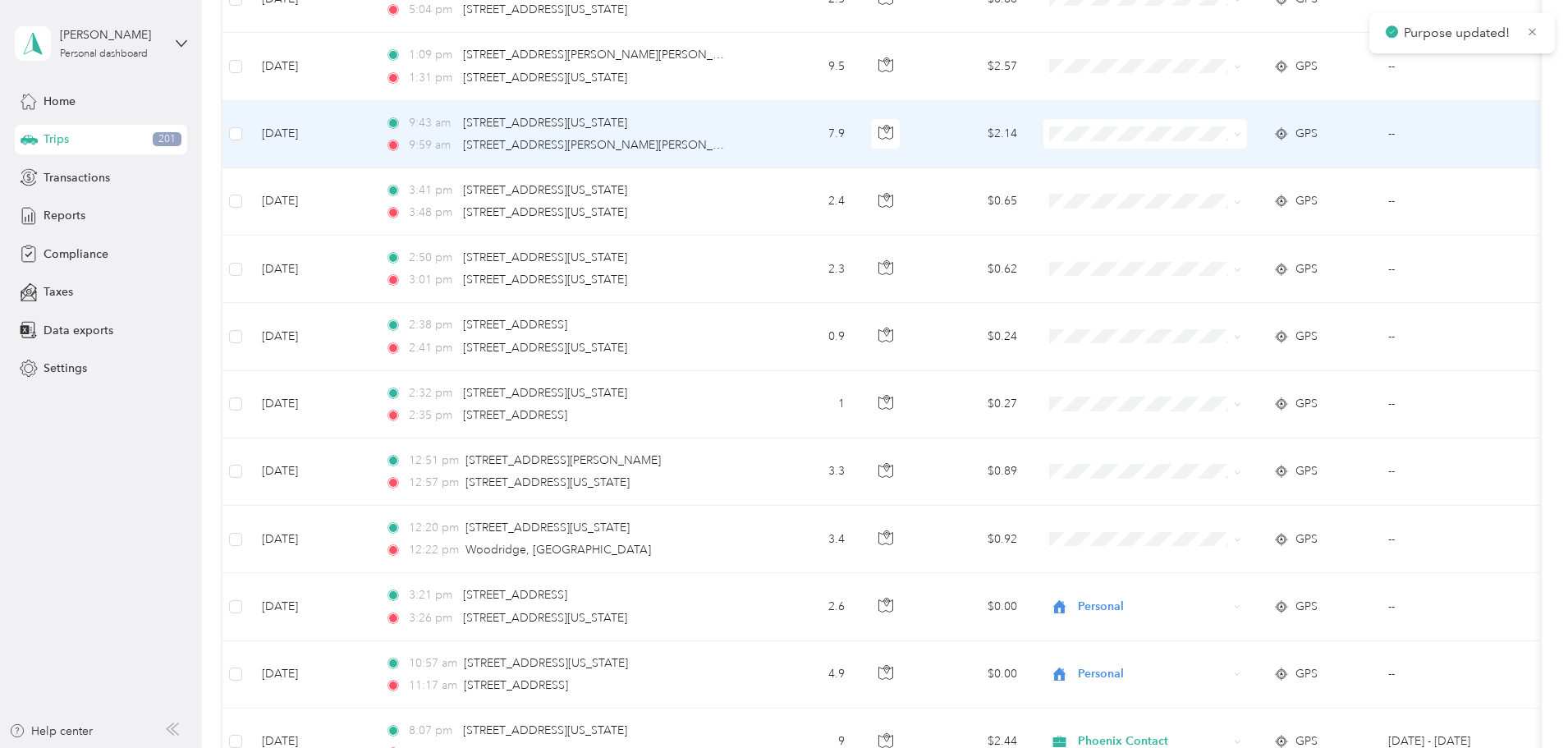 scroll, scrollTop: 7328, scrollLeft: 0, axis: vertical 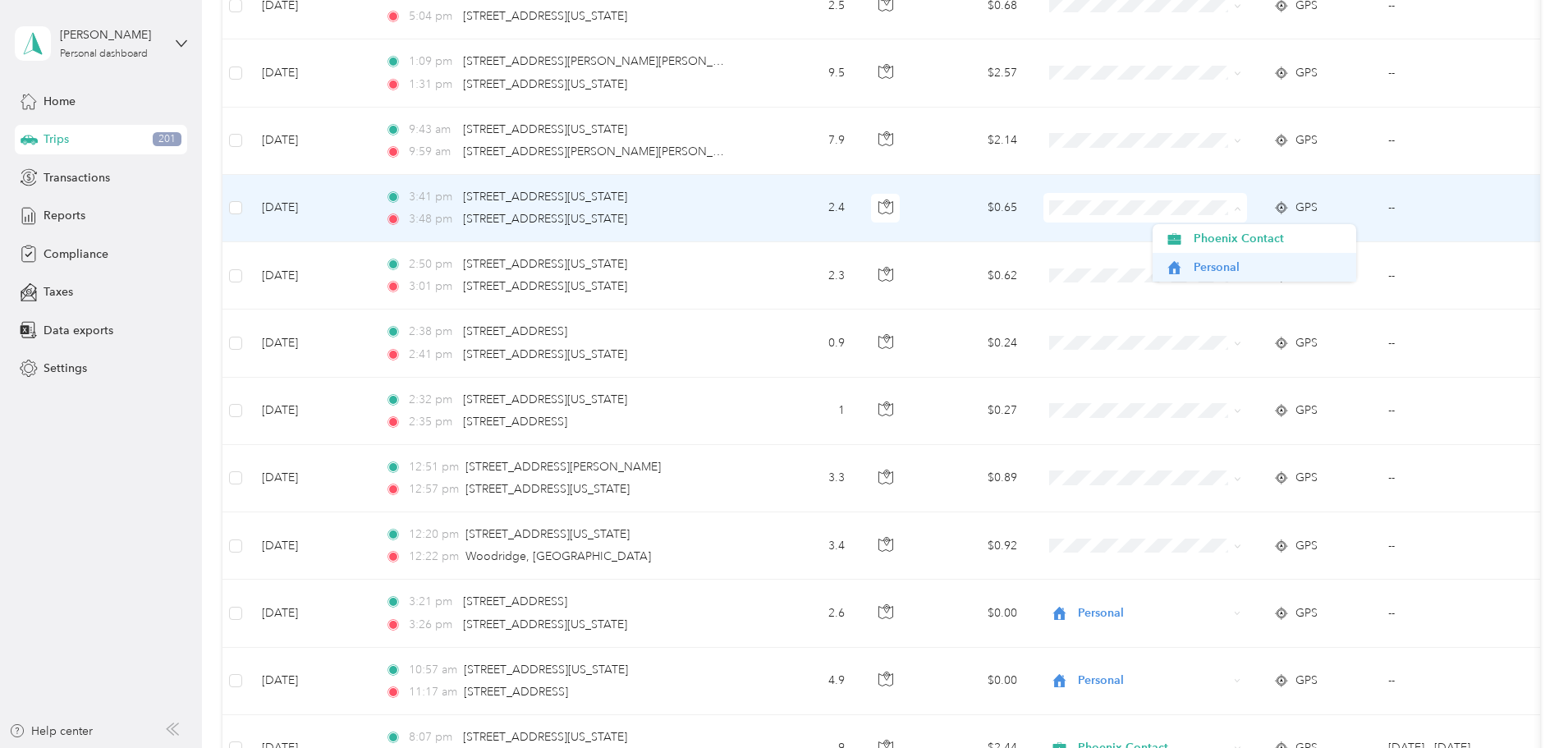 click on "Personal" at bounding box center [1254, 267] 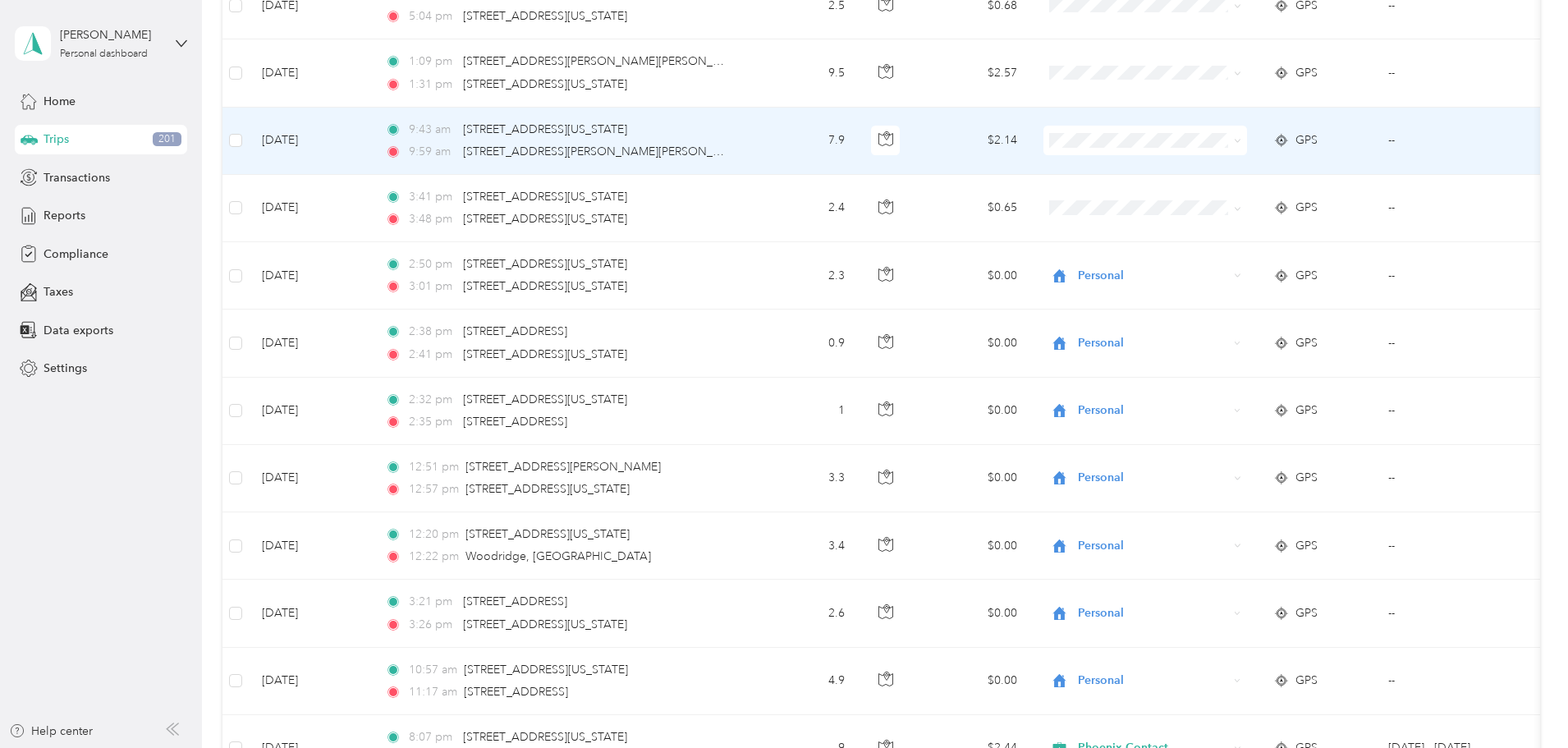 click at bounding box center [1145, 140] 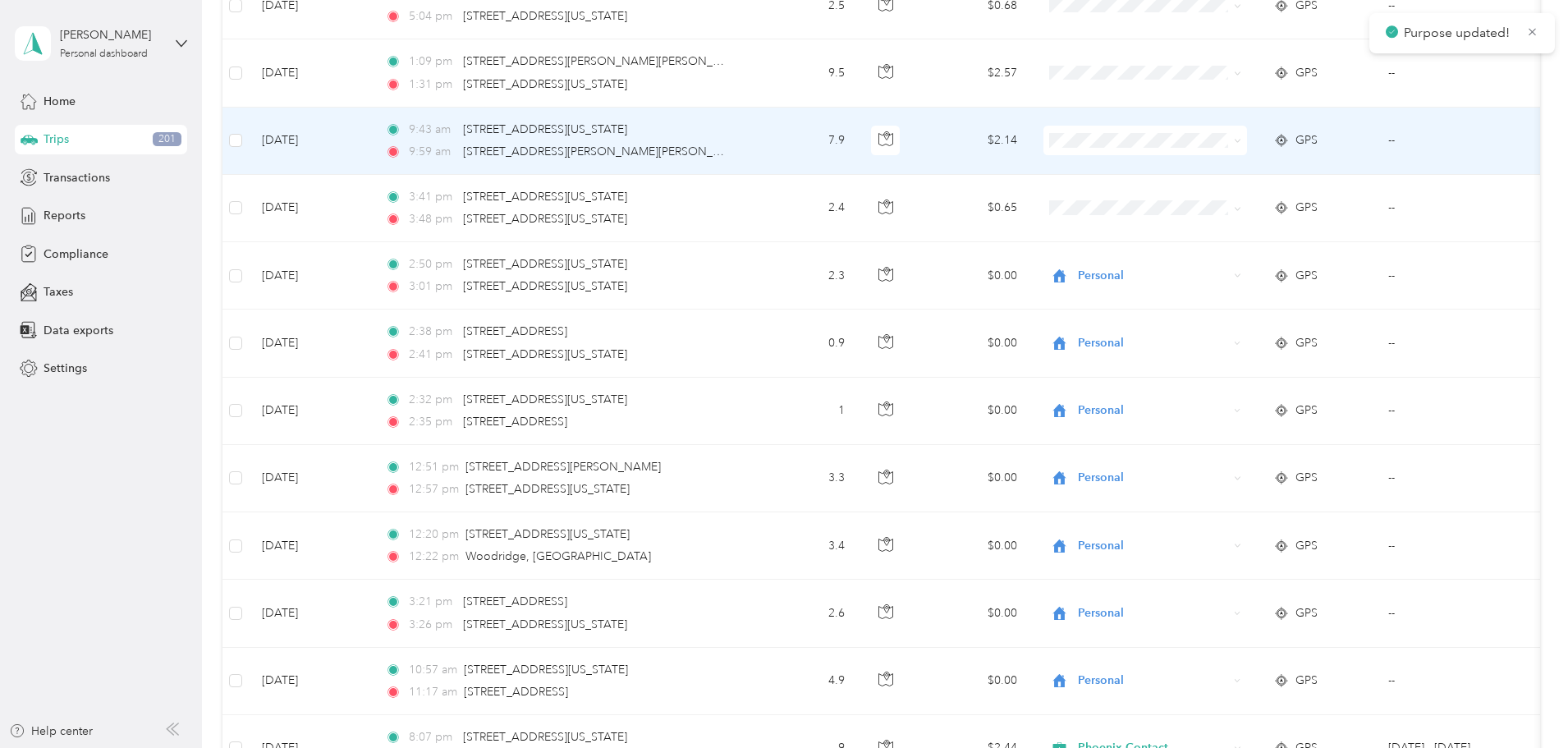 click at bounding box center [1145, 140] 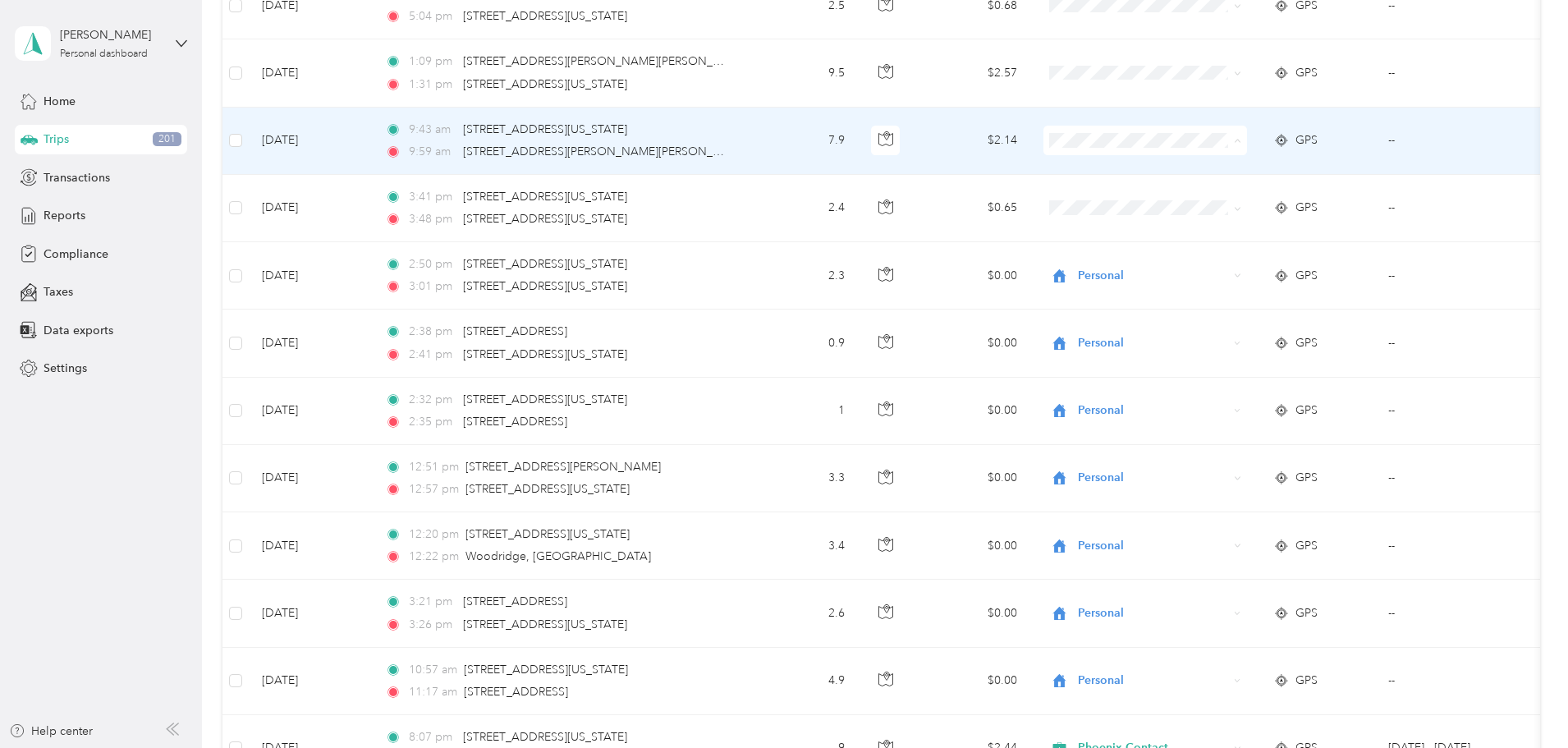 click on "Personal" at bounding box center (1254, 200) 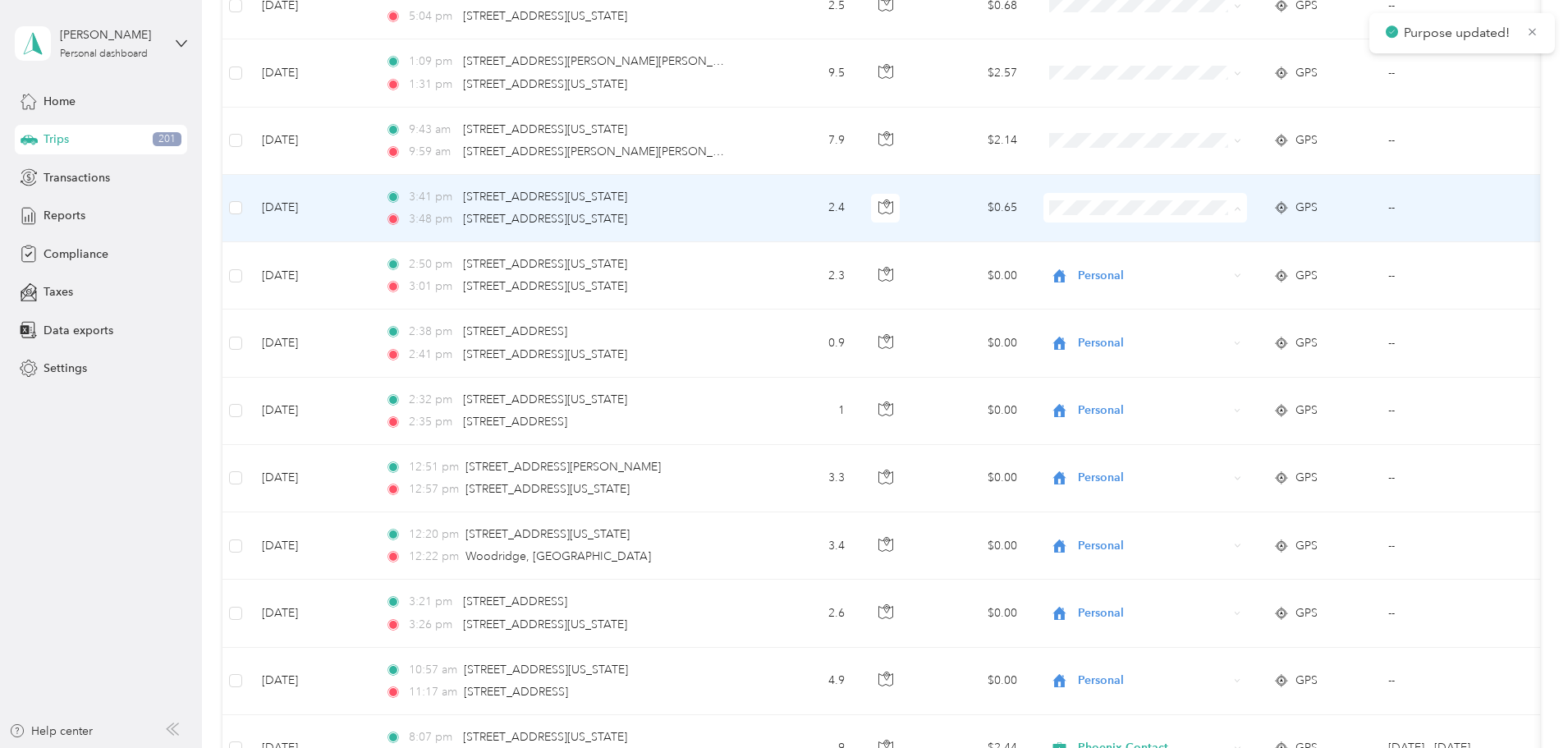 click on "Personal" at bounding box center [1269, 267] 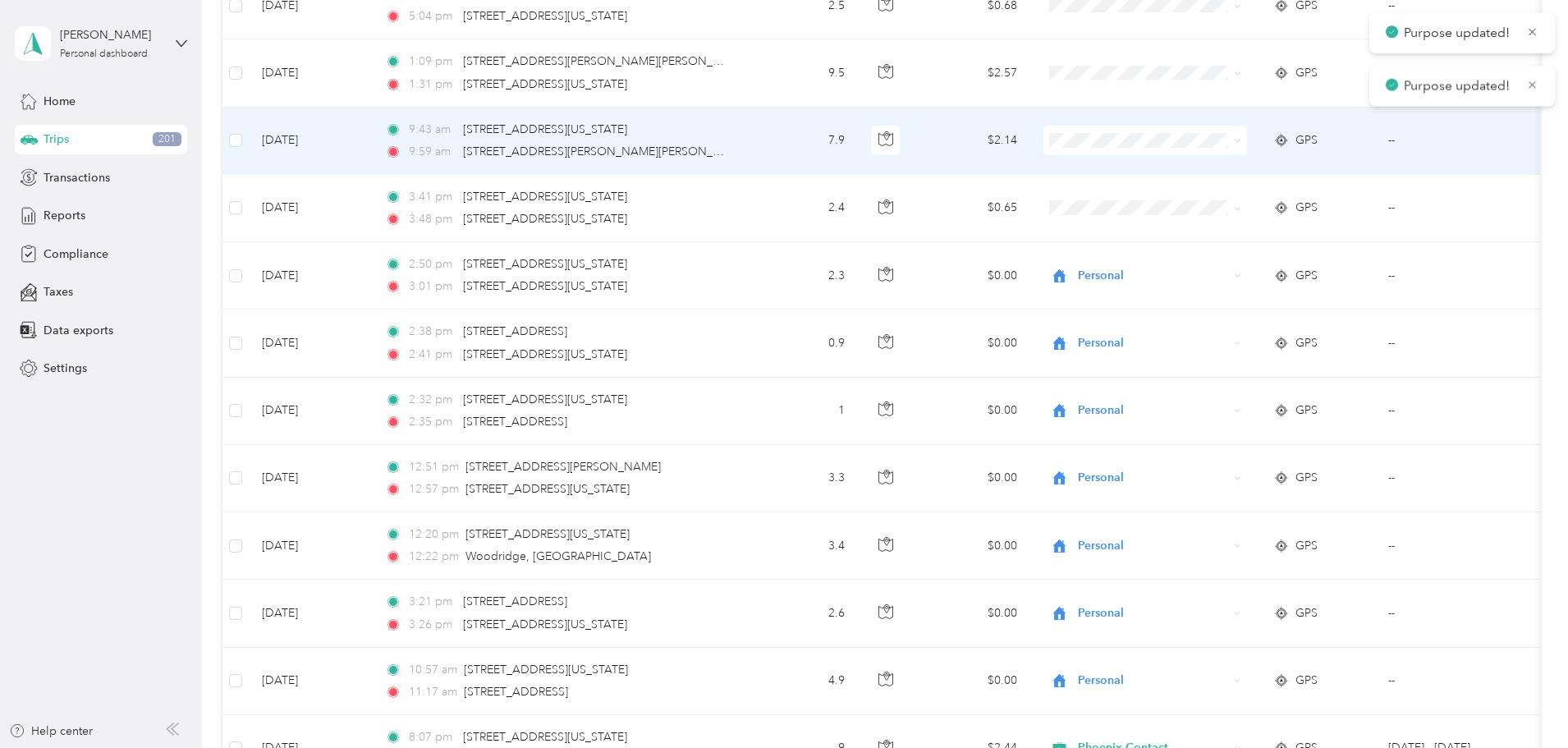 scroll, scrollTop: 7164, scrollLeft: 0, axis: vertical 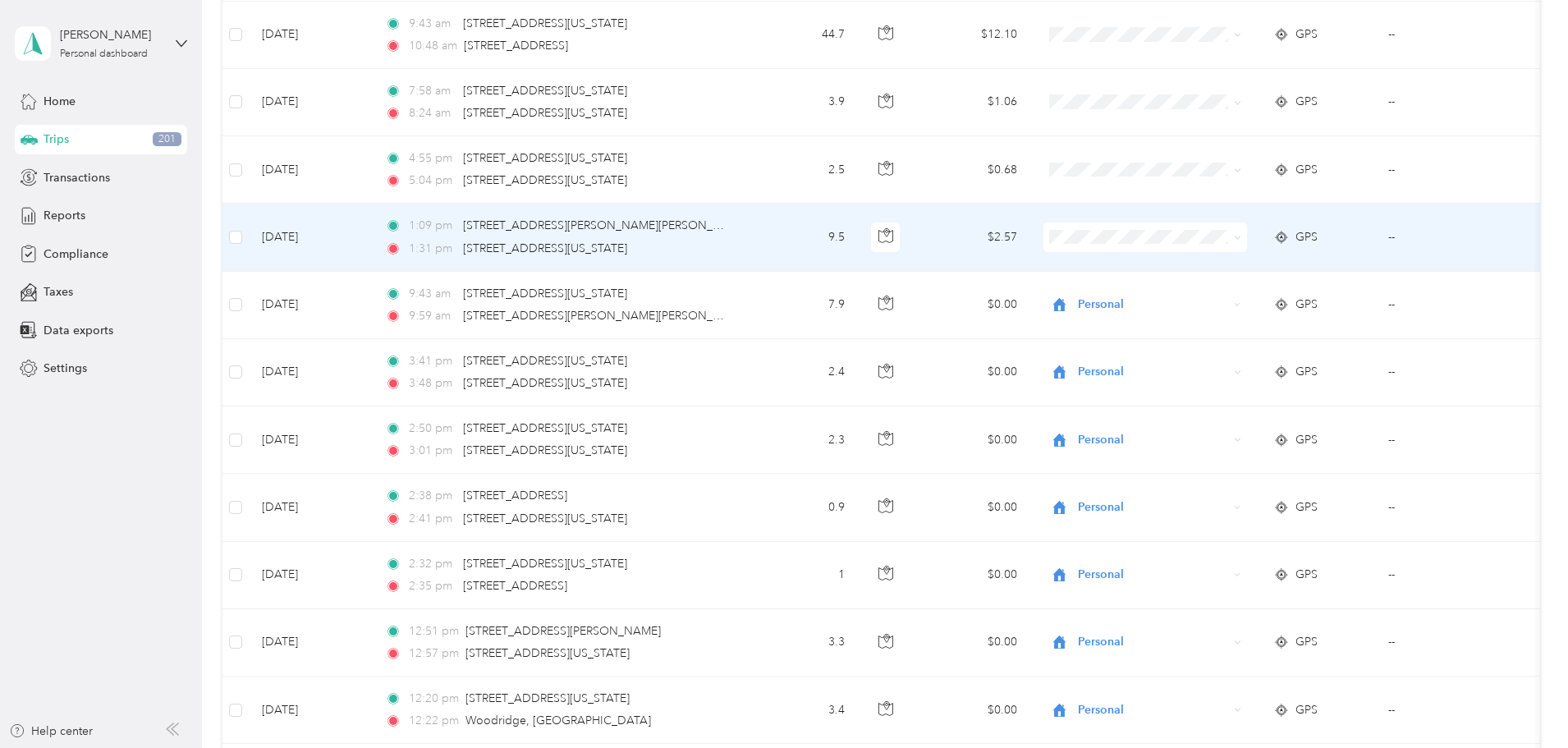 click at bounding box center [1145, 237] 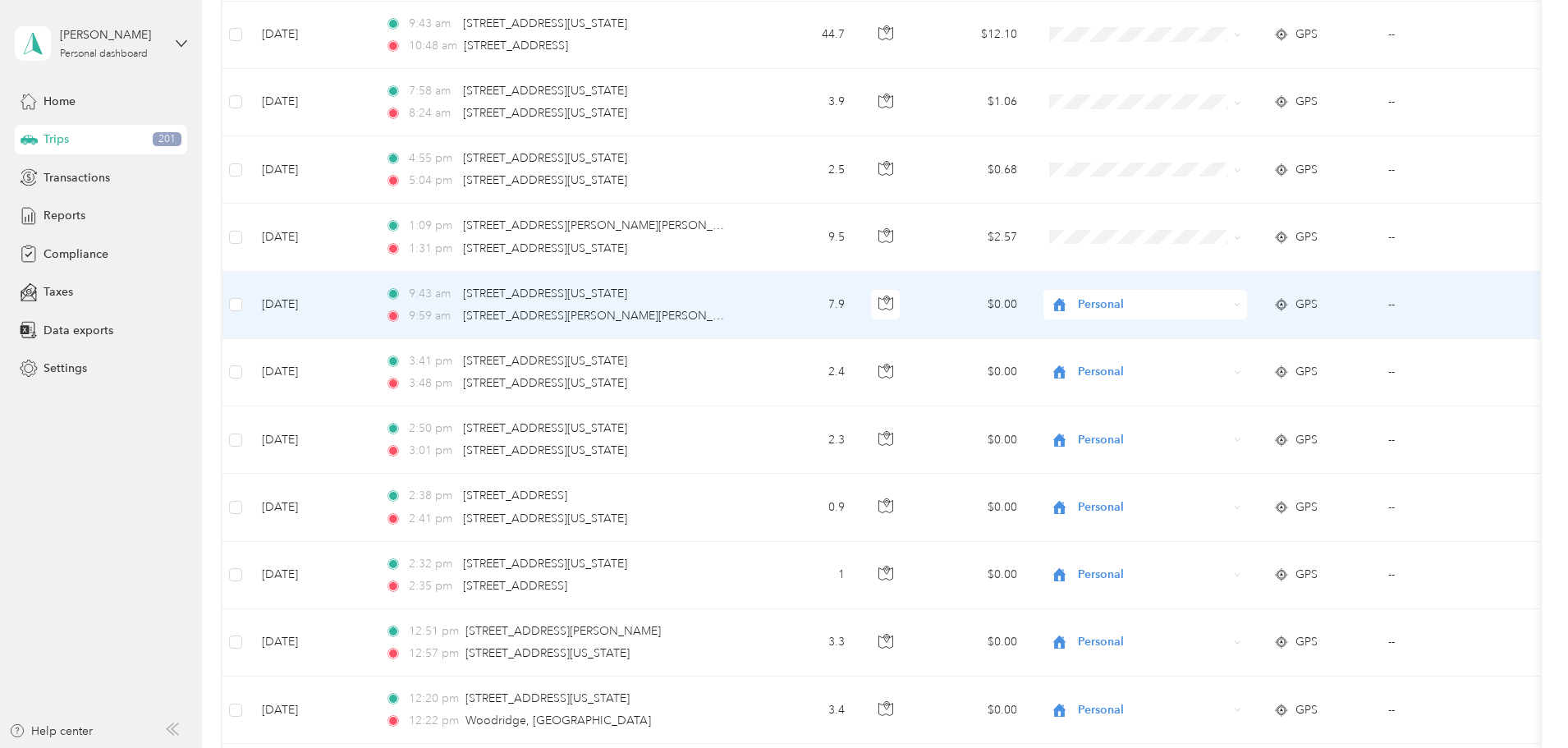 click on "Personal" at bounding box center (1153, 305) 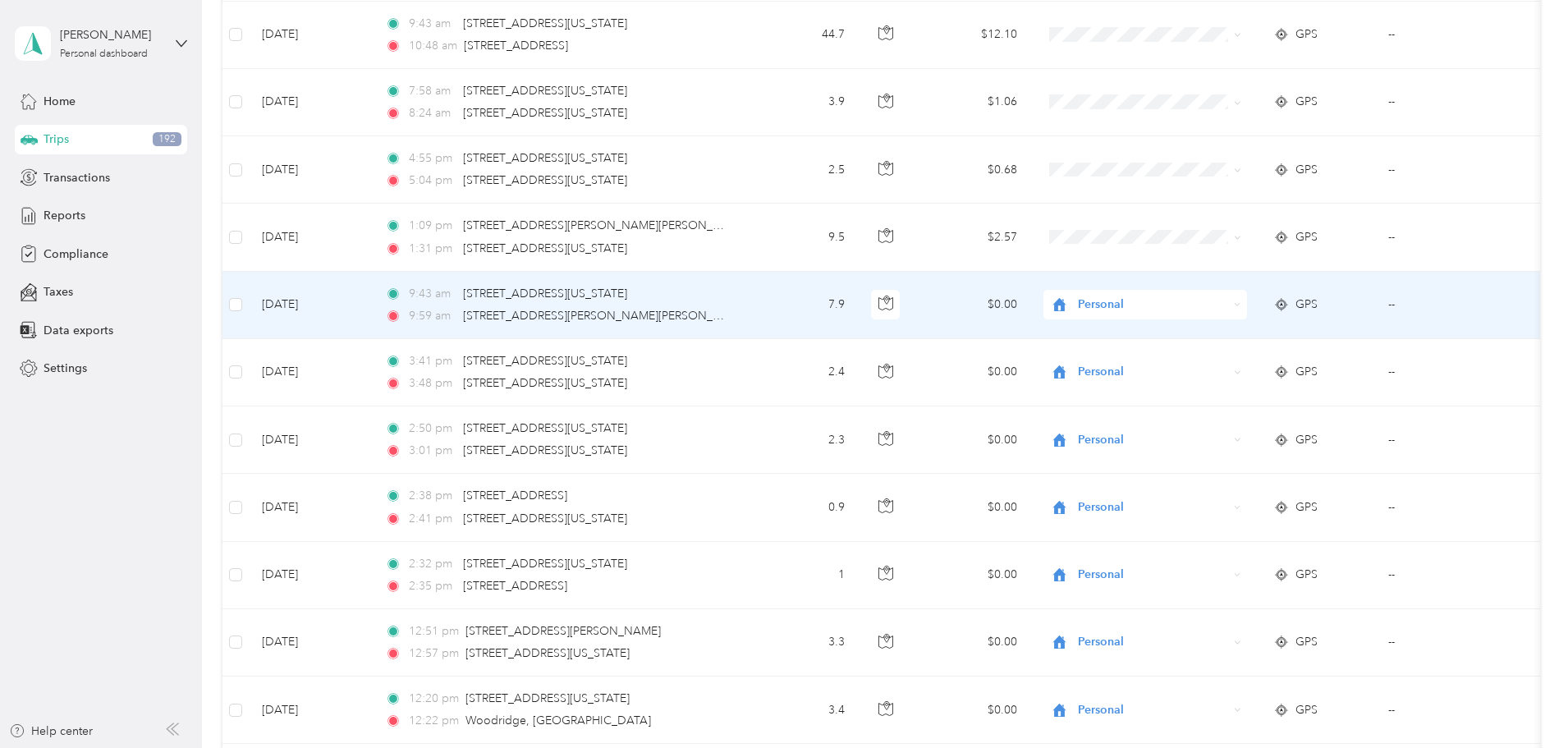 click on "Phoenix Contact" at bounding box center [1269, 334] 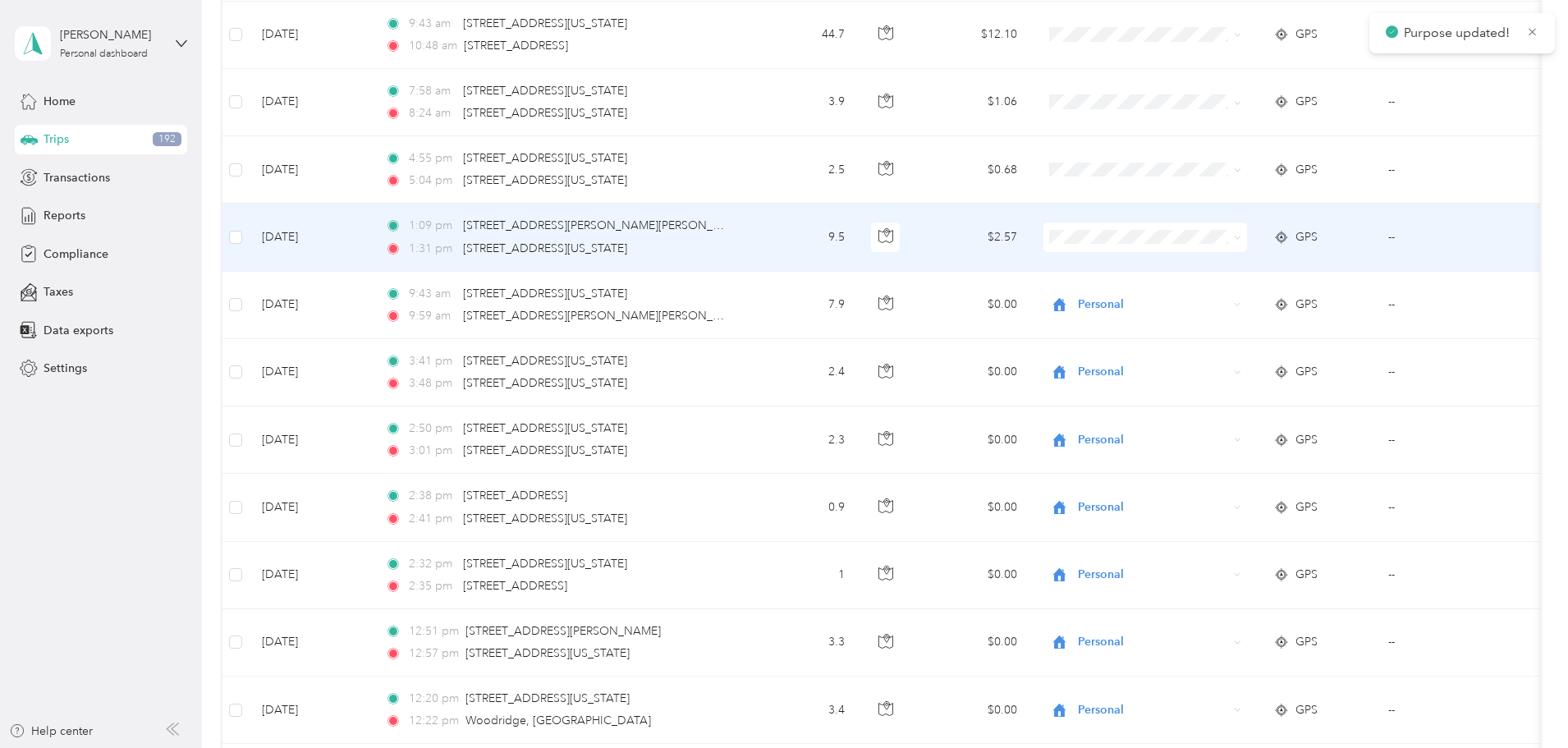 click on "Phoenix Contact" at bounding box center (1269, 266) 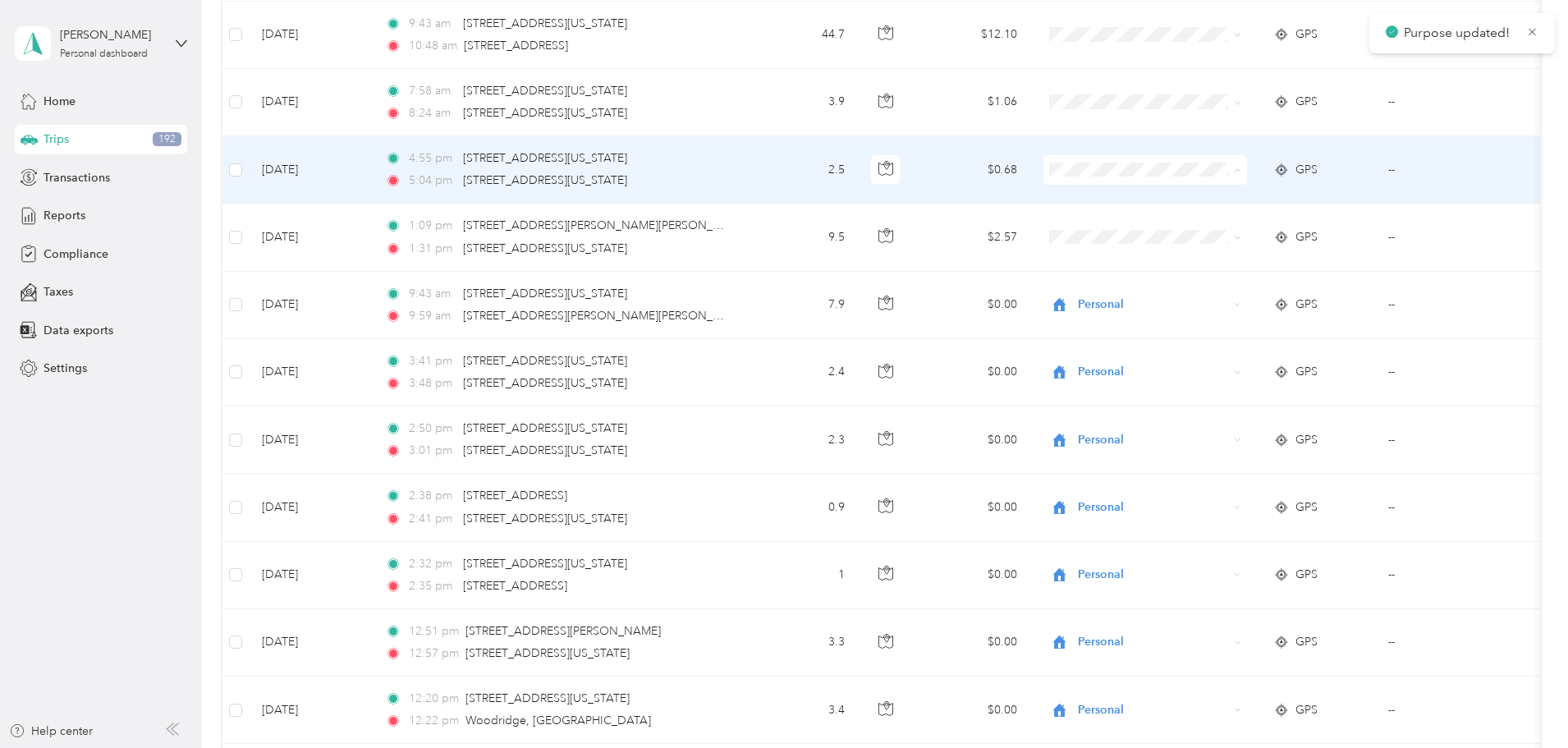 click on "Phoenix Contact" at bounding box center (1269, 200) 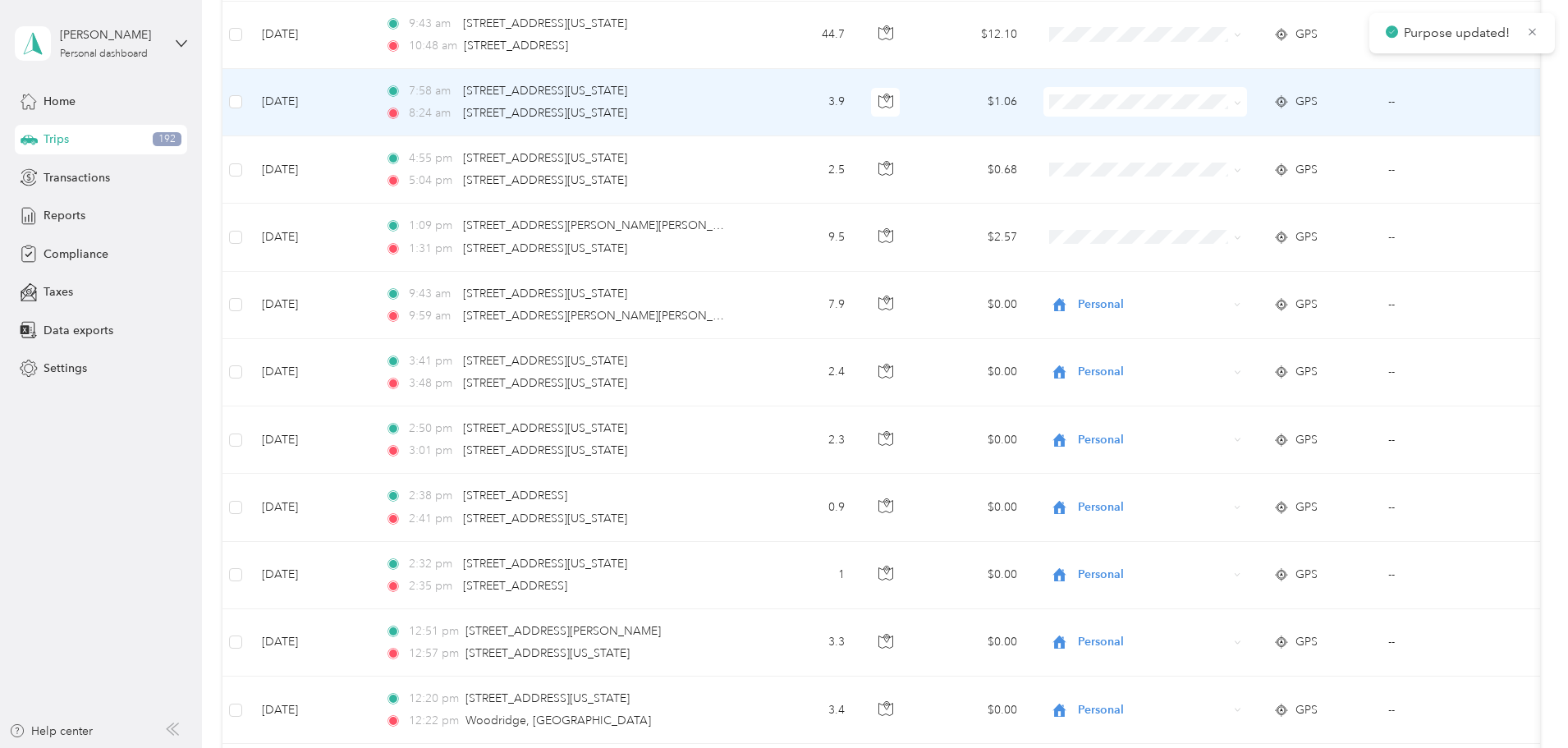 click at bounding box center (1145, 102) 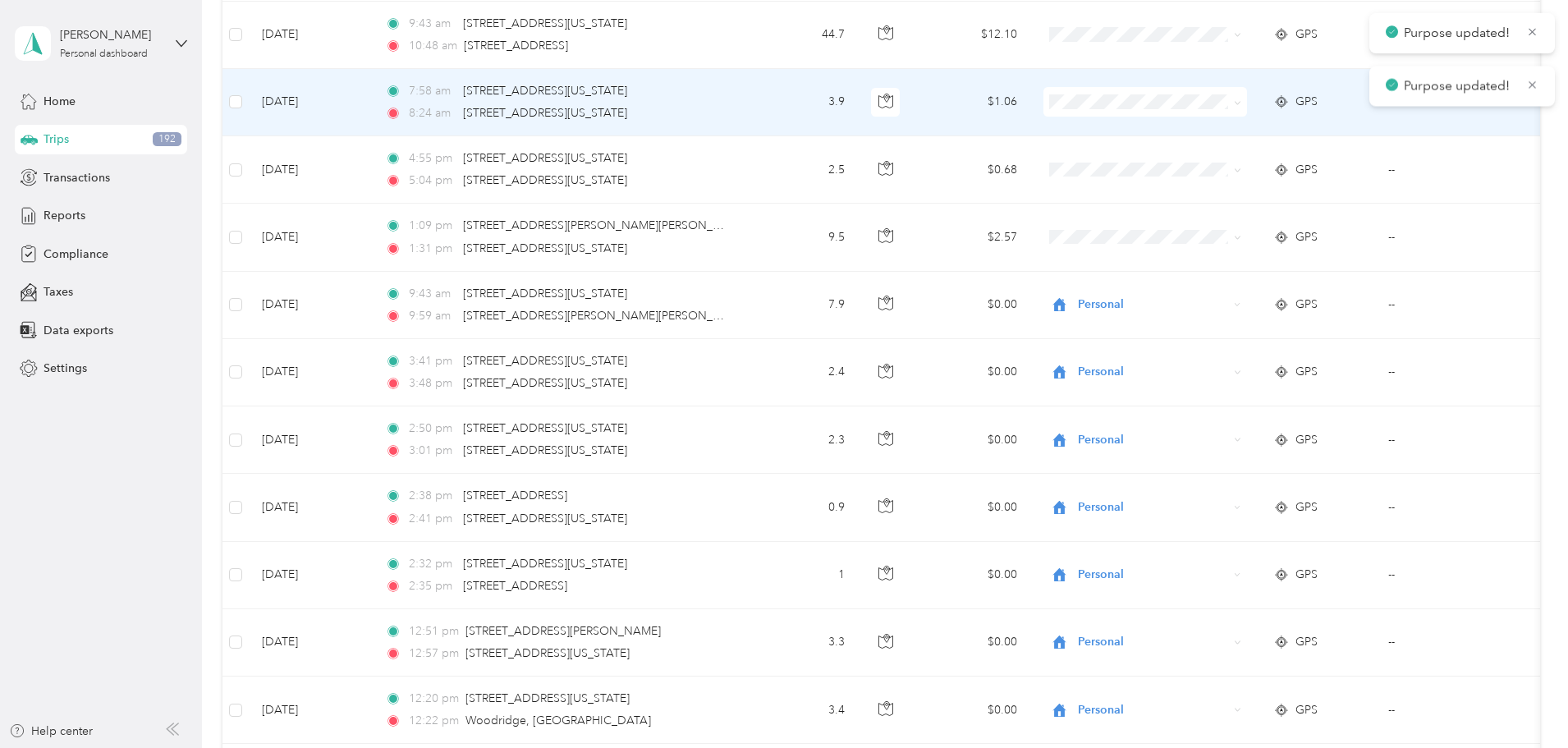 click at bounding box center (1145, 102) 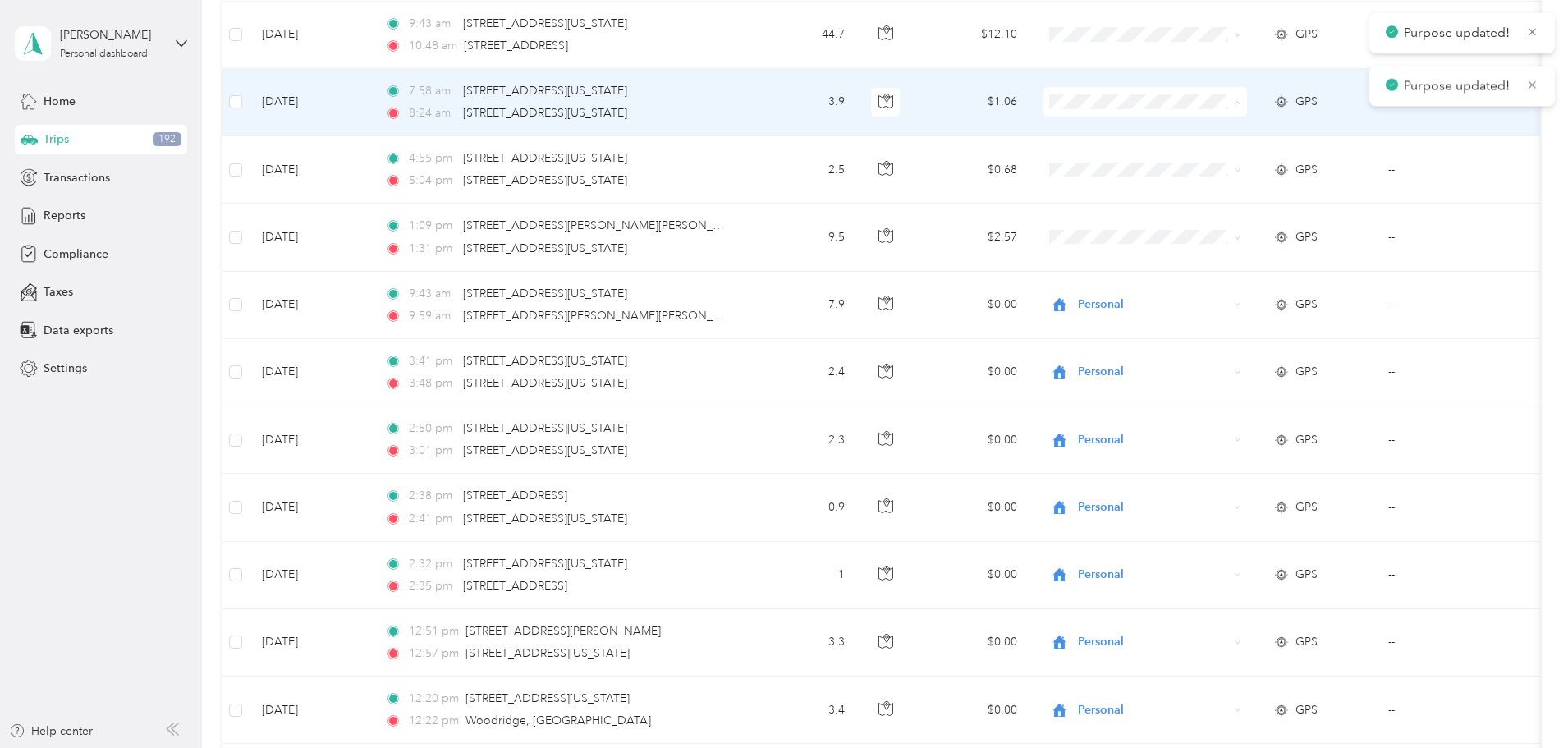 click on "Phoenix Contact" at bounding box center (1254, 132) 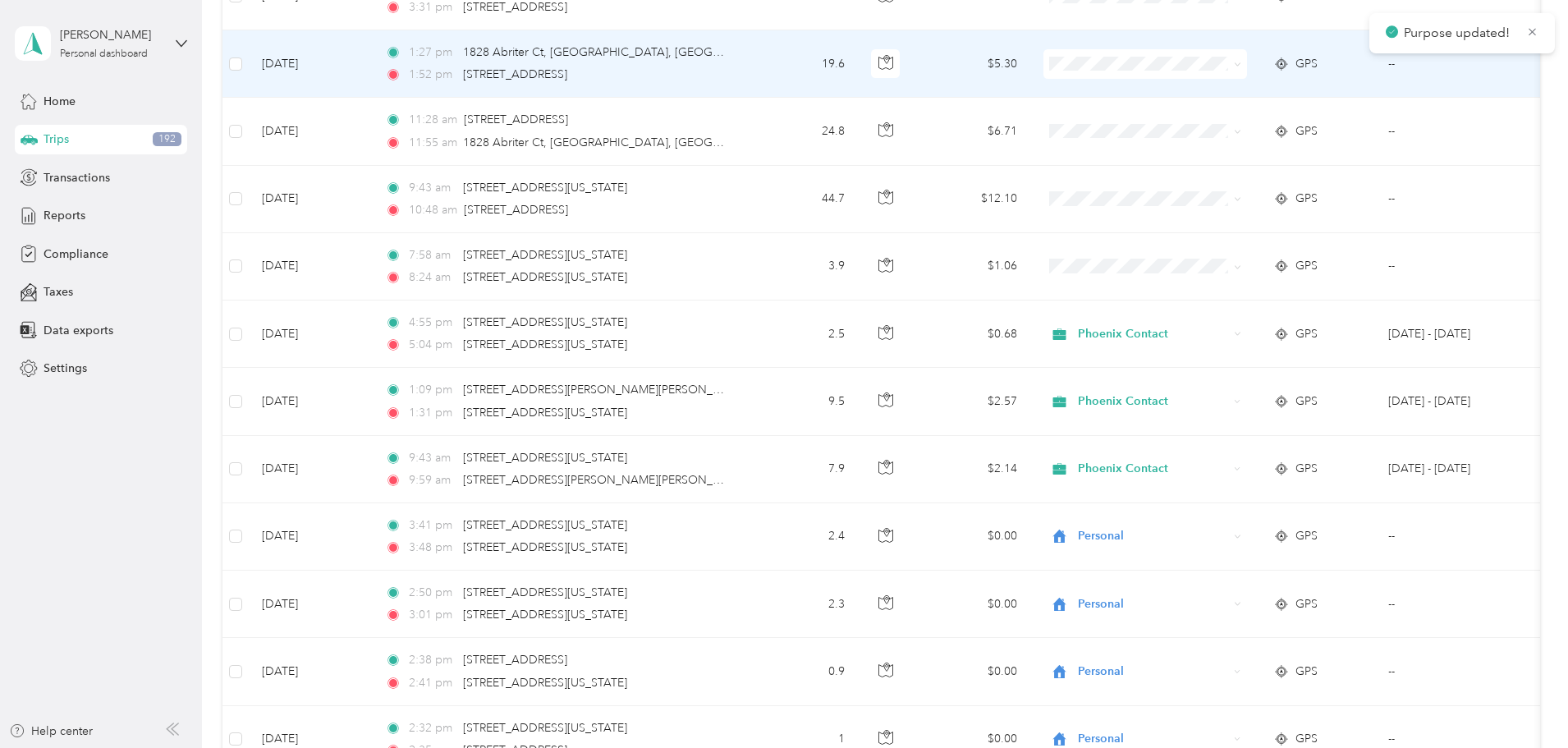 scroll, scrollTop: 6918, scrollLeft: 0, axis: vertical 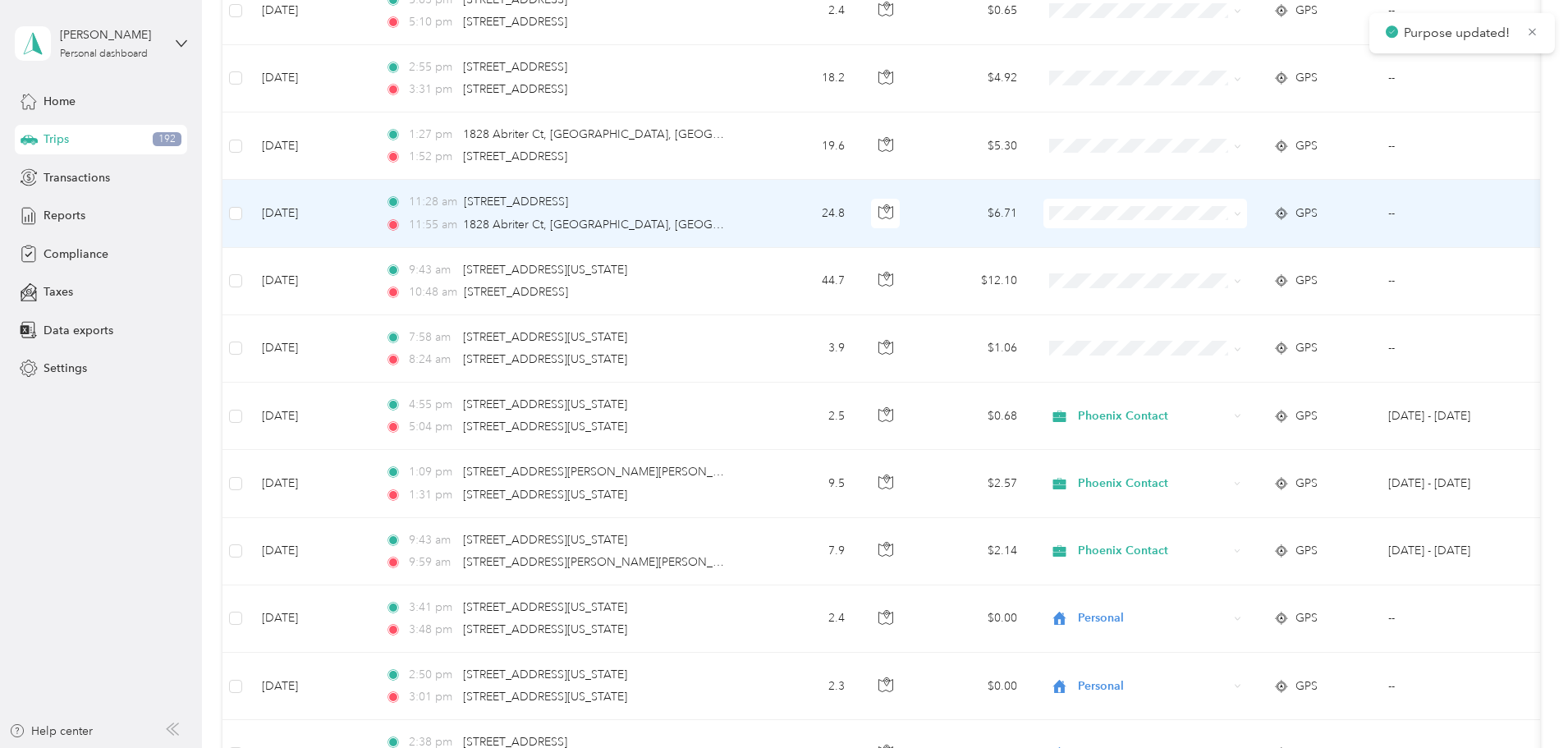 click at bounding box center (1145, 213) 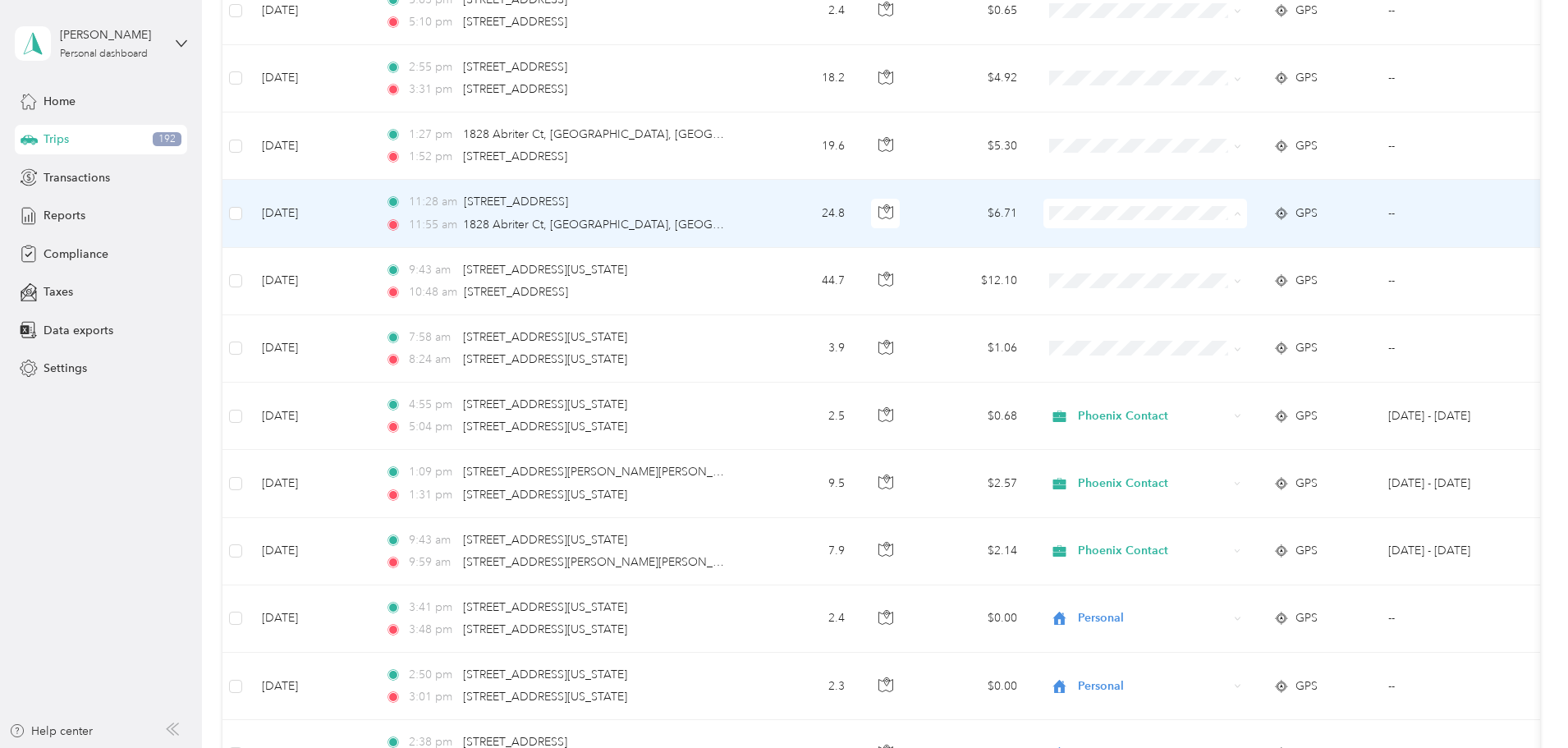 click on "Phoenix Contact" at bounding box center (1269, 244) 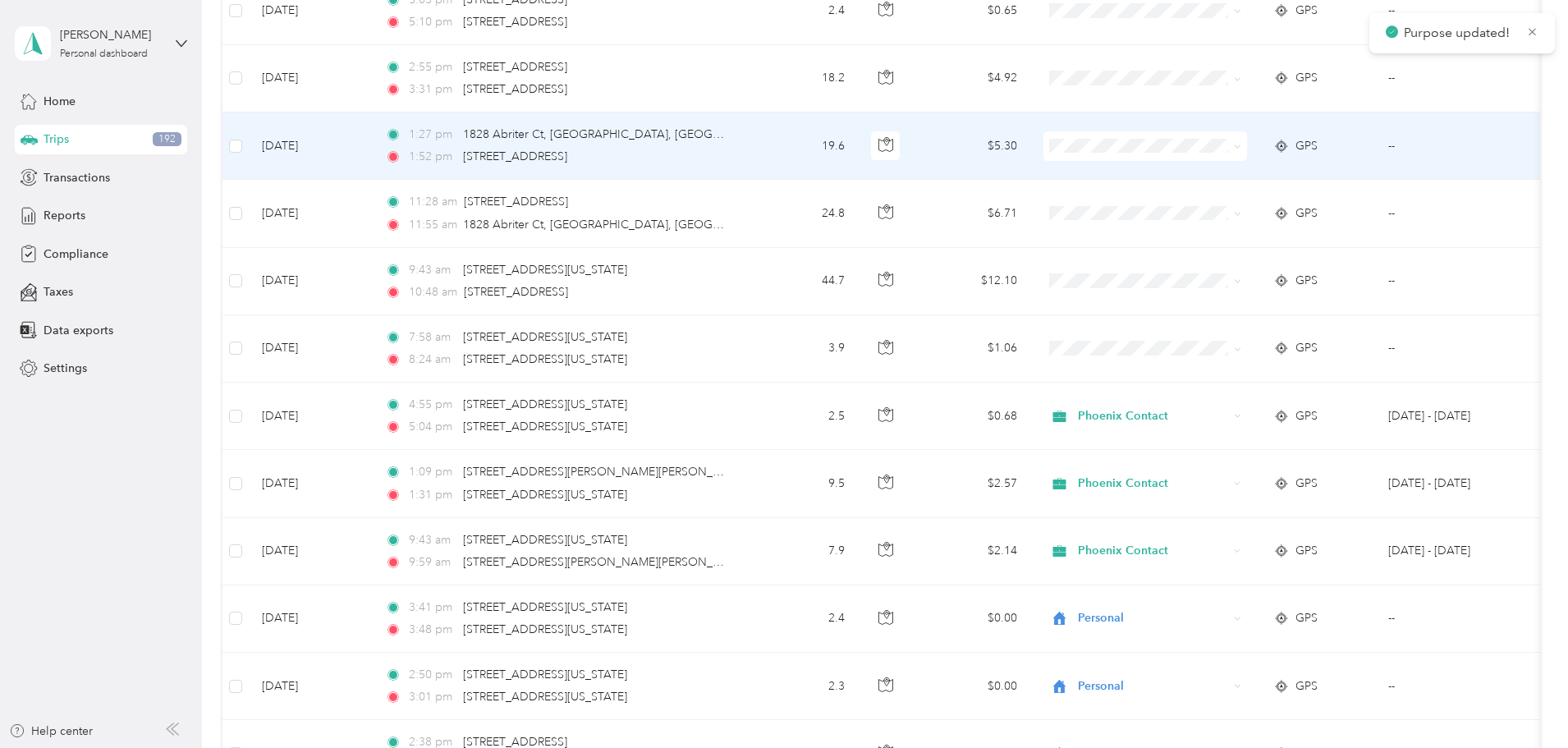 click on "Phoenix Contact" at bounding box center (1269, 174) 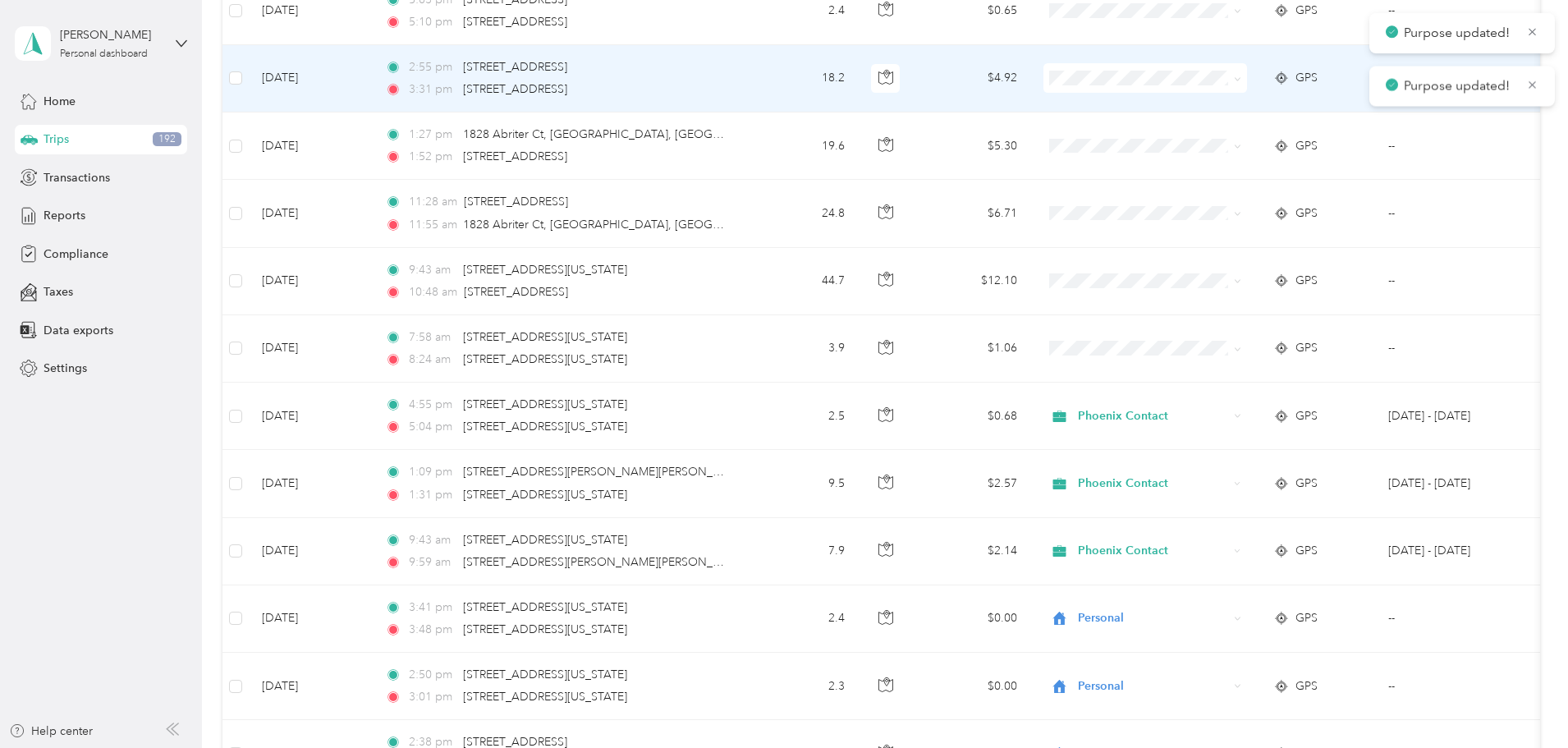 click 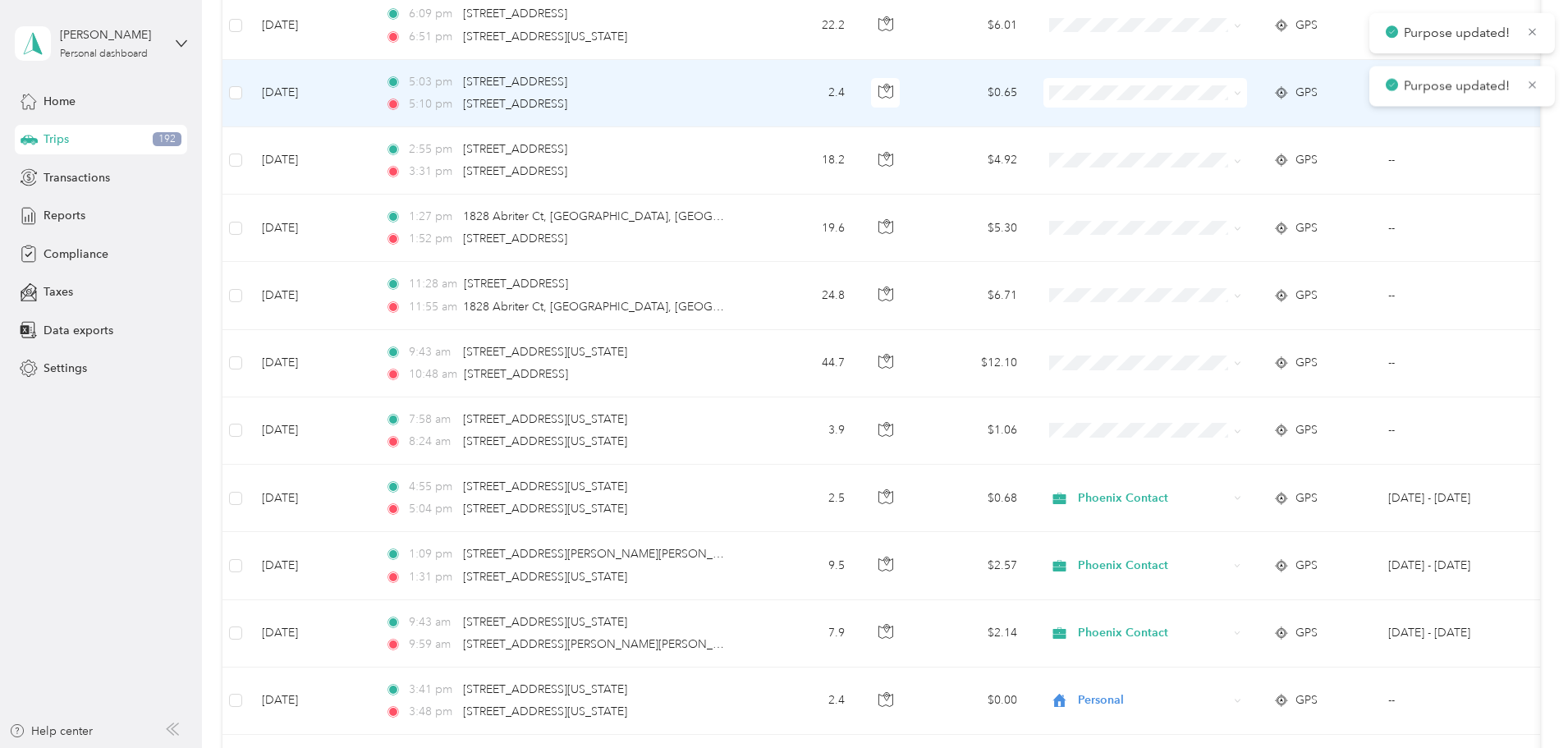 scroll, scrollTop: 6753, scrollLeft: 0, axis: vertical 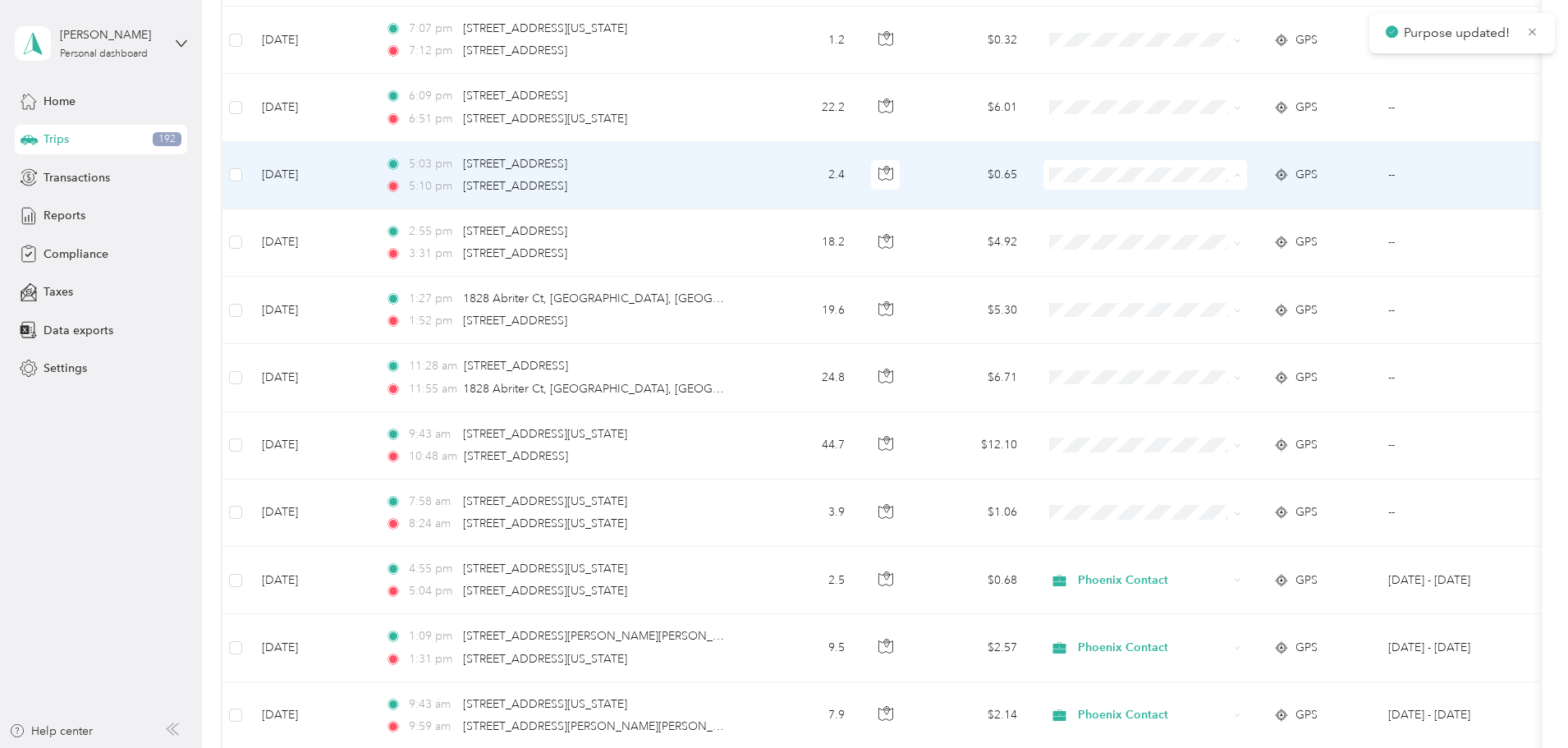 drag, startPoint x: 1195, startPoint y: 204, endPoint x: 1196, endPoint y: 137, distance: 67.00746 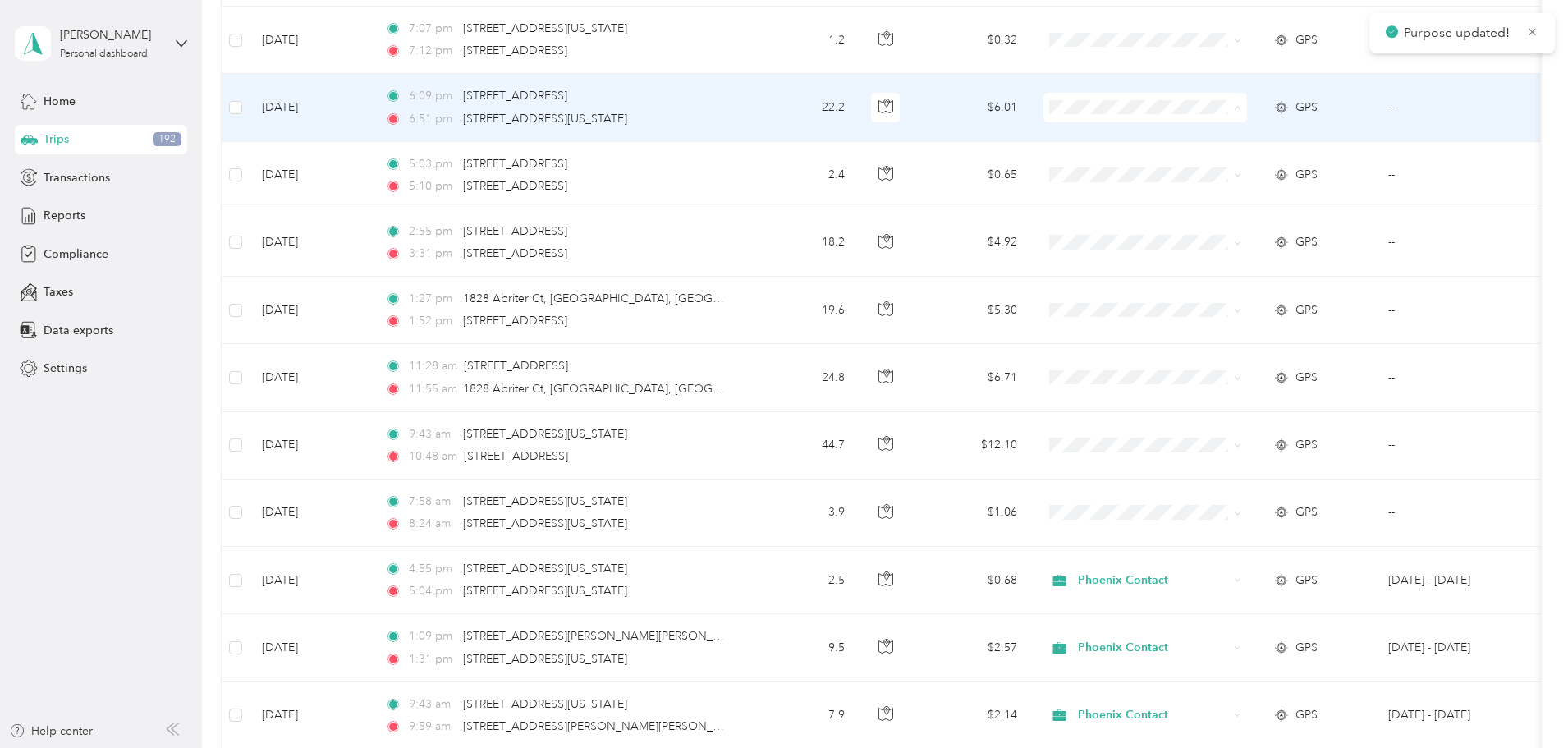 click on "Phoenix Contact" at bounding box center [1269, 138] 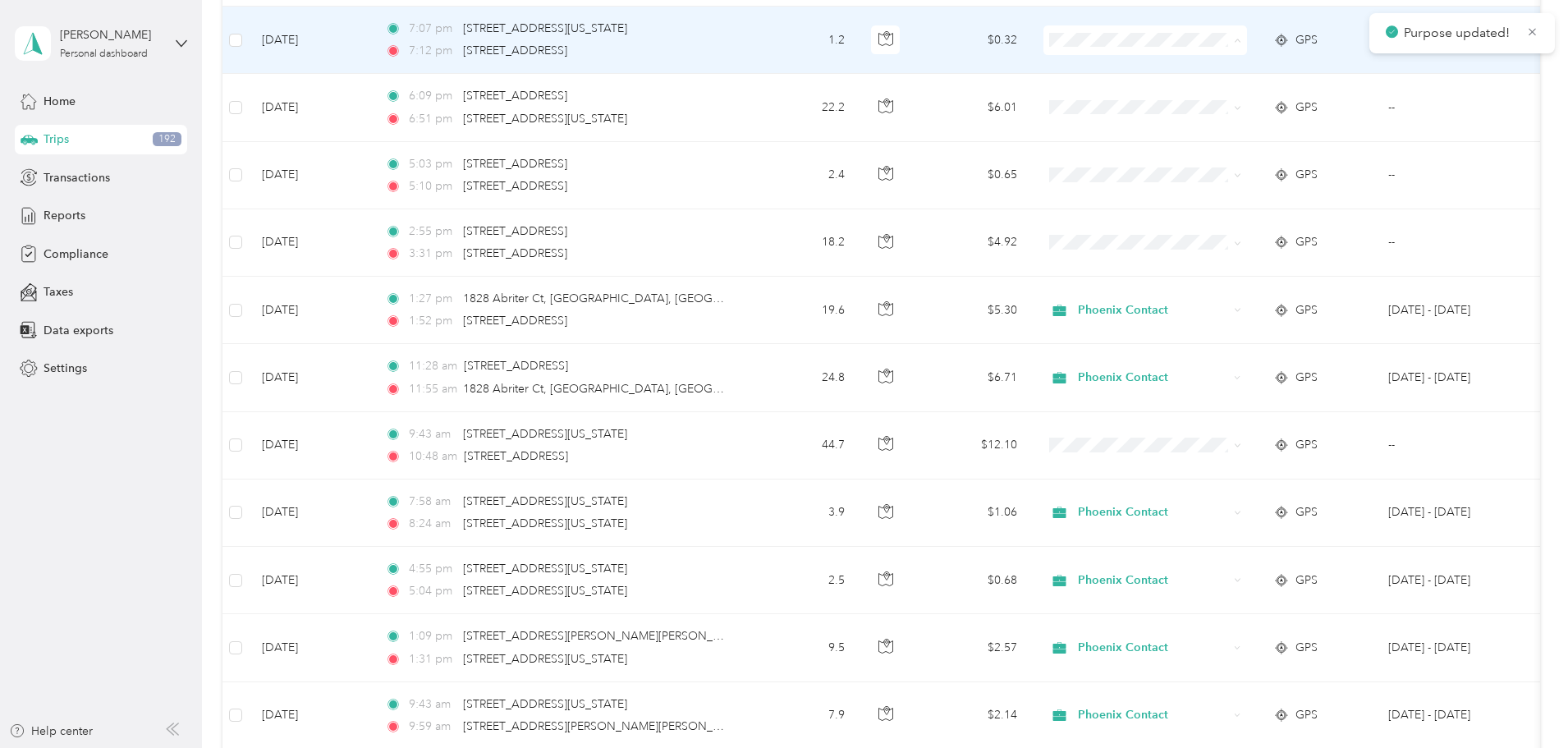 click on "Phoenix Contact" at bounding box center [1254, 67] 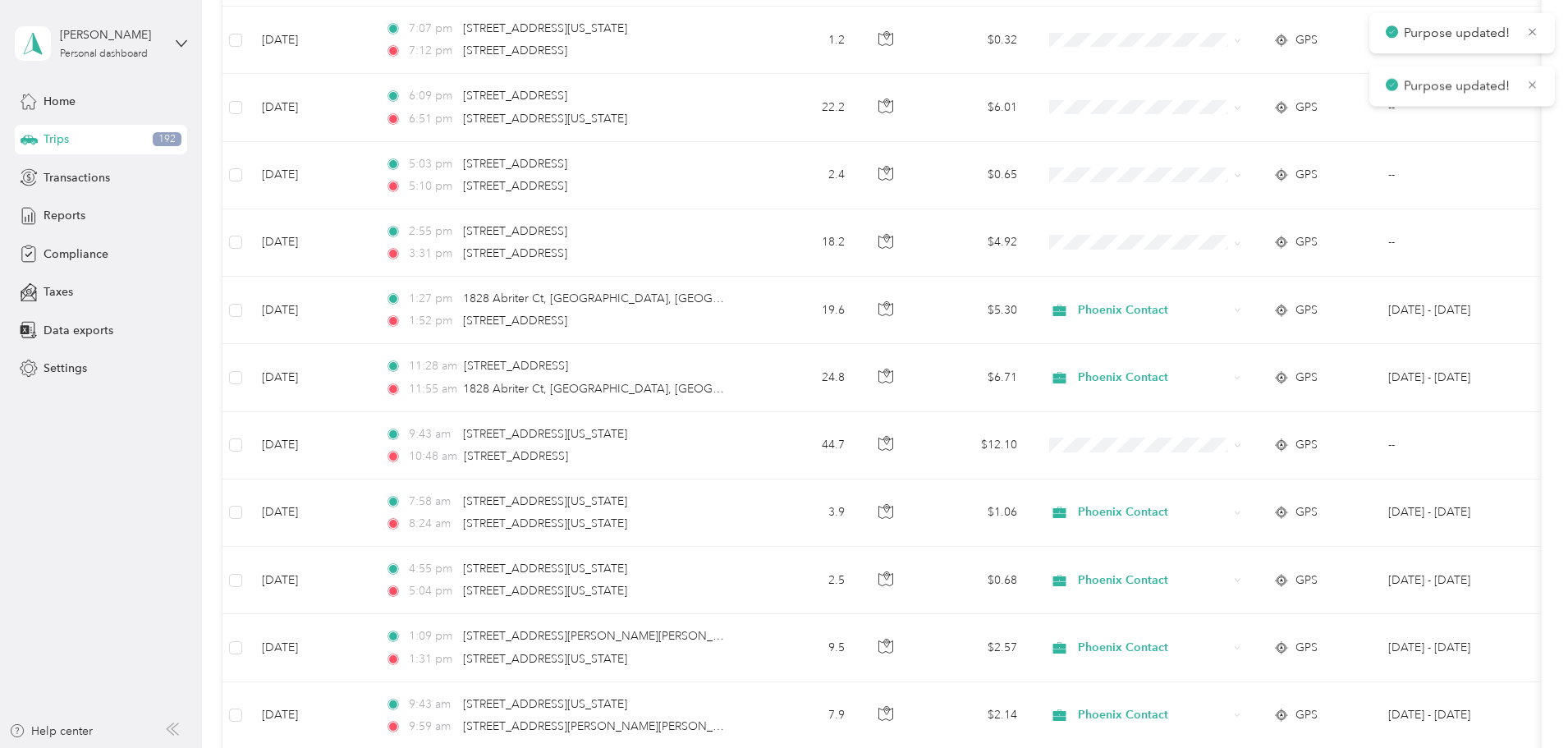 scroll, scrollTop: 6343, scrollLeft: 0, axis: vertical 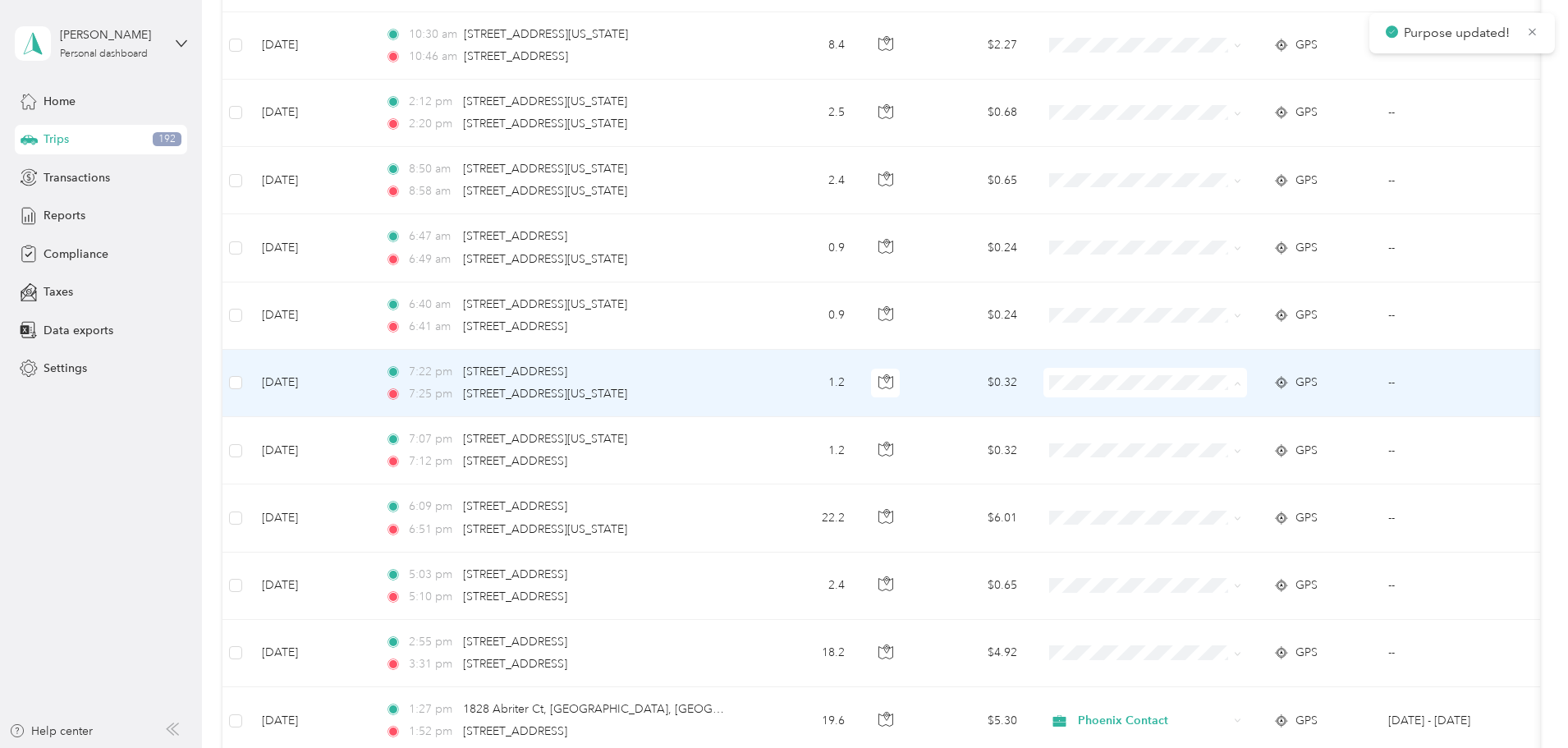 click on "Phoenix Contact" at bounding box center (1269, 413) 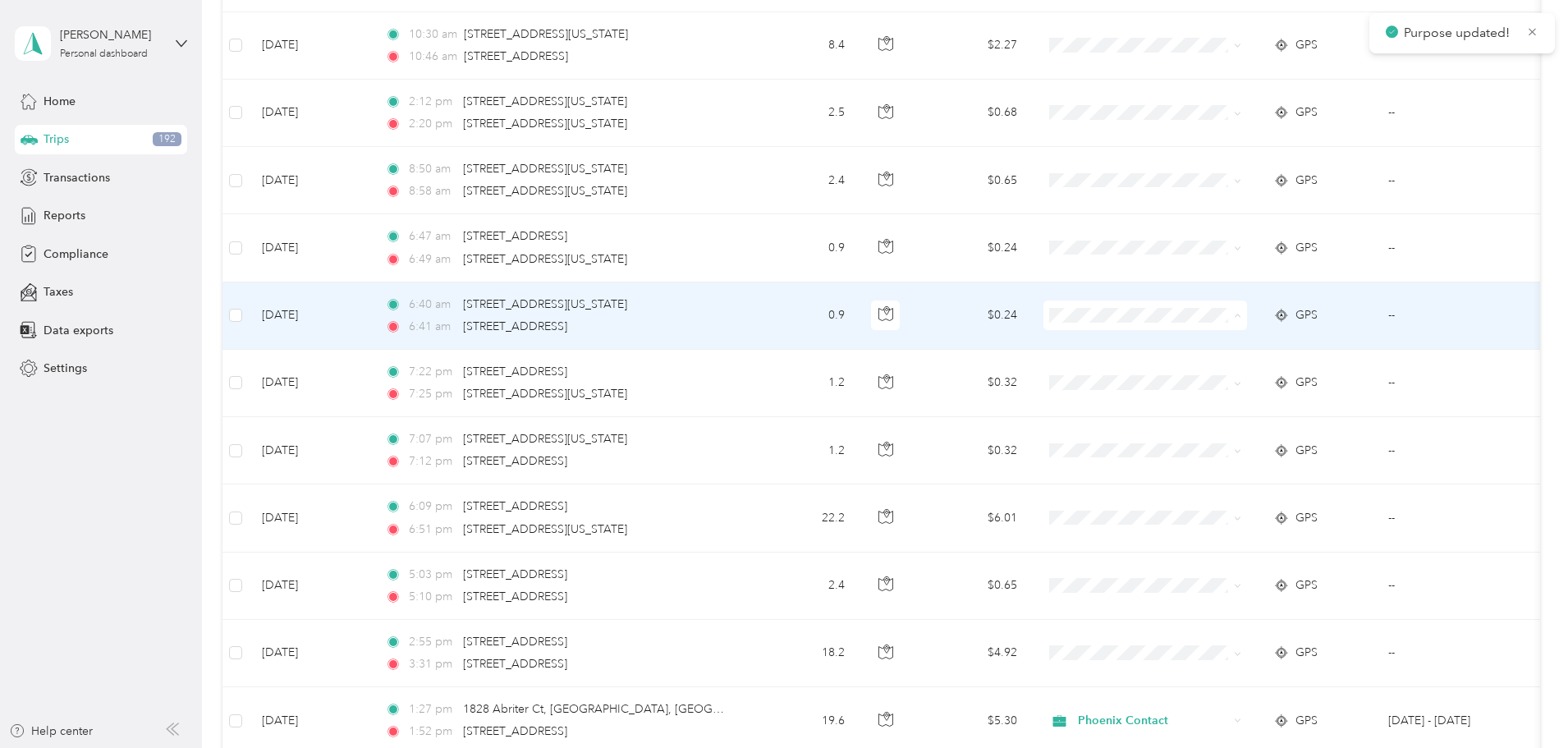 click on "Phoenix Contact" at bounding box center [1254, 346] 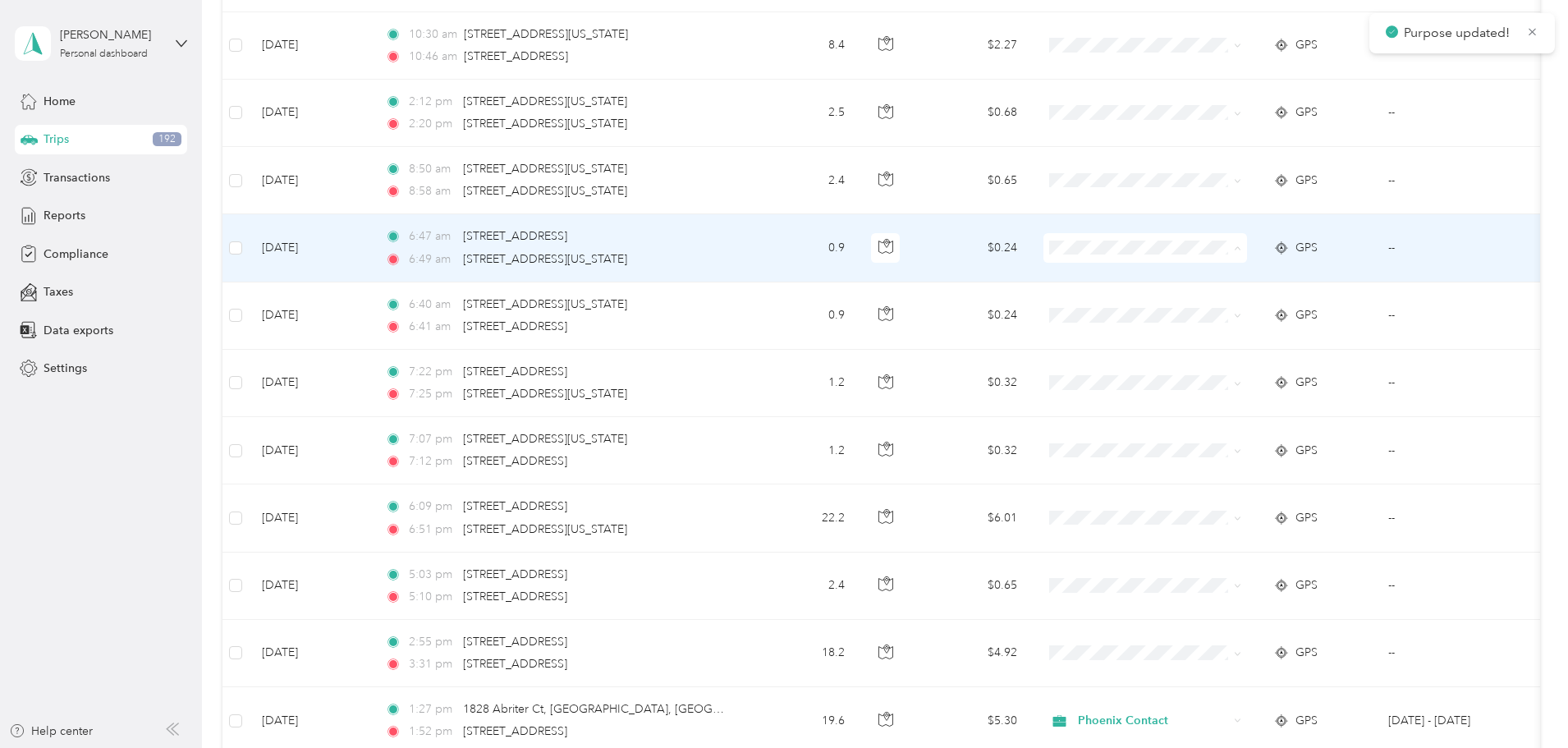 click on "Phoenix Contact" at bounding box center [1269, 278] 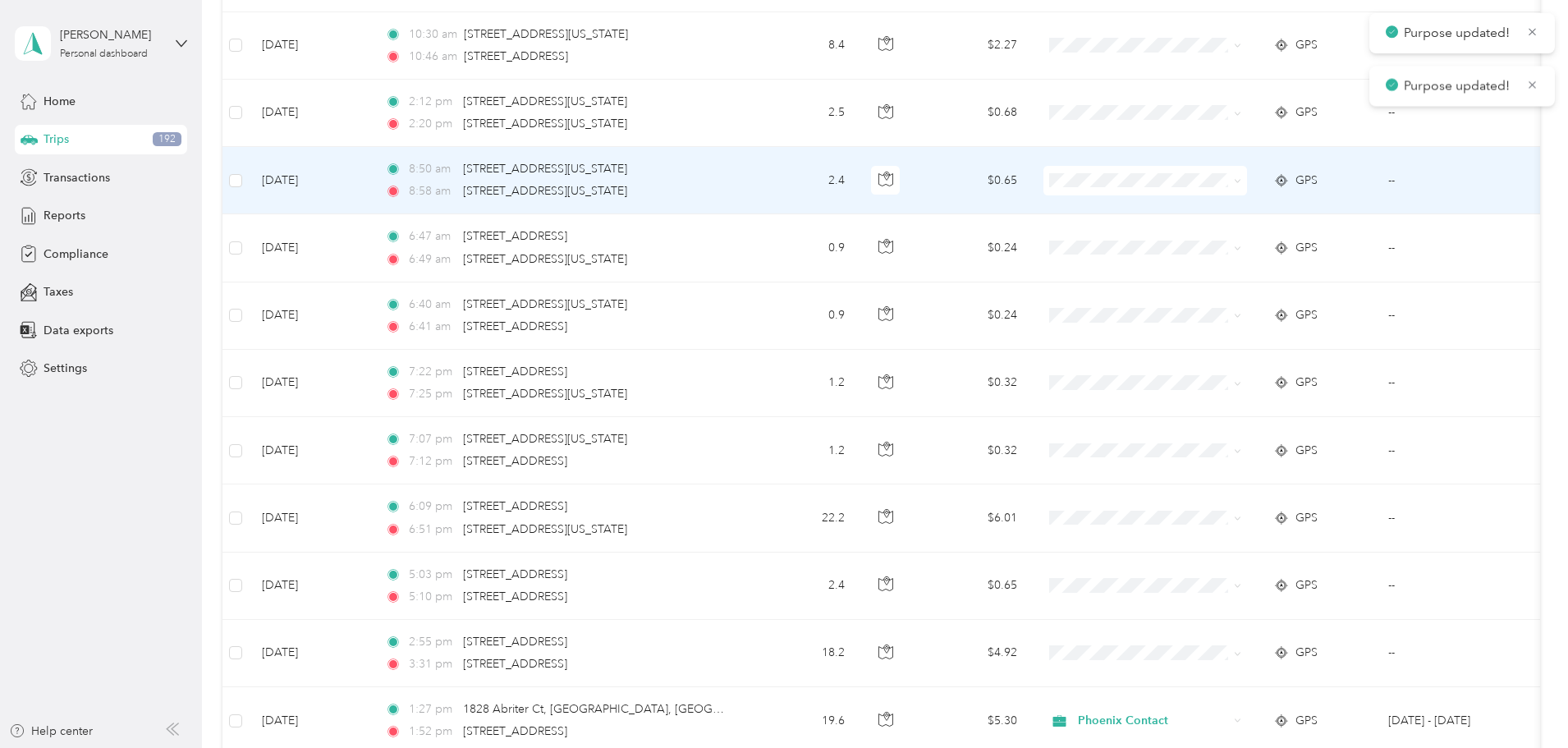 click on "Phoenix Contact" at bounding box center (1269, 209) 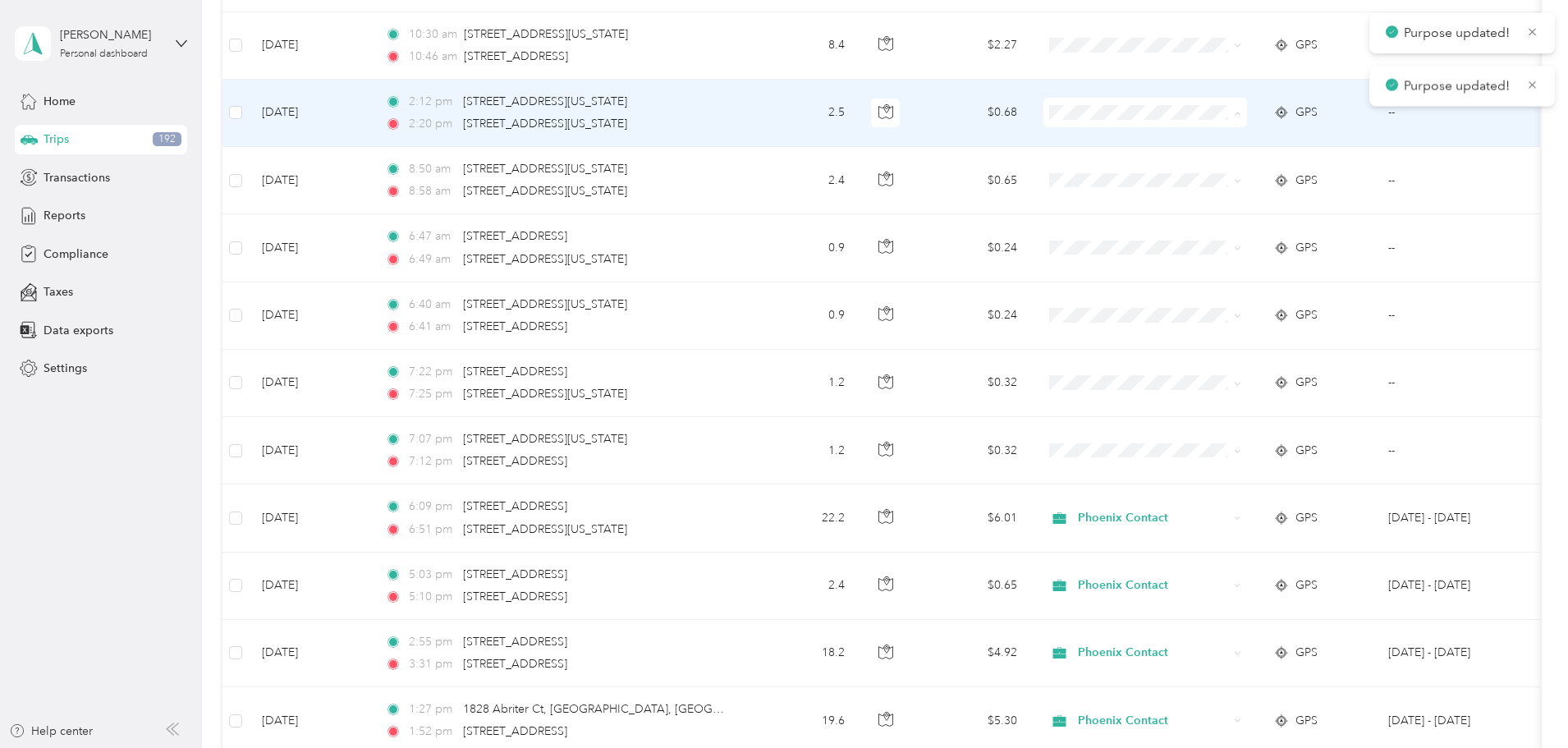 click 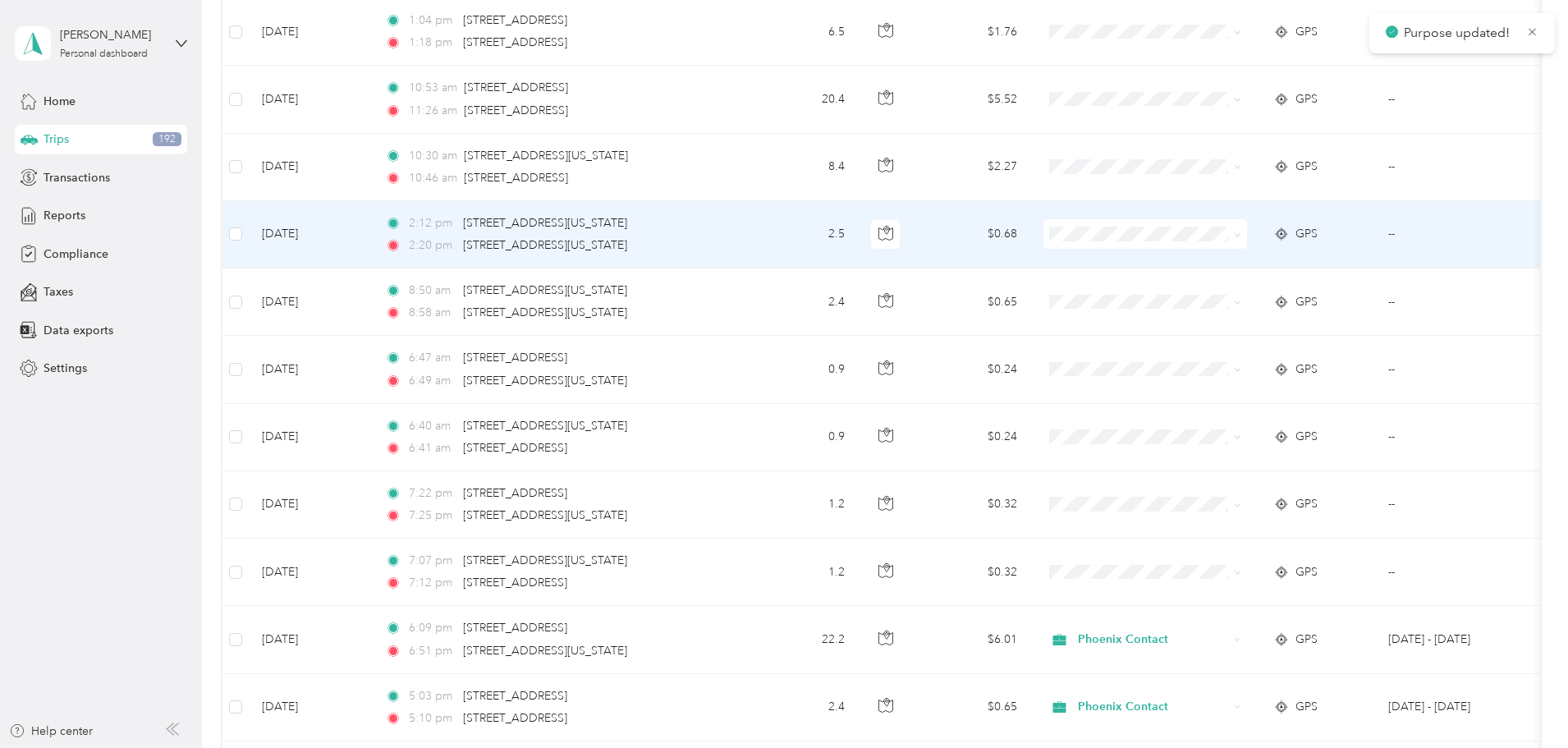 scroll, scrollTop: 6179, scrollLeft: 0, axis: vertical 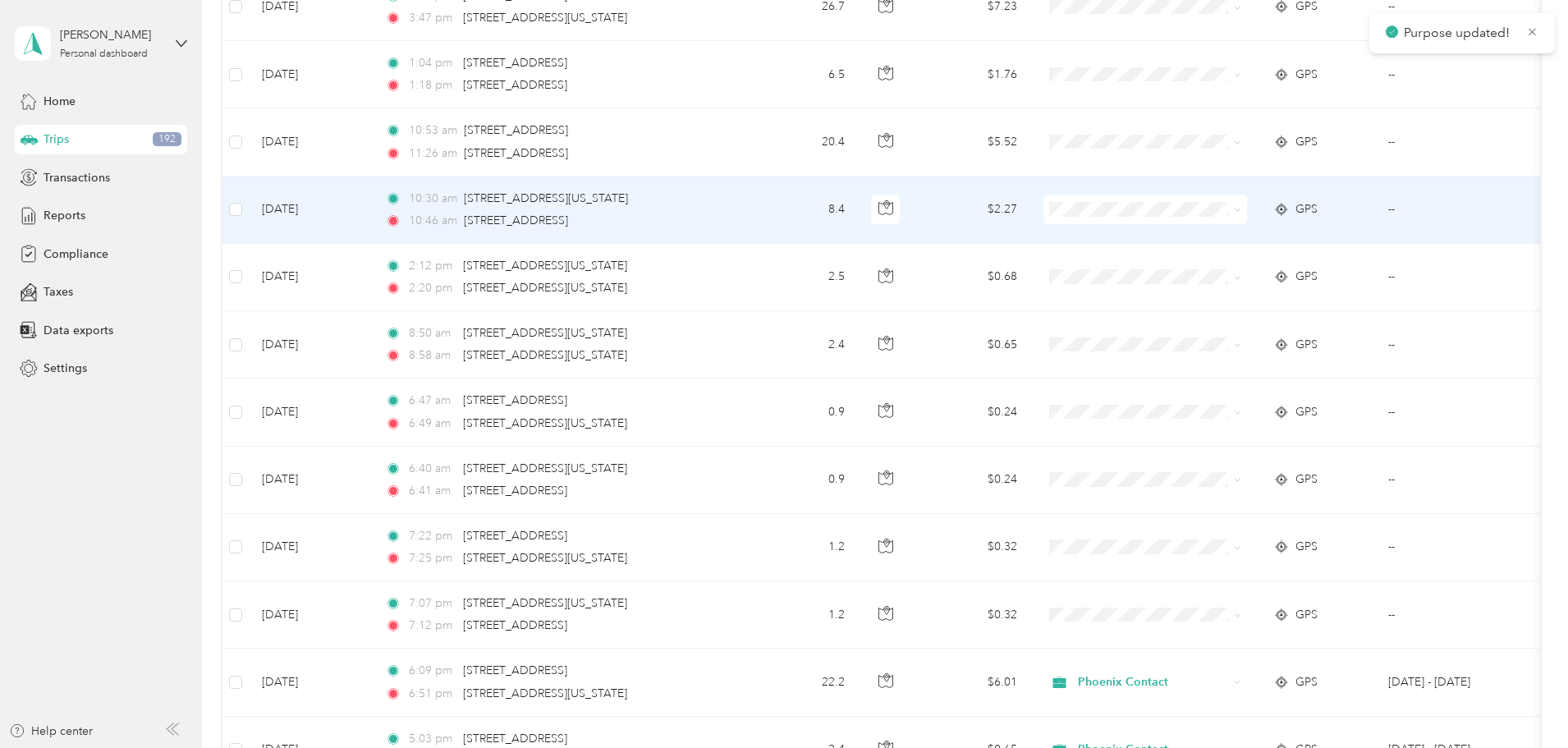 click on "Phoenix Contact" at bounding box center (1269, 239) 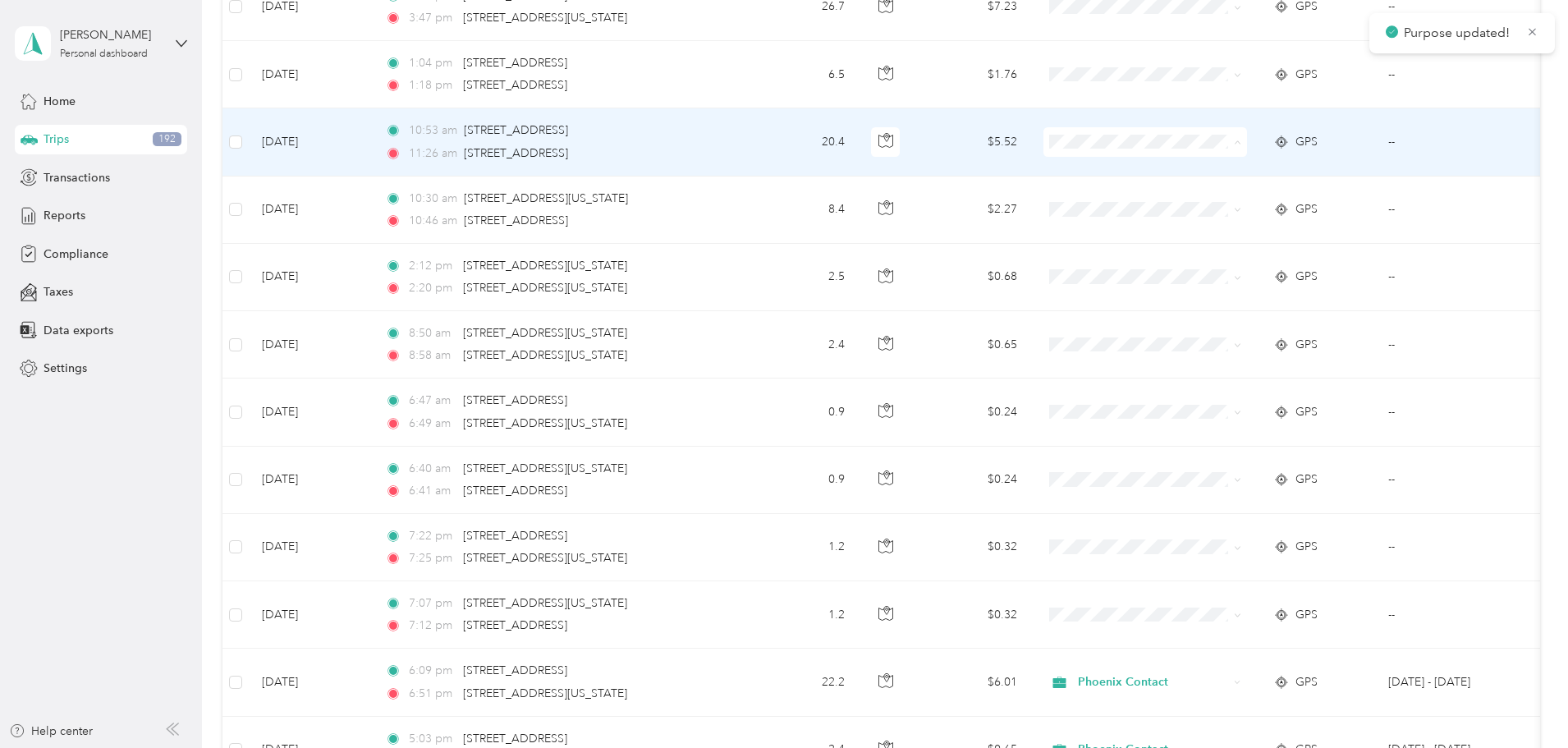 click on "Phoenix Contact" at bounding box center [1269, 172] 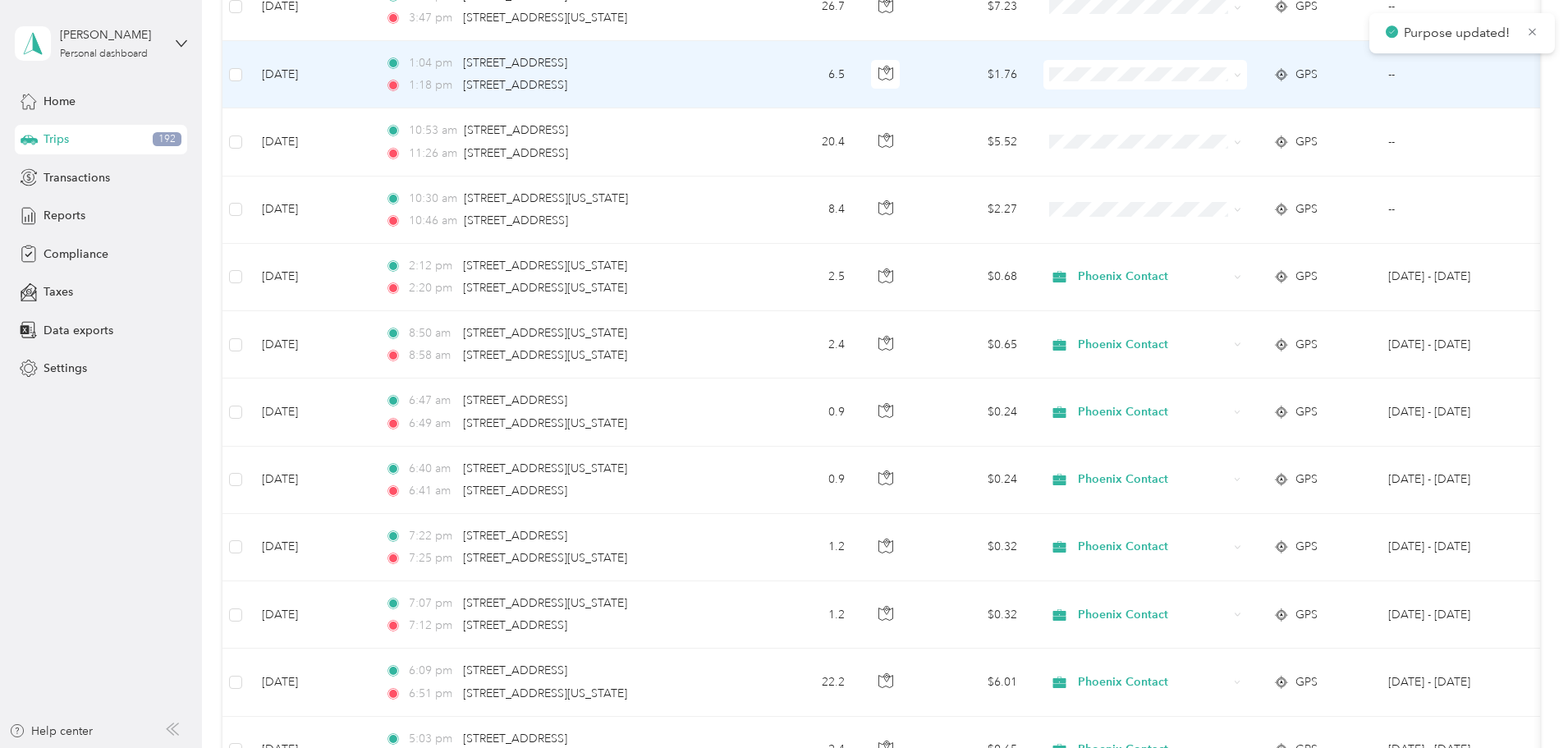 click on "Phoenix Contact" at bounding box center [1269, 103] 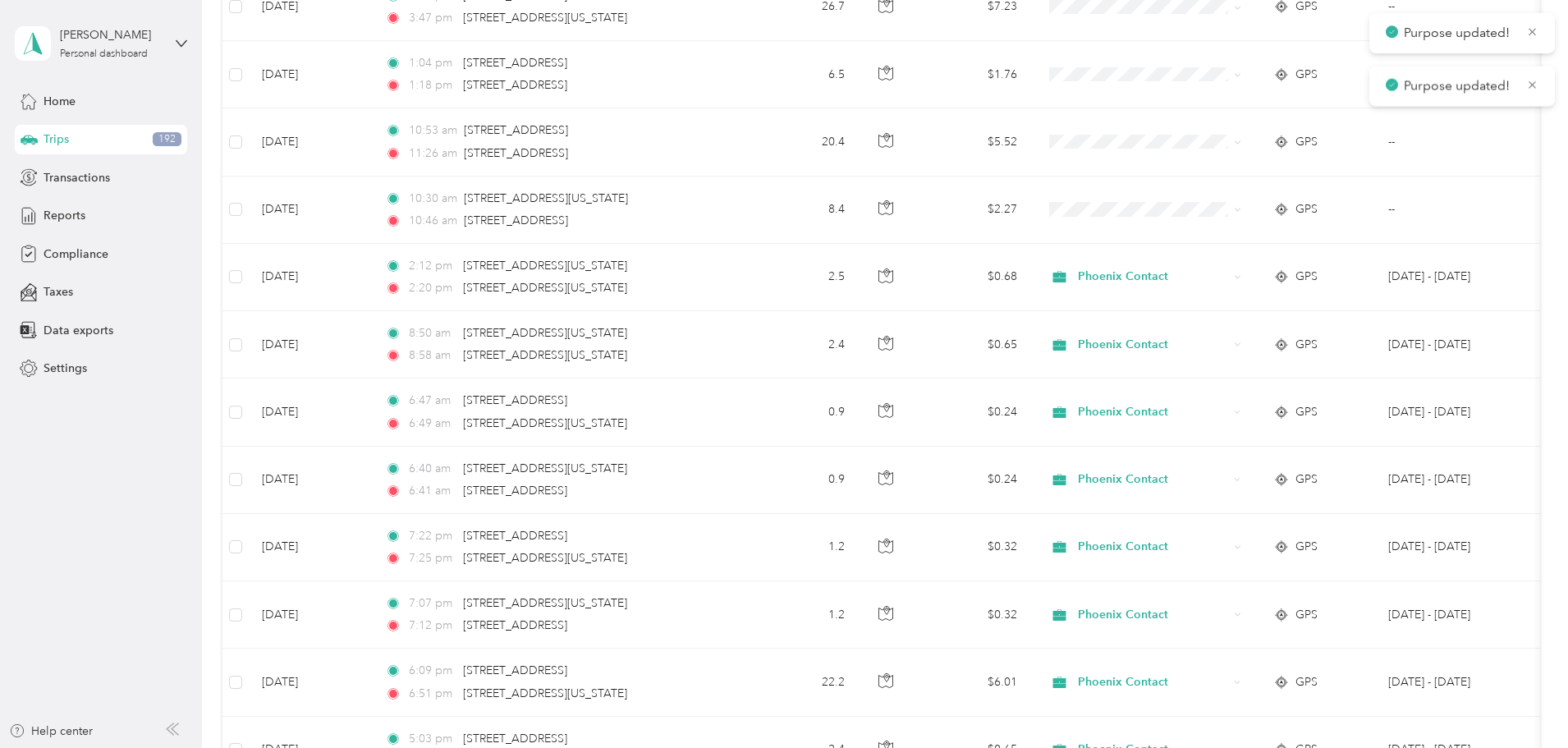 scroll, scrollTop: 5932, scrollLeft: 0, axis: vertical 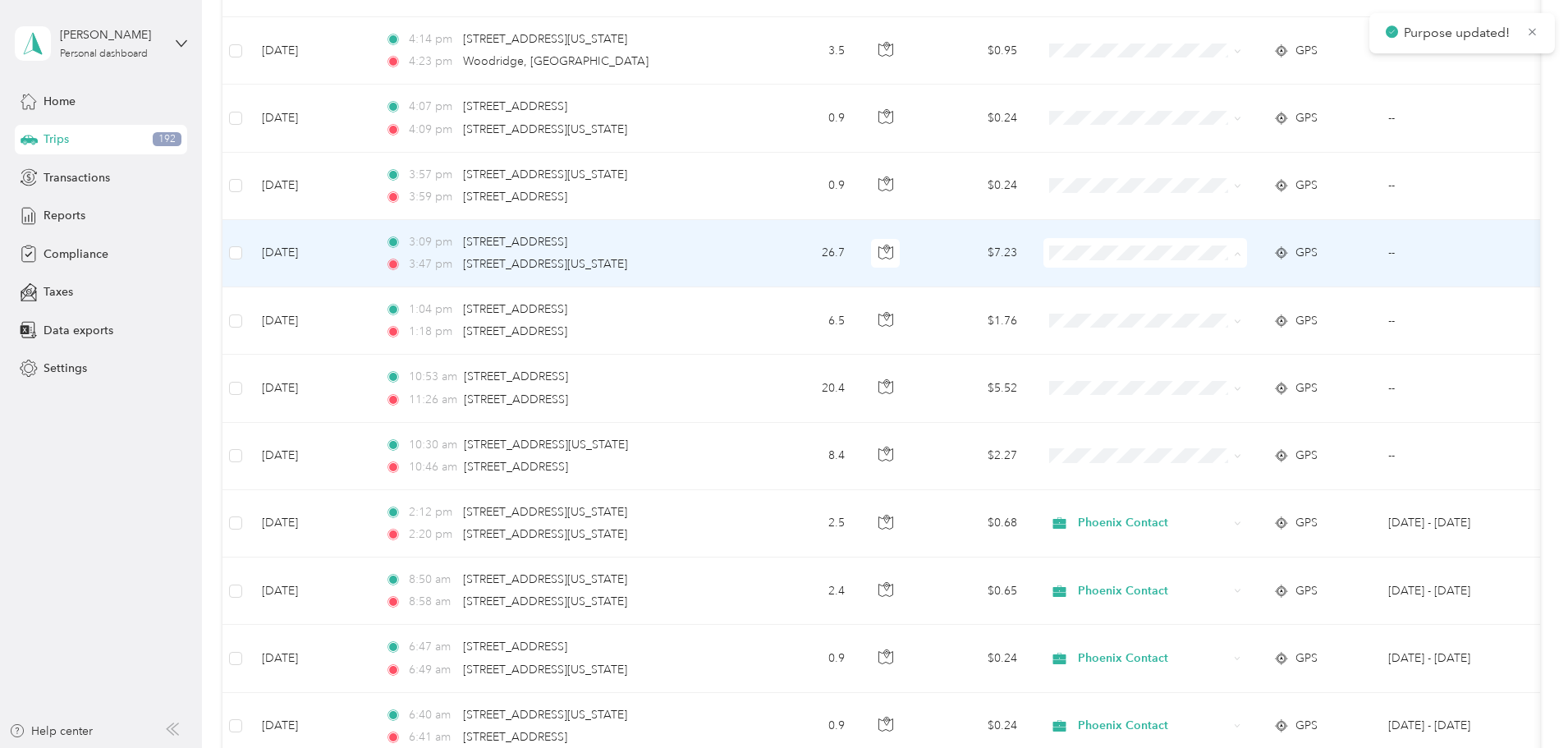 click on "Phoenix Contact" at bounding box center (1269, 283) 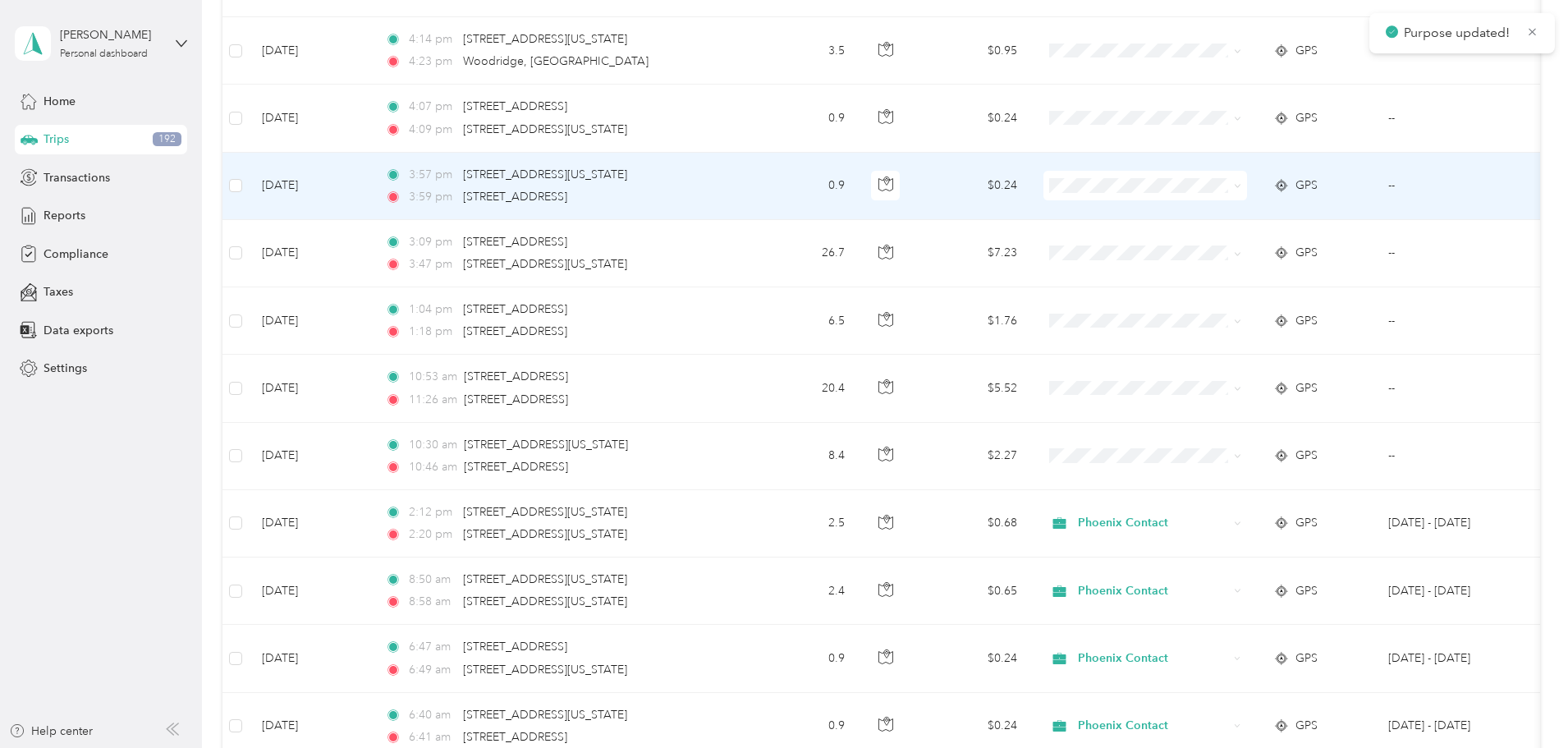 click at bounding box center [1145, 186] 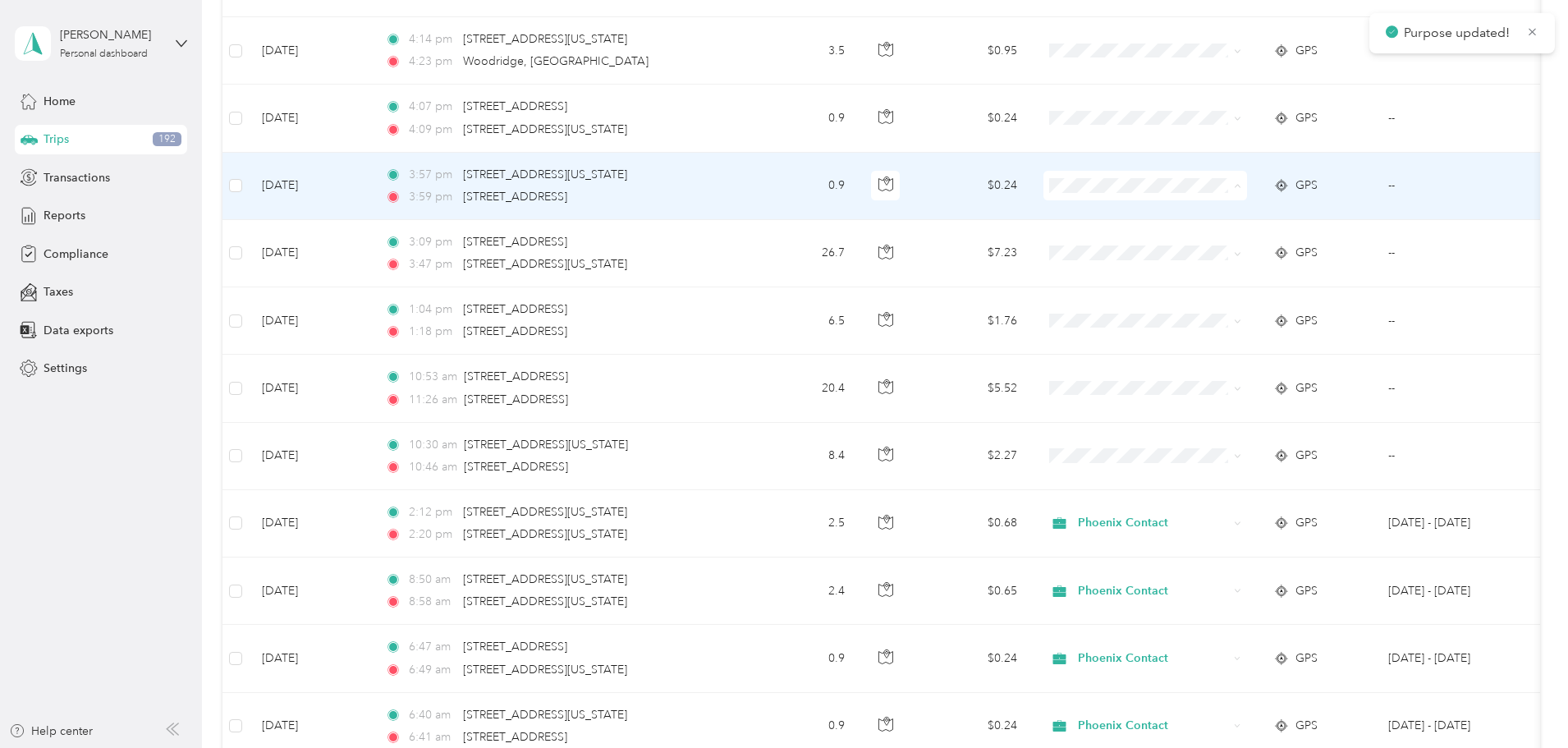 click on "Phoenix Contact" at bounding box center [1269, 216] 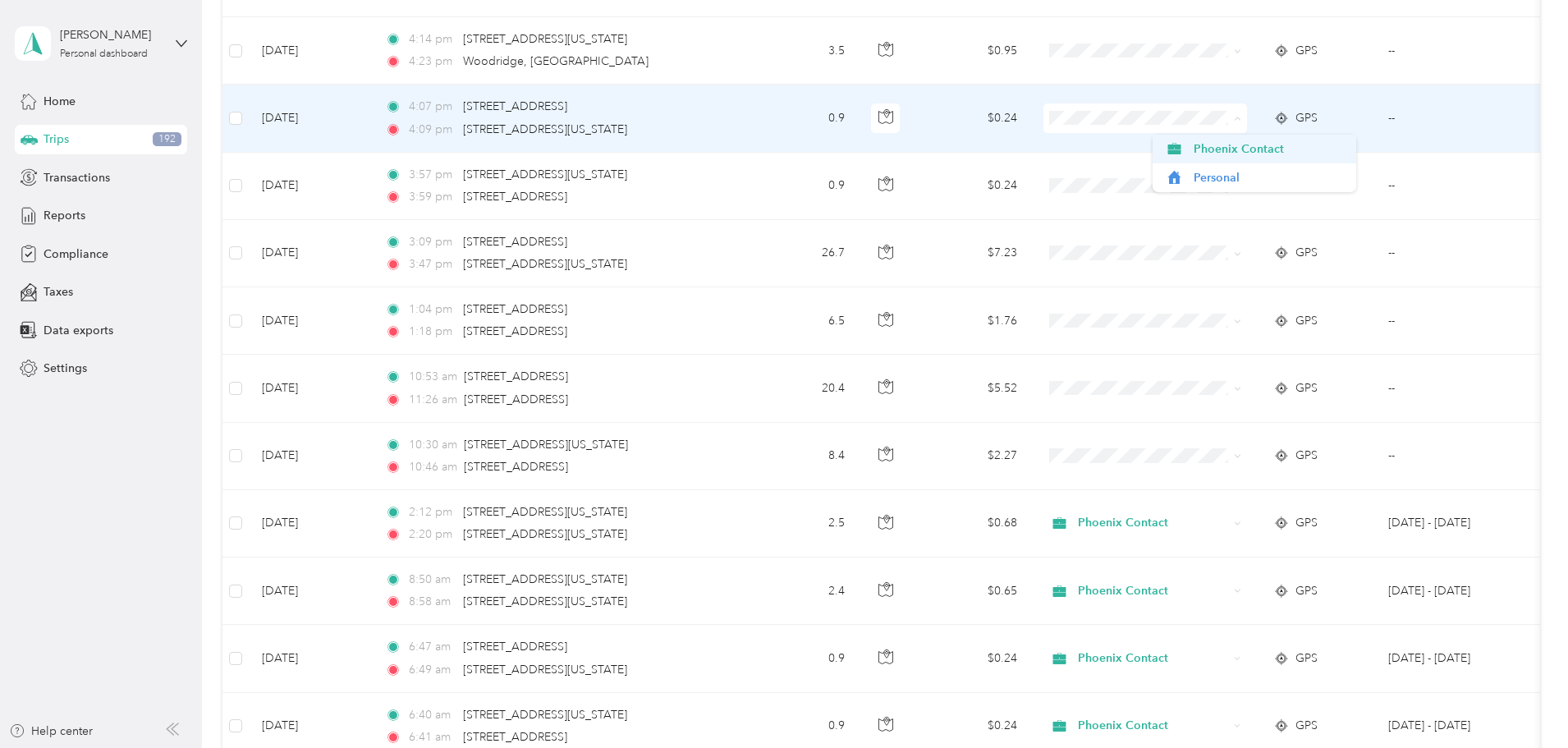 click on "Phoenix Contact" at bounding box center (1269, 149) 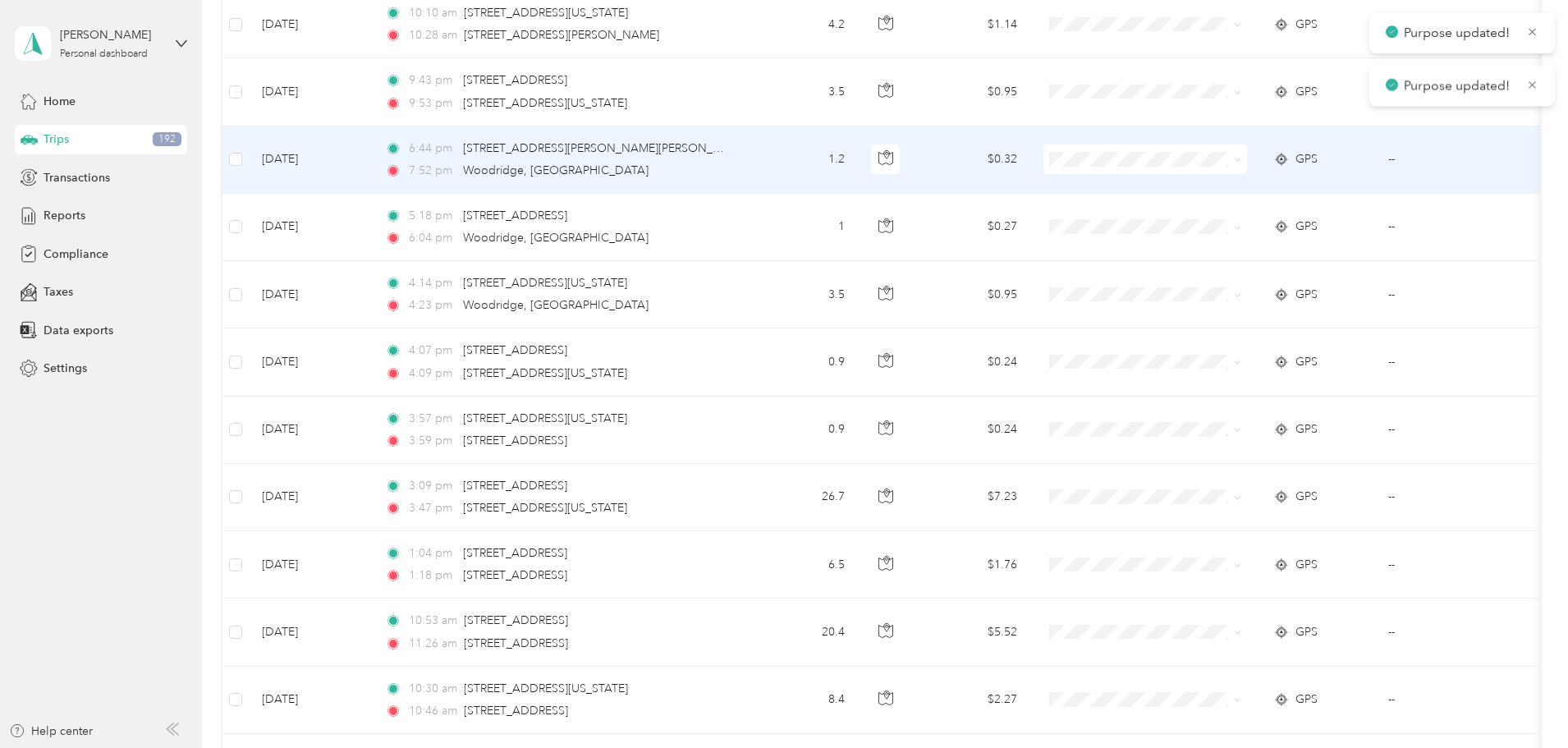 scroll, scrollTop: 5686, scrollLeft: 0, axis: vertical 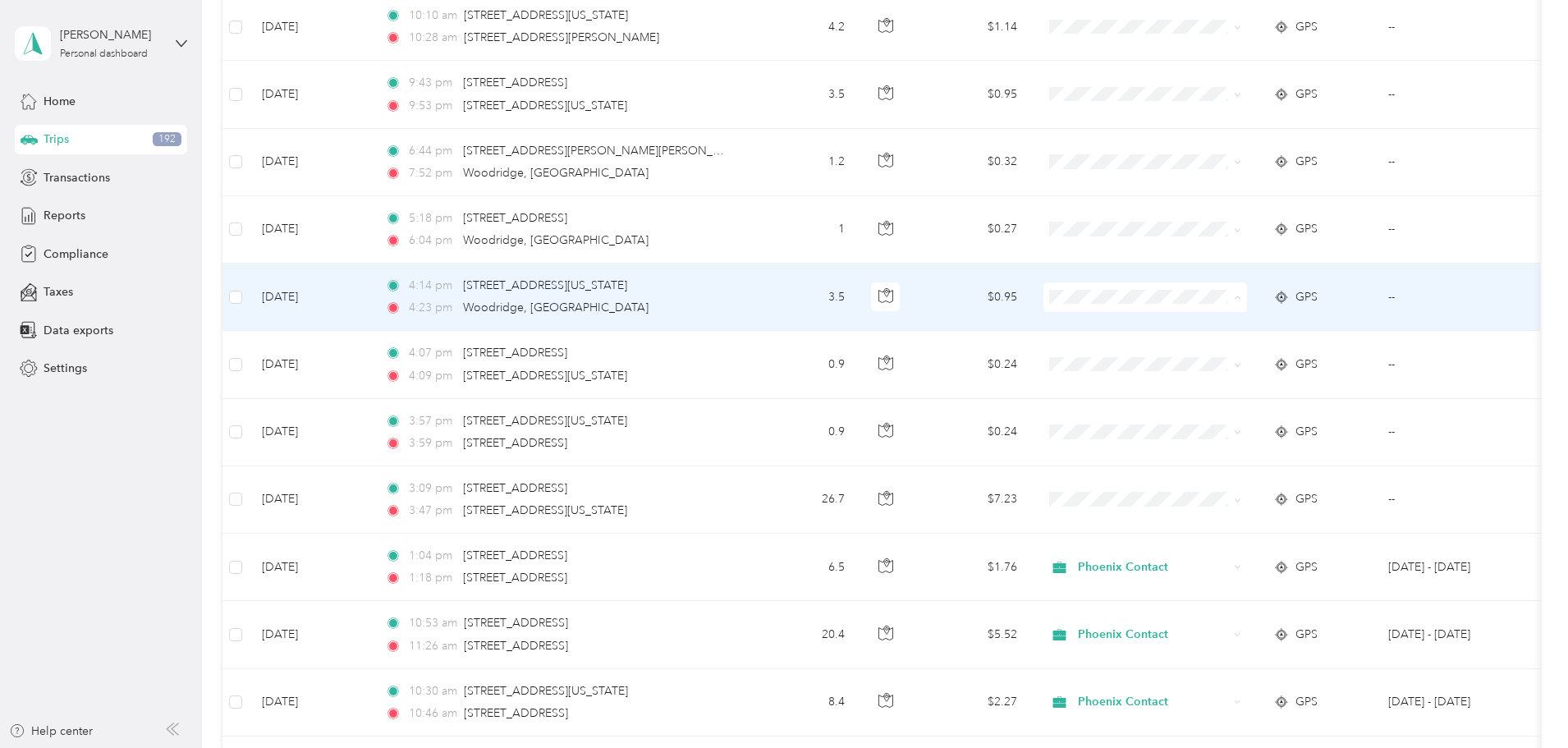 drag, startPoint x: 1224, startPoint y: 322, endPoint x: 1213, endPoint y: 309, distance: 17.029386 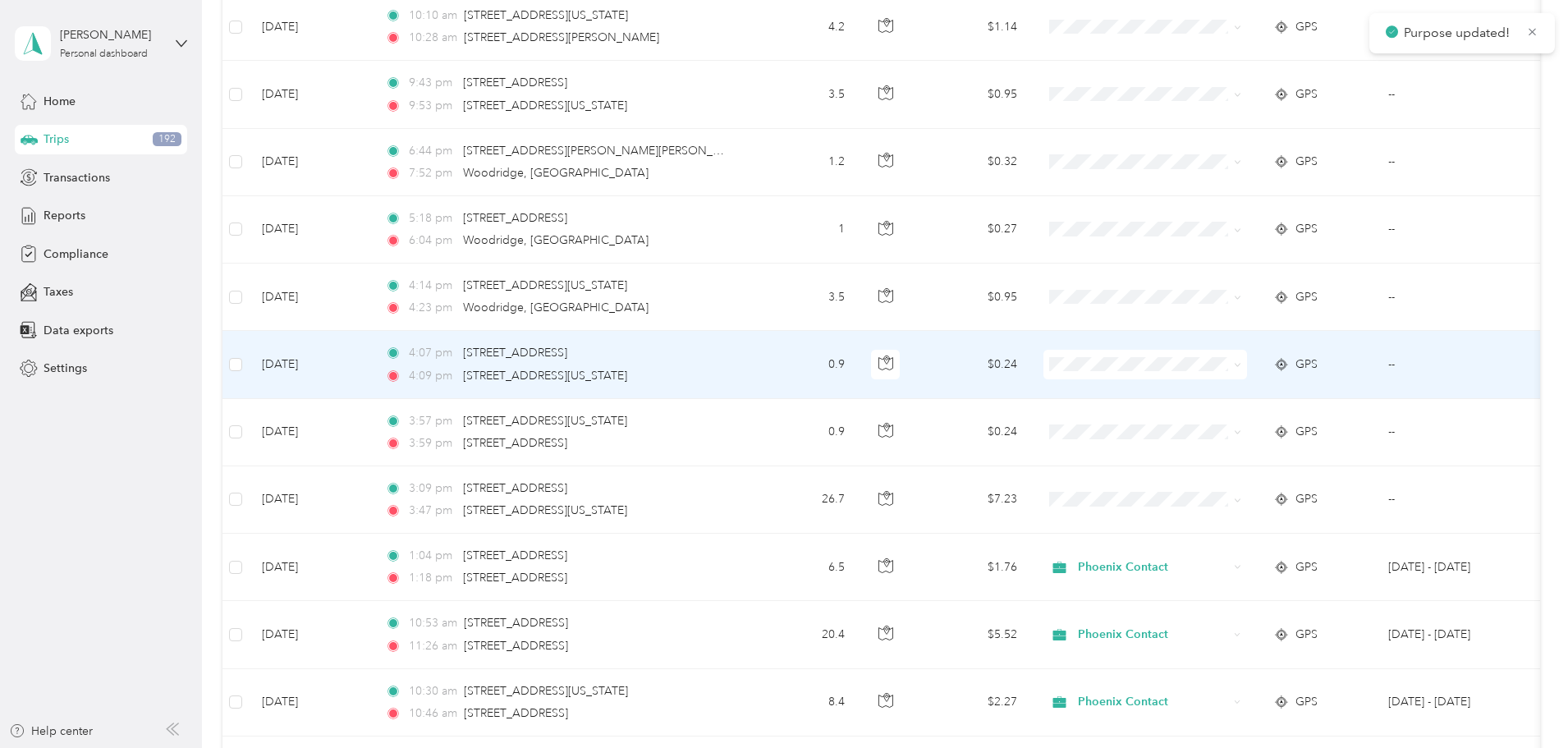 click on "Phoenix Contact" at bounding box center (1269, 394) 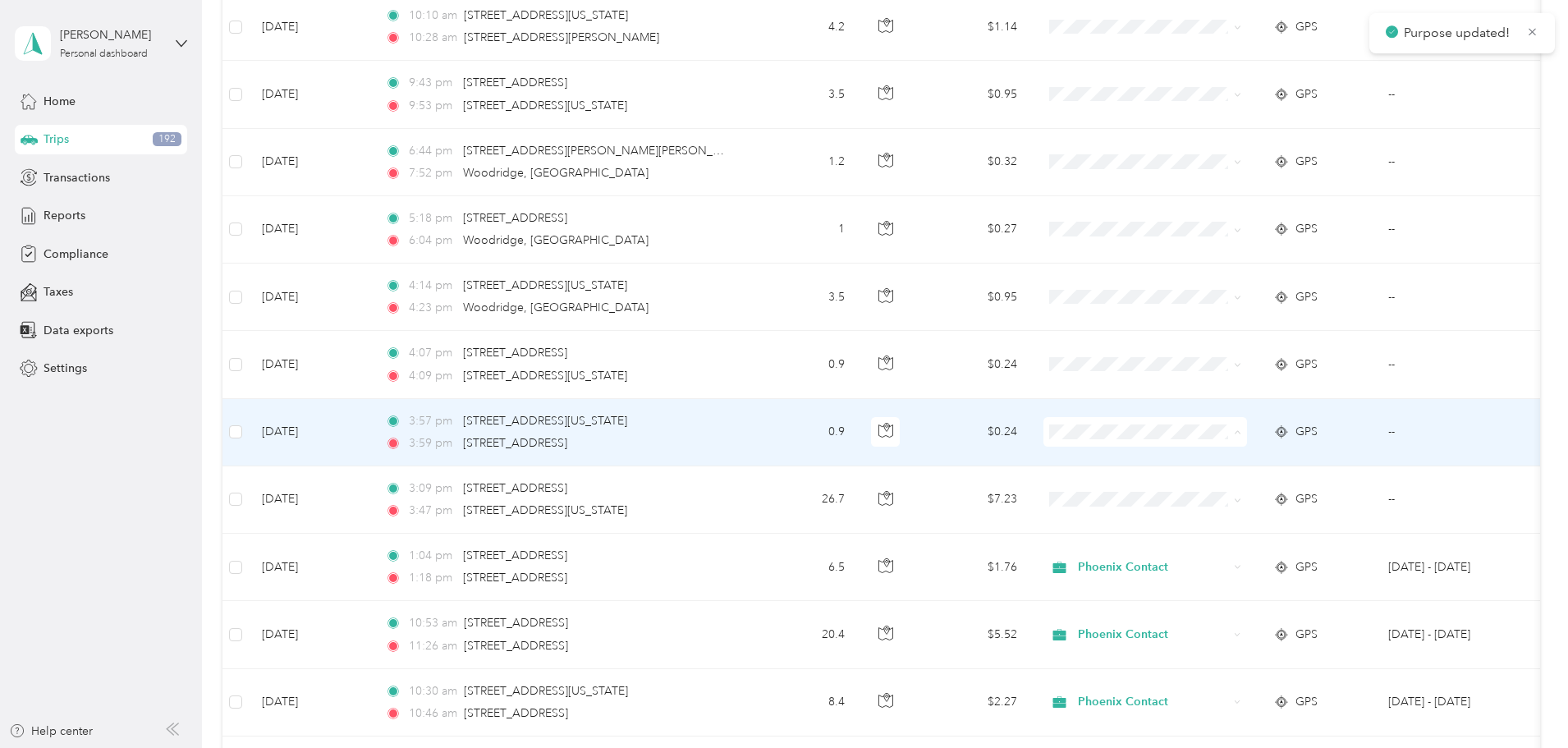 click on "Phoenix Contact" at bounding box center [1269, 462] 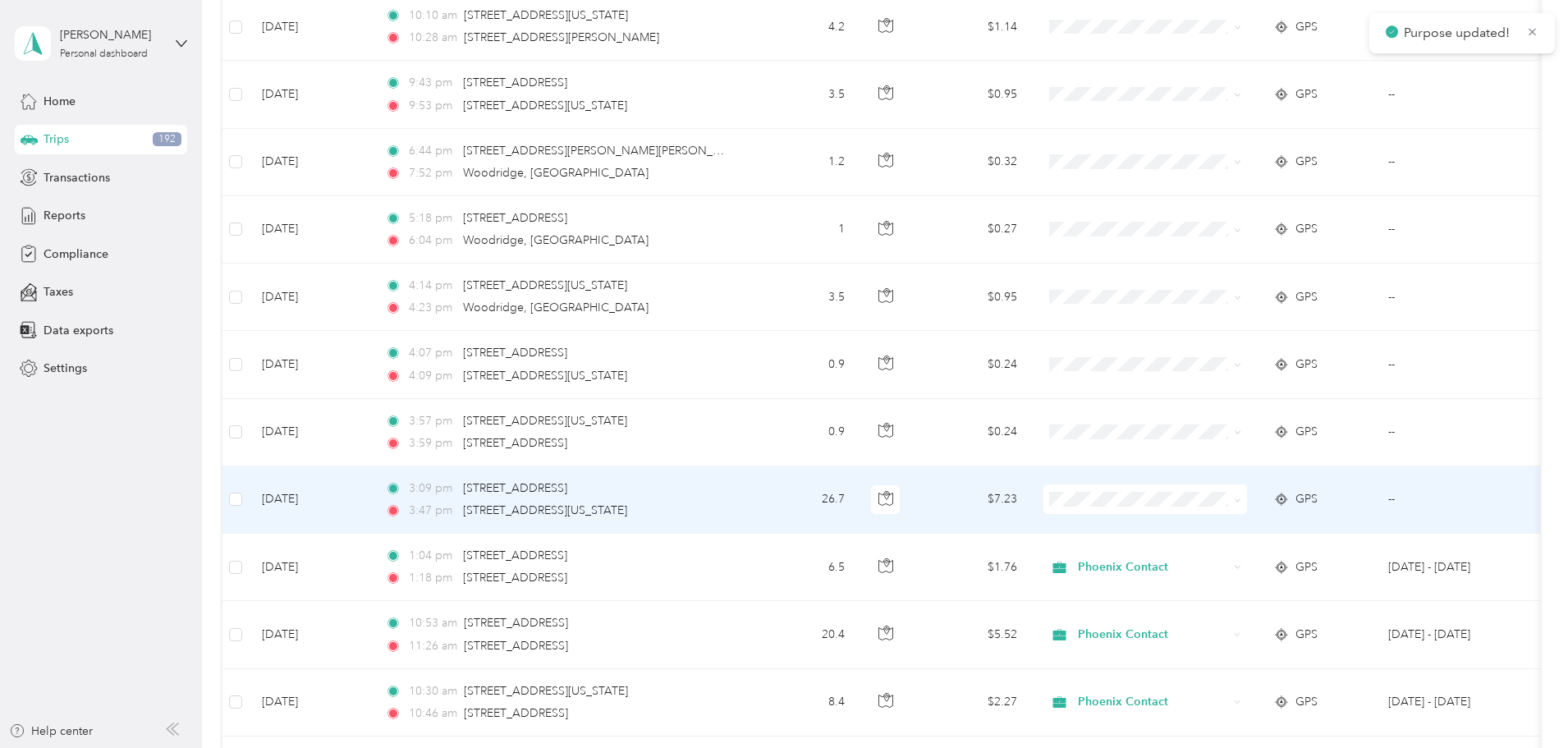 click on "Phoenix Contact" at bounding box center [1269, 526] 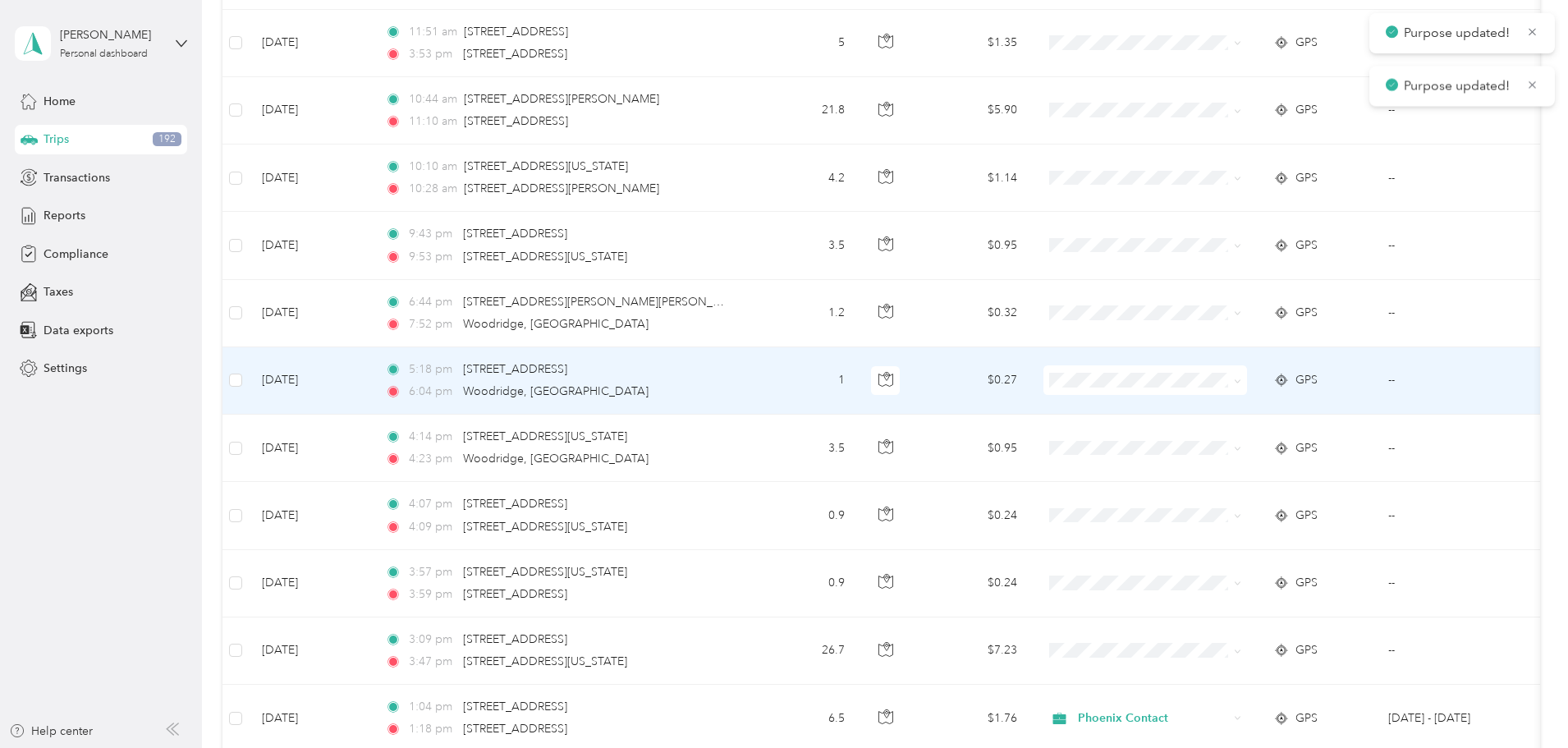 scroll, scrollTop: 5440, scrollLeft: 0, axis: vertical 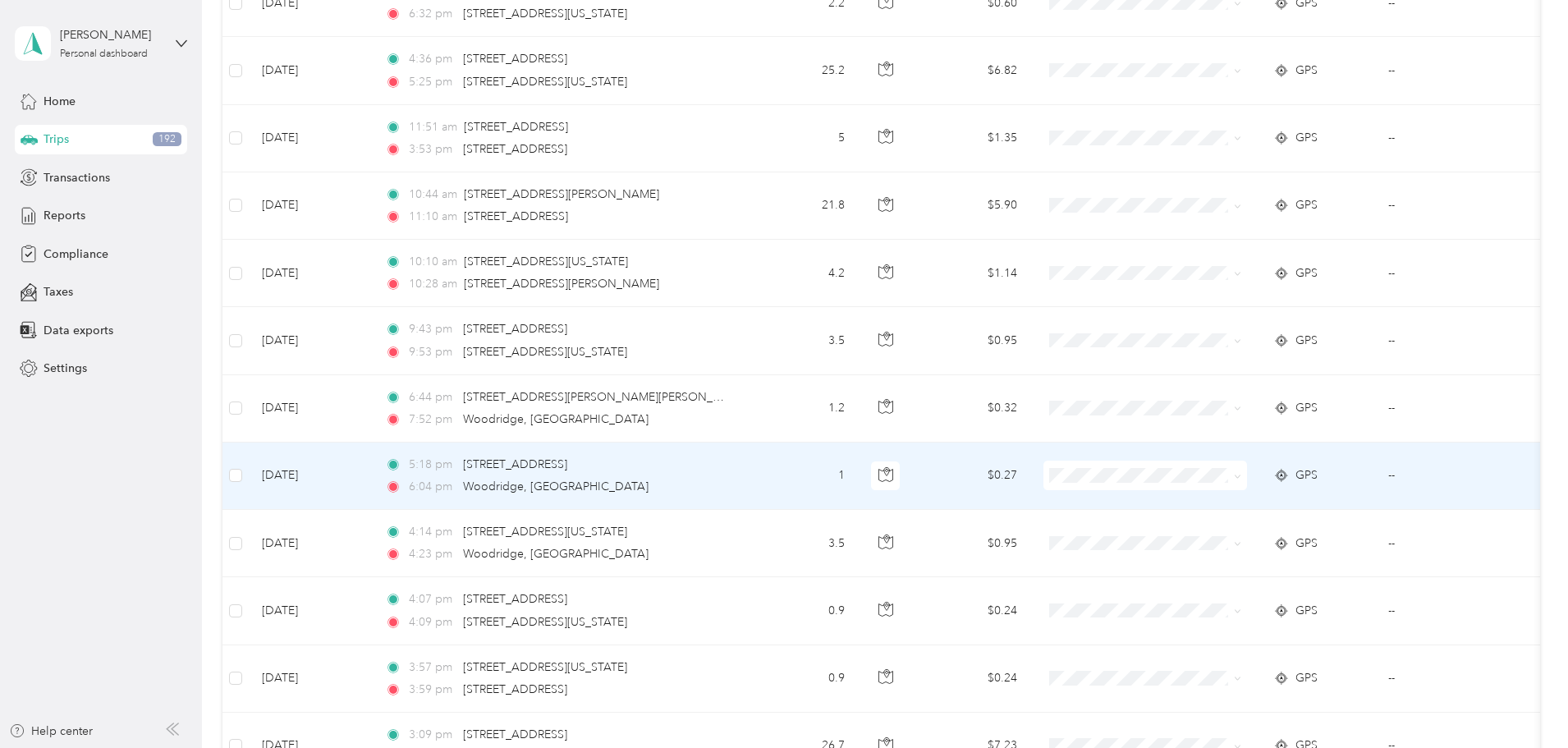 click at bounding box center (1145, 475) 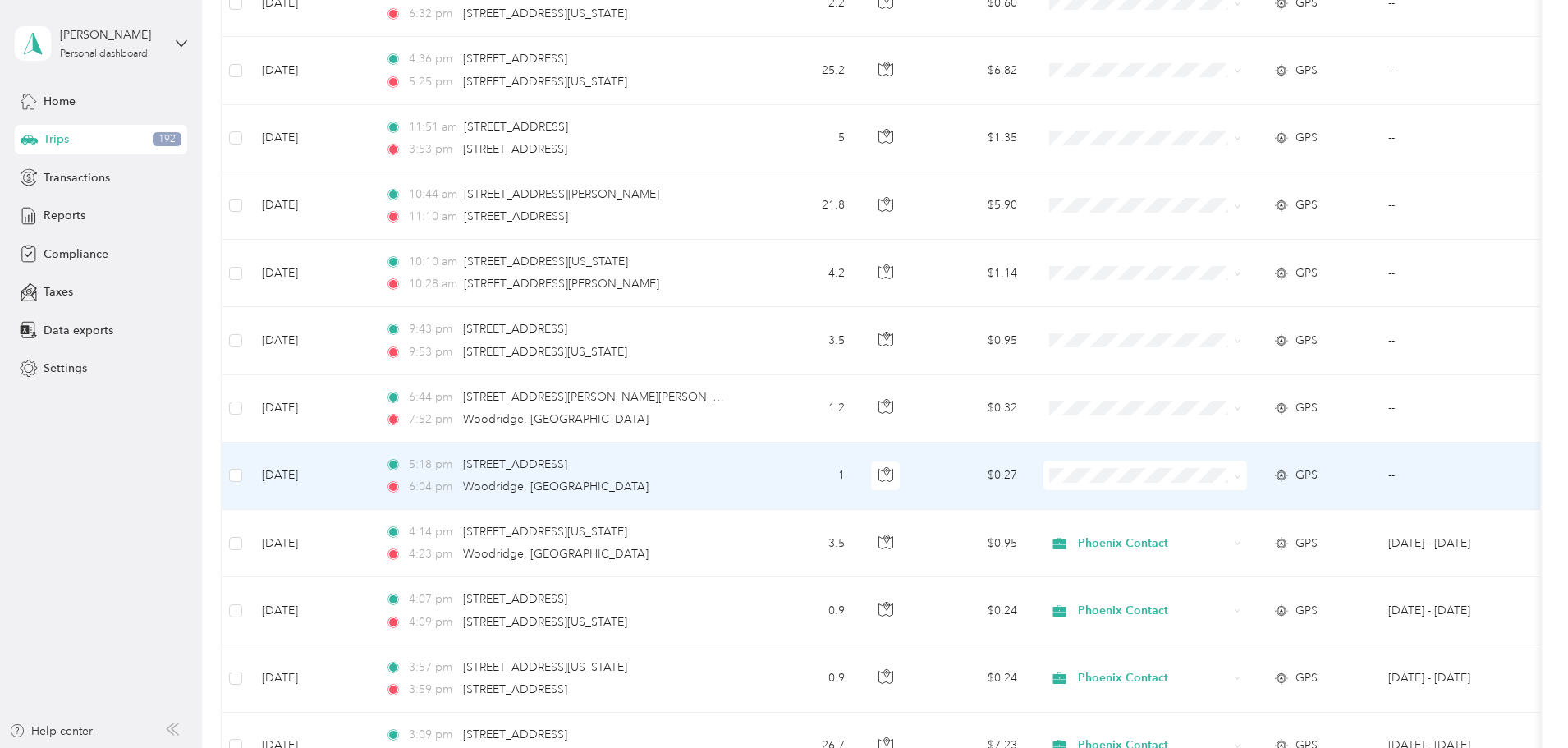 click on "Personal" at bounding box center [1269, 534] 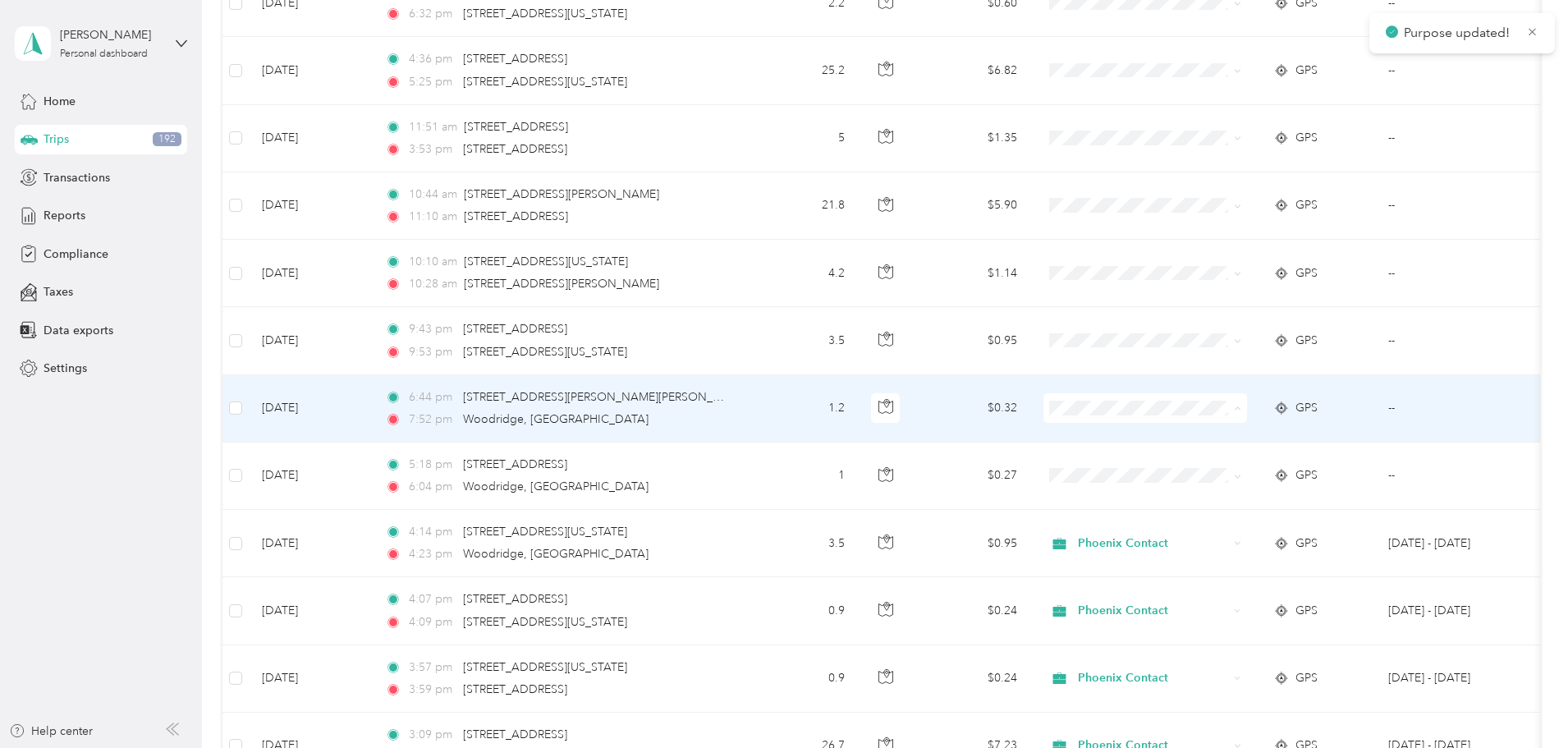 click on "Personal" at bounding box center (1269, 467) 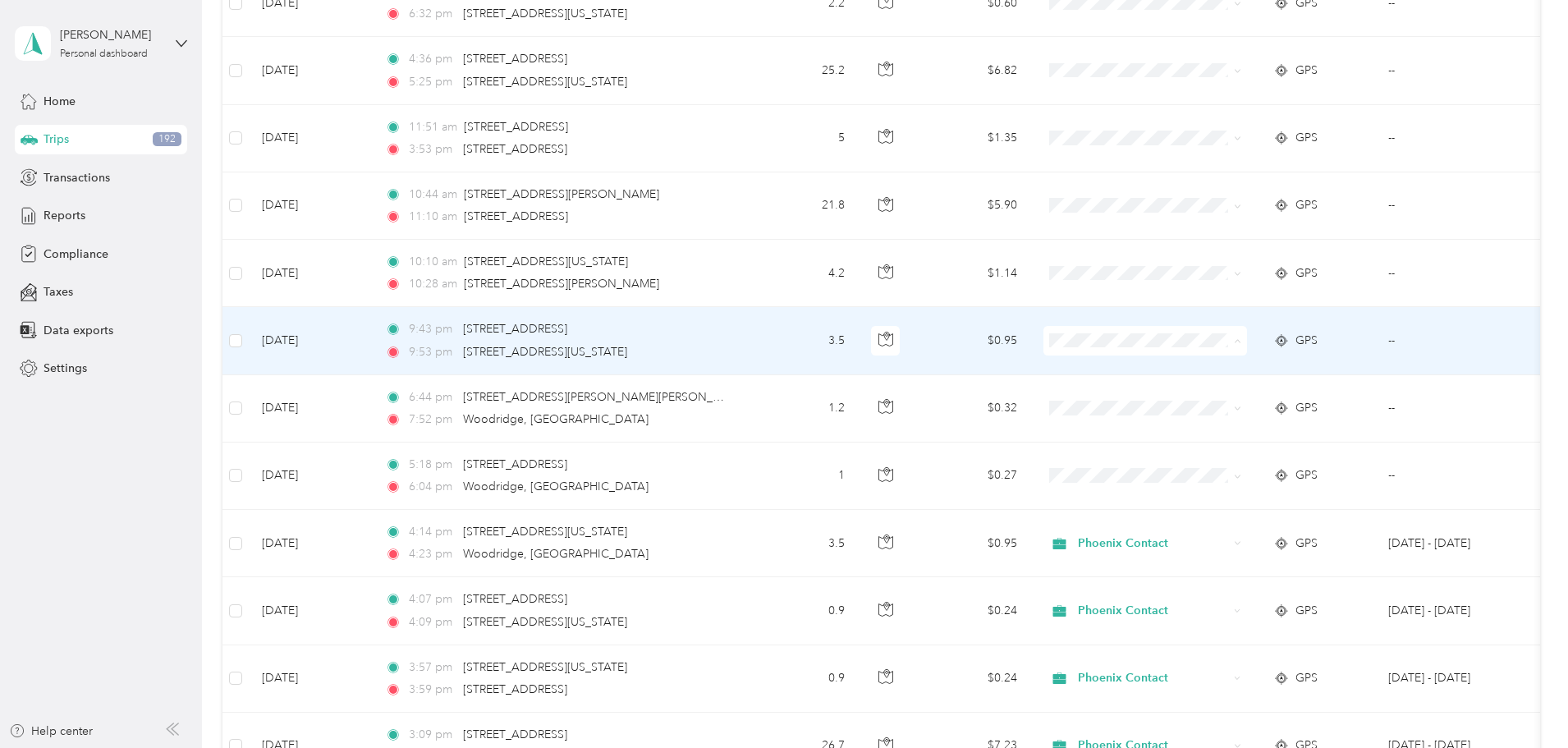 click on "Personal" at bounding box center (1269, 400) 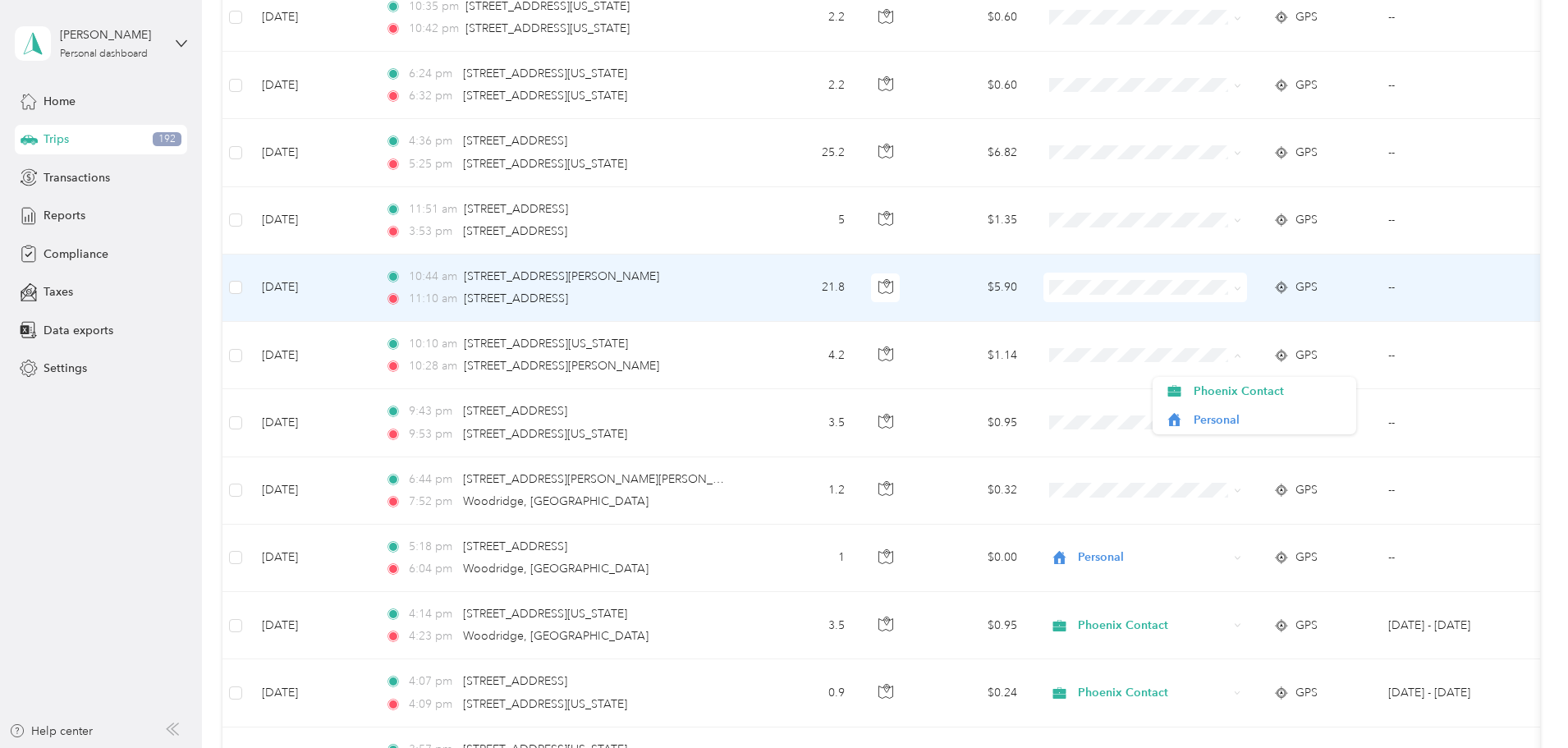 scroll, scrollTop: 5275, scrollLeft: 0, axis: vertical 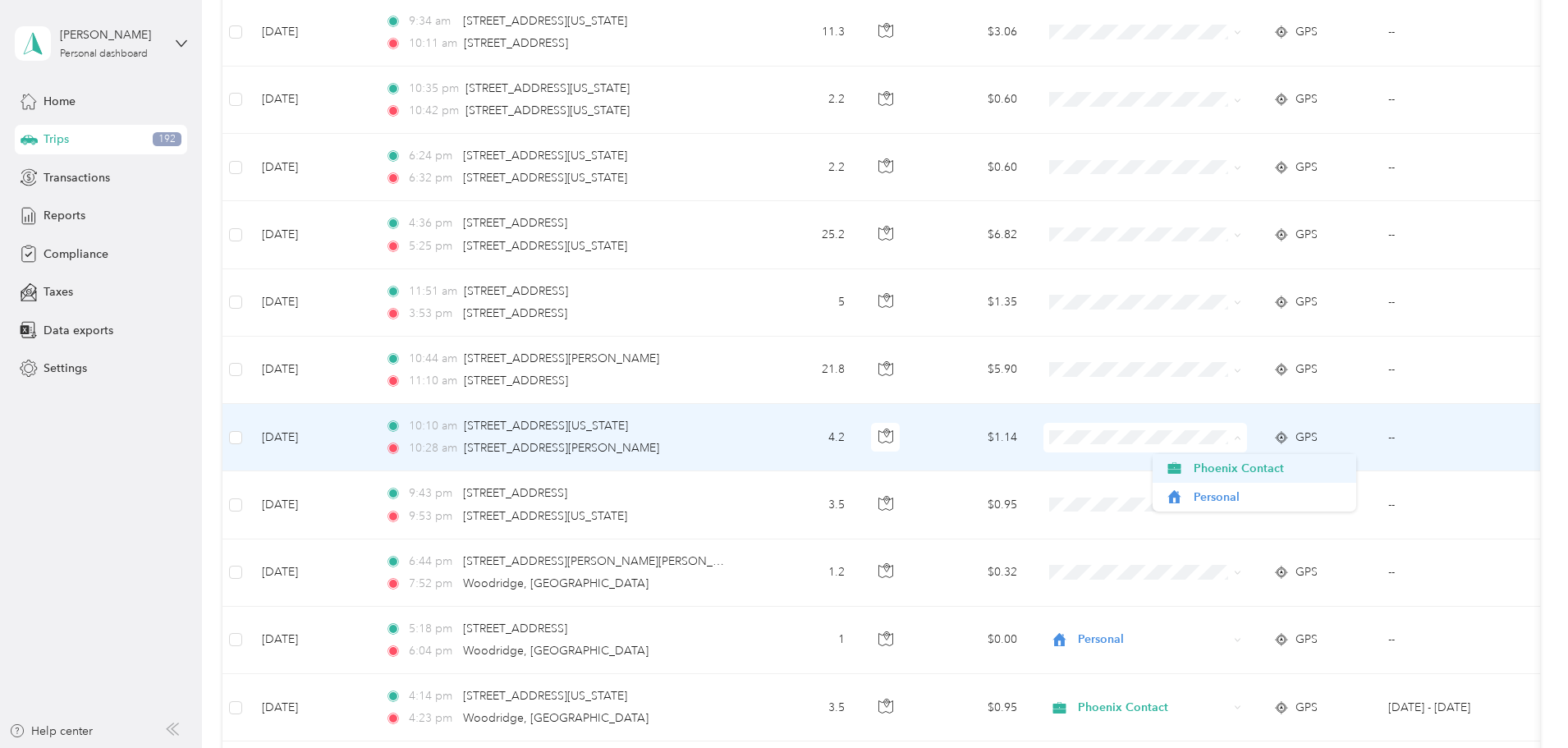 click on "Phoenix Contact" at bounding box center [1269, 468] 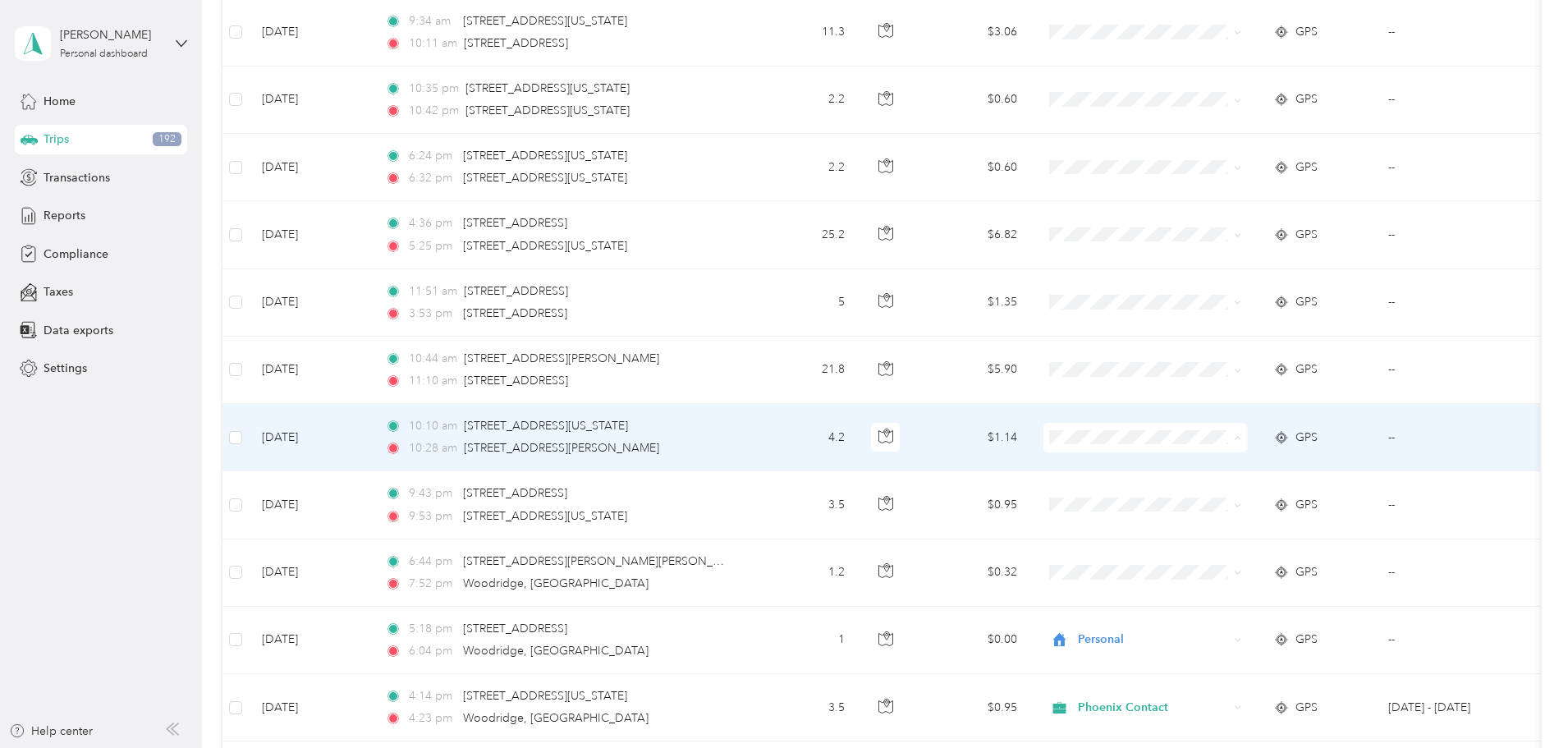 click on "Phoenix Contact" at bounding box center [1269, 468] 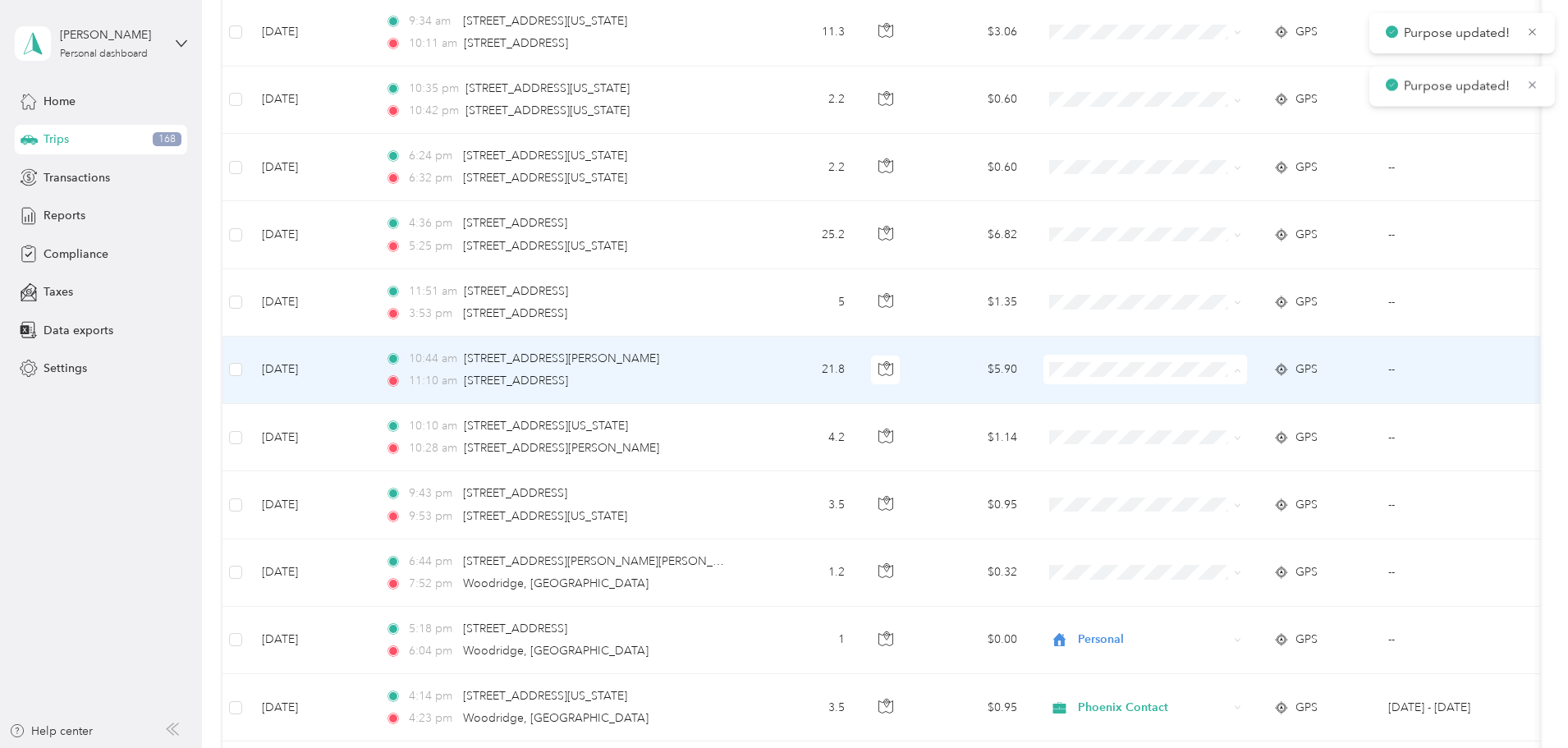 click on "Phoenix Contact" at bounding box center [1269, 400] 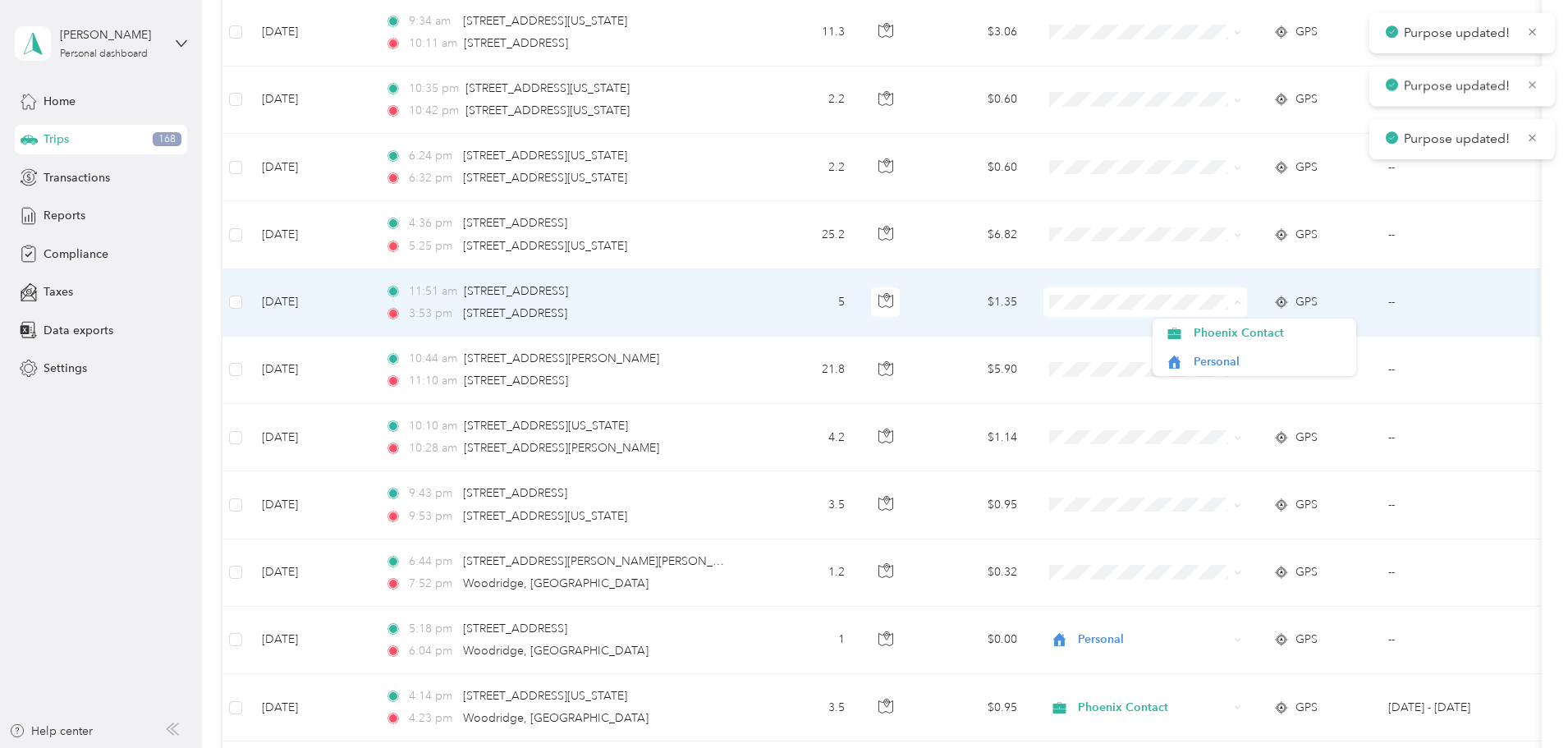 click on "Phoenix Contact" at bounding box center [1269, 333] 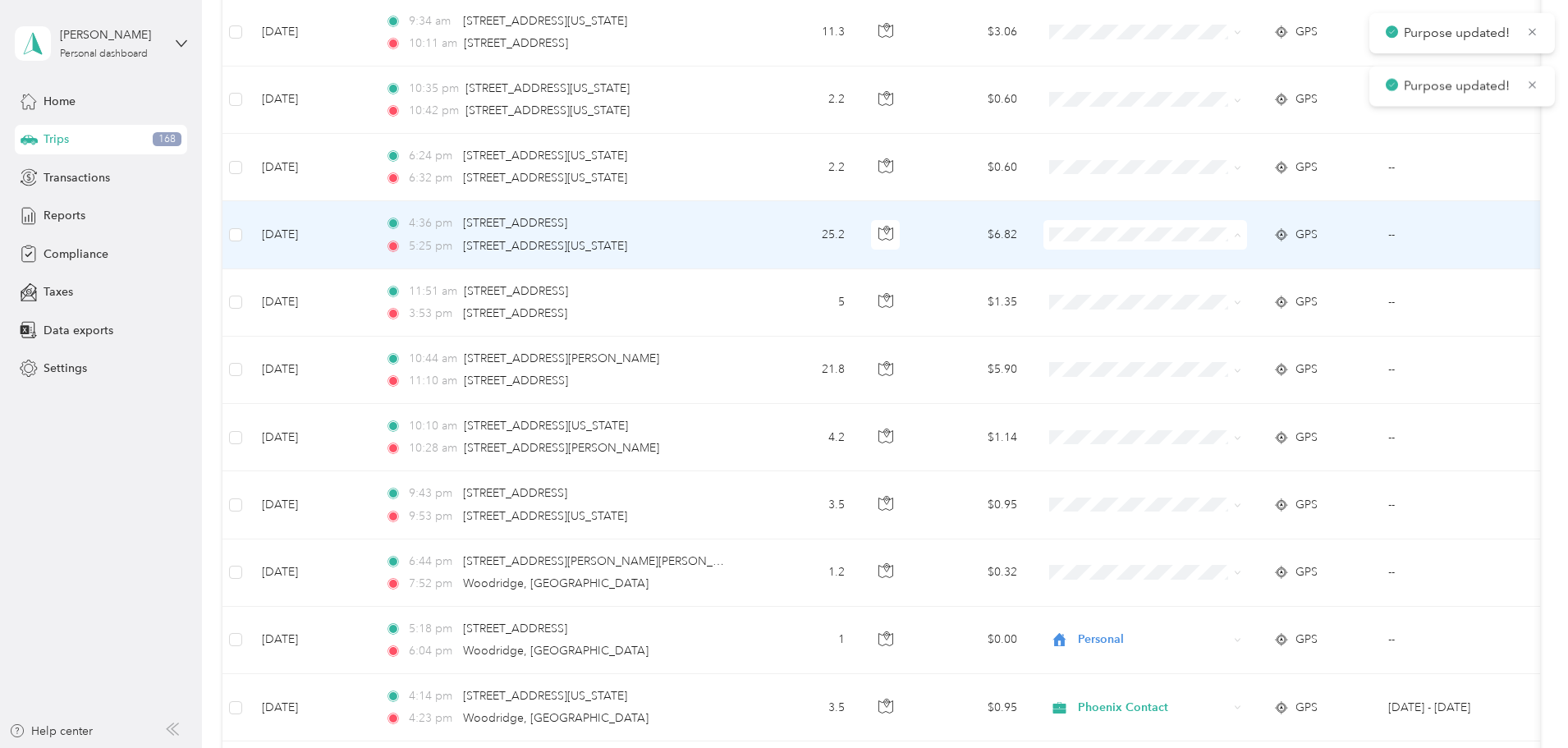 click on "Phoenix Contact" at bounding box center [1254, 265] 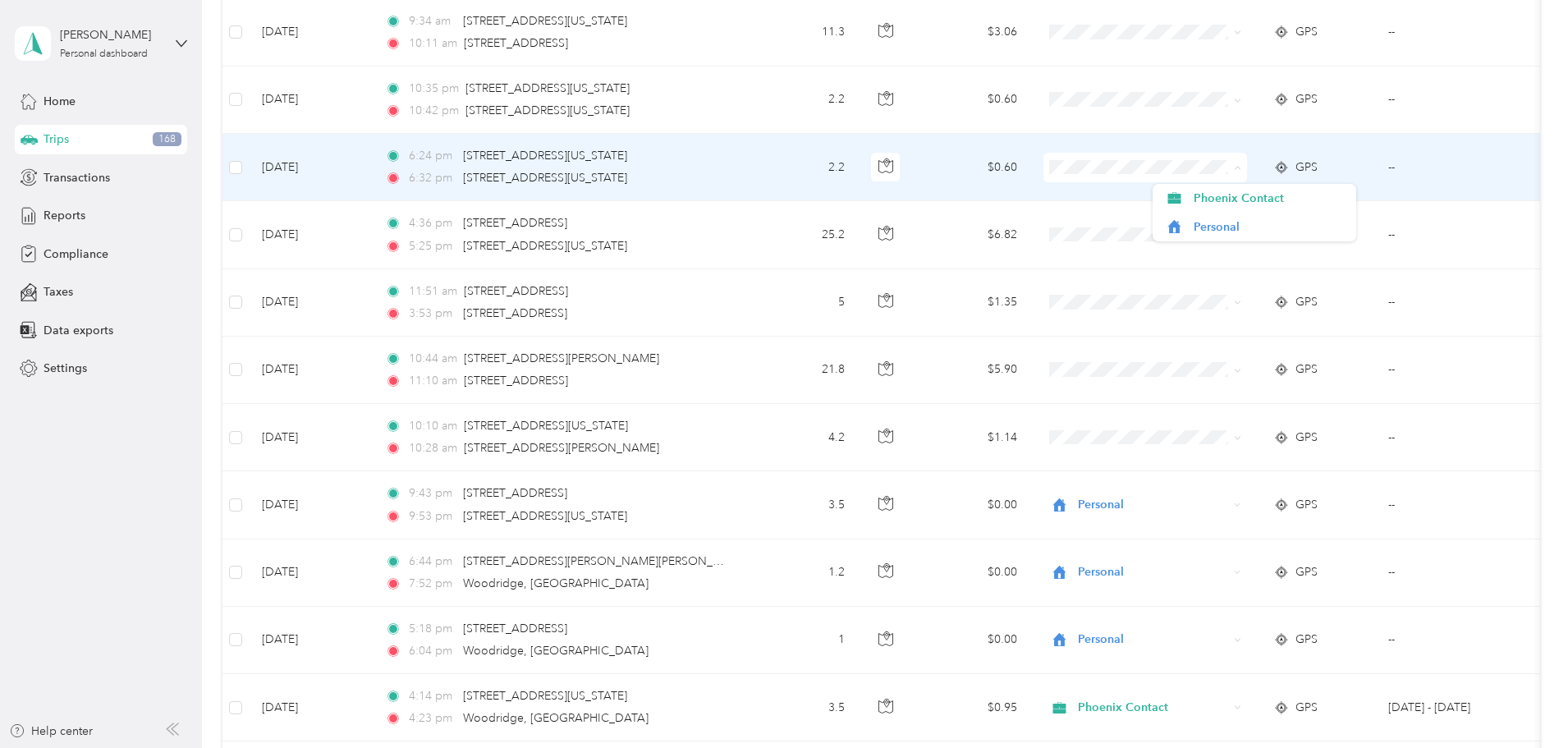 click on "Personal" at bounding box center [1269, 227] 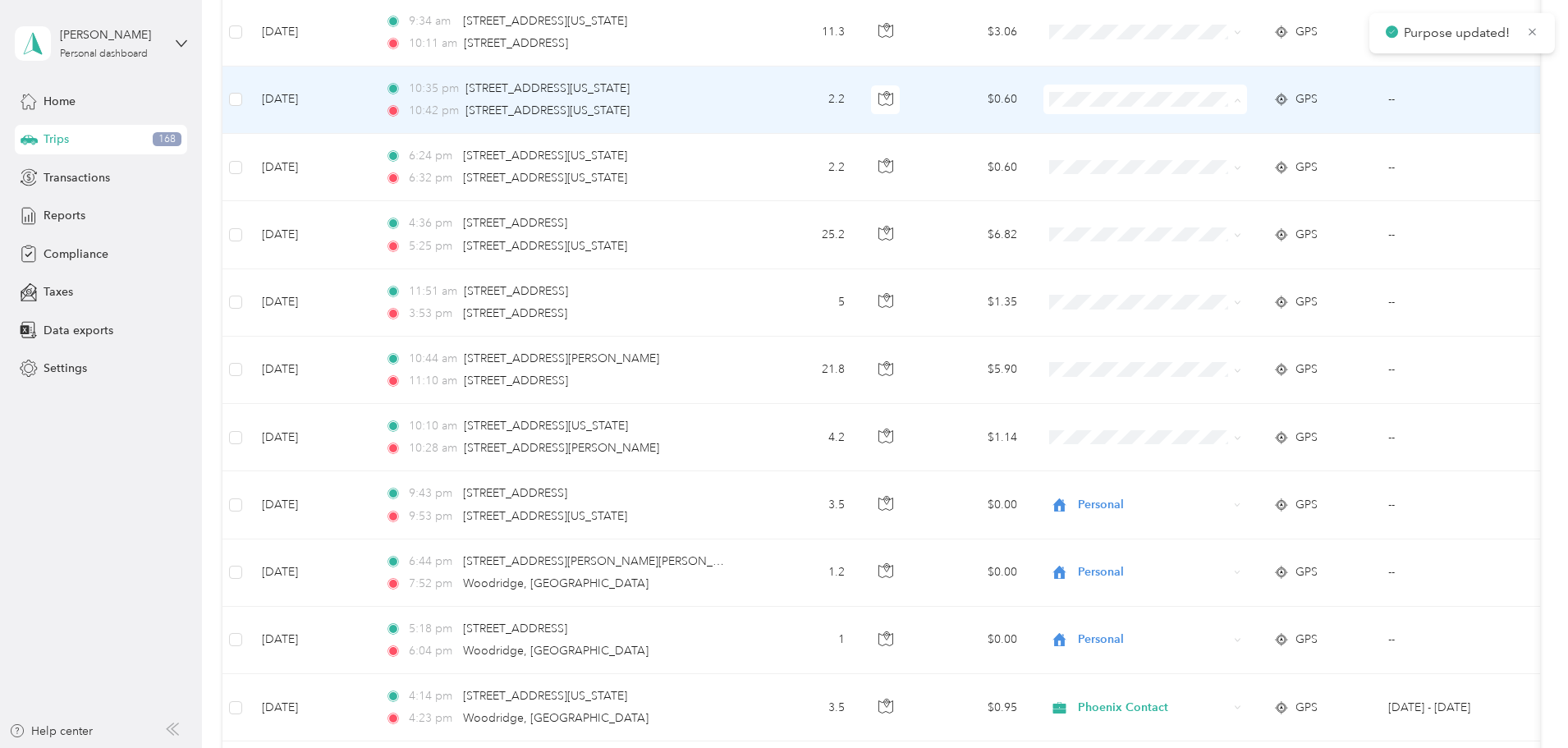click on "Personal" at bounding box center [1269, 158] 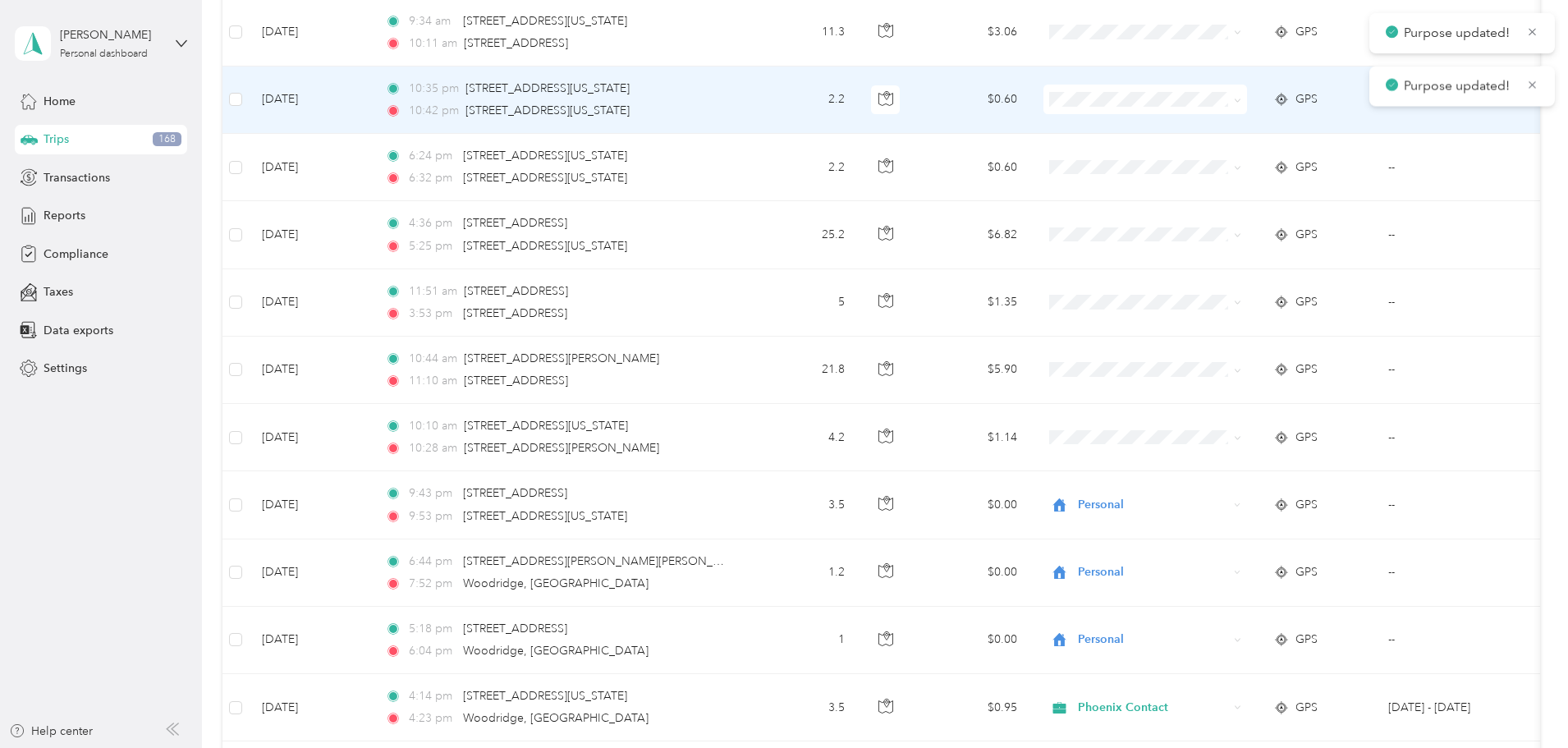 scroll, scrollTop: 5029, scrollLeft: 0, axis: vertical 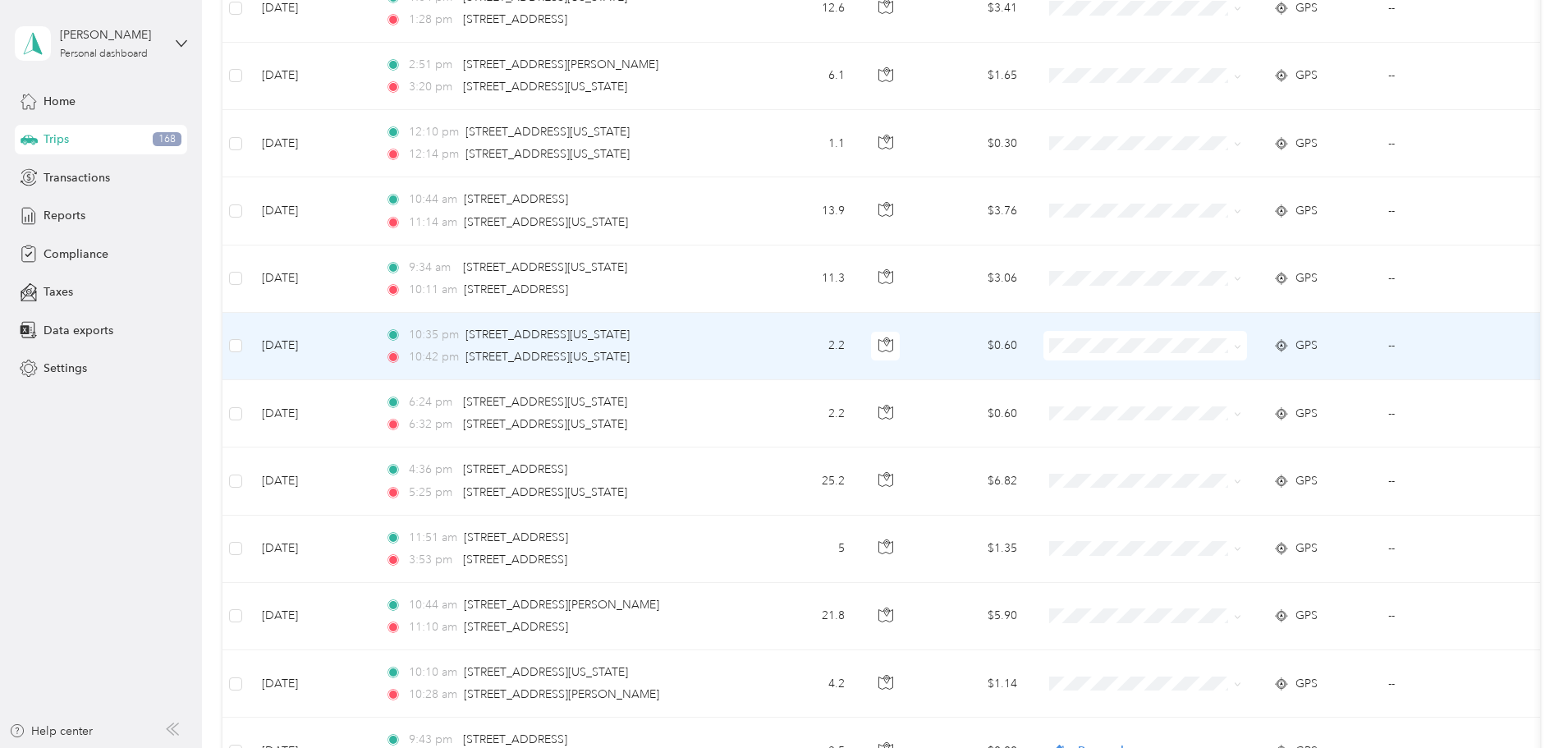 click on "Personal" at bounding box center (1269, 405) 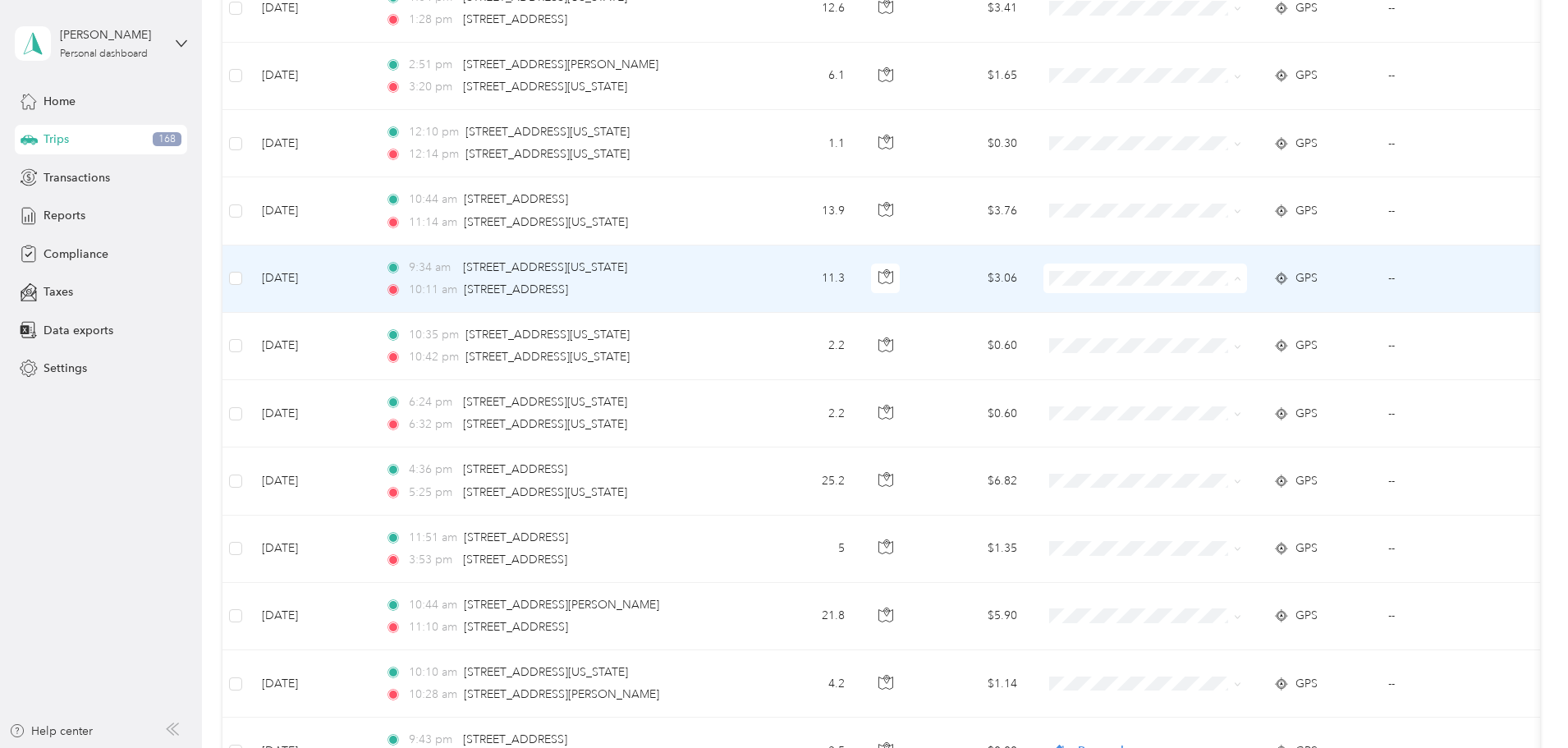 click on "Personal" at bounding box center (1269, 330) 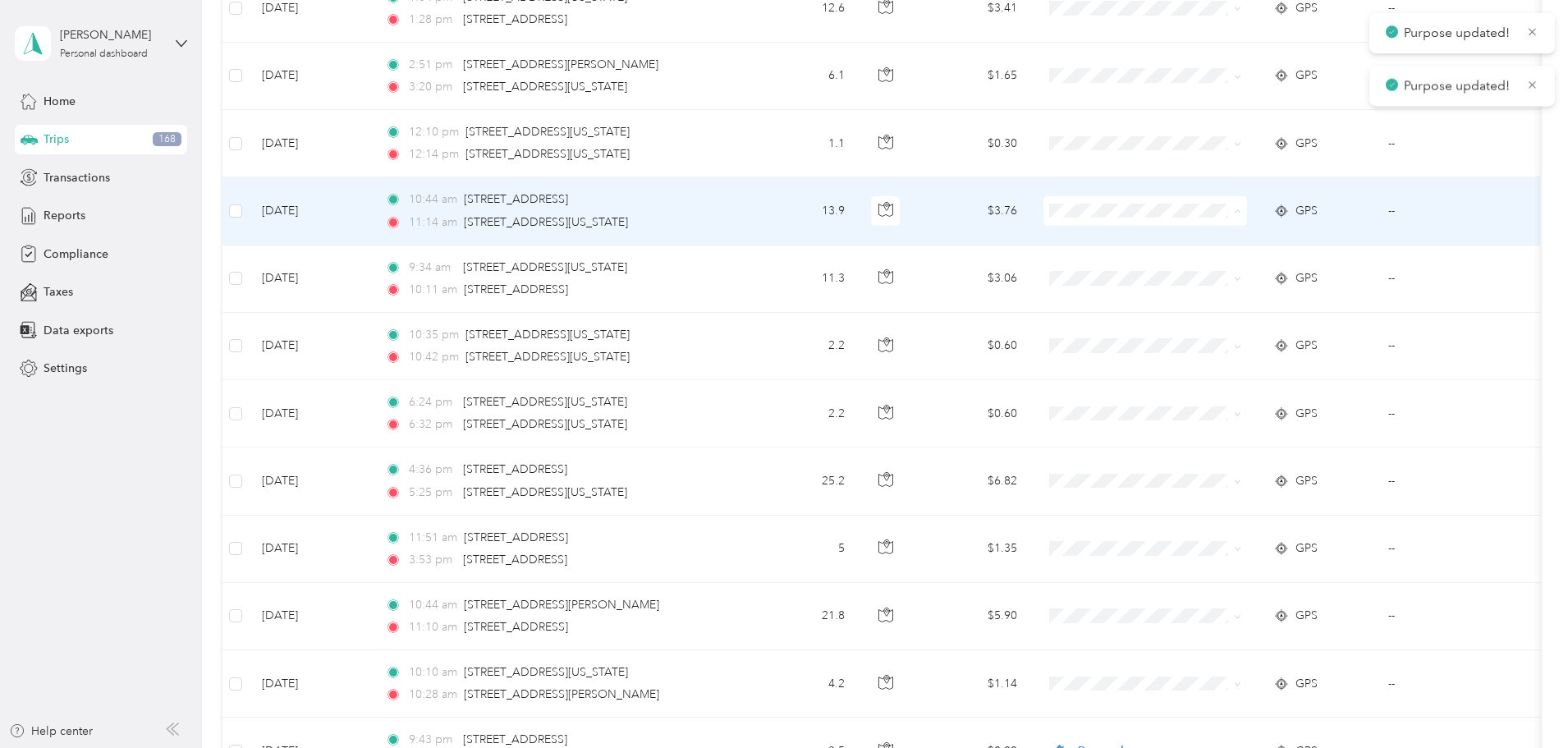 click on "Personal" at bounding box center [1269, 270] 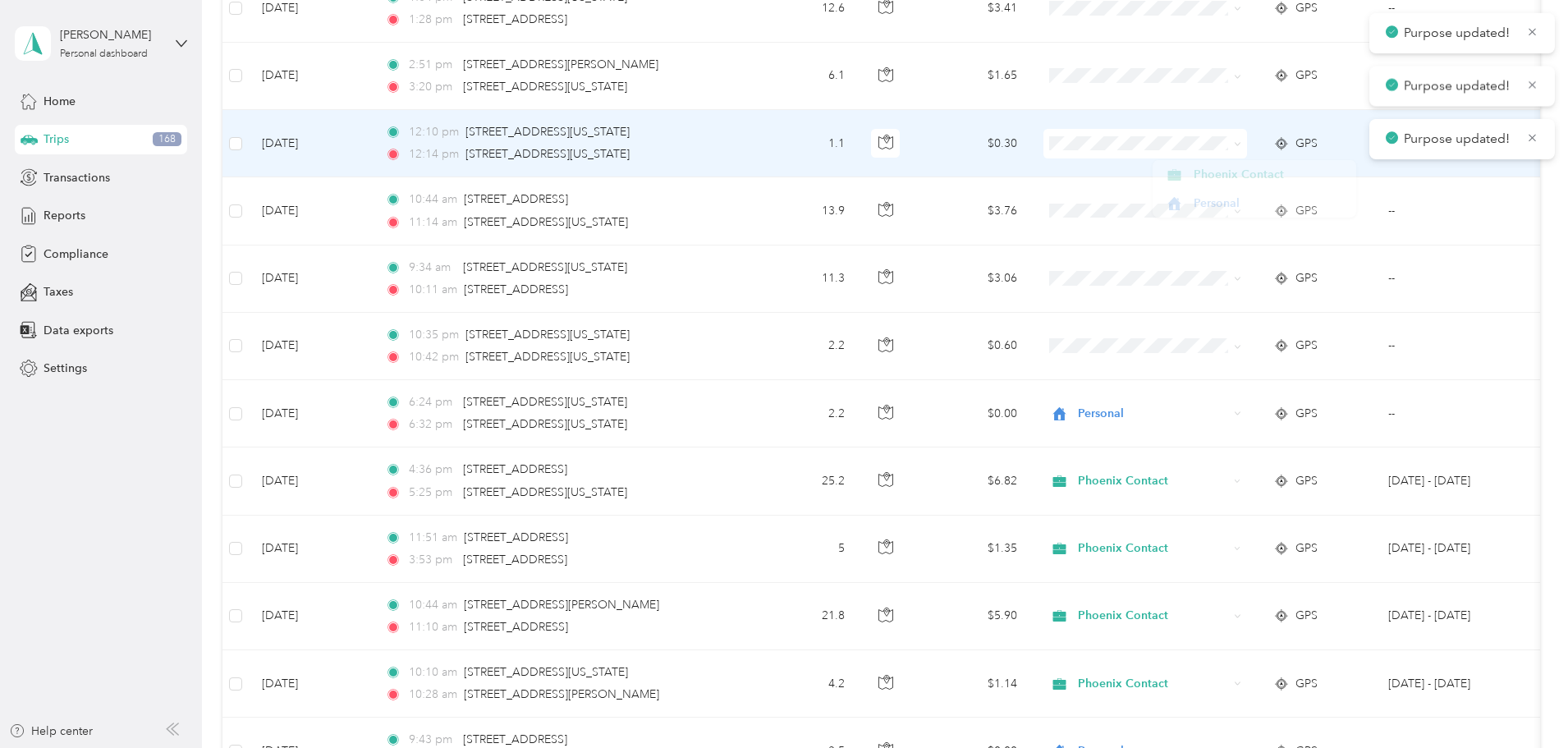 click at bounding box center [1145, 76] 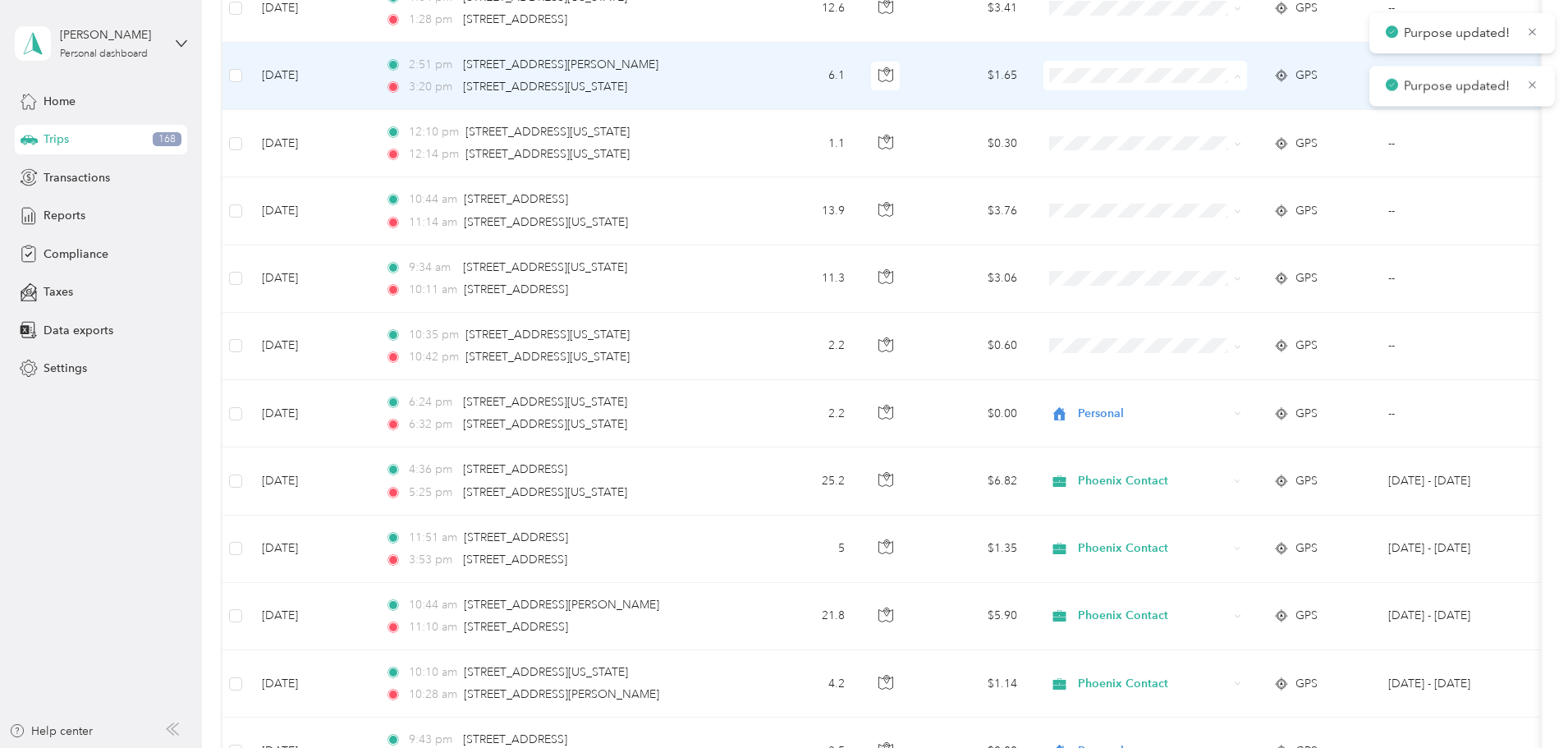 click on "Personal" at bounding box center [1269, 135] 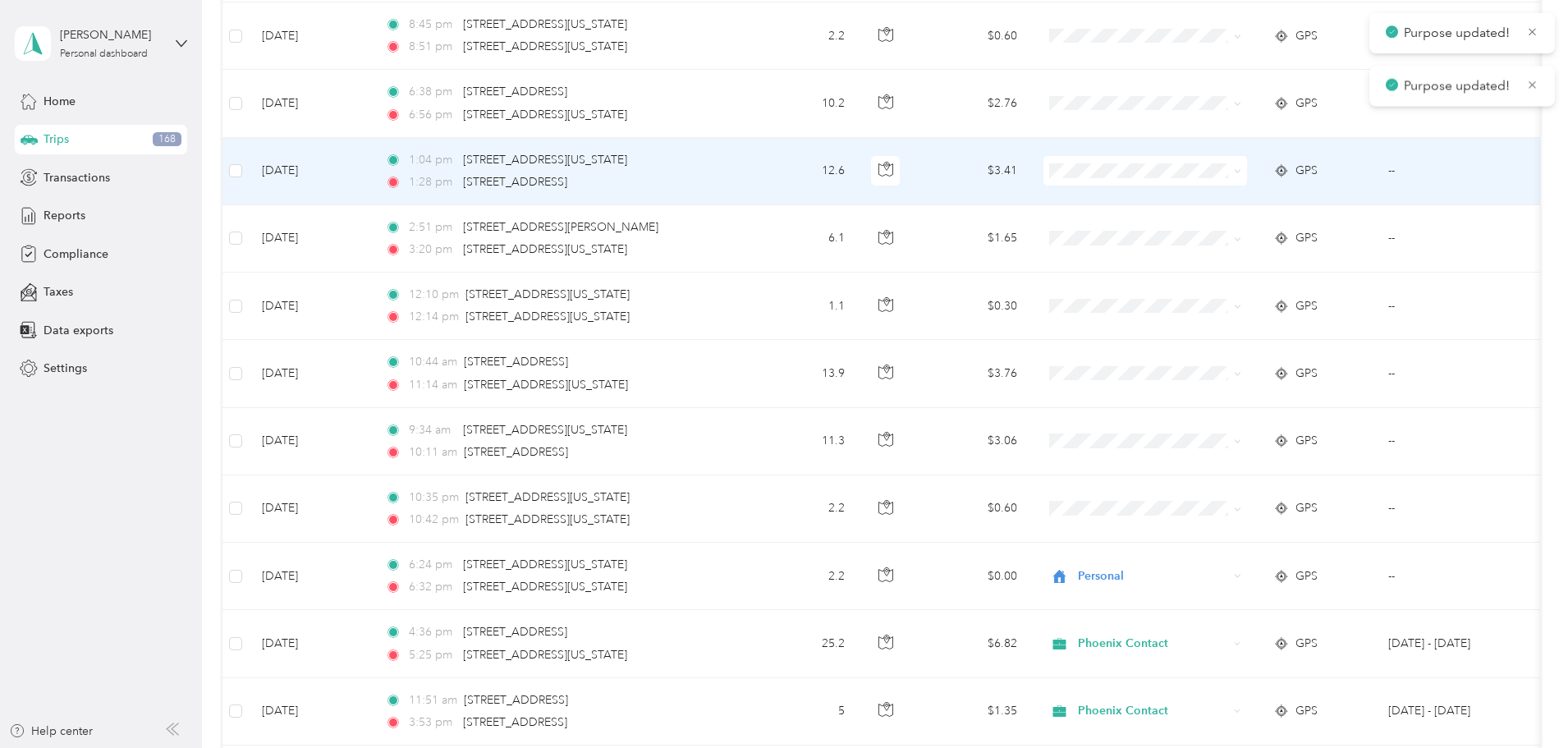 scroll, scrollTop: 4783, scrollLeft: 0, axis: vertical 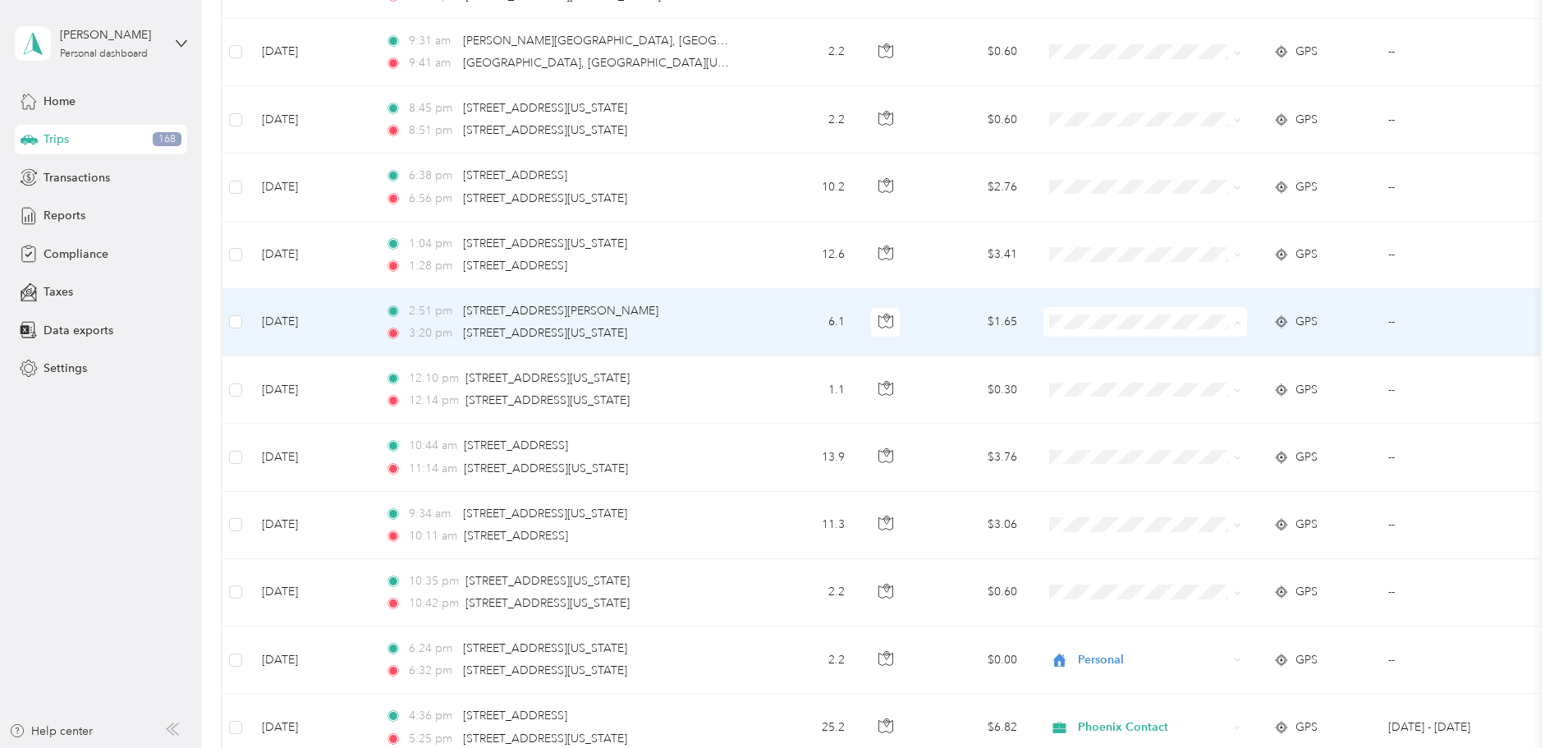 drag, startPoint x: 1215, startPoint y: 381, endPoint x: 1185, endPoint y: 272, distance: 113.05308 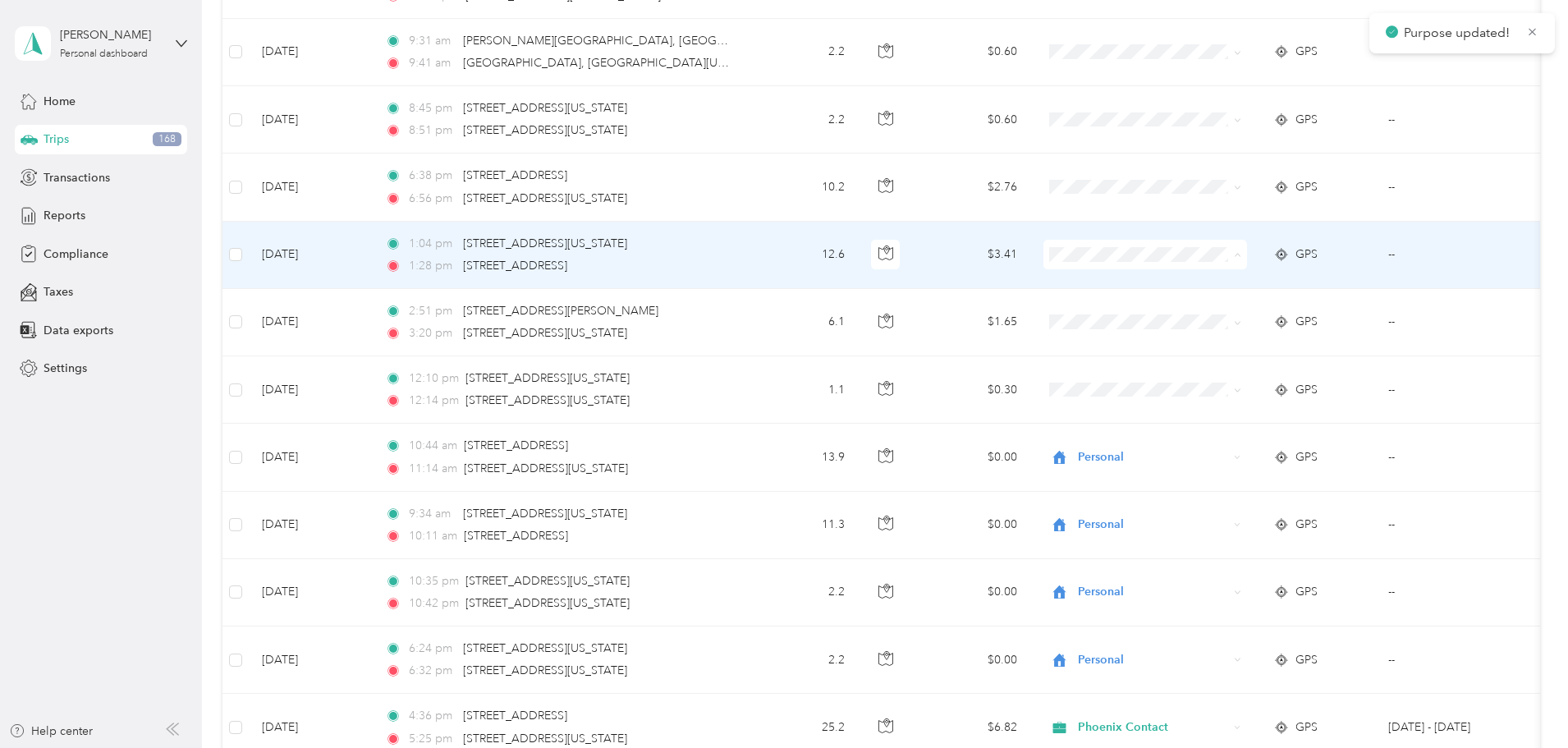 click on "Personal" at bounding box center (1269, 314) 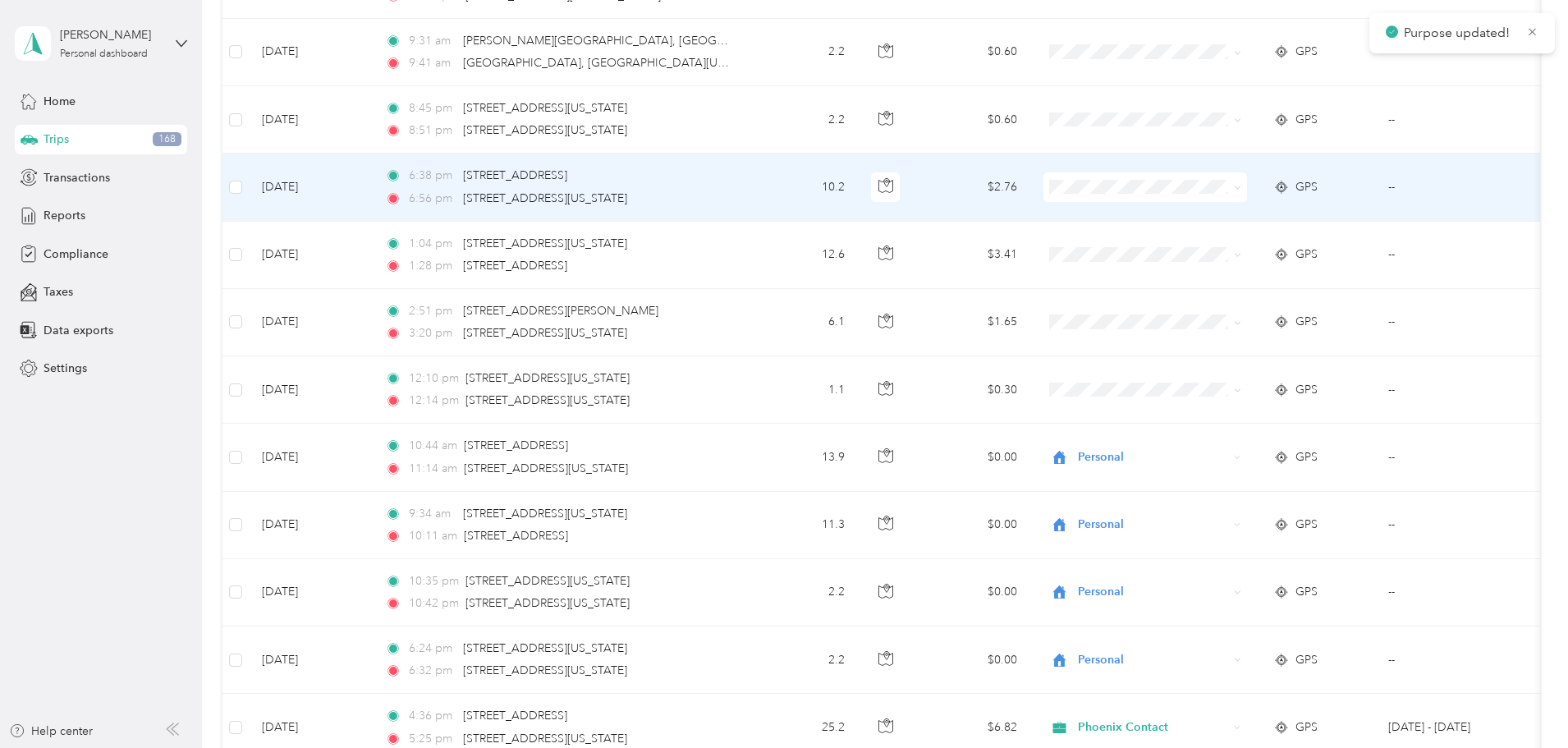 click at bounding box center [1145, 187] 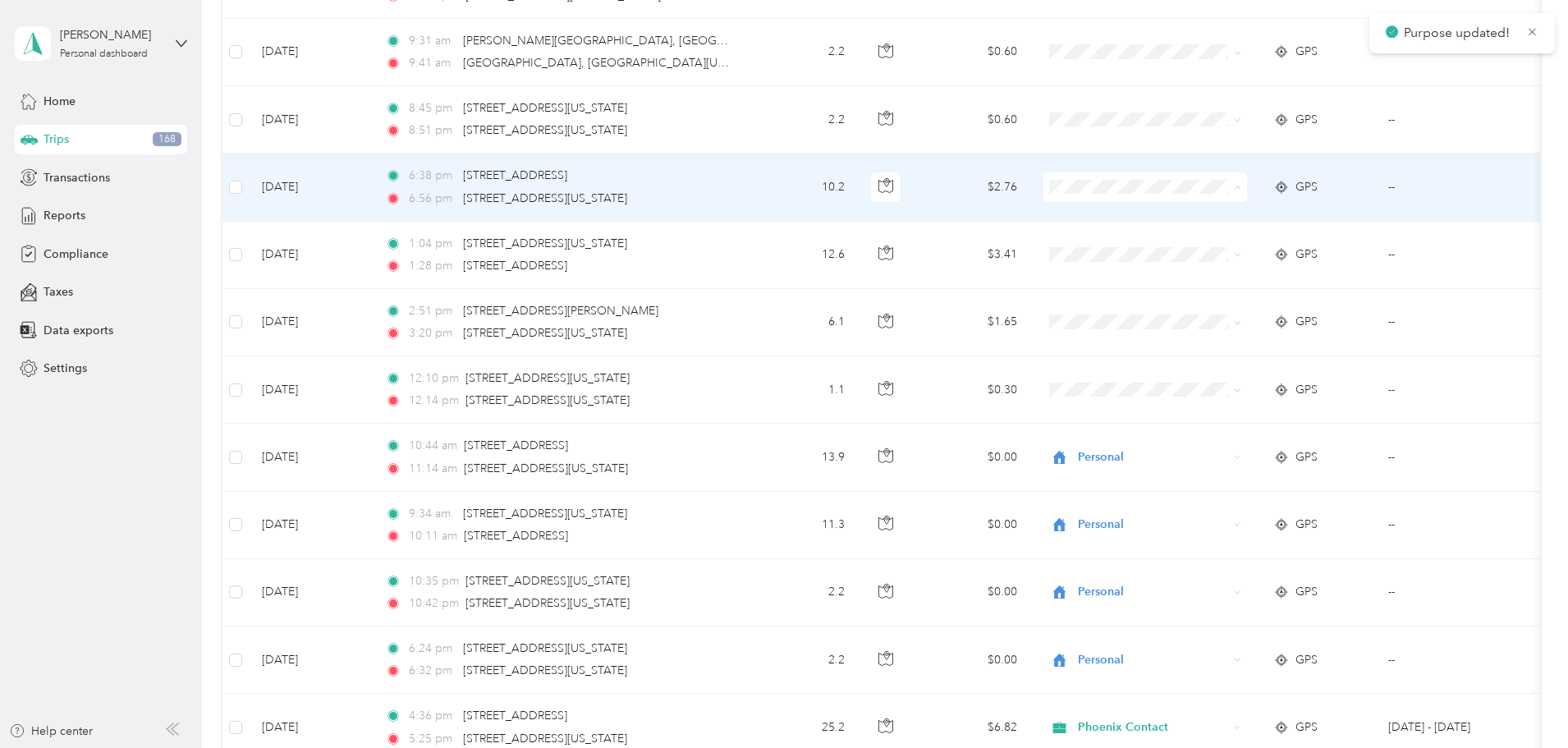 click on "Personal" at bounding box center (1254, 246) 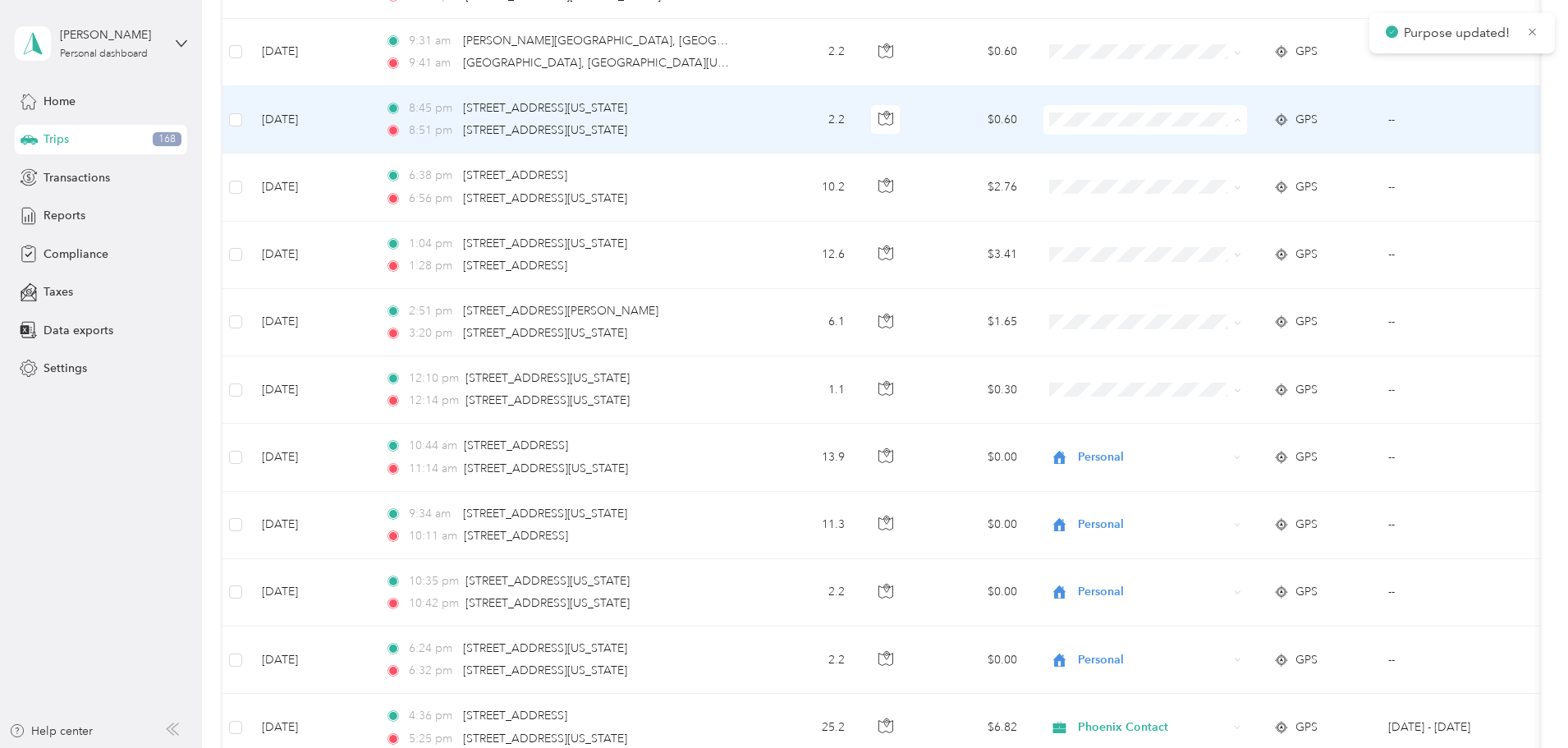 click on "Personal" at bounding box center (1269, 179) 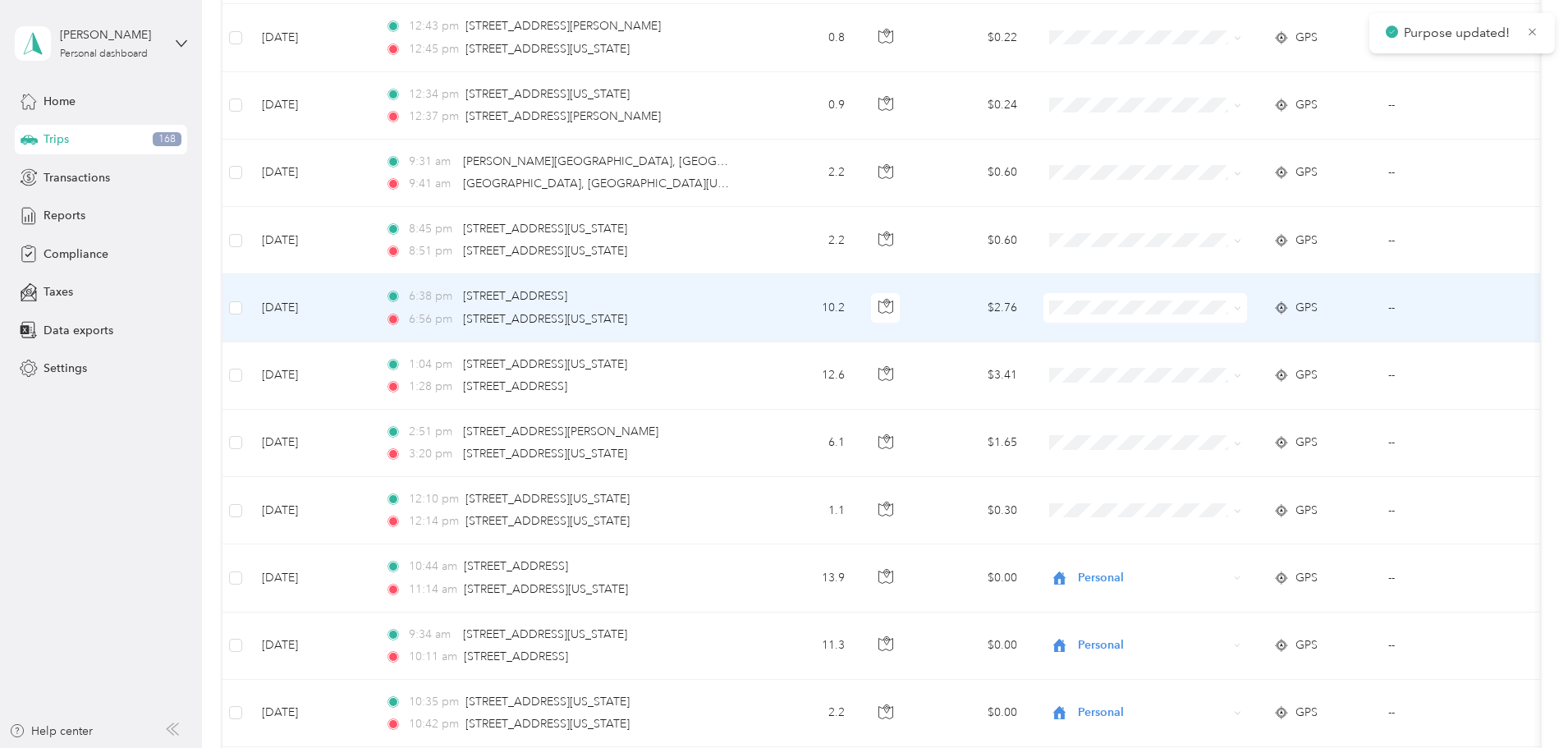 scroll, scrollTop: 4619, scrollLeft: 0, axis: vertical 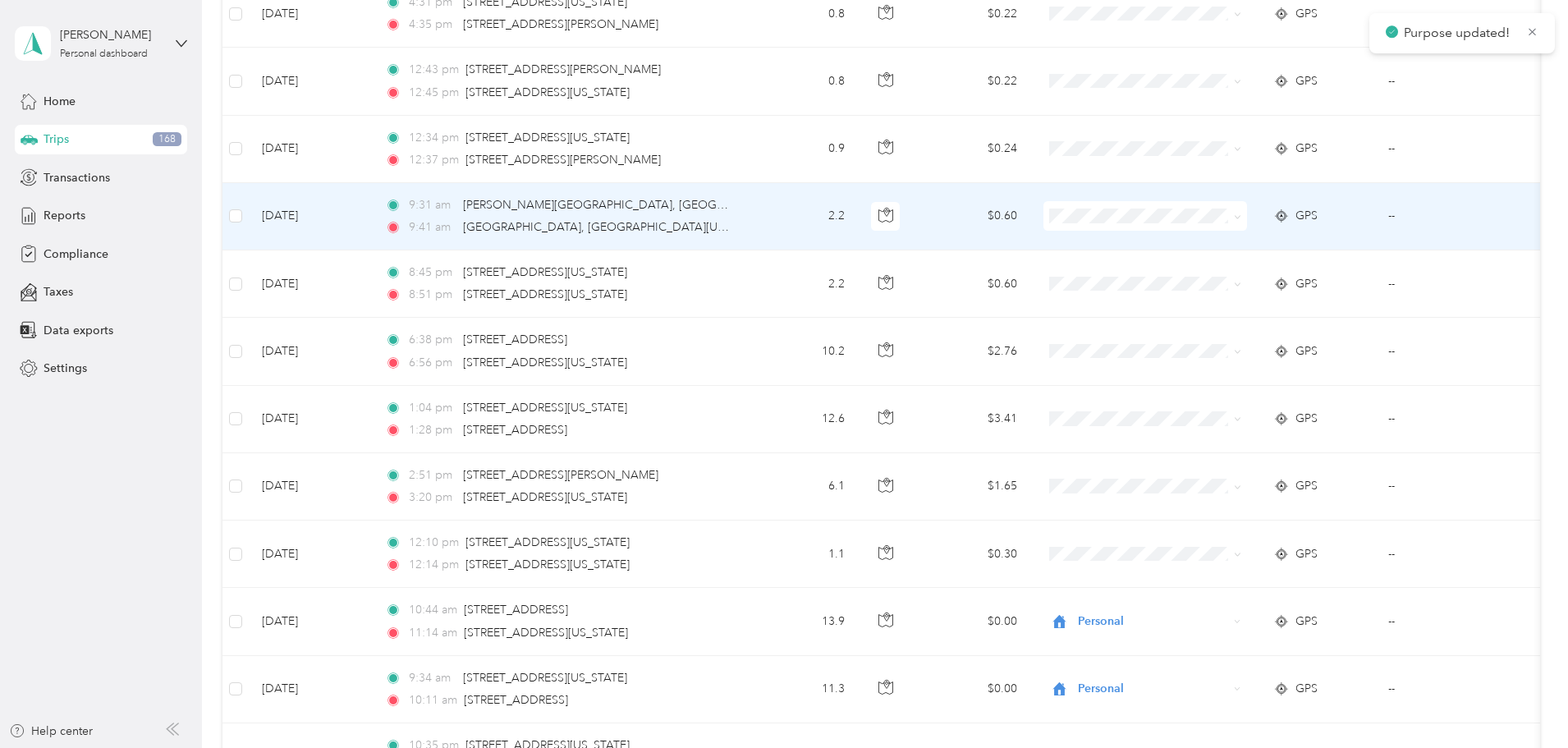 click at bounding box center (1145, 216) 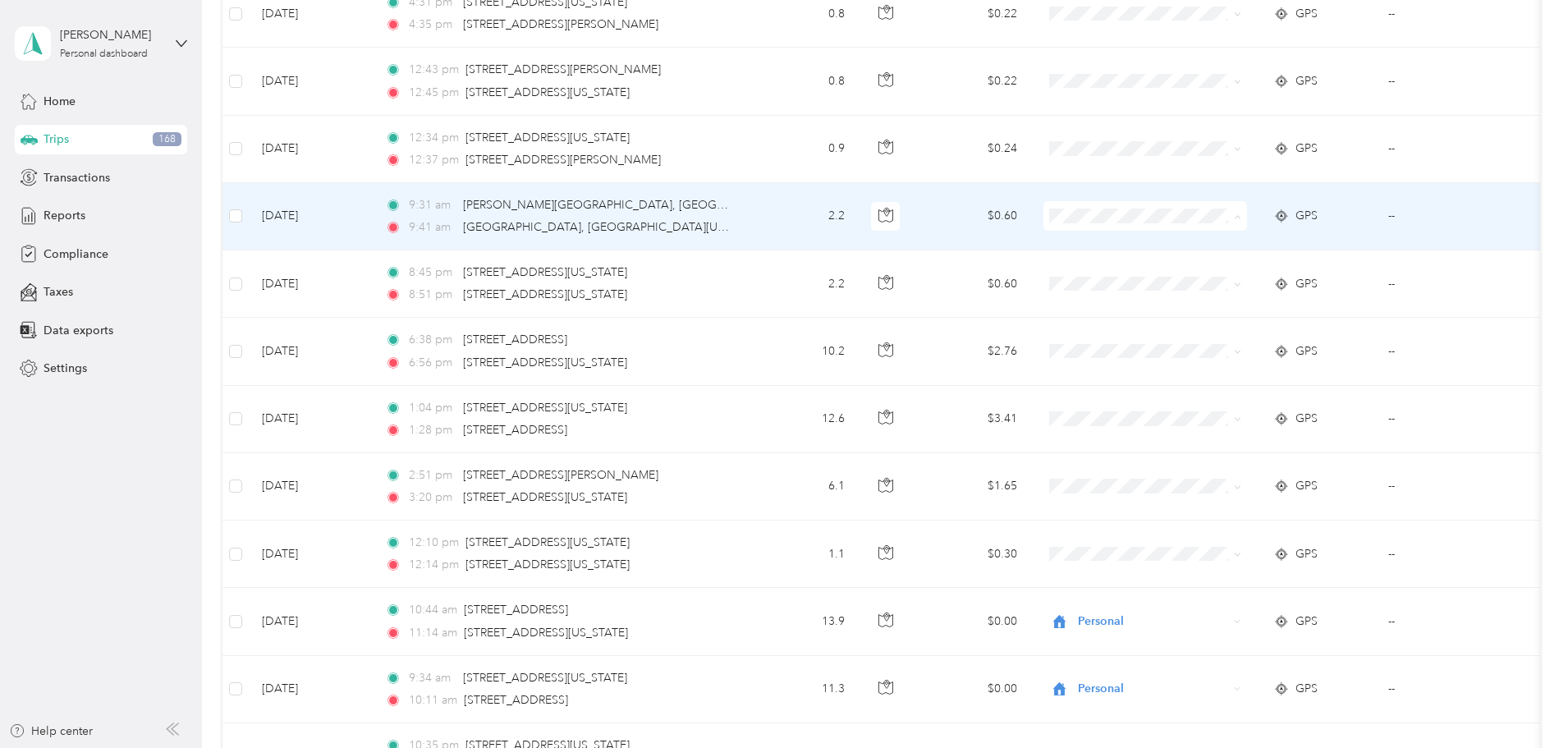 click on "Personal" at bounding box center [1254, 275] 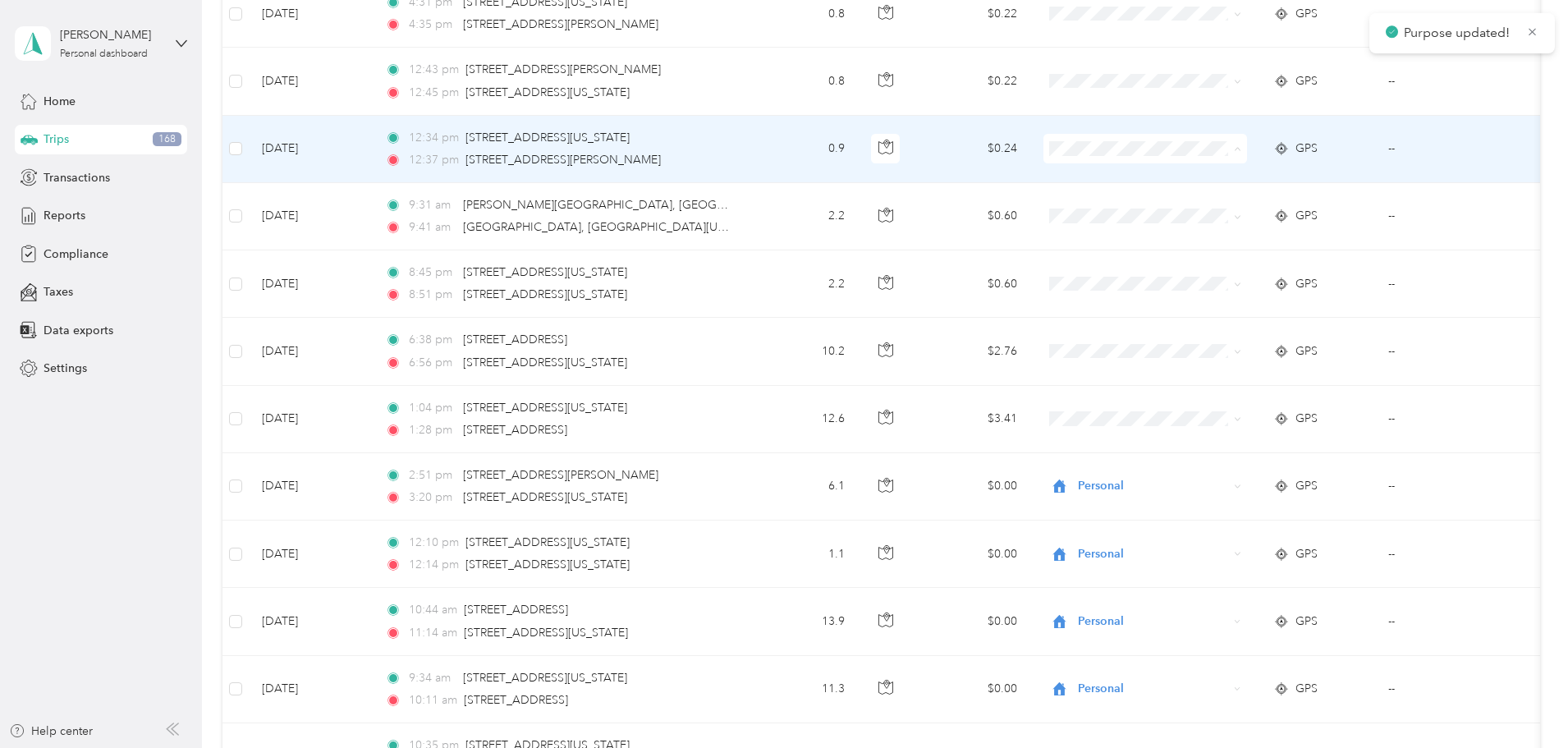 click on "Personal" at bounding box center (1269, 208) 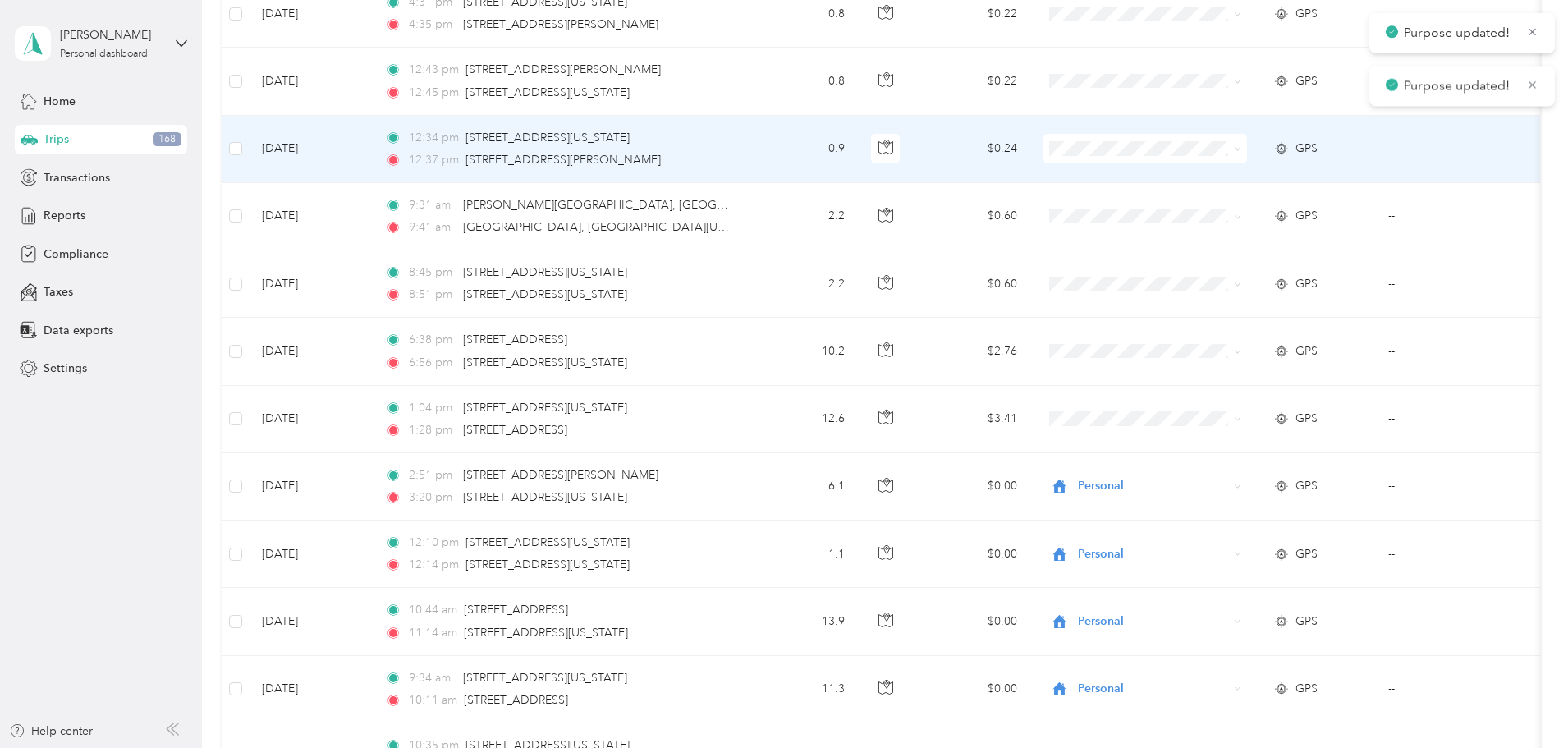 scroll, scrollTop: 4454, scrollLeft: 0, axis: vertical 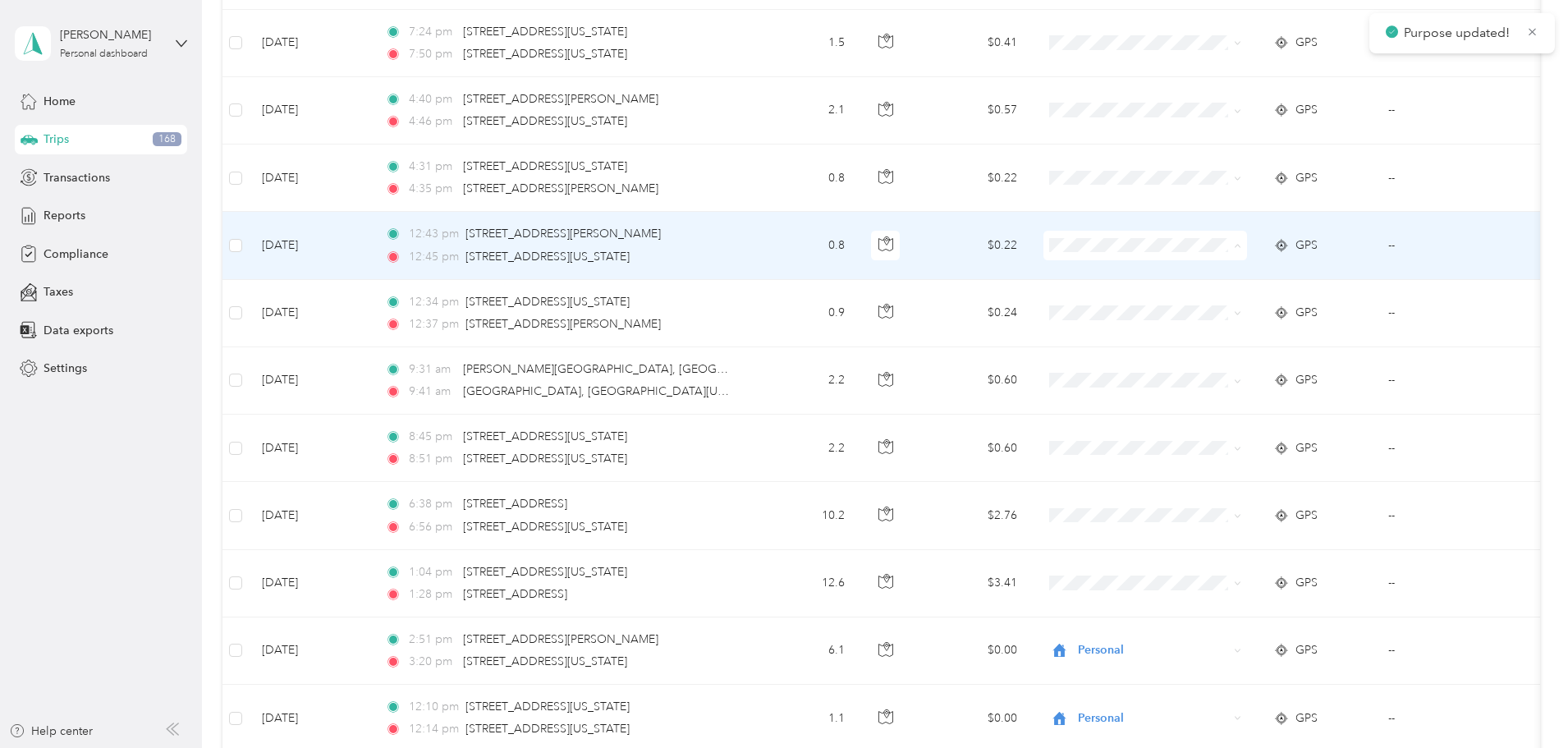 click on "Personal" at bounding box center [1269, 305] 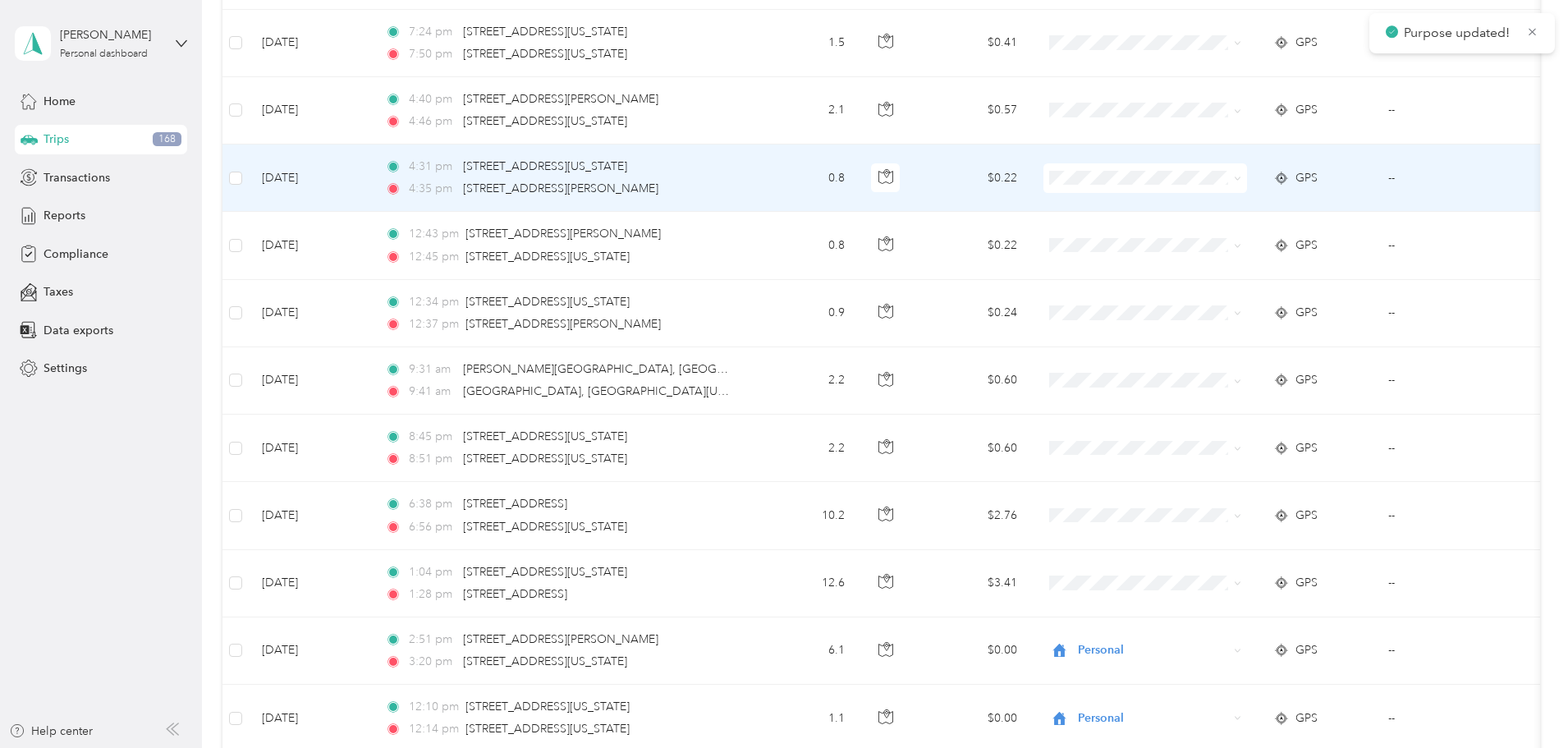 click on "Personal" at bounding box center (1269, 236) 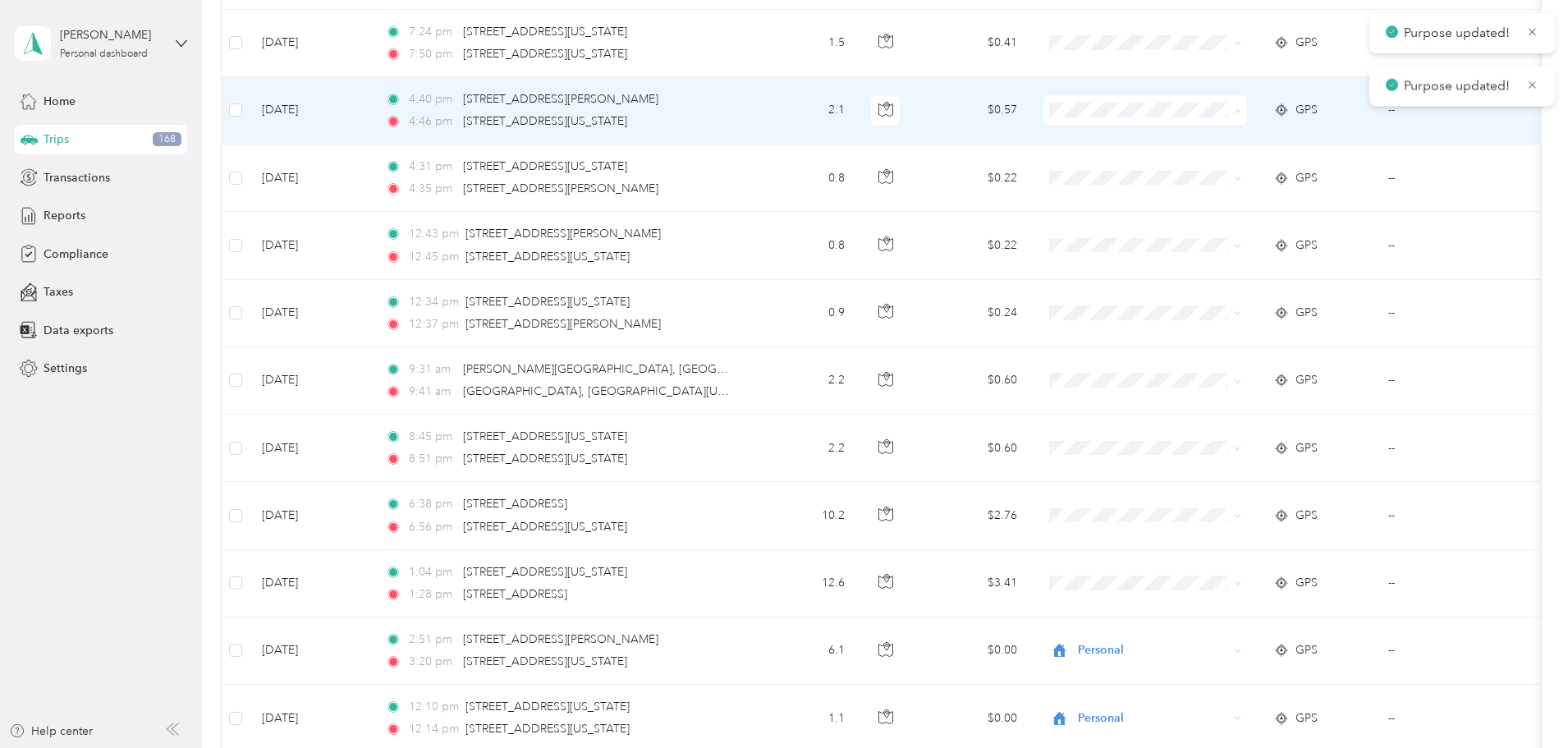 click on "Personal" at bounding box center [1269, 169] 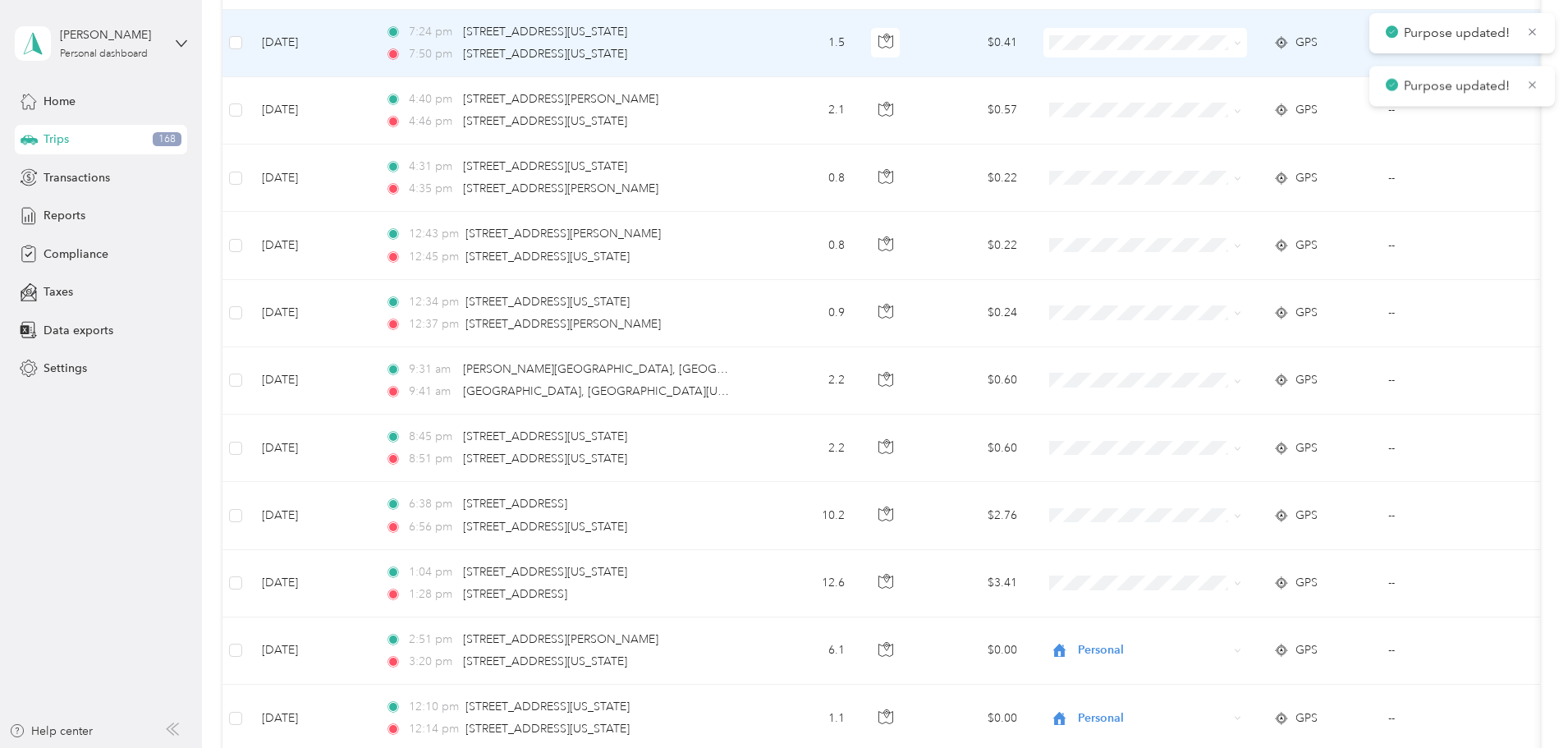scroll, scrollTop: 4290, scrollLeft: 0, axis: vertical 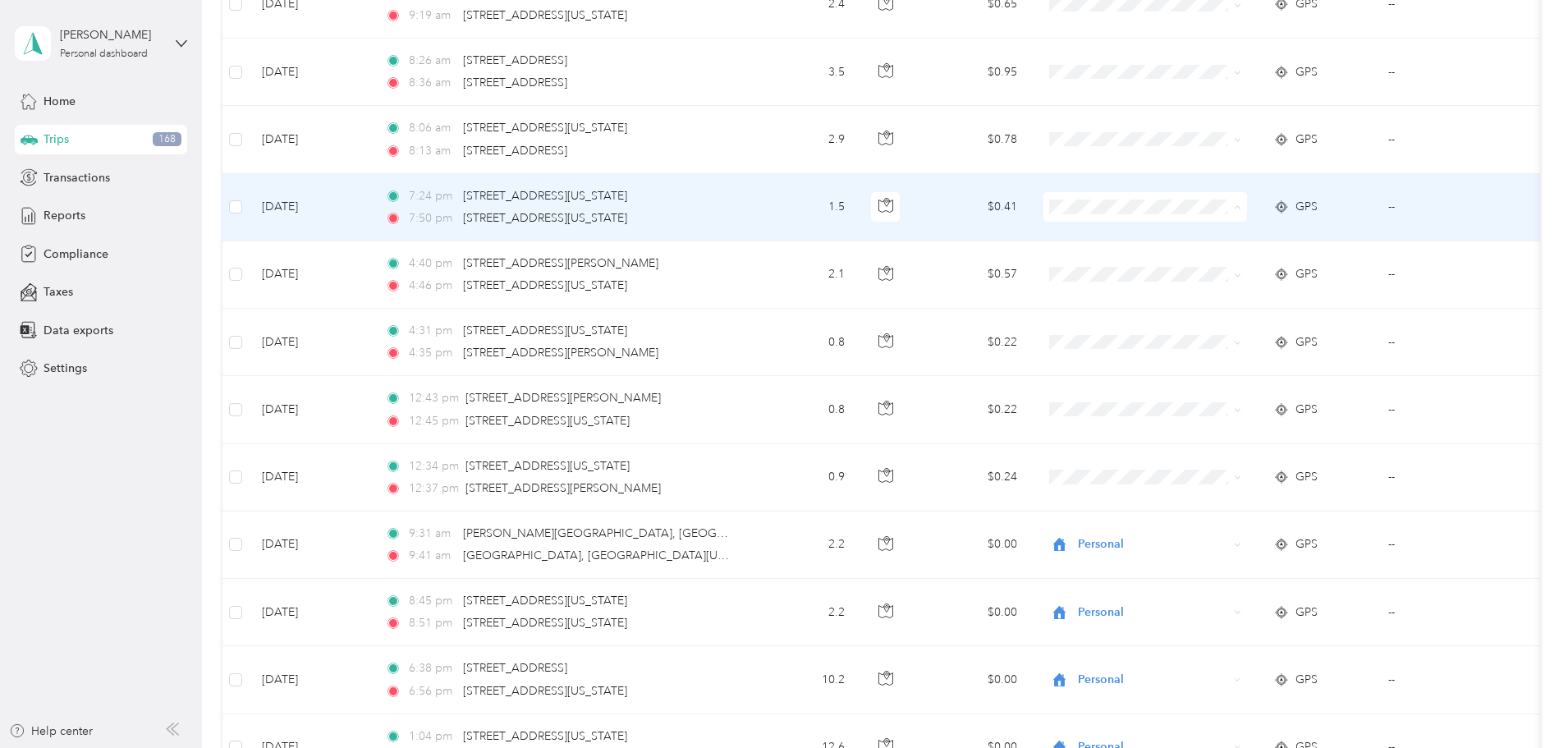 click on "Personal" at bounding box center (1269, 266) 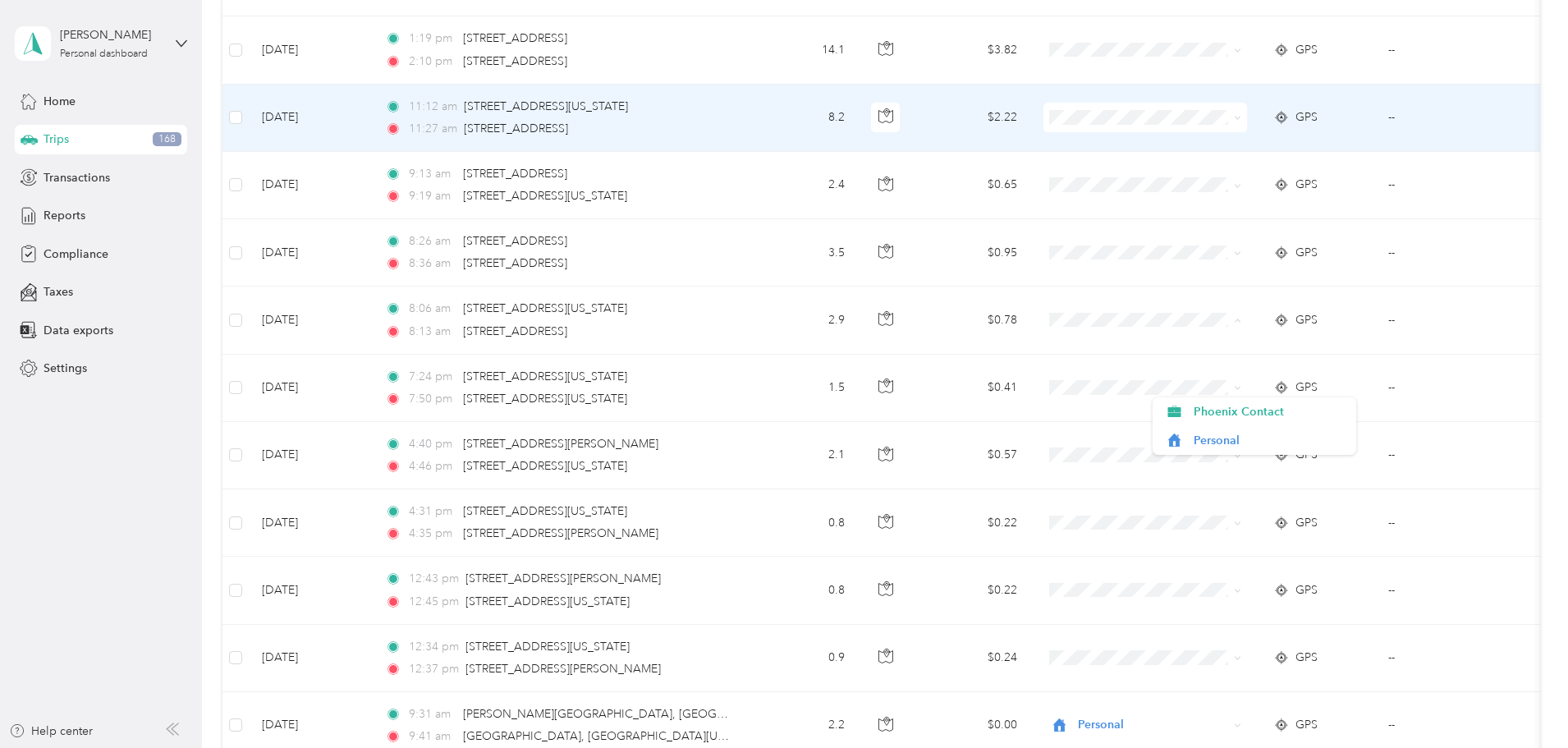 scroll, scrollTop: 4044, scrollLeft: 0, axis: vertical 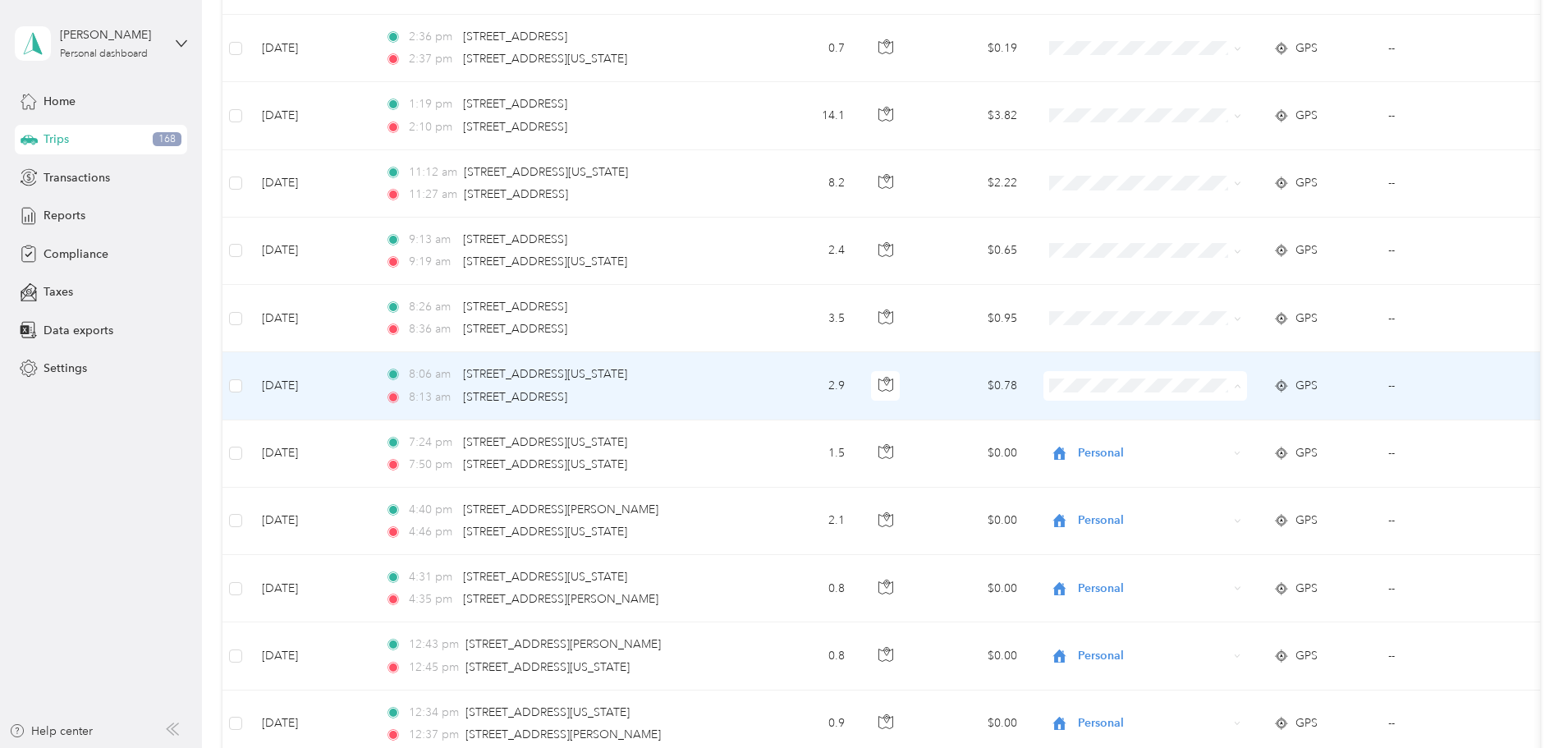 click on "Phoenix Contact" at bounding box center [1269, 416] 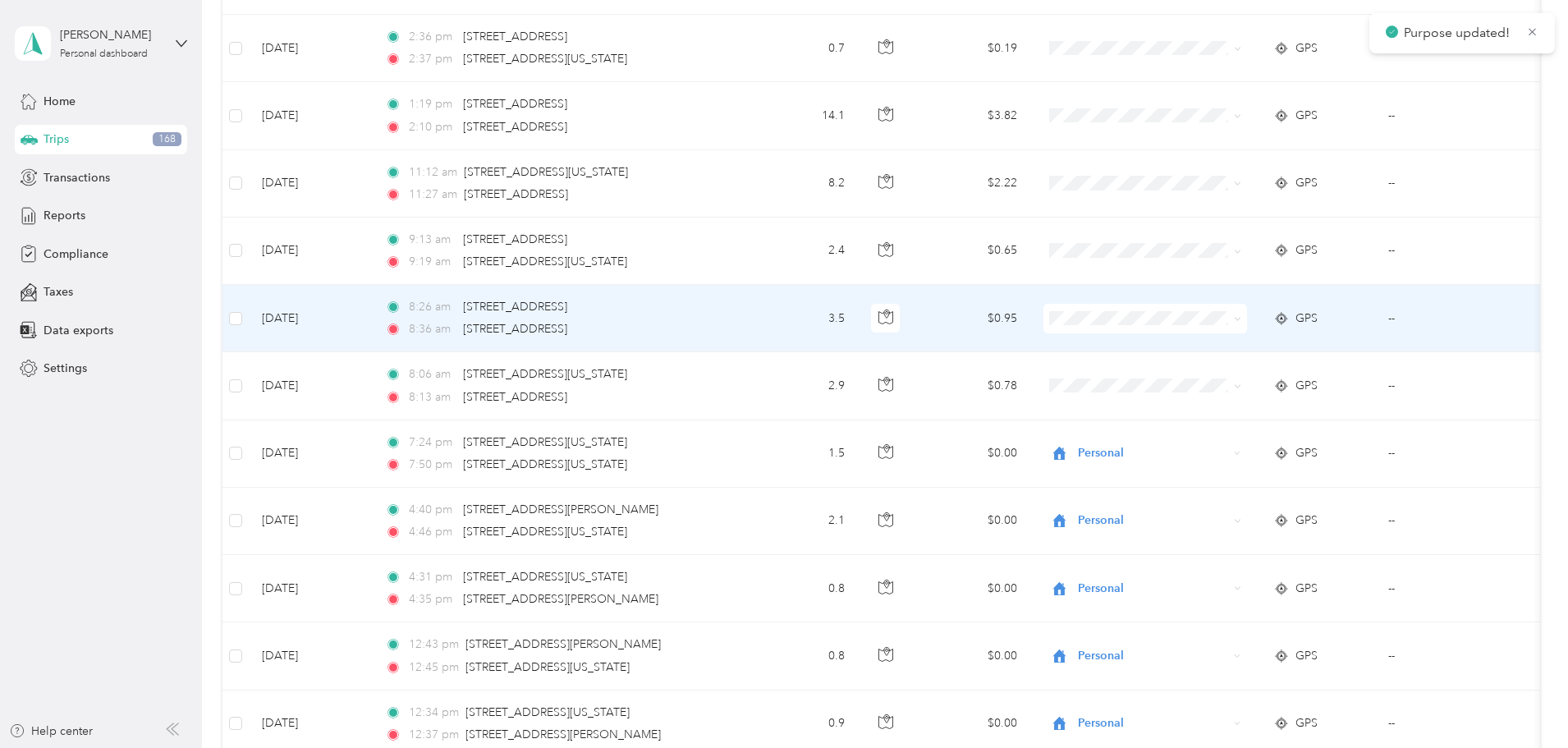 click on "Phoenix Contact" at bounding box center (1269, 348) 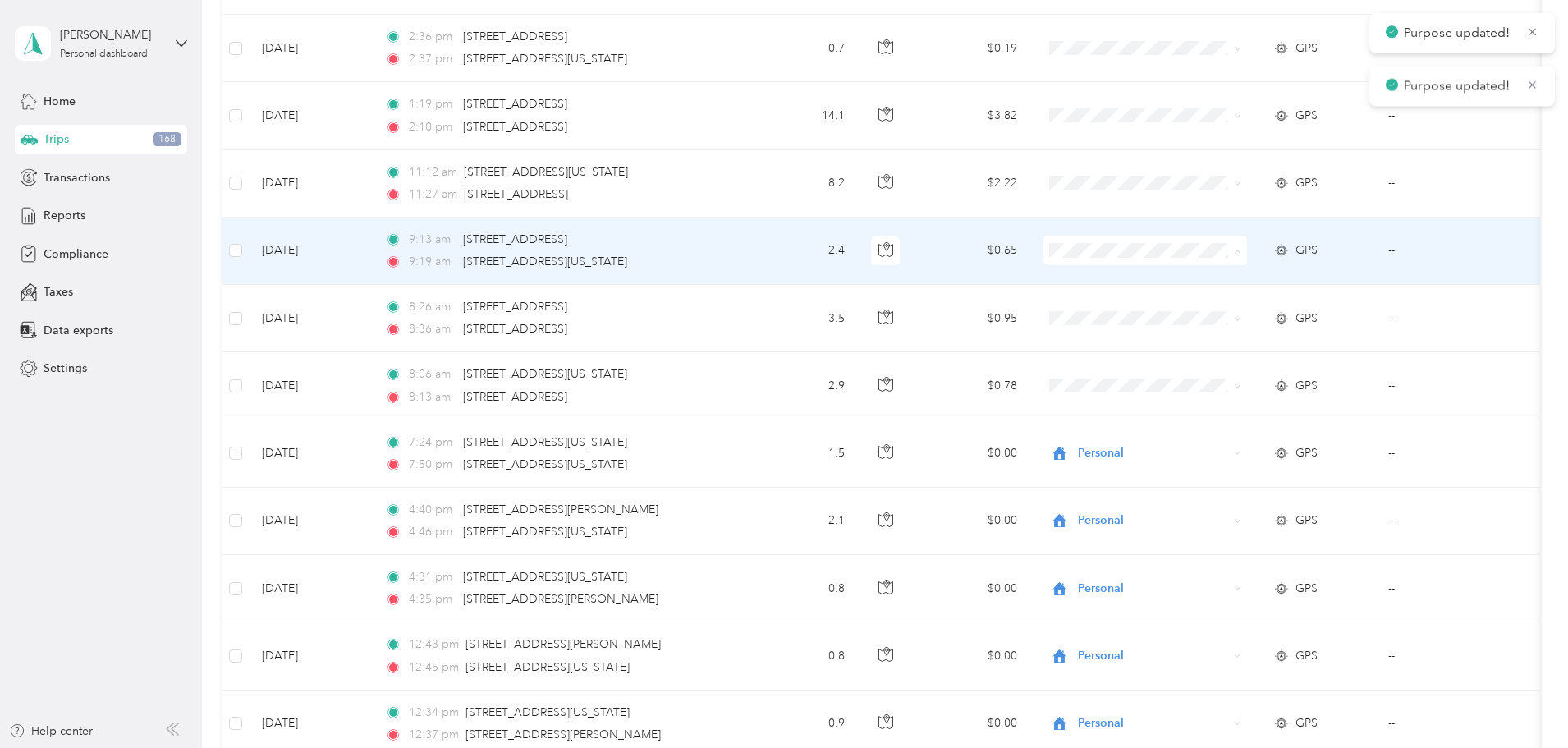 click on "Phoenix Contact" at bounding box center [1269, 281] 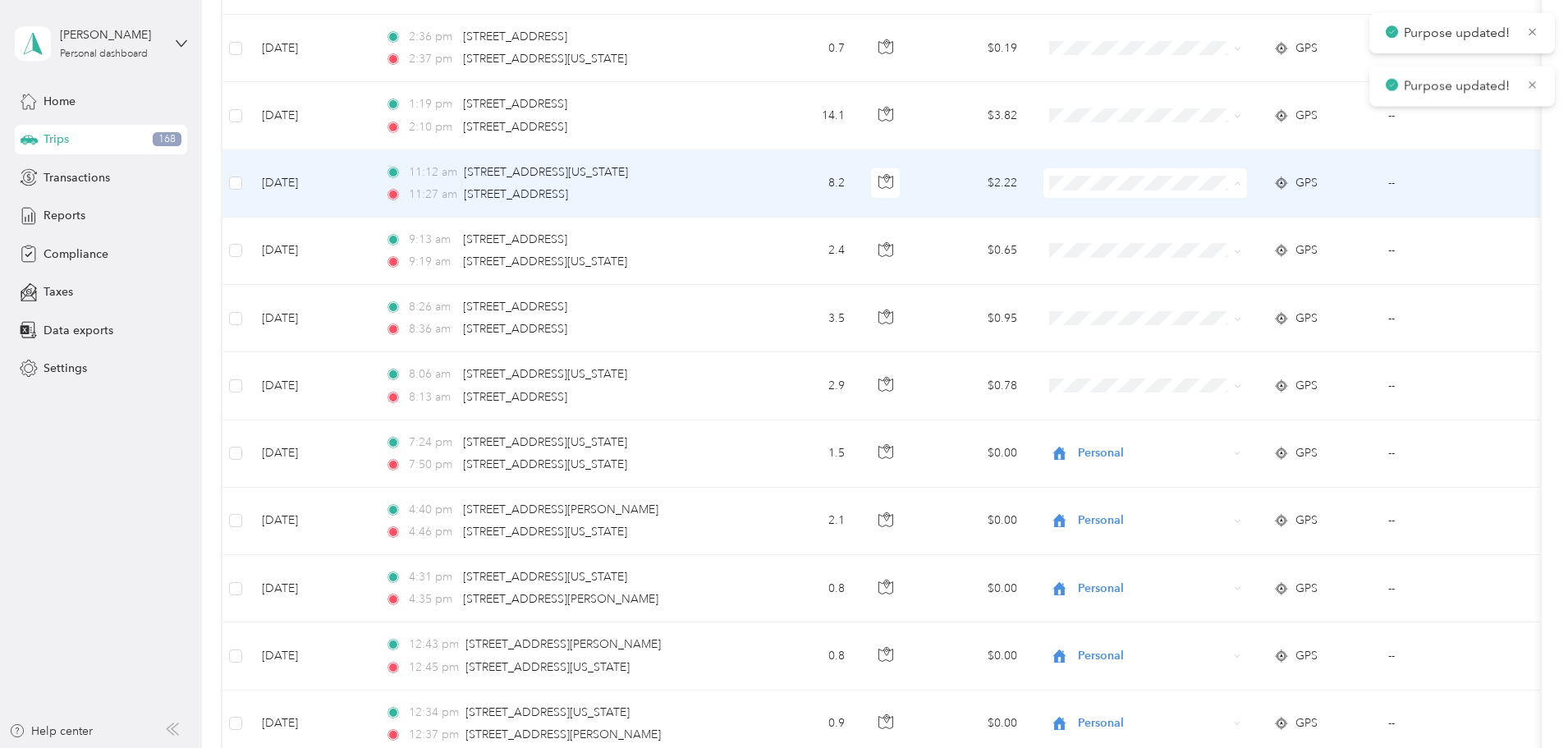 click on "Phoenix Contact" at bounding box center (1269, 213) 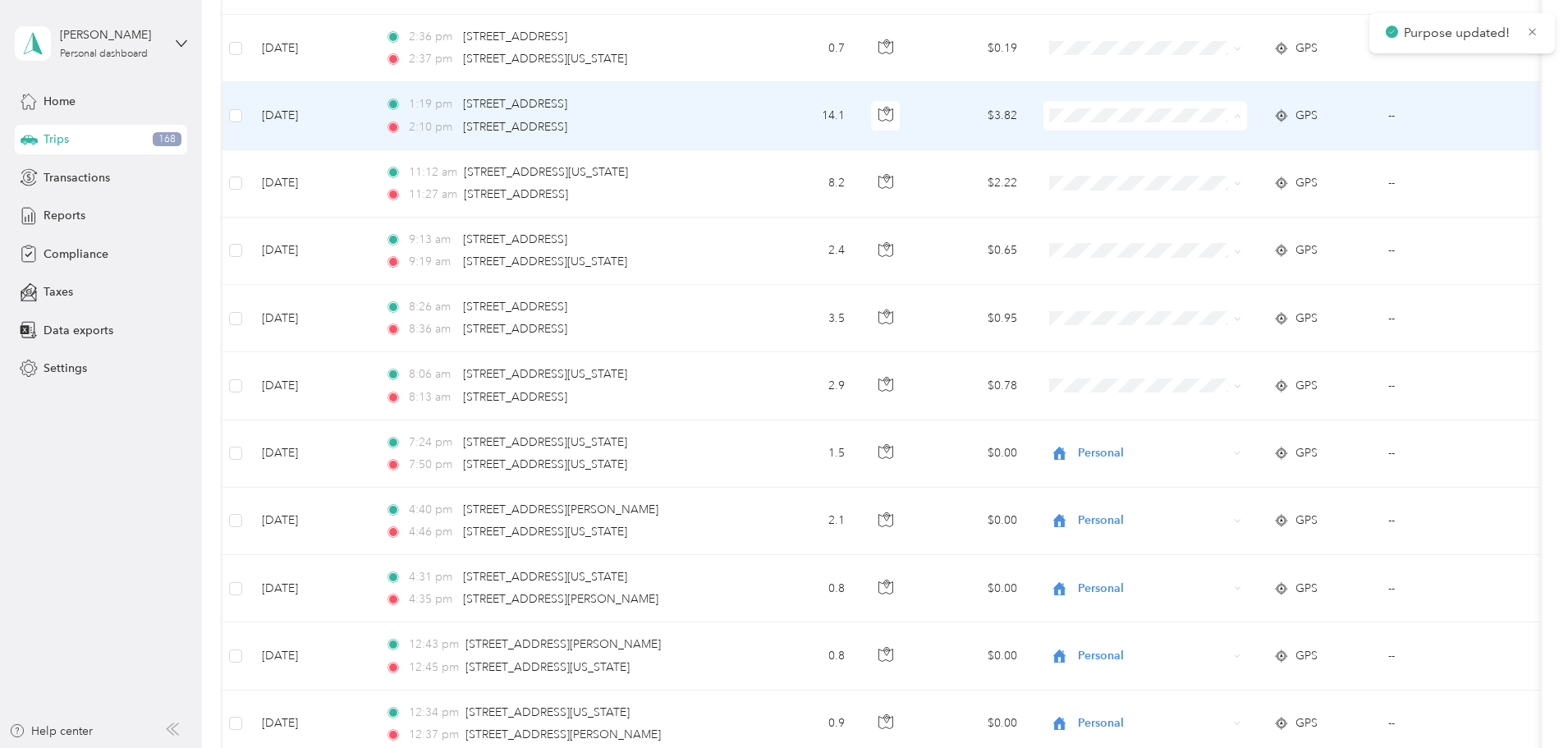 click on "Phoenix Contact" at bounding box center (1254, 146) 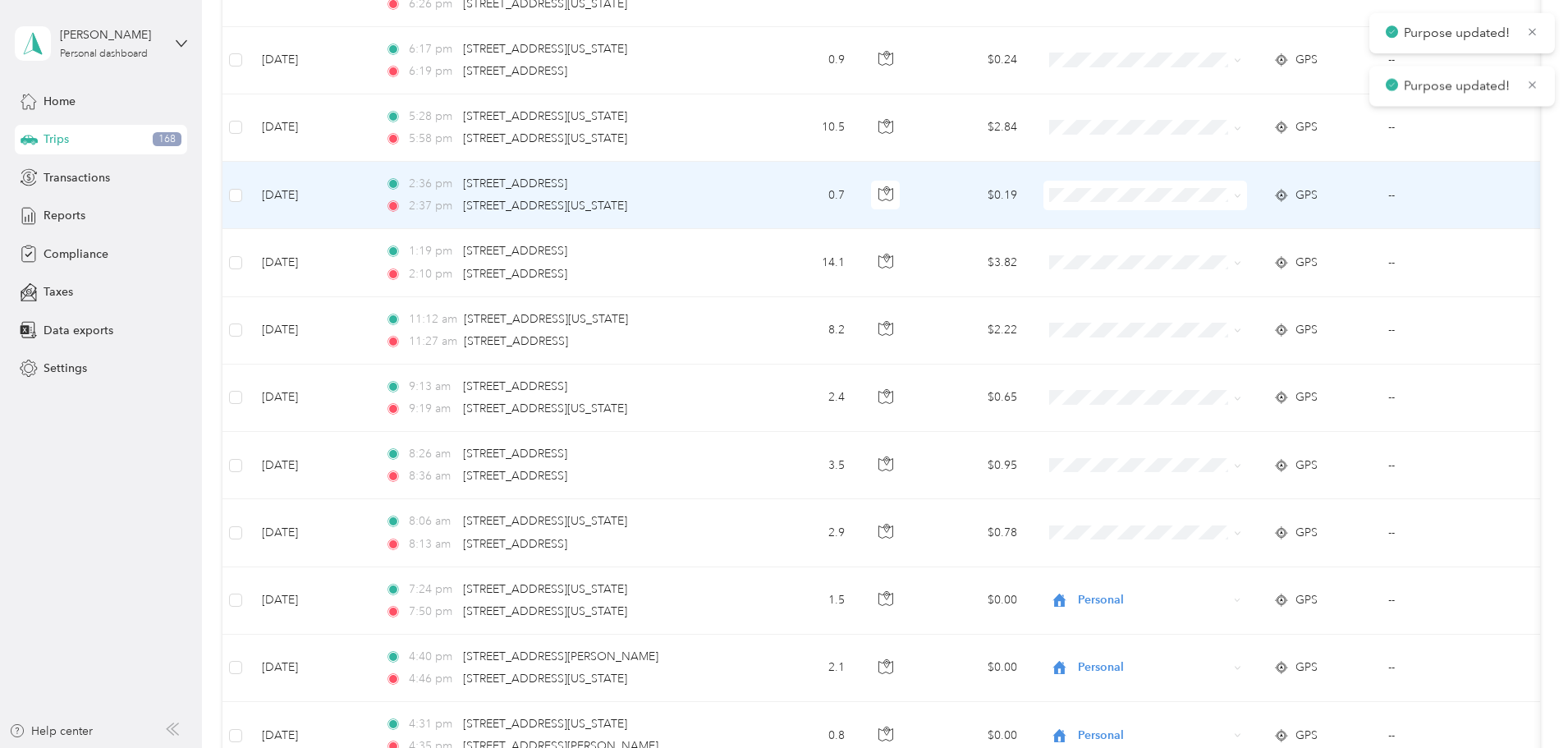 scroll, scrollTop: 3962, scrollLeft: 0, axis: vertical 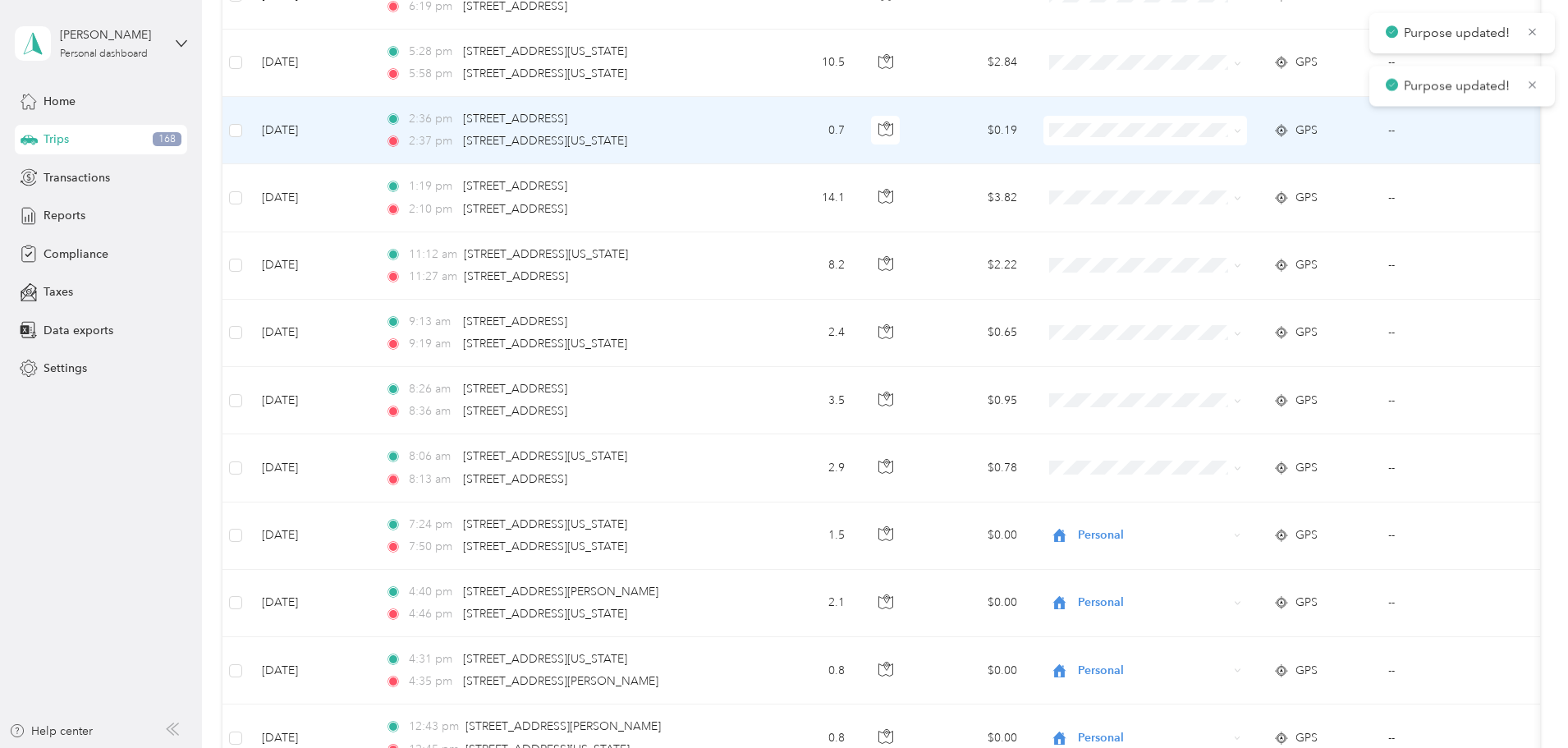 click on "Phoenix Contact" at bounding box center (1254, 160) 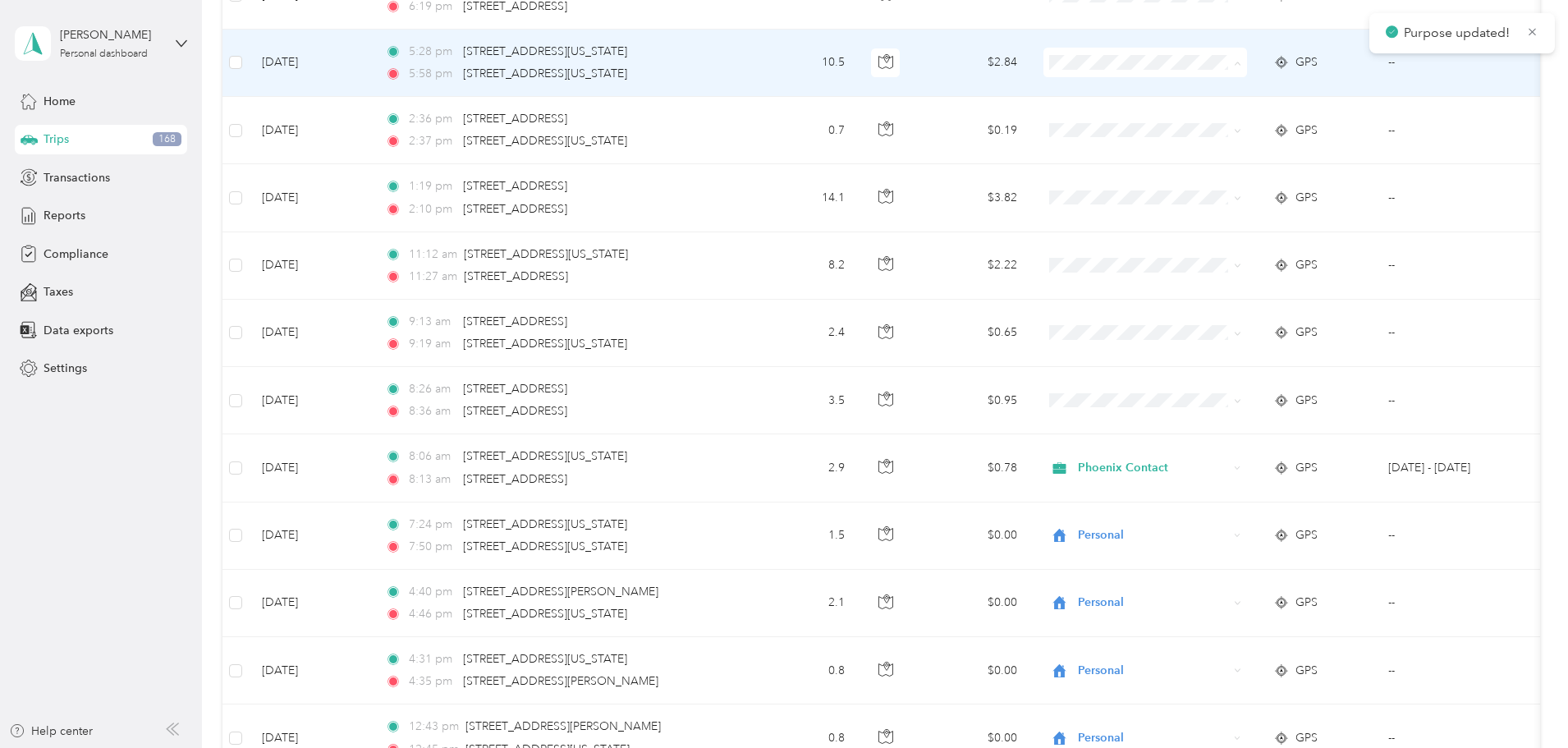 click on "Phoenix Contact" at bounding box center [1269, 93] 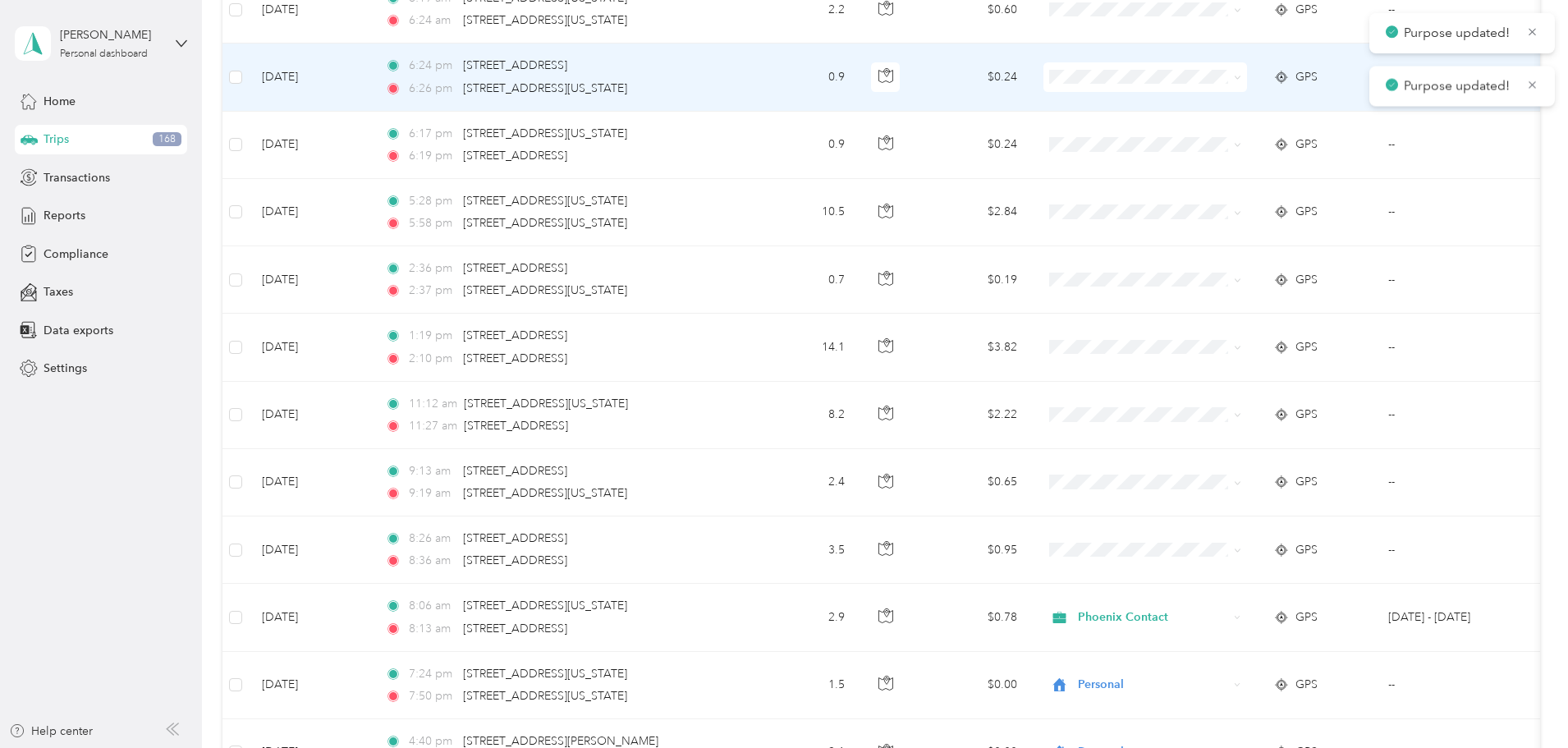 scroll, scrollTop: 3633, scrollLeft: 0, axis: vertical 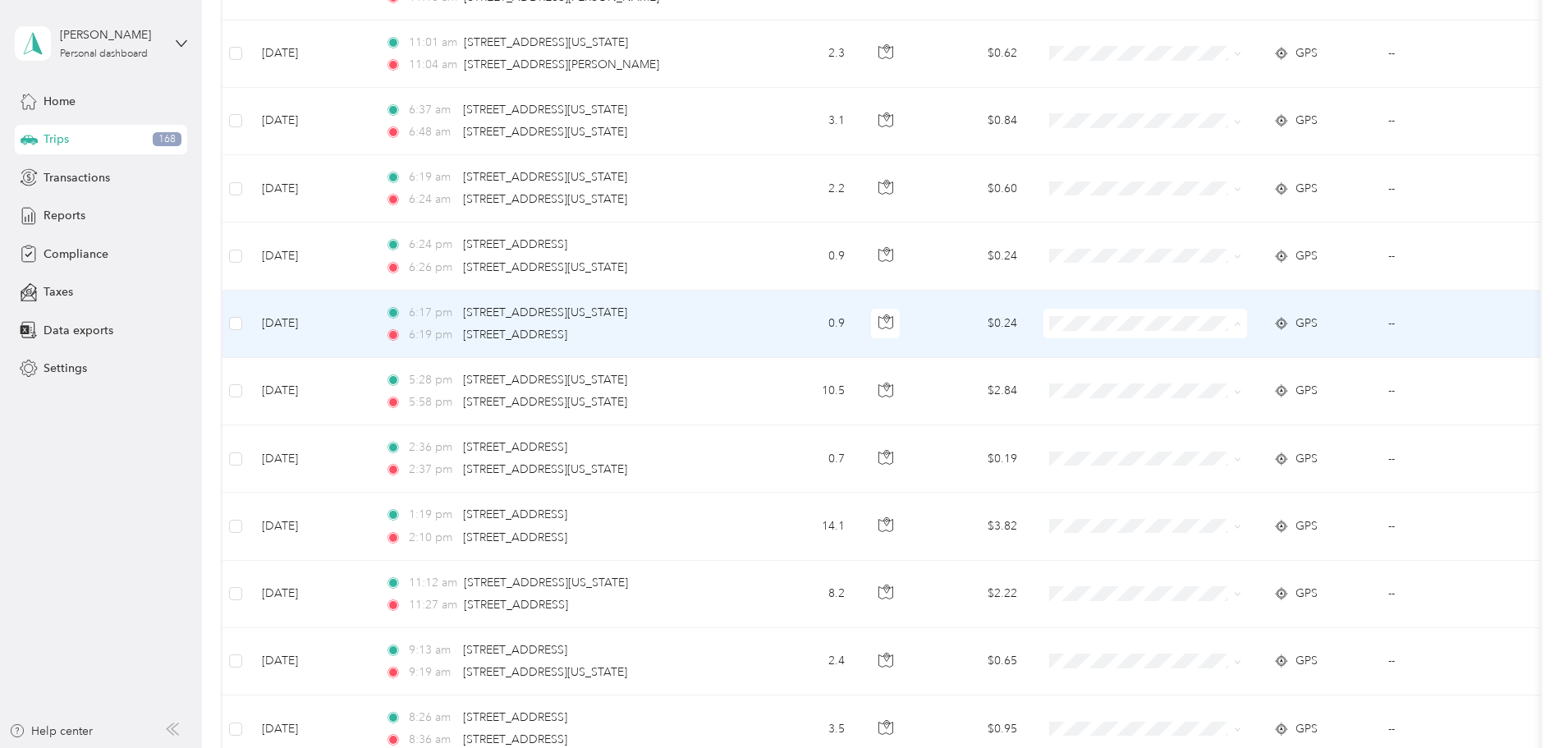 click on "Personal" at bounding box center (1269, 383) 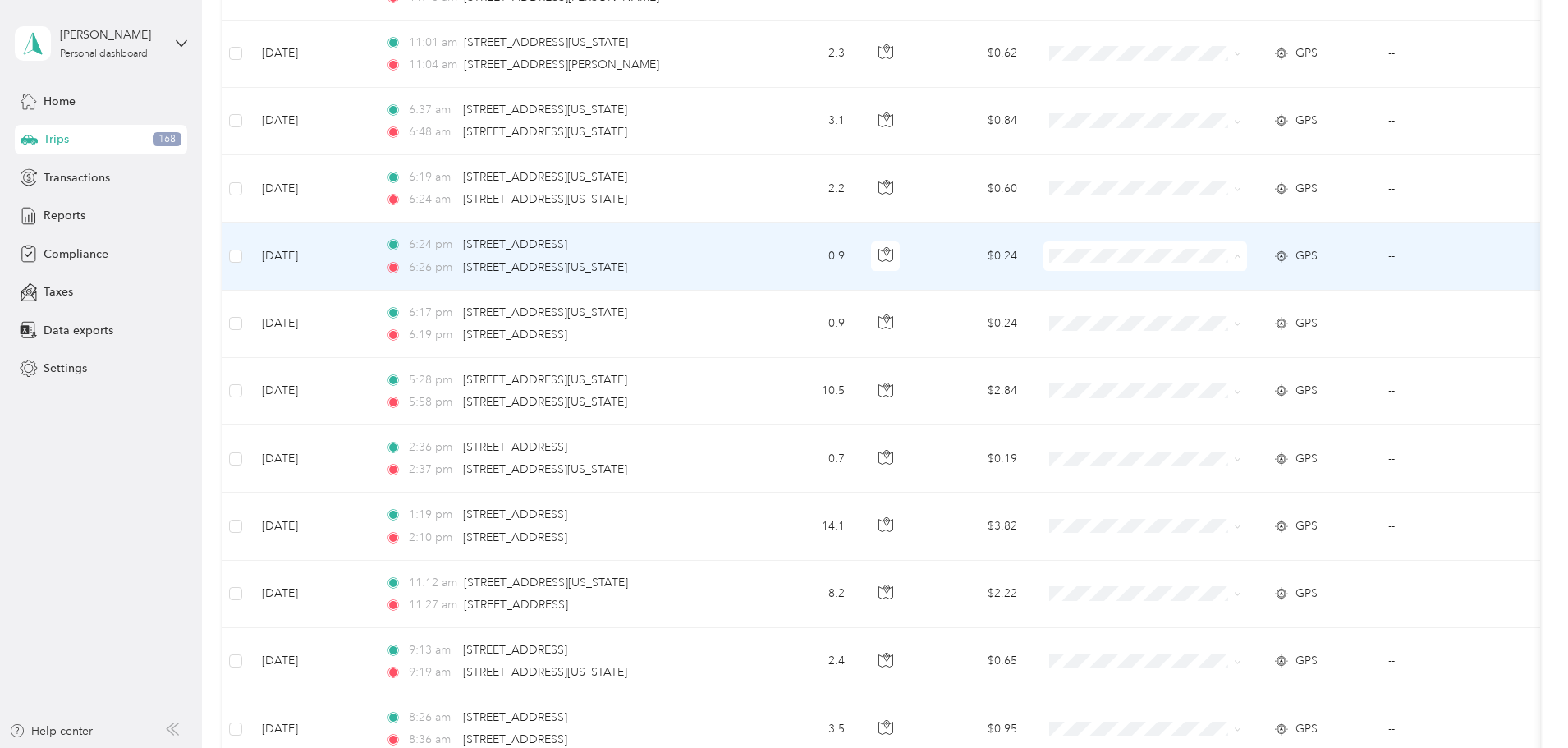 click on "Personal" at bounding box center [1254, 315] 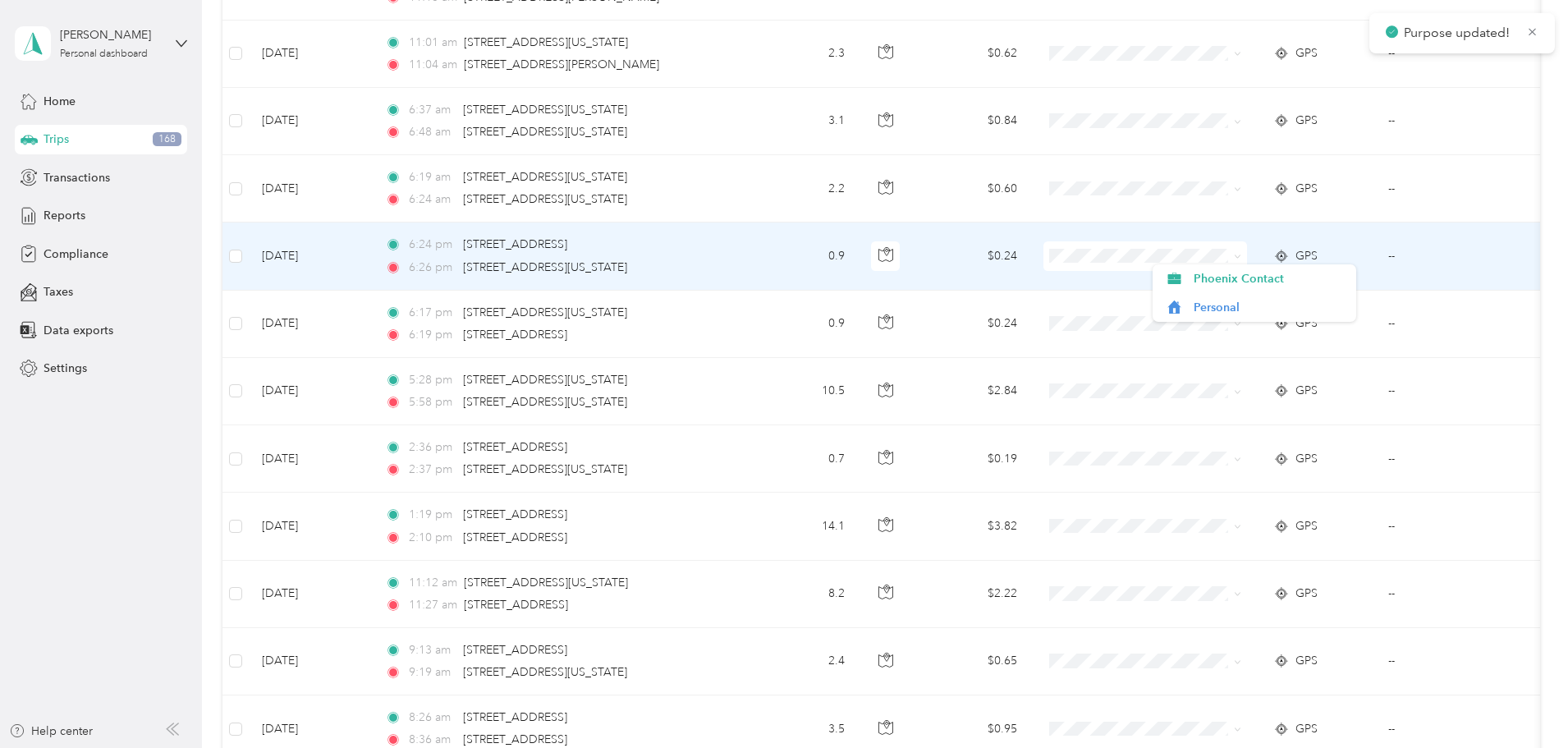 click at bounding box center [1145, 189] 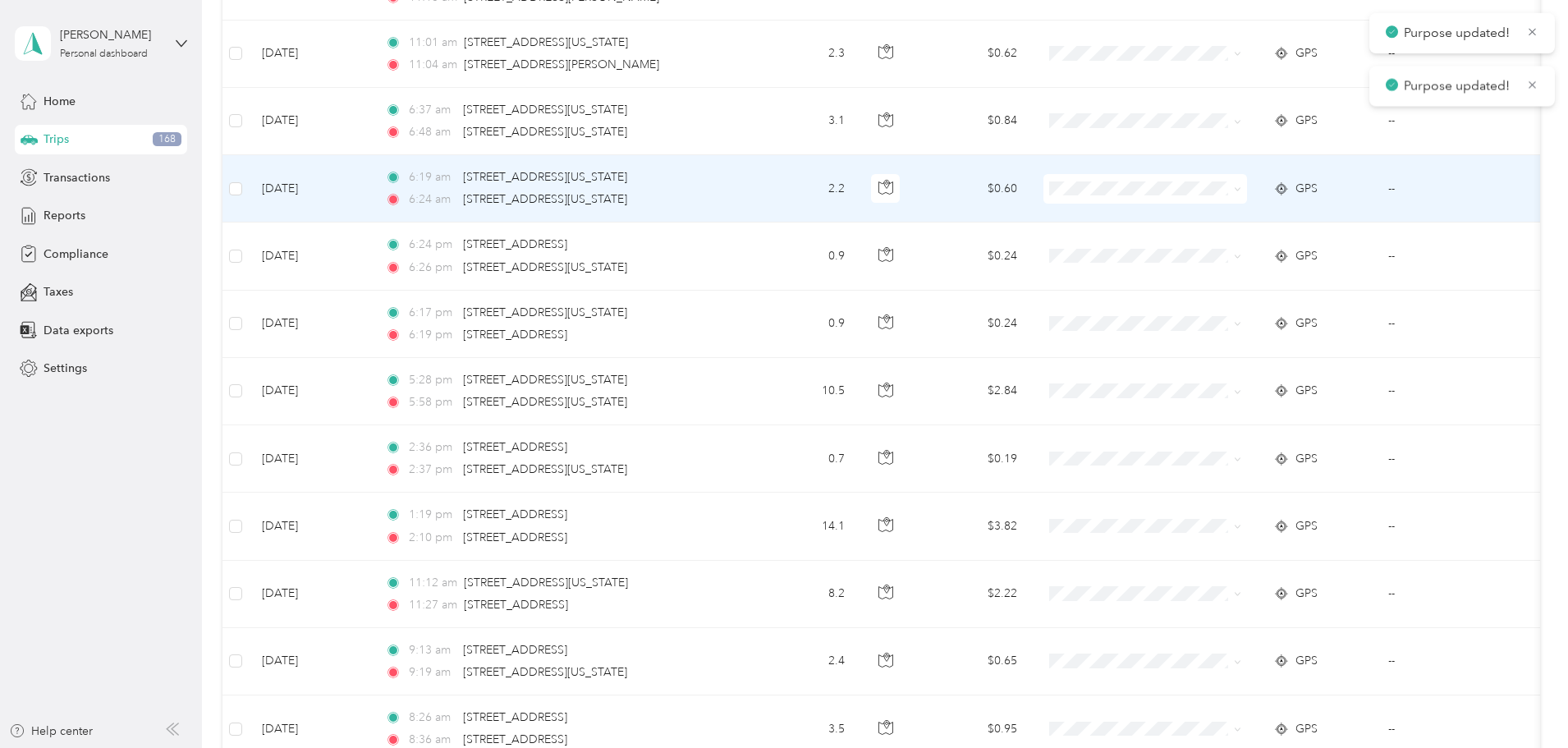 click on "Personal" at bounding box center [1269, 247] 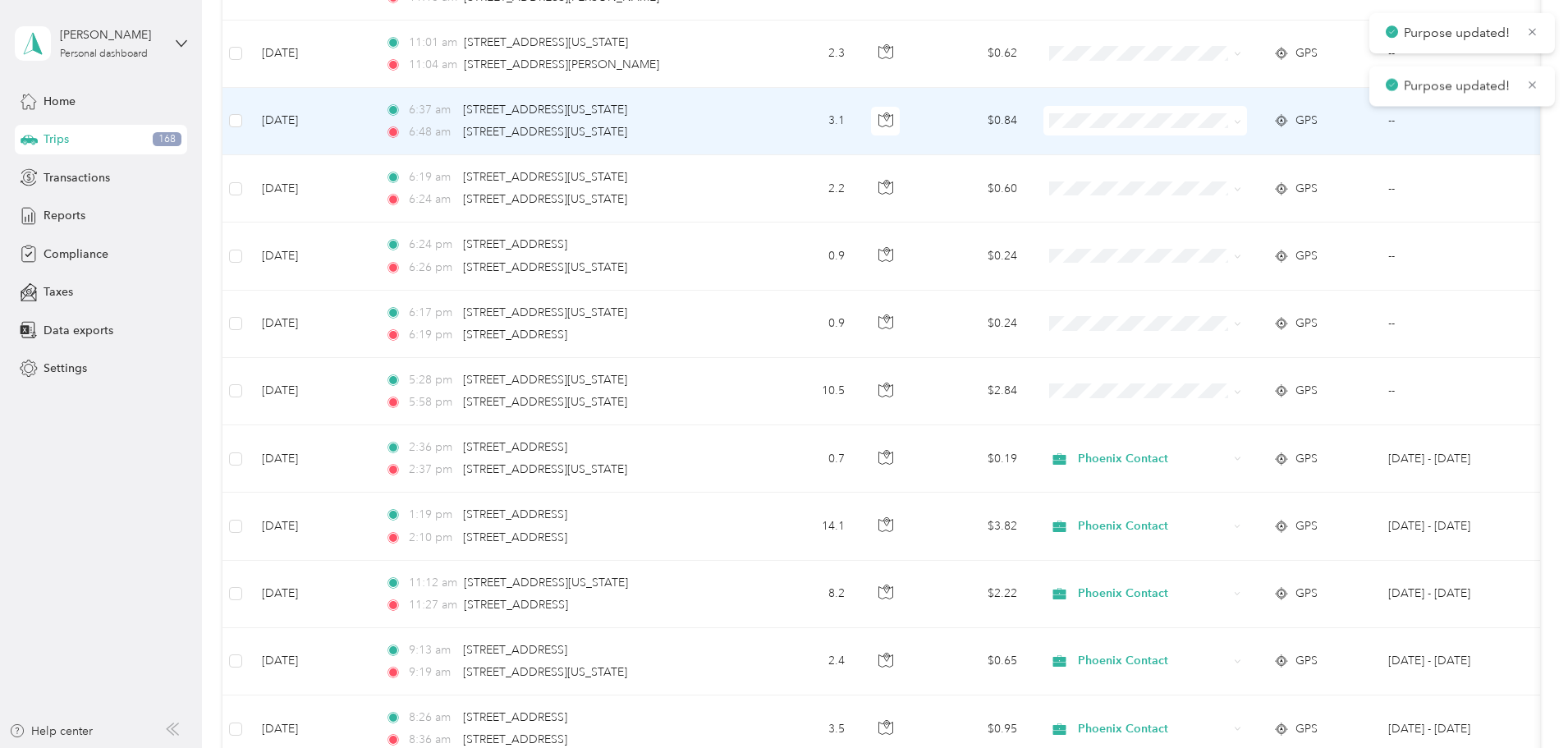 click on "Personal" at bounding box center (1269, 179) 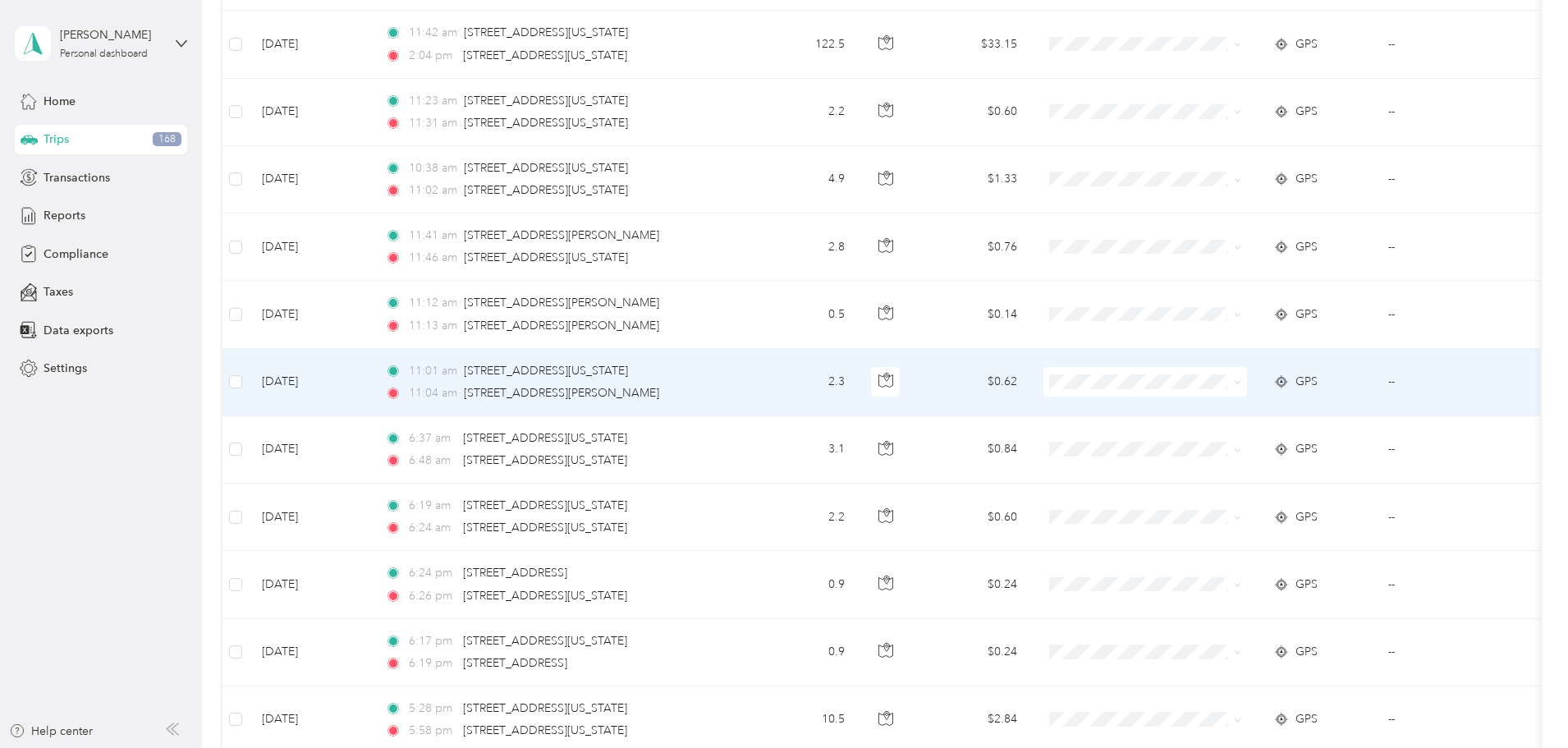 scroll, scrollTop: 3223, scrollLeft: 0, axis: vertical 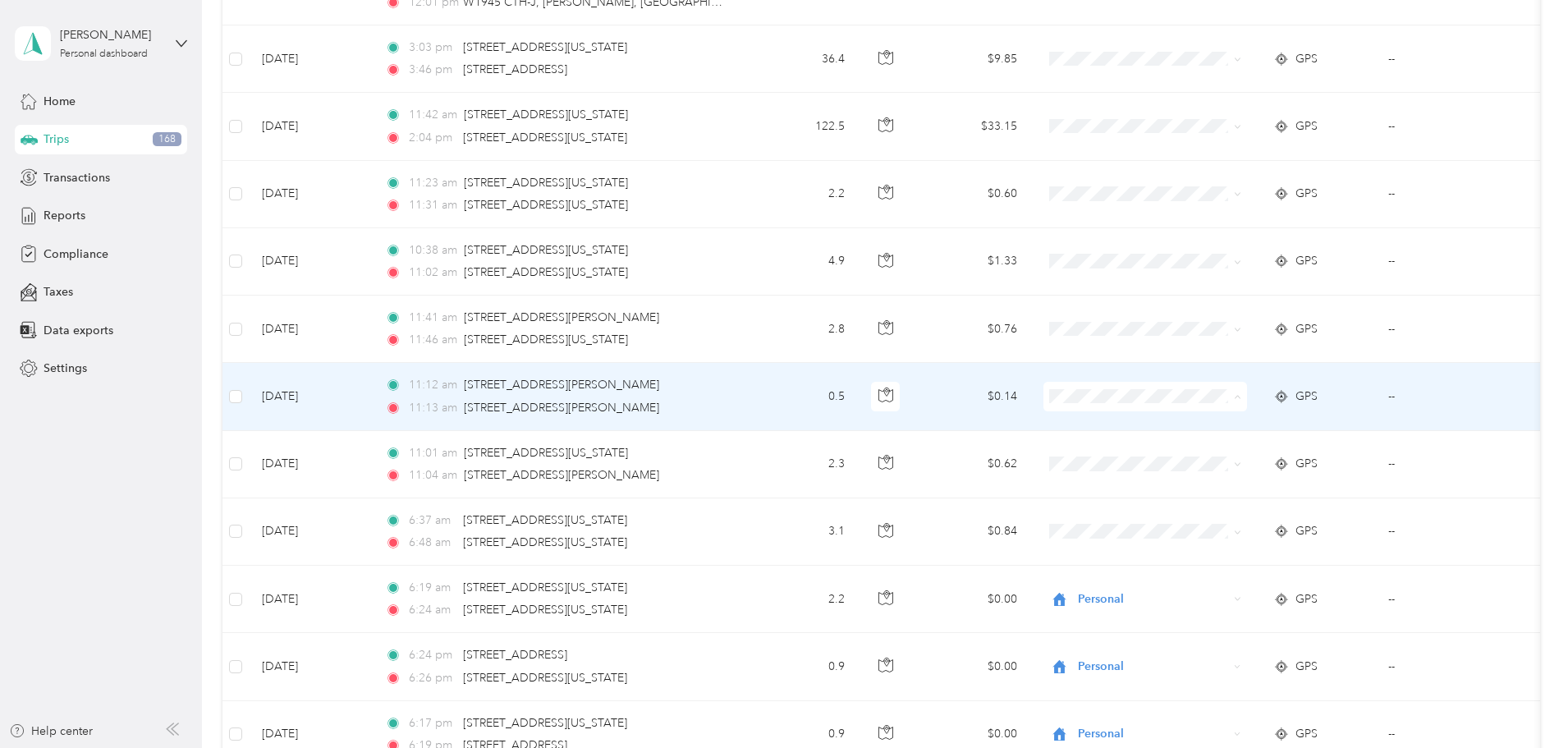 click on "Personal" at bounding box center [1269, 456] 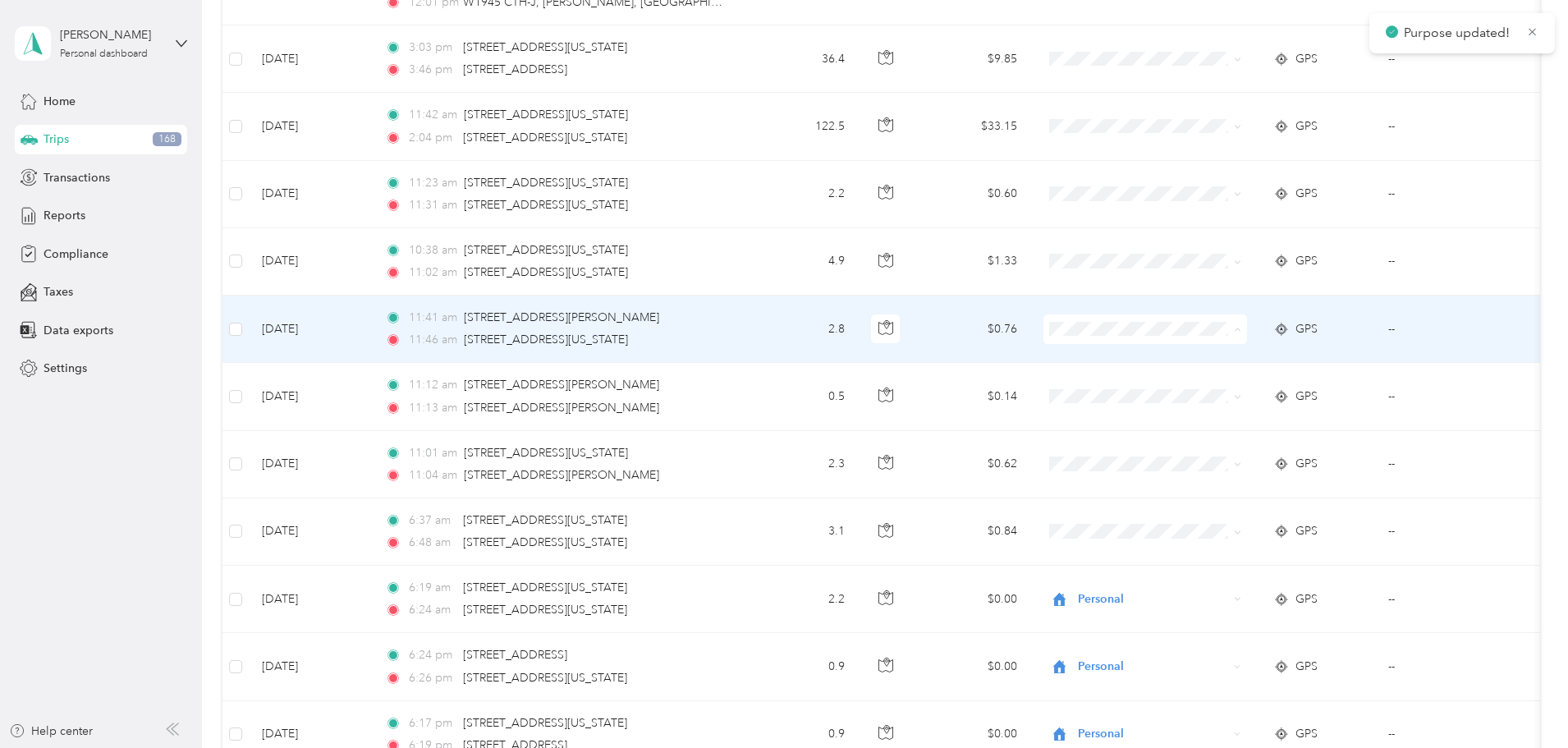 click on "Personal" at bounding box center [1269, 388] 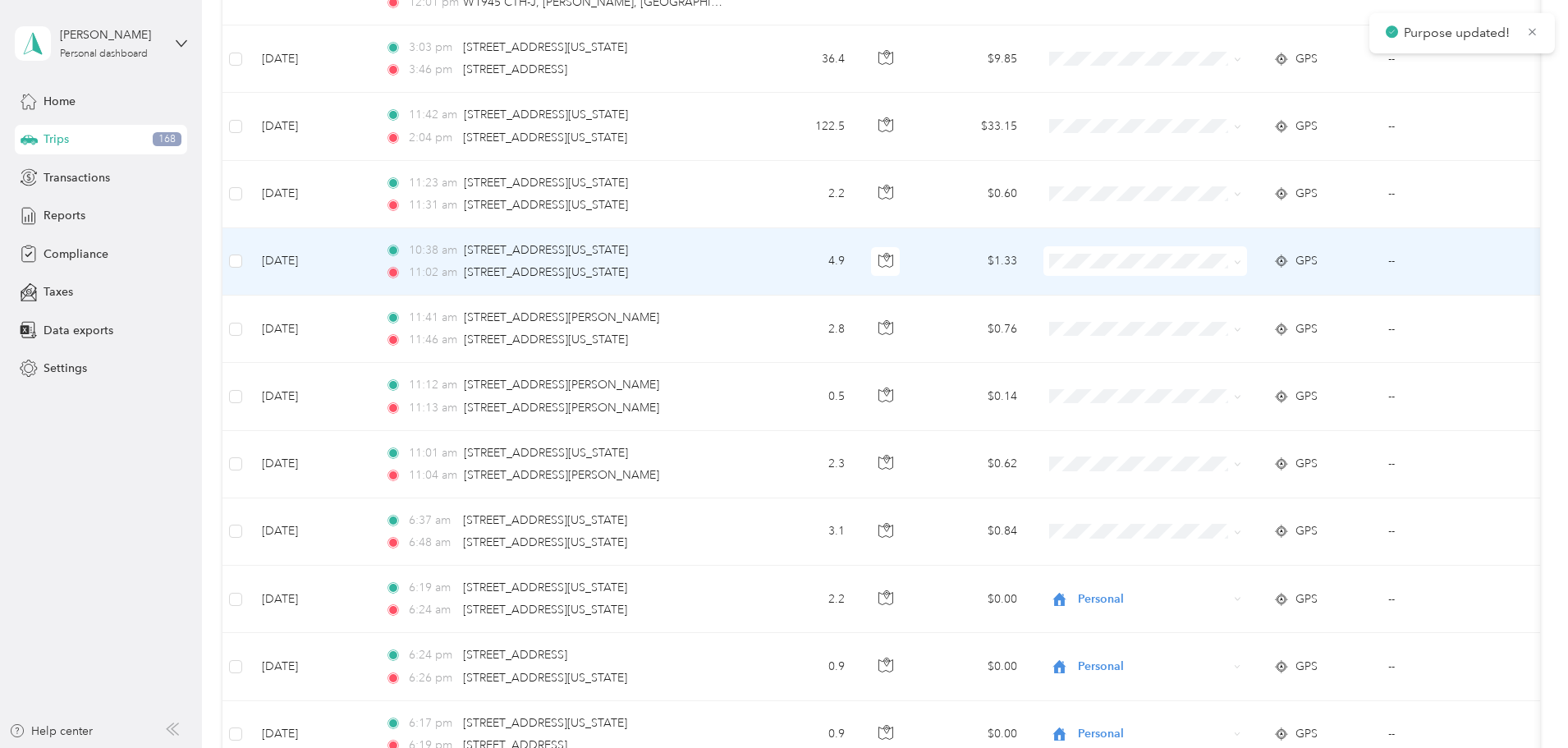 click on "Personal" at bounding box center (1269, 319) 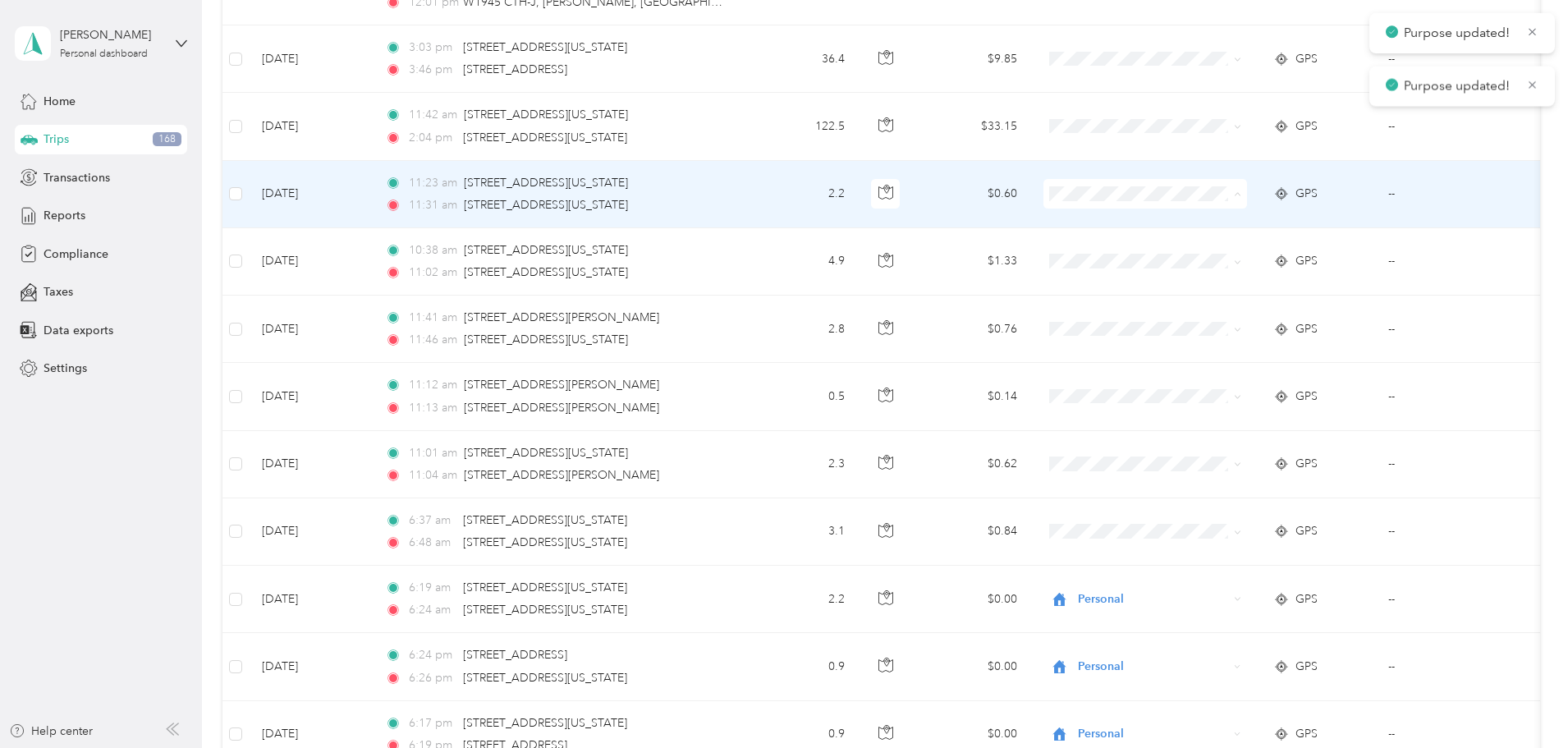 click on "Personal" at bounding box center (1254, 253) 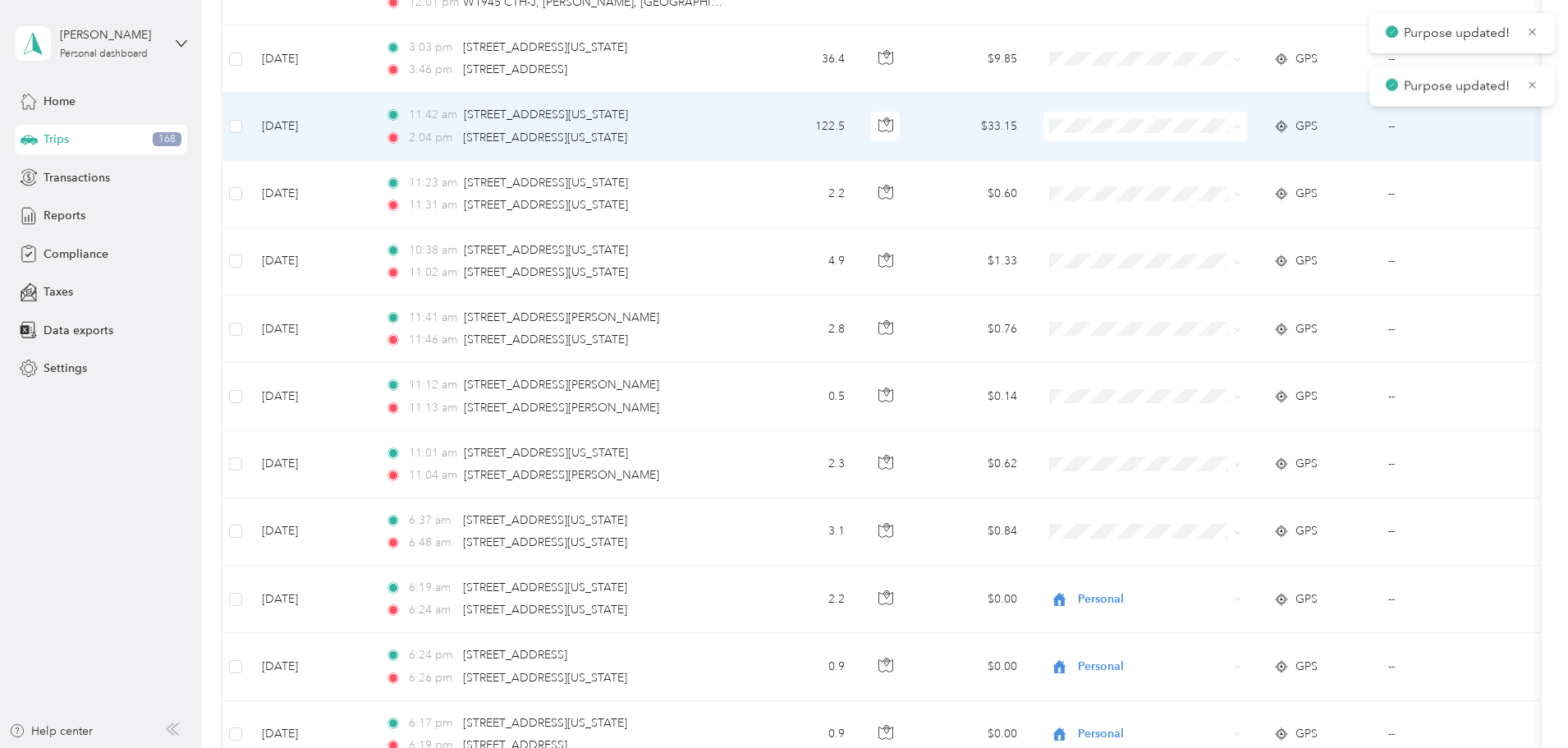 drag, startPoint x: 1196, startPoint y: 150, endPoint x: 1173, endPoint y: 97, distance: 57.77543 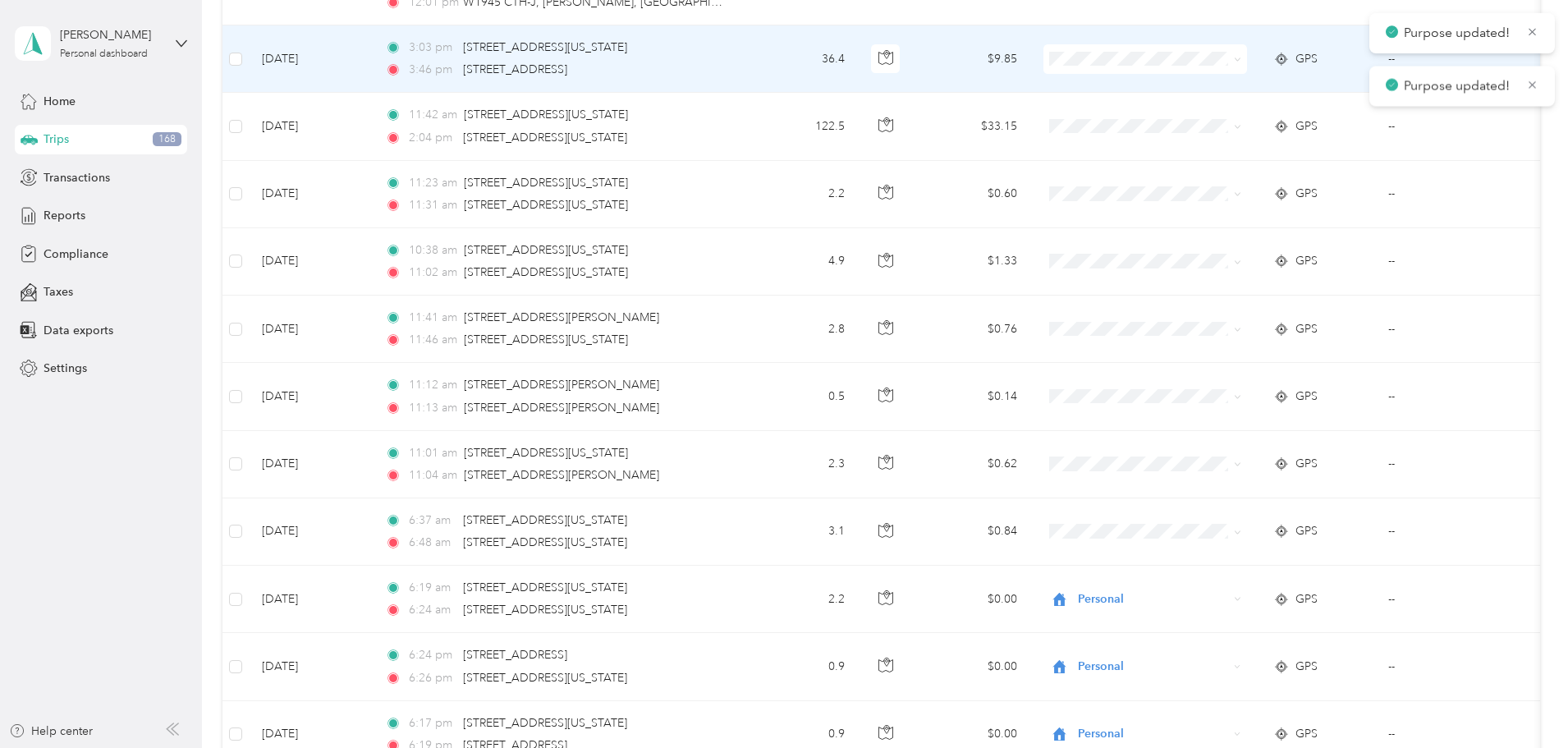 click at bounding box center [1145, 59] 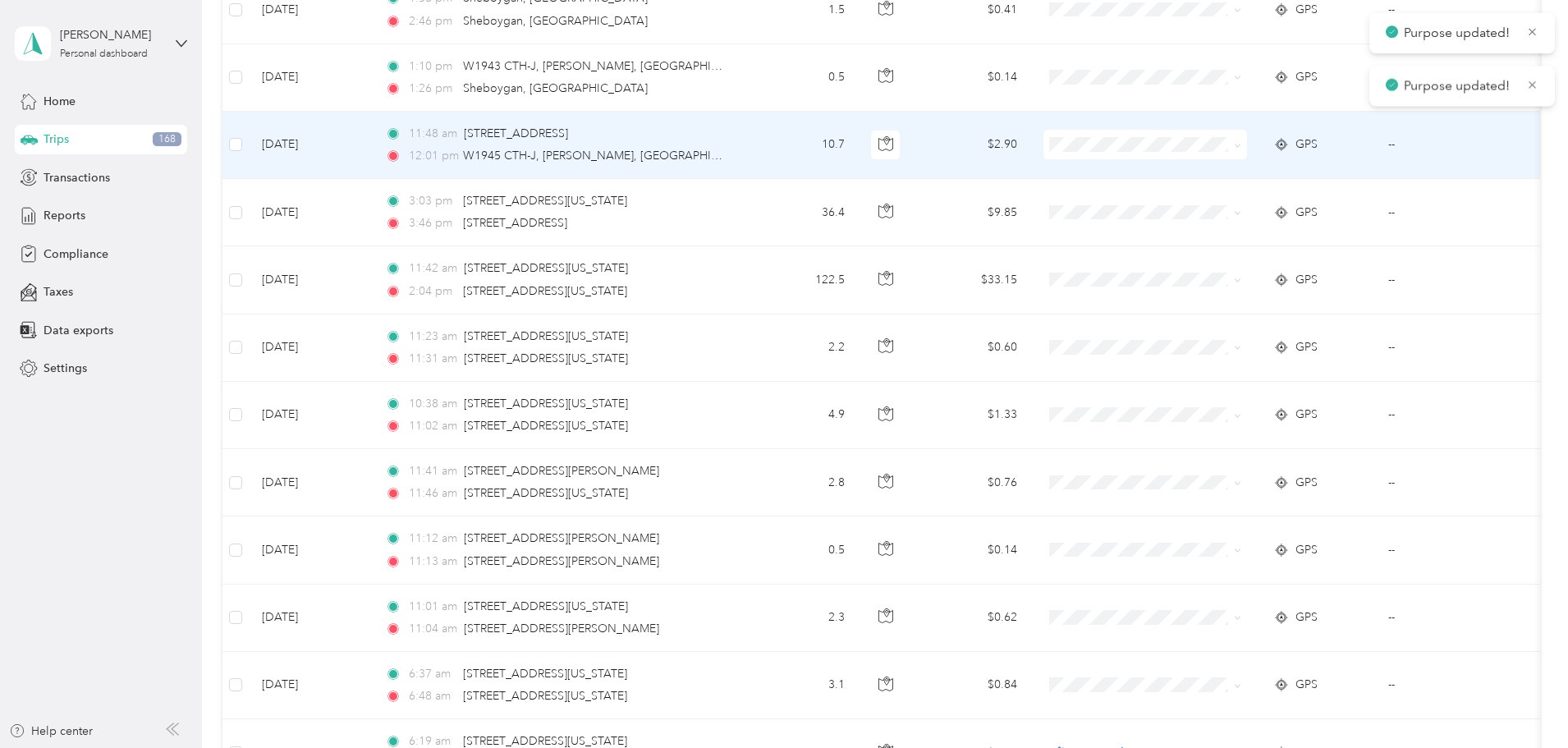 scroll, scrollTop: 3059, scrollLeft: 0, axis: vertical 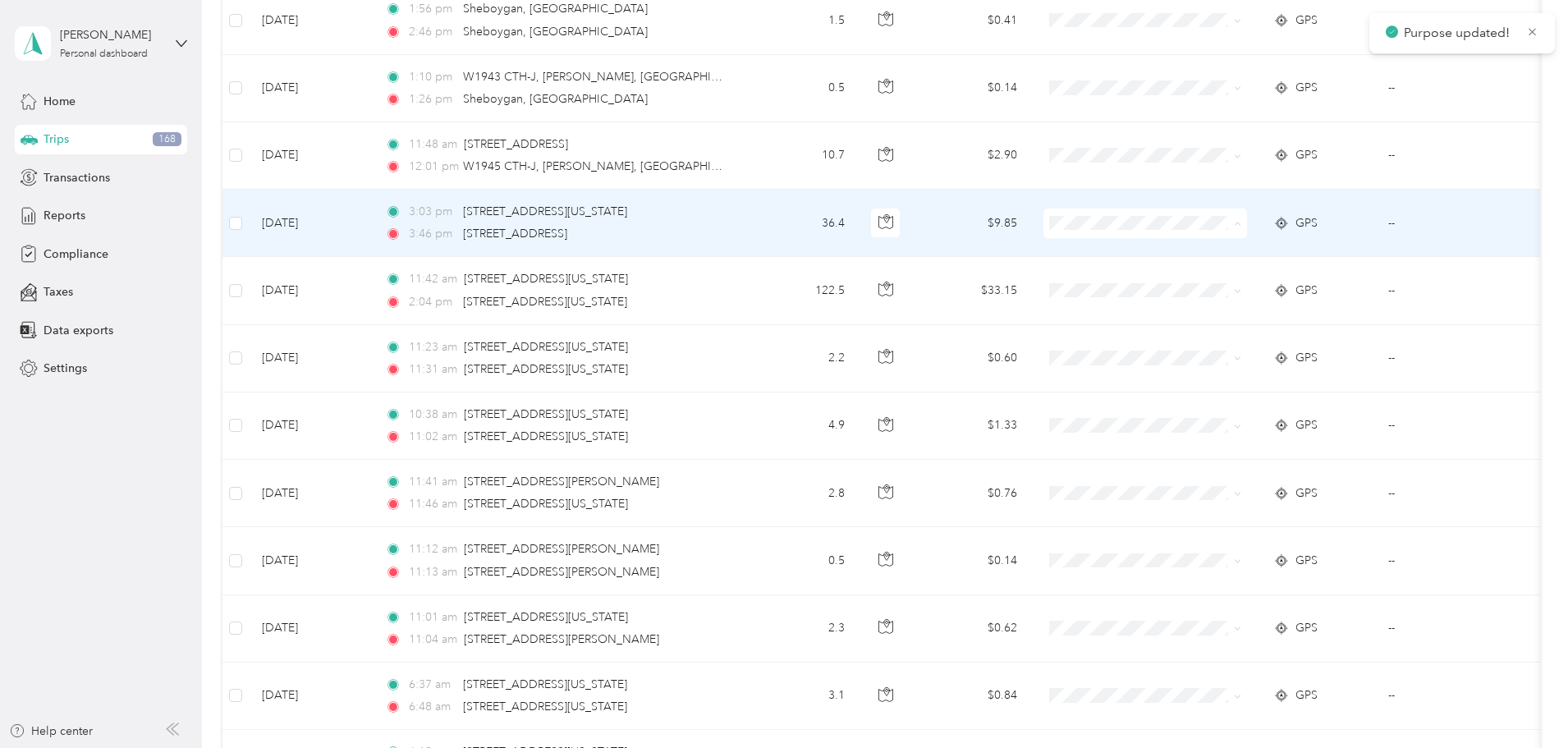 click on "Phoenix Contact" at bounding box center (1269, 254) 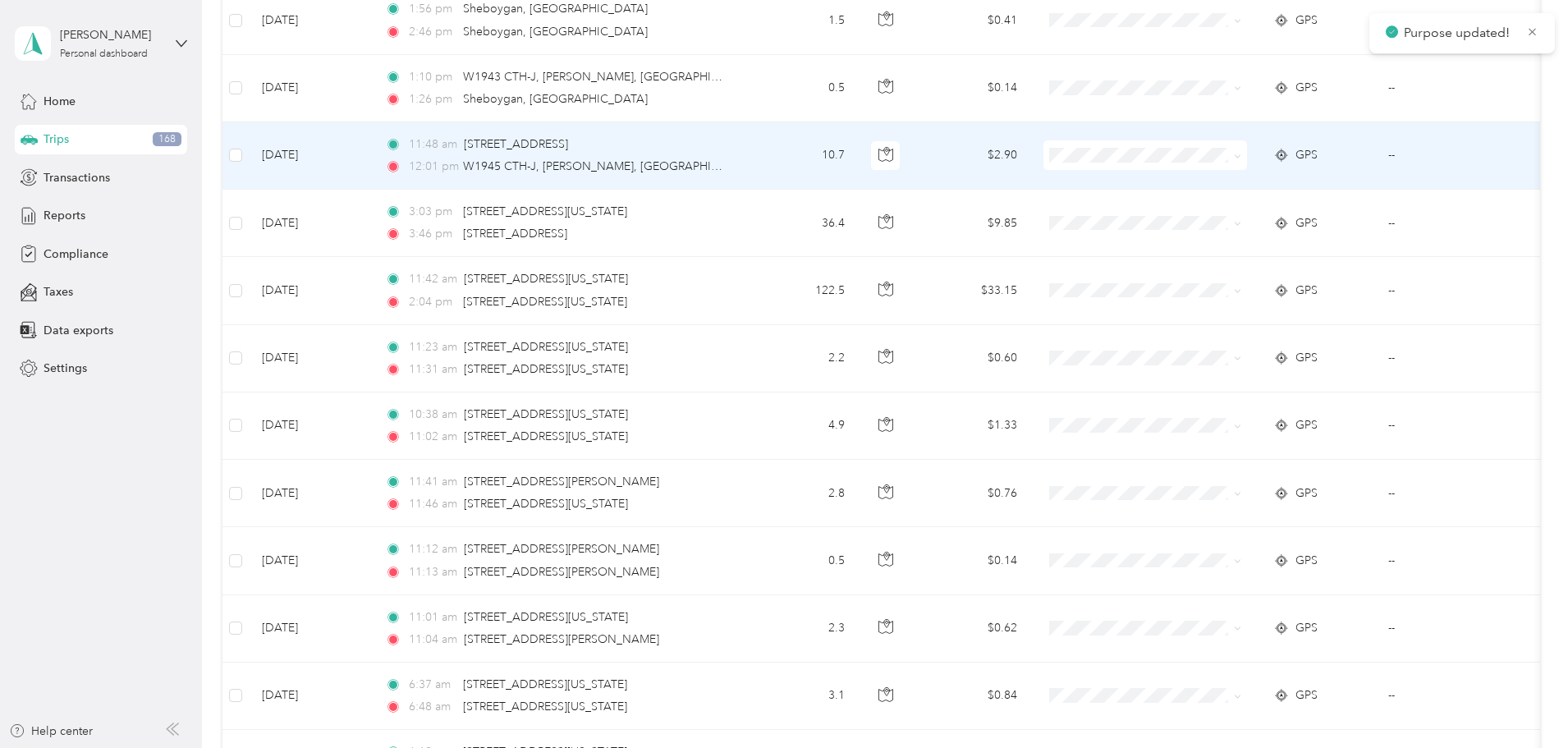 click at bounding box center [1145, 155] 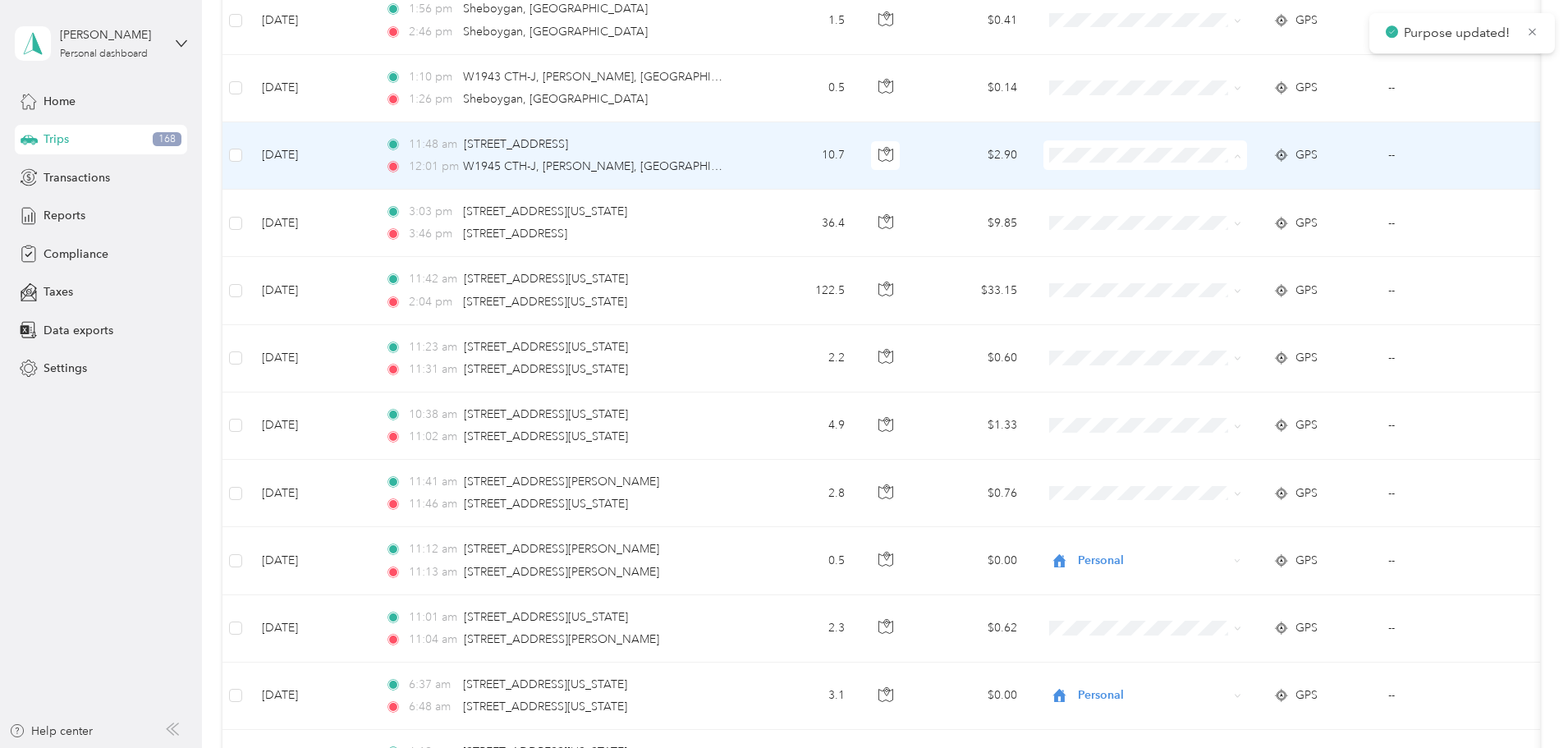click on "Personal" at bounding box center (1254, 214) 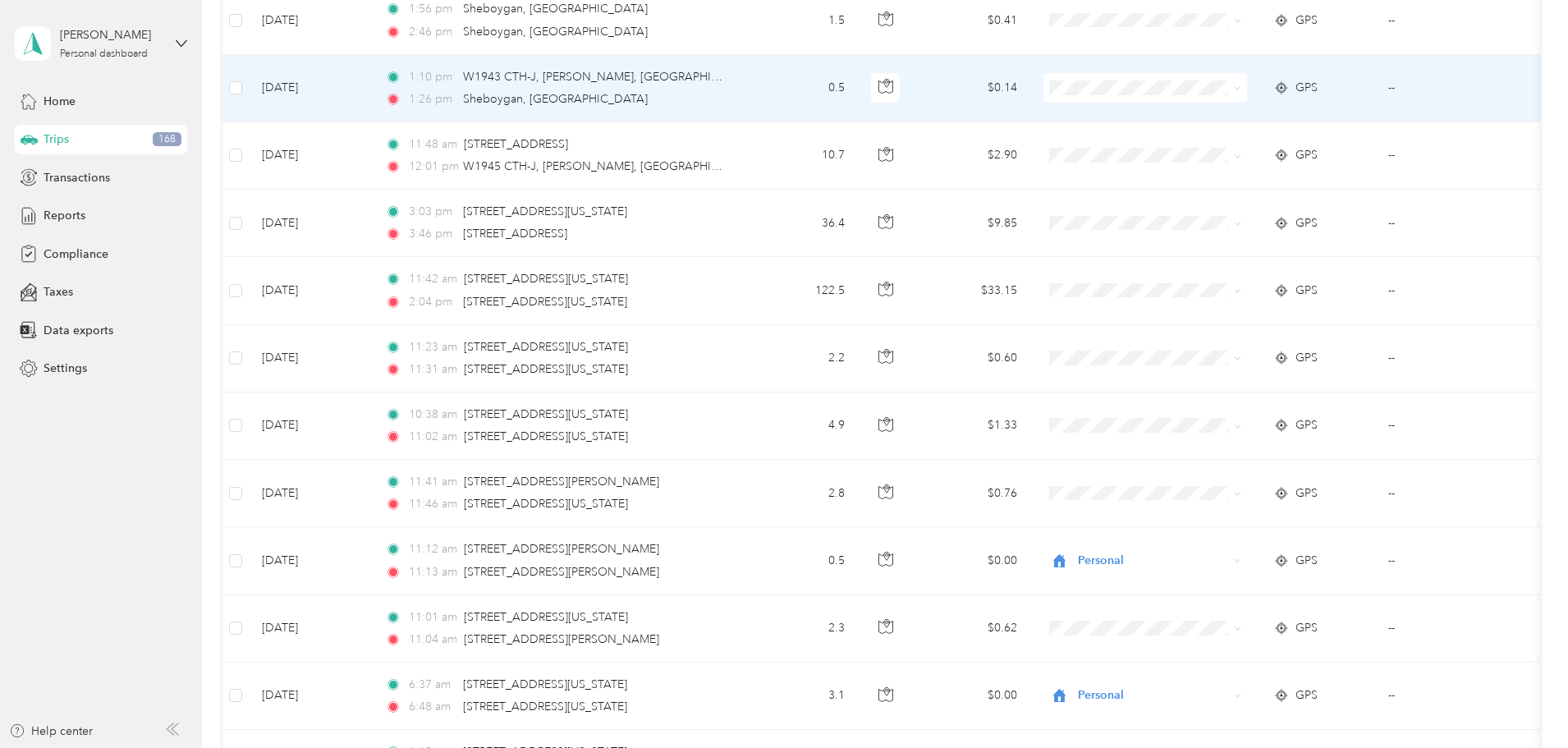 click at bounding box center [1145, 88] 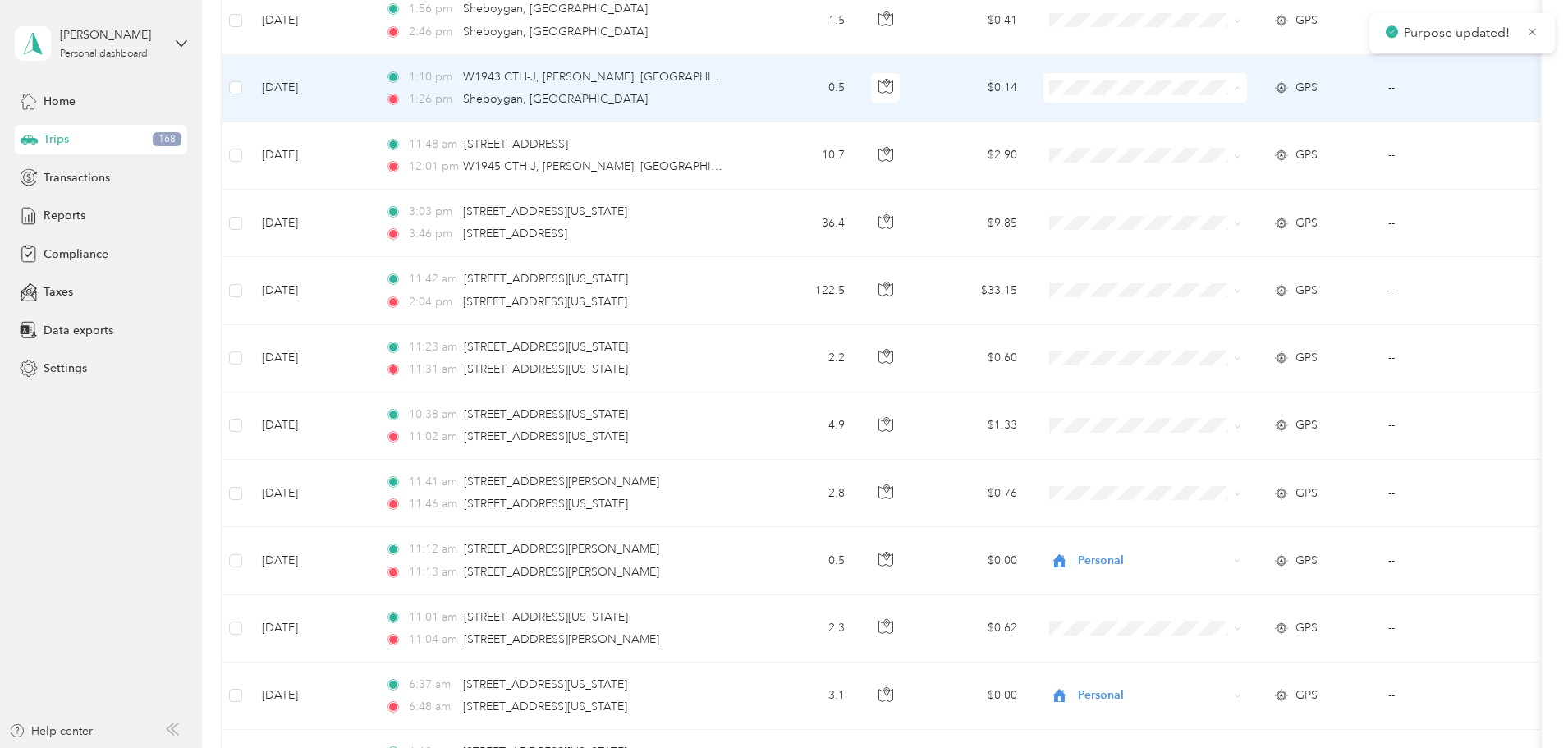 click on "Personal" at bounding box center [1269, 147] 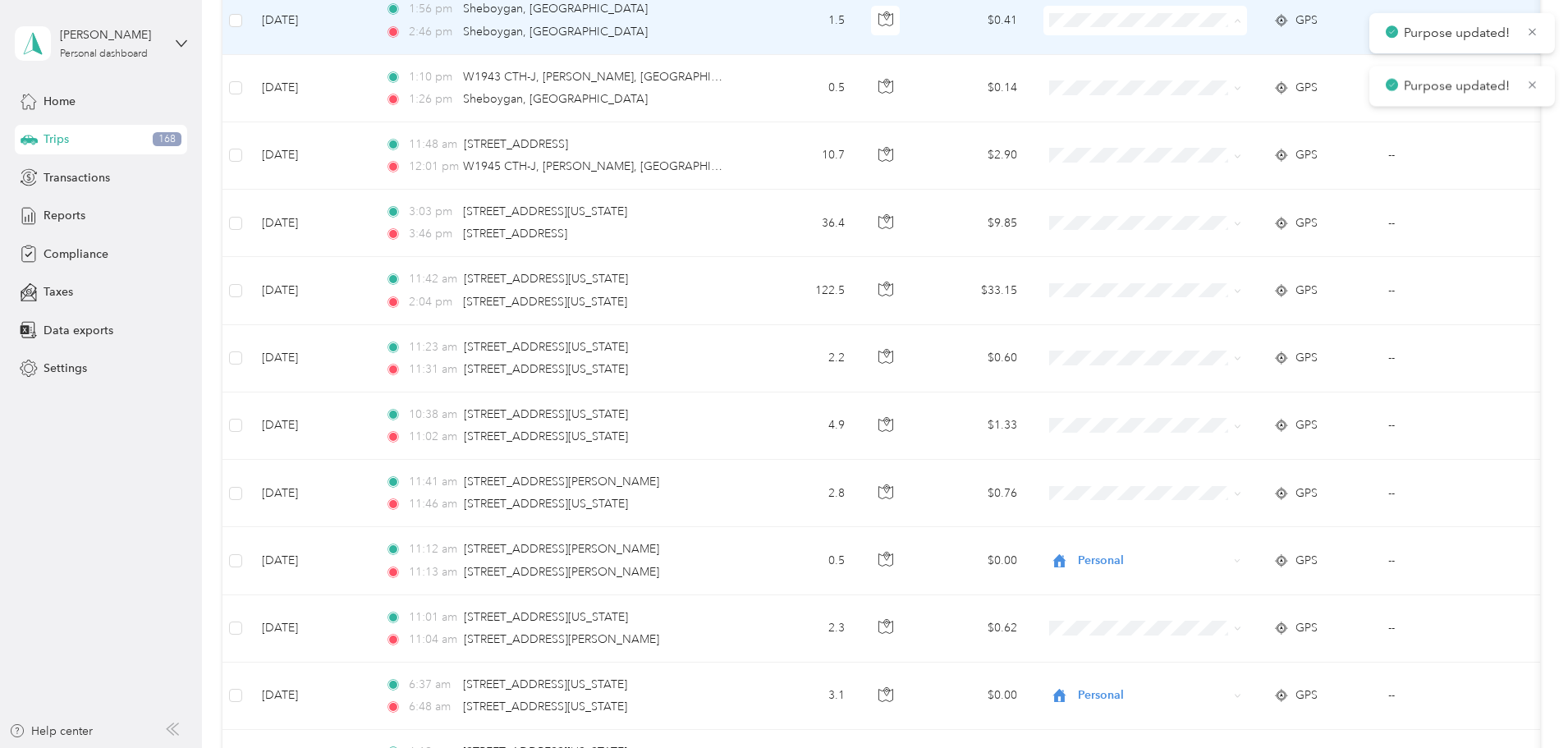click on "Personal" at bounding box center [1254, 80] 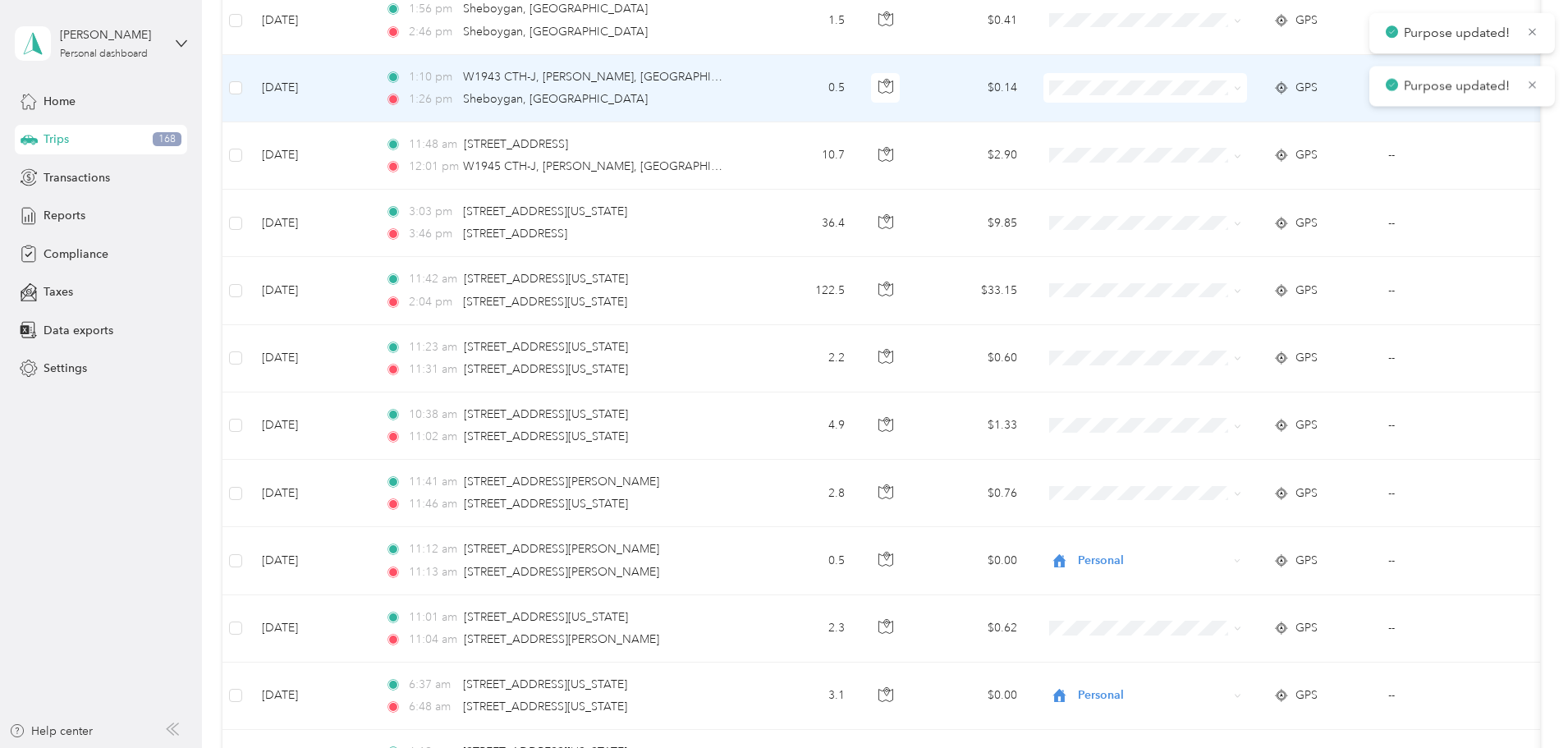 scroll, scrollTop: 2812, scrollLeft: 0, axis: vertical 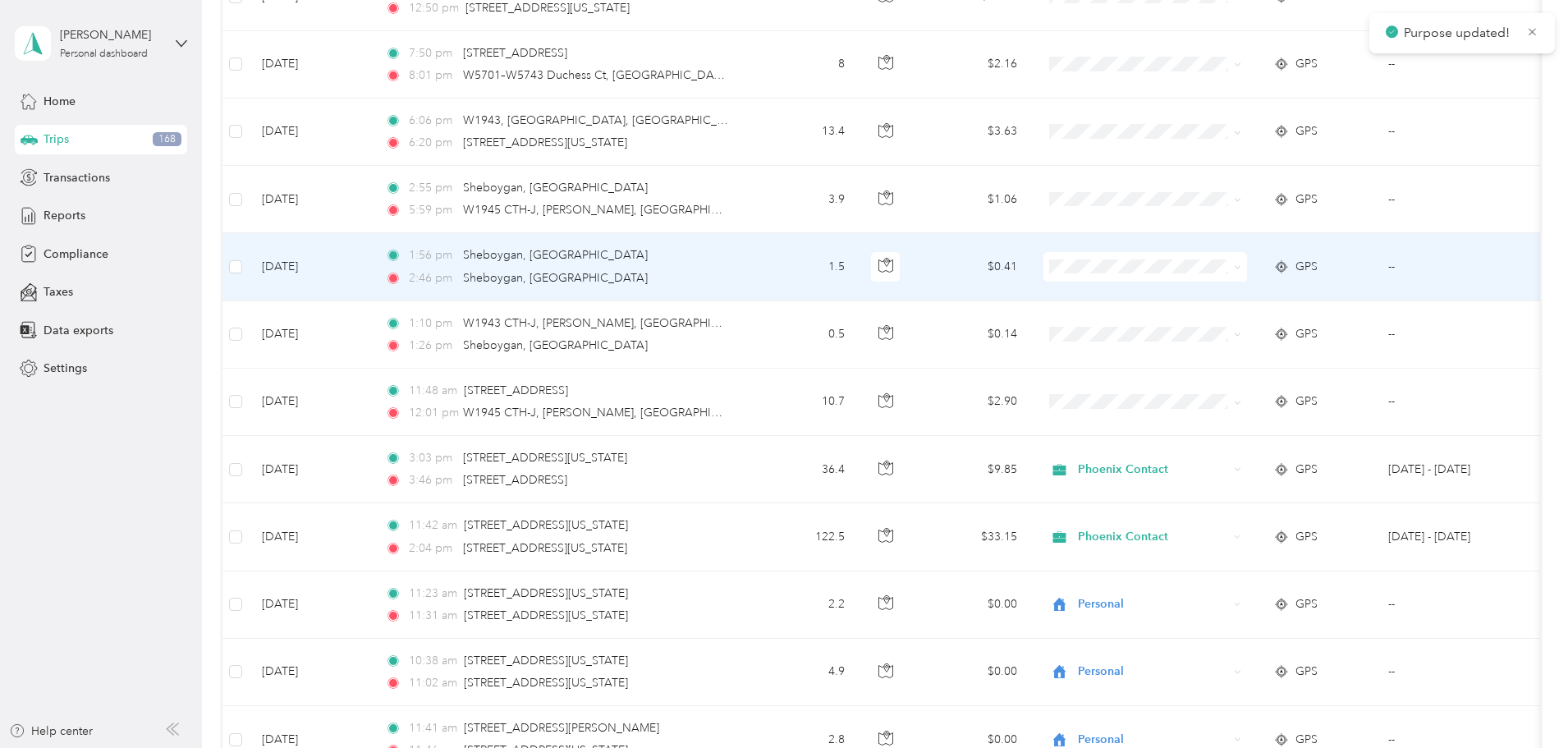 click on "Personal" at bounding box center (1269, 325) 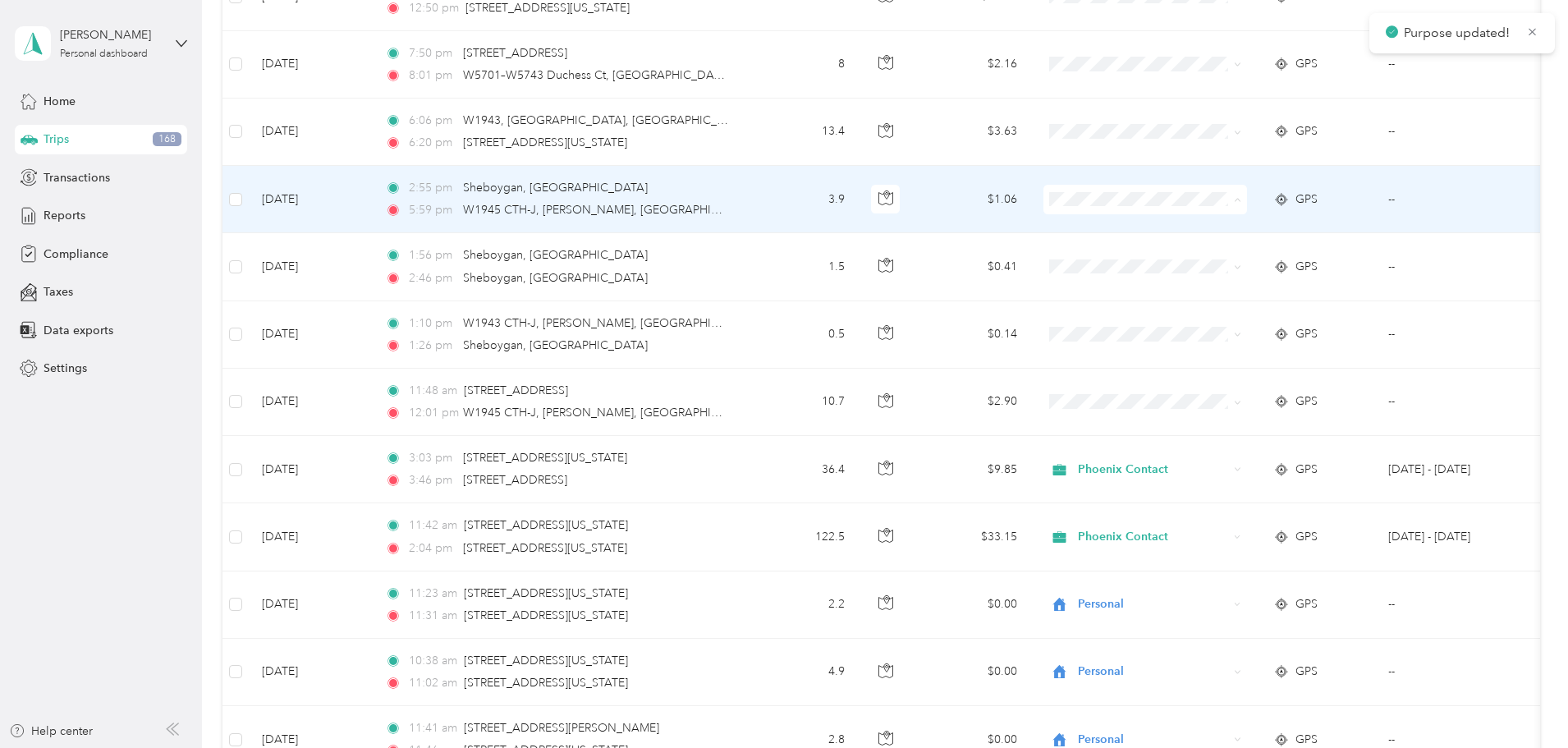 click on "Personal" at bounding box center [1254, 259] 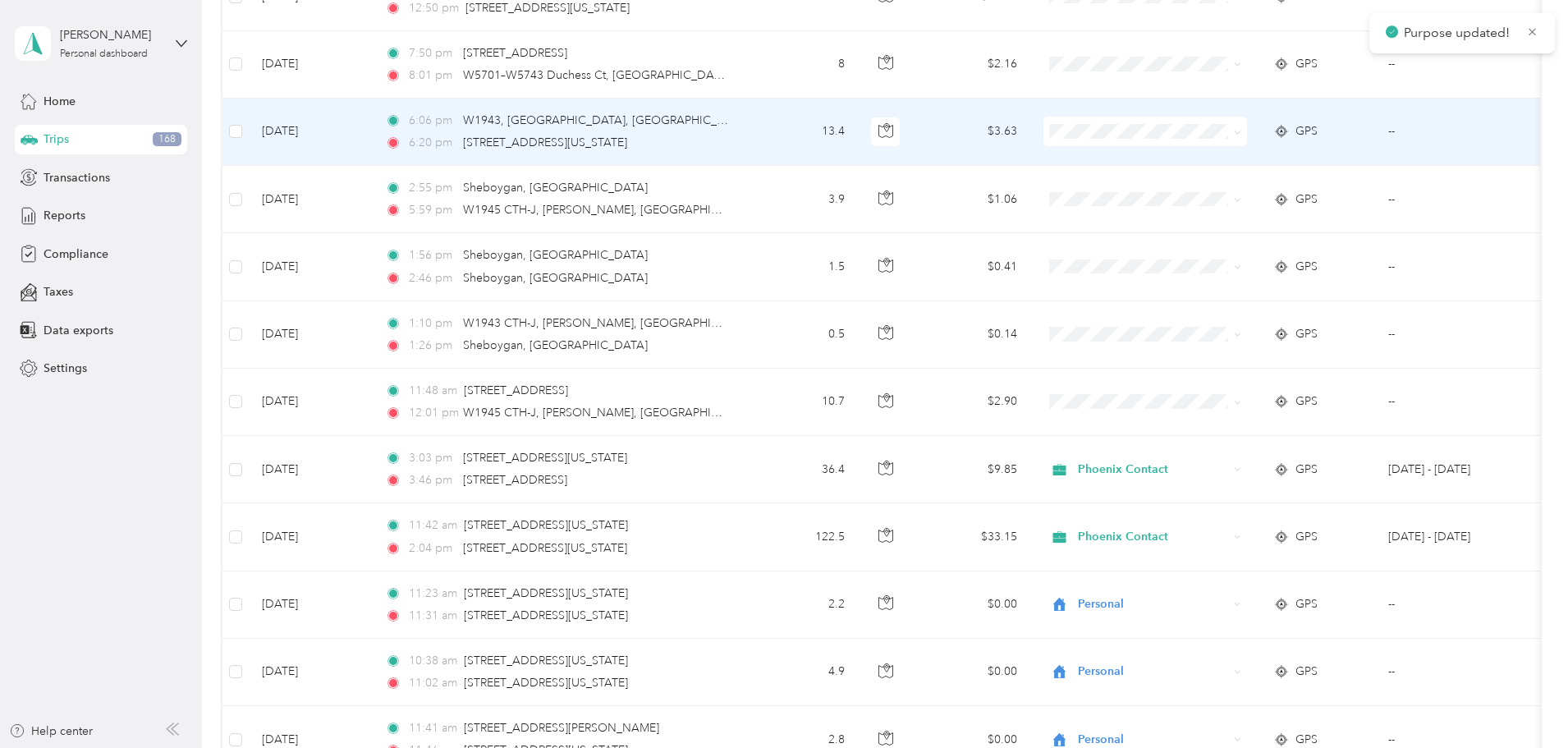 click on "Personal" at bounding box center [1269, 188] 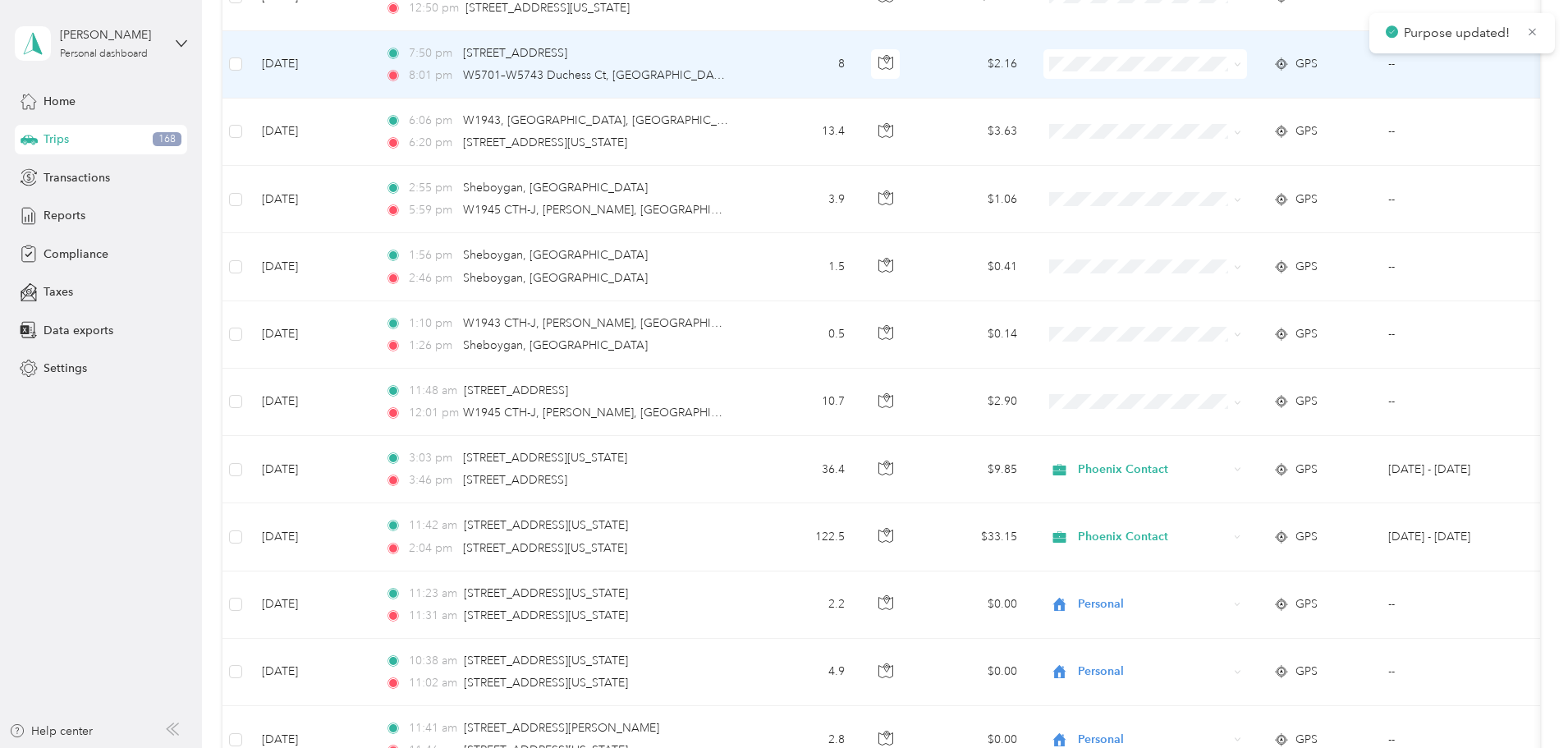 click on "Personal" at bounding box center [1269, 122] 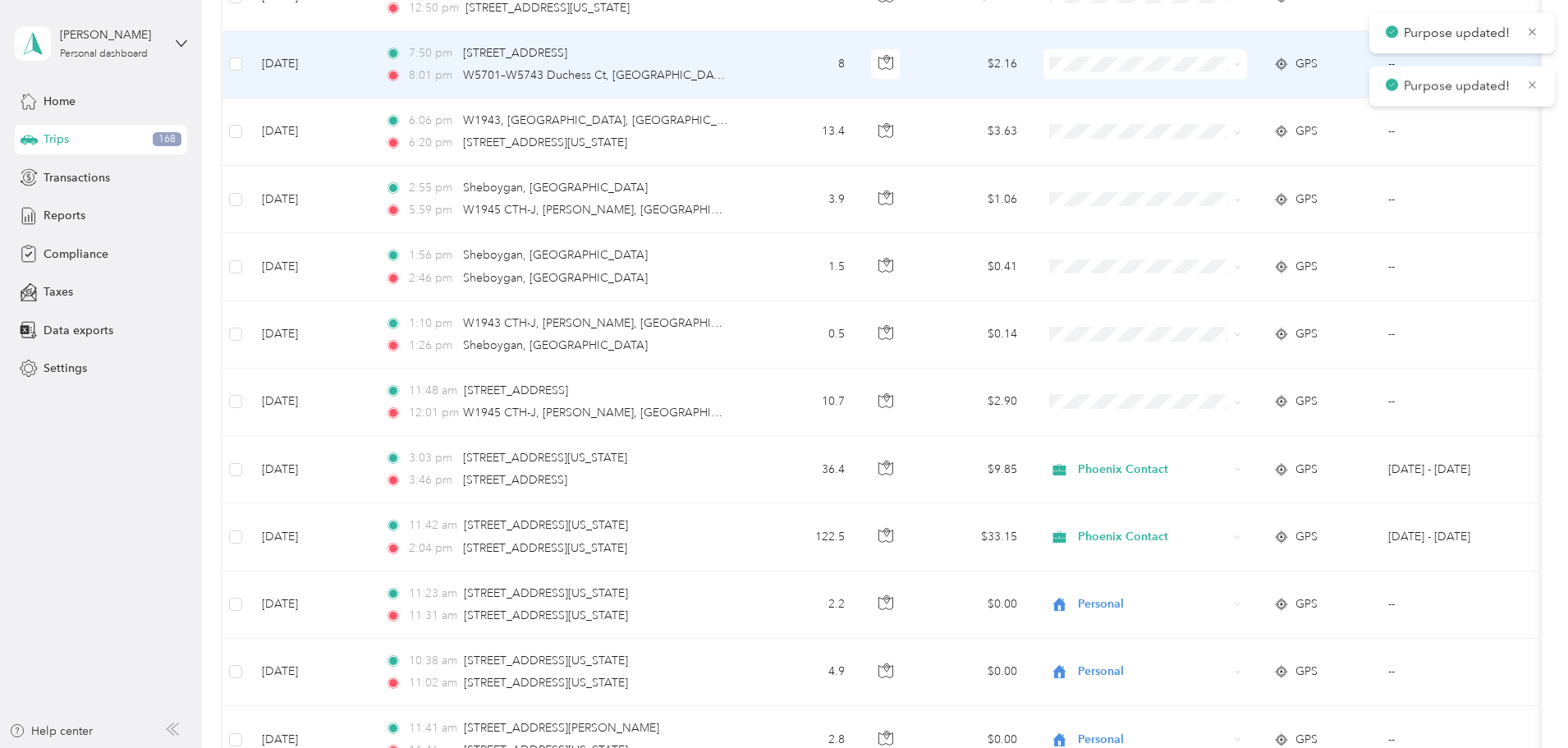 scroll, scrollTop: 2566, scrollLeft: 0, axis: vertical 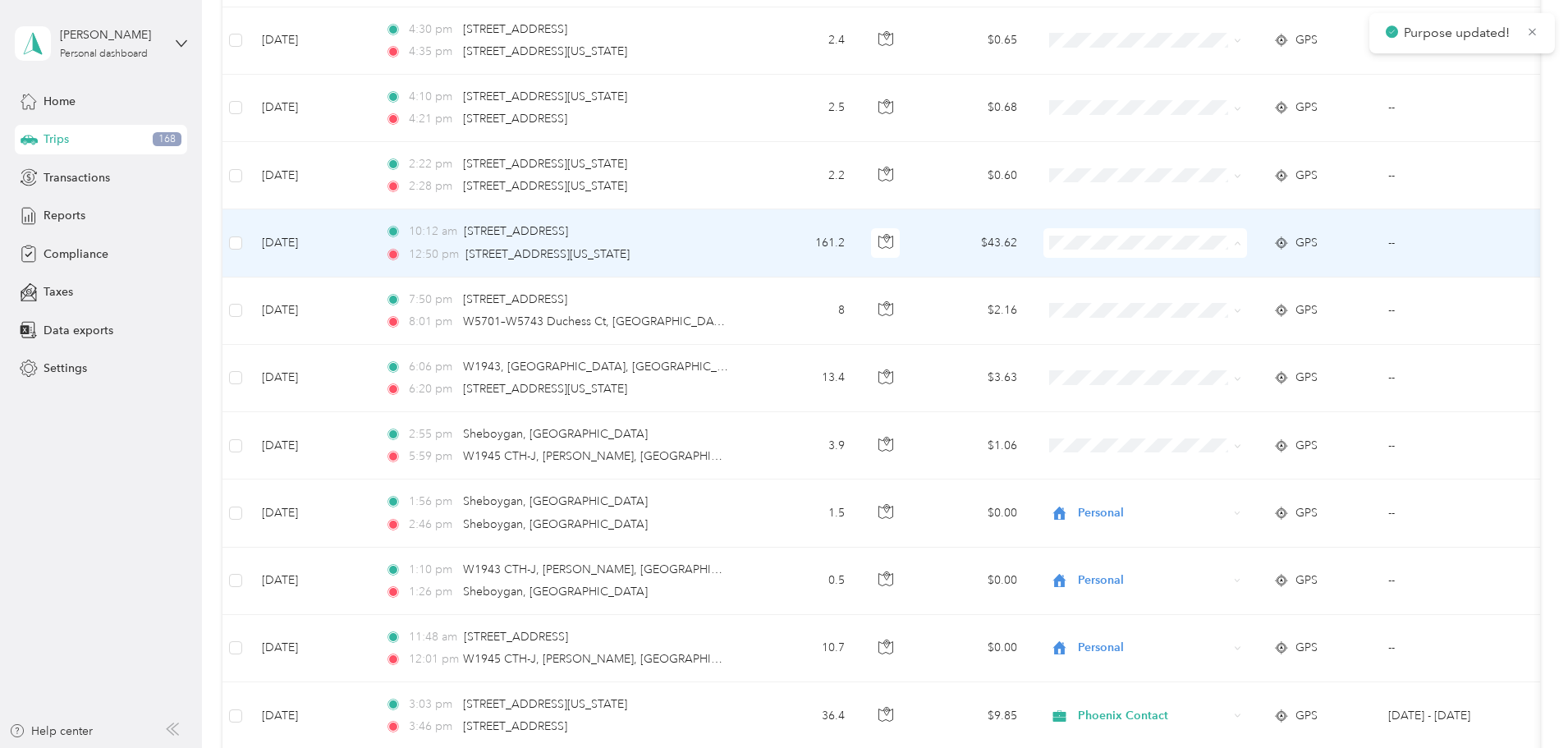 click on "Phoenix Contact" at bounding box center [1269, 273] 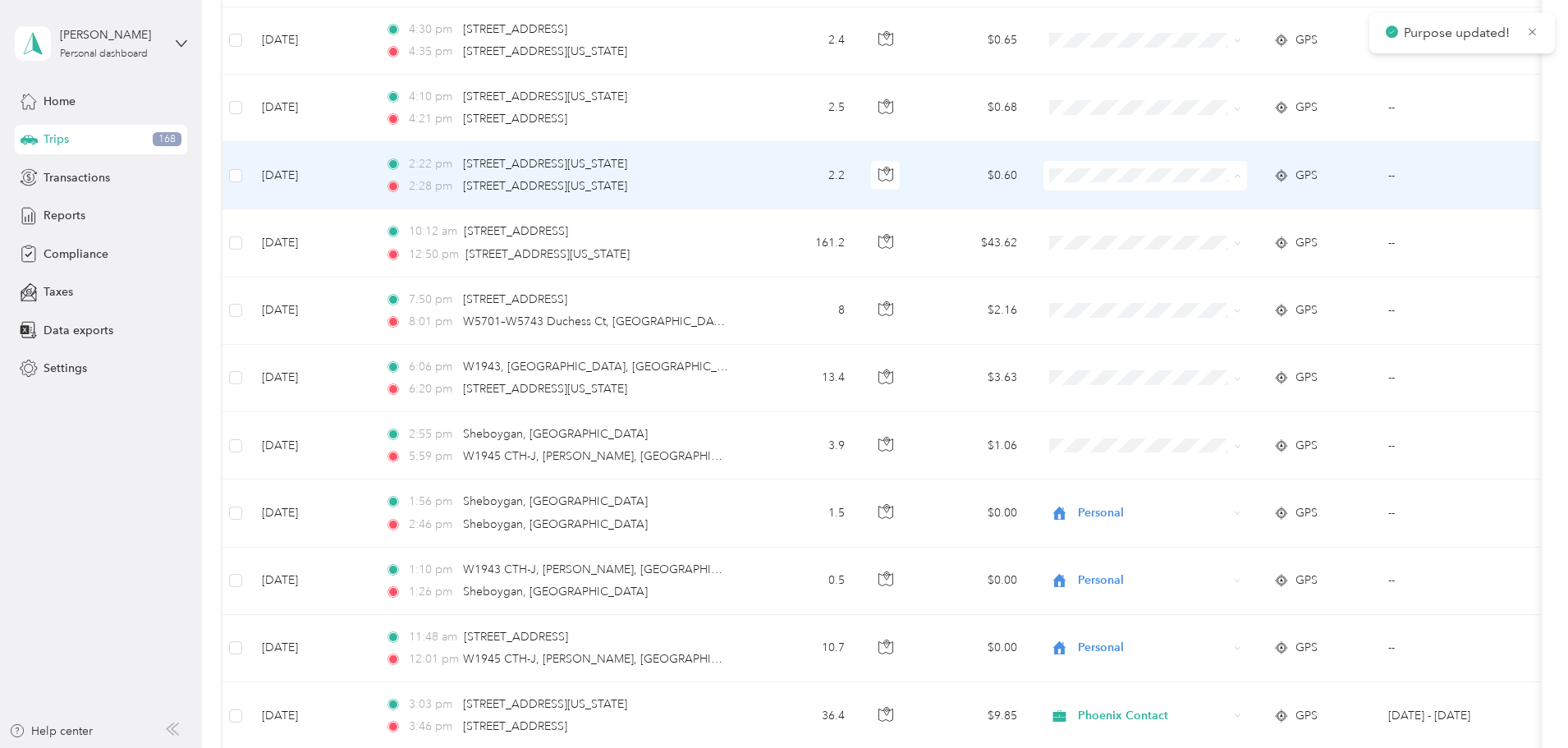 click on "Personal" at bounding box center (1269, 235) 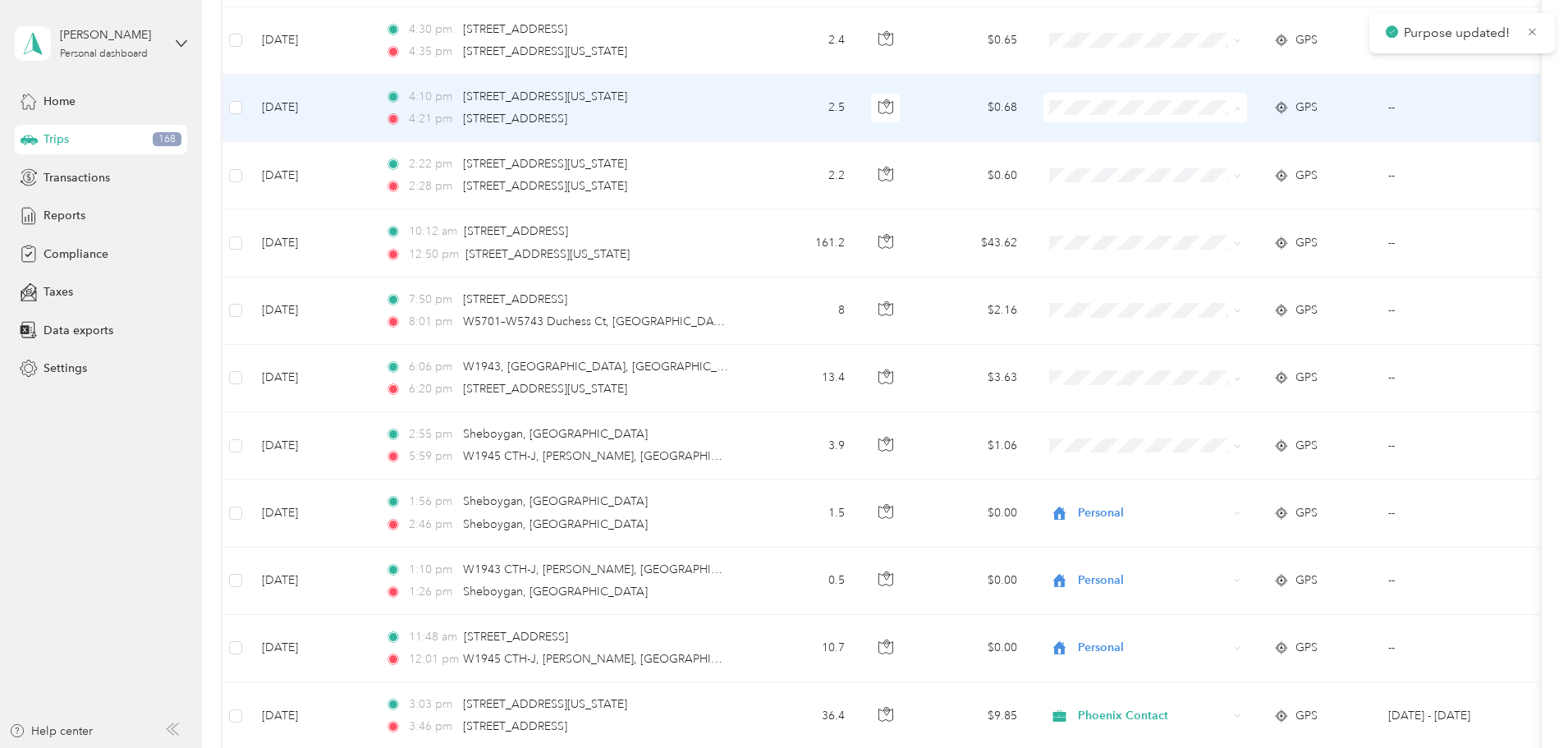 click on "Personal" at bounding box center (1269, 167) 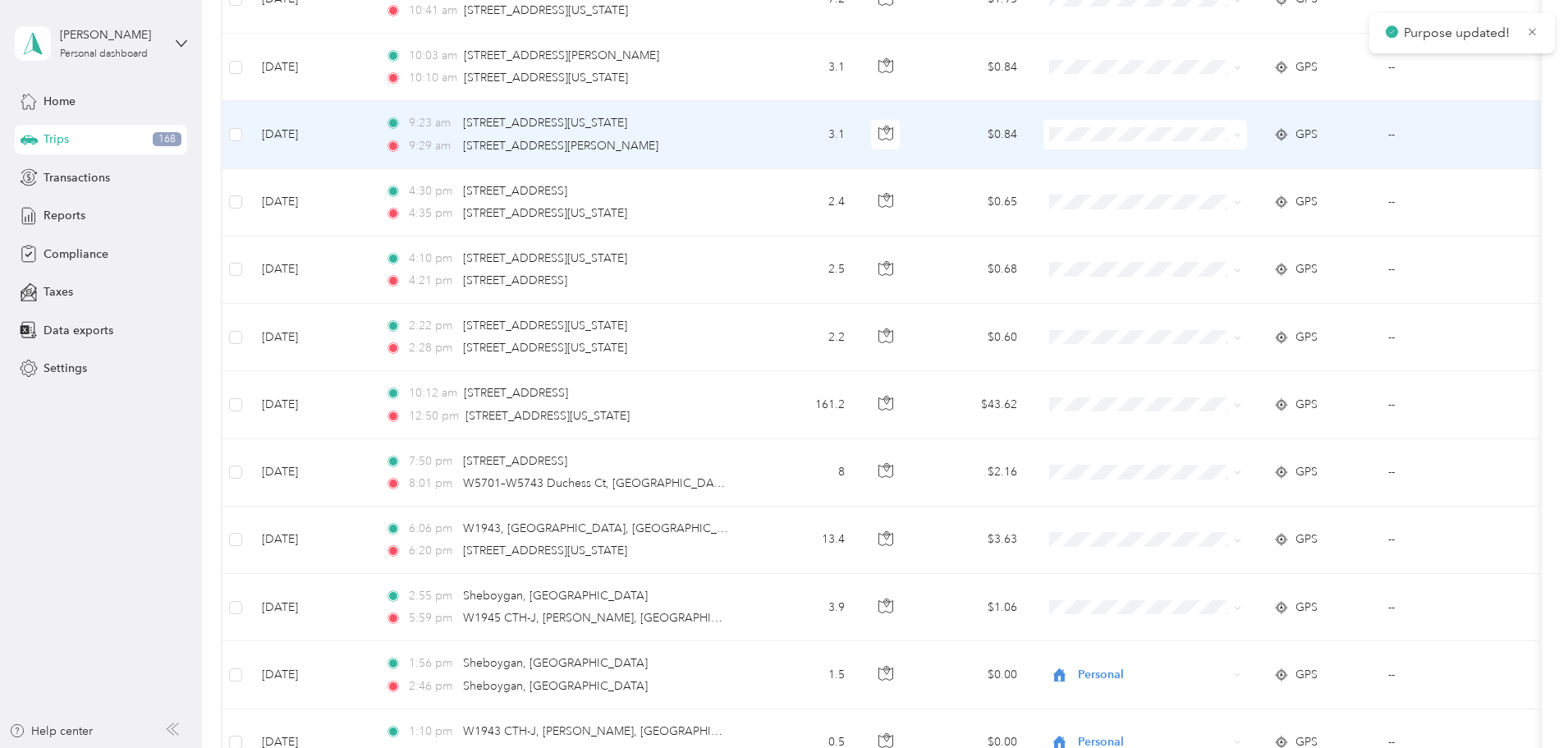 scroll, scrollTop: 2402, scrollLeft: 0, axis: vertical 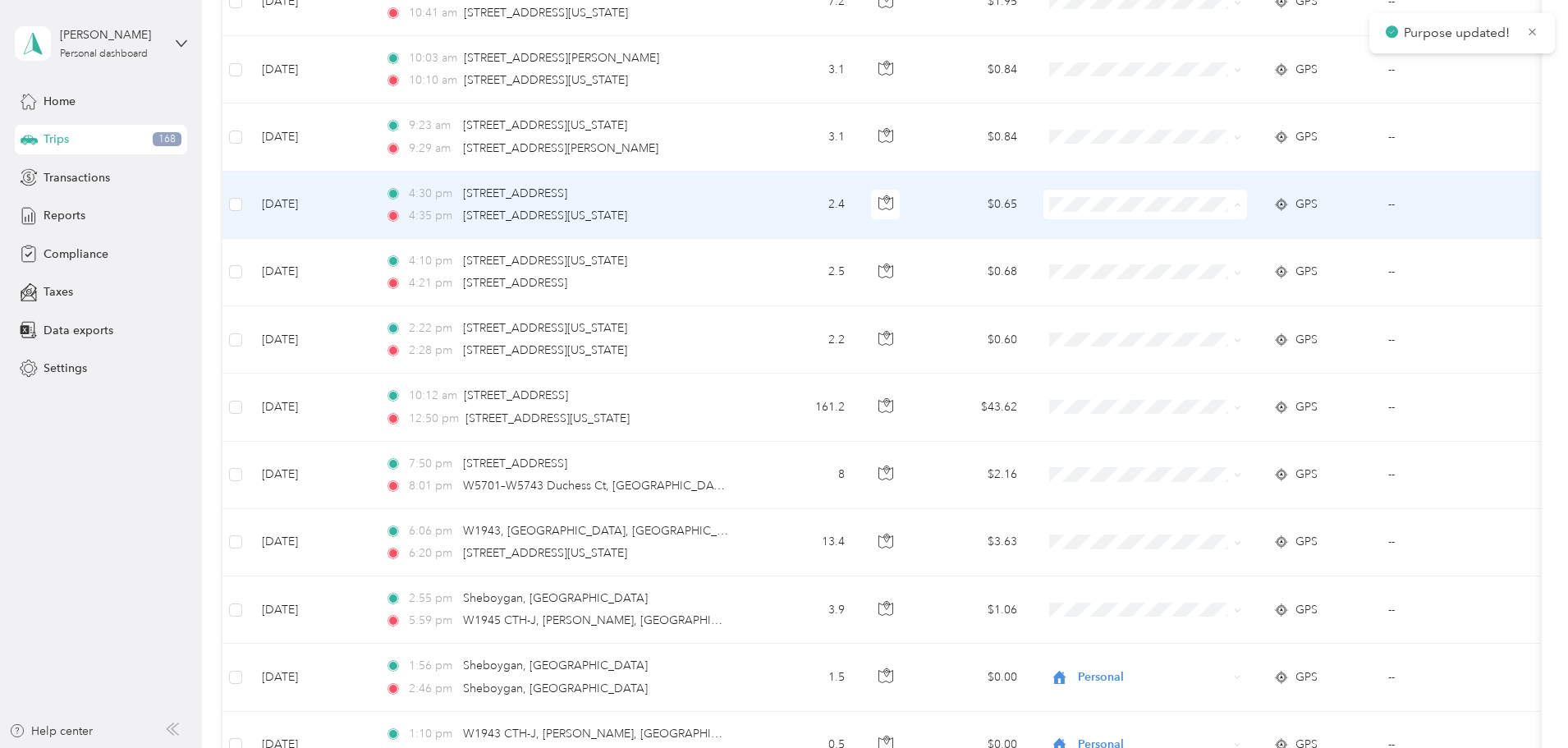 click on "Personal" at bounding box center [1269, 264] 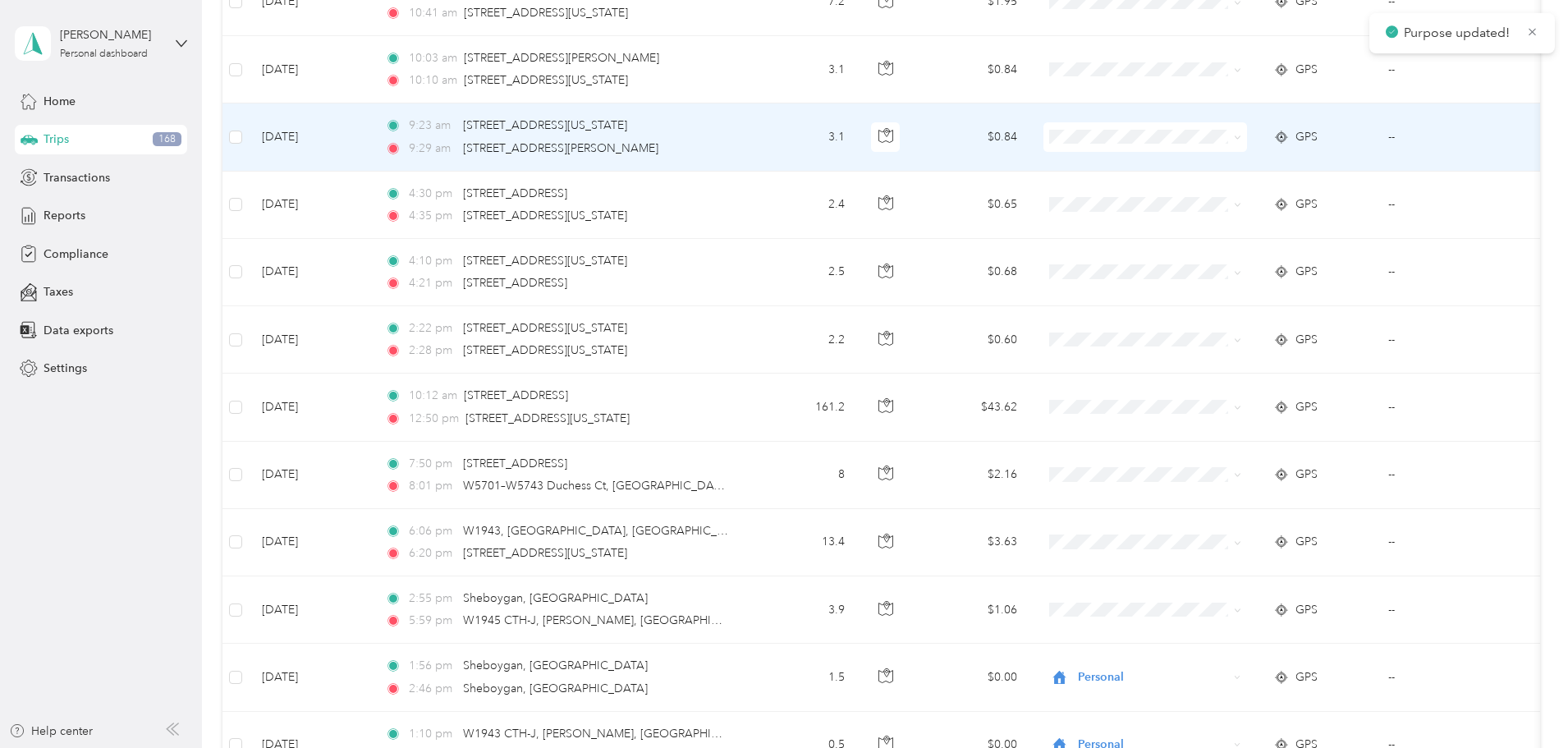 click at bounding box center (1145, 137) 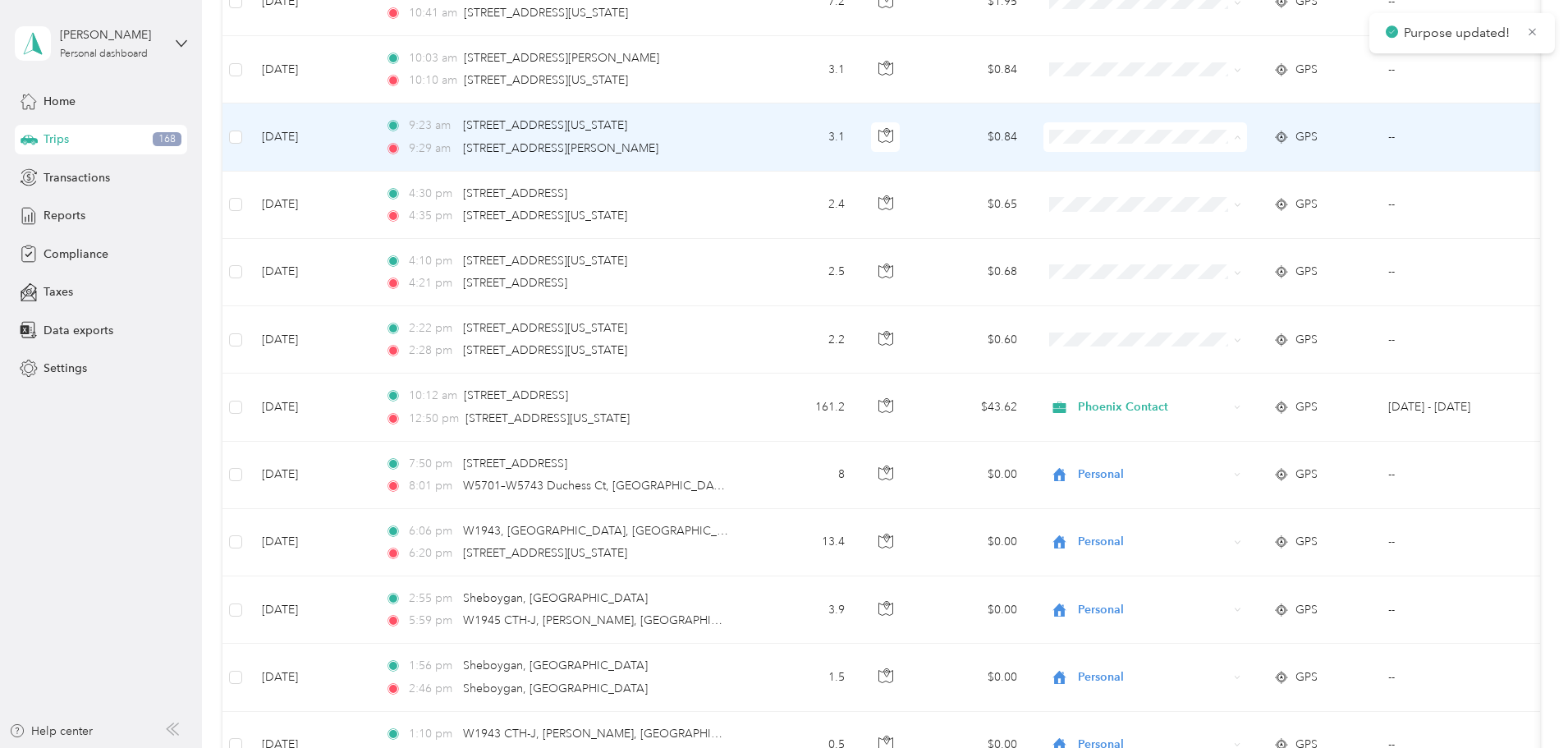click on "Personal" at bounding box center [1269, 196] 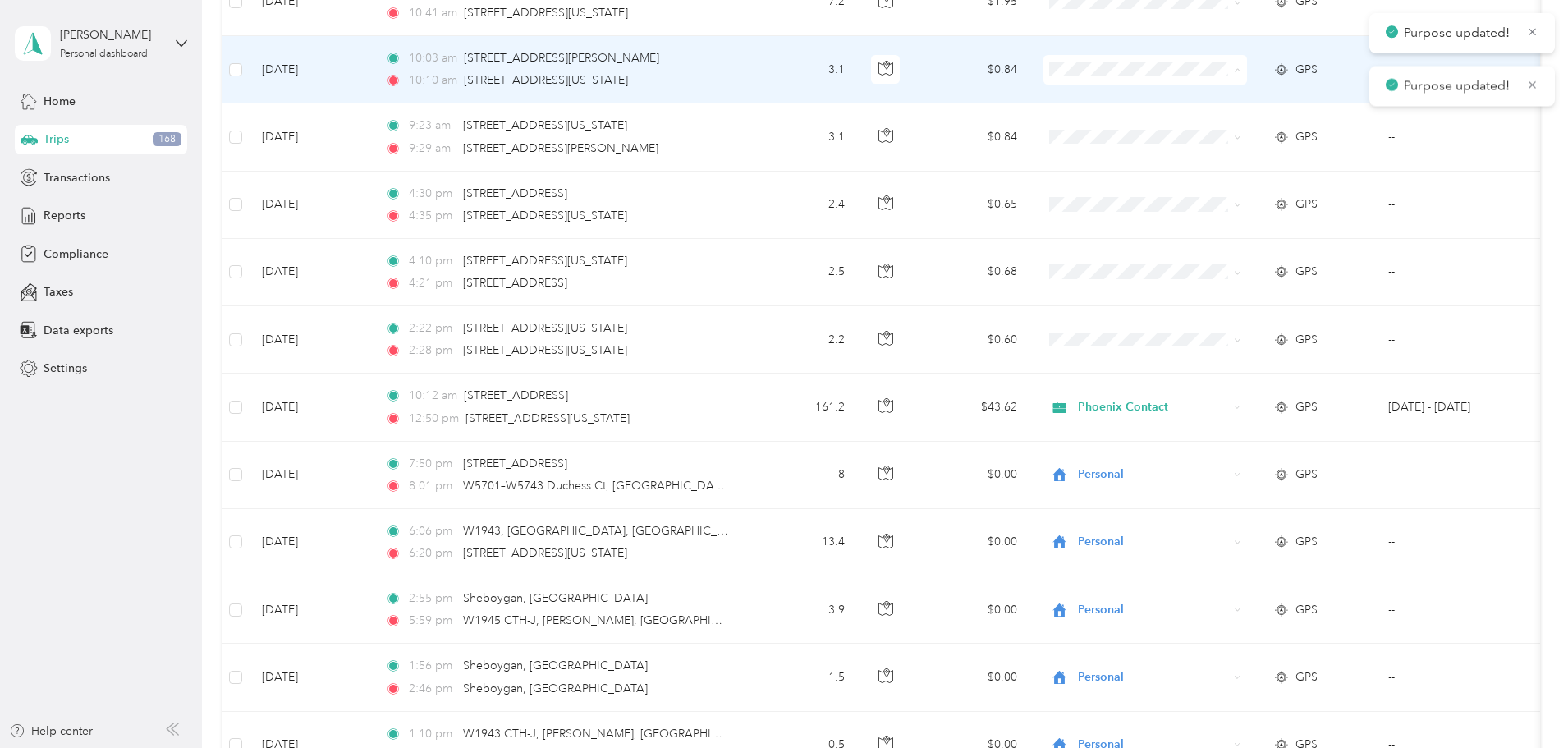 click on "Personal" at bounding box center (1269, 129) 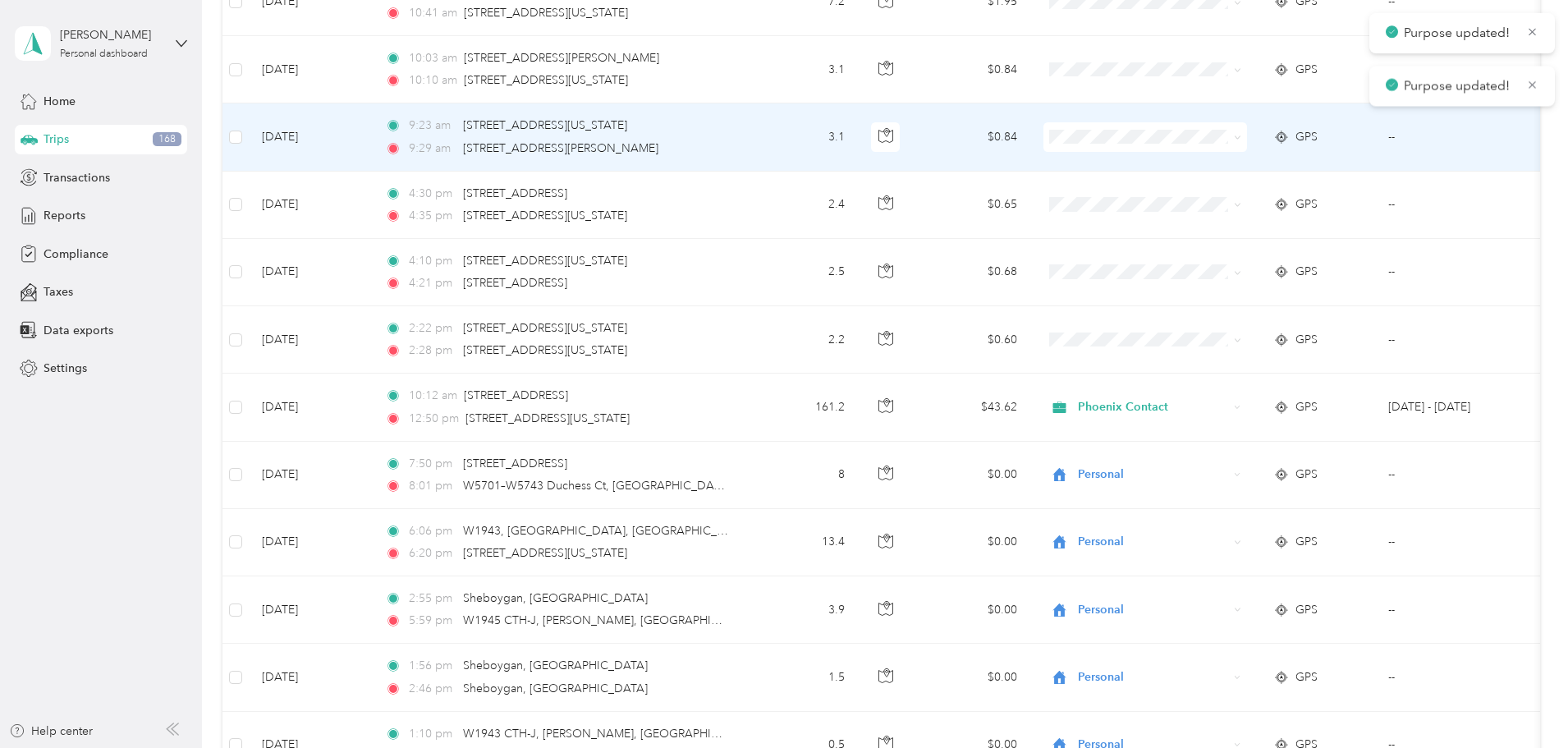 scroll, scrollTop: 2155, scrollLeft: 0, axis: vertical 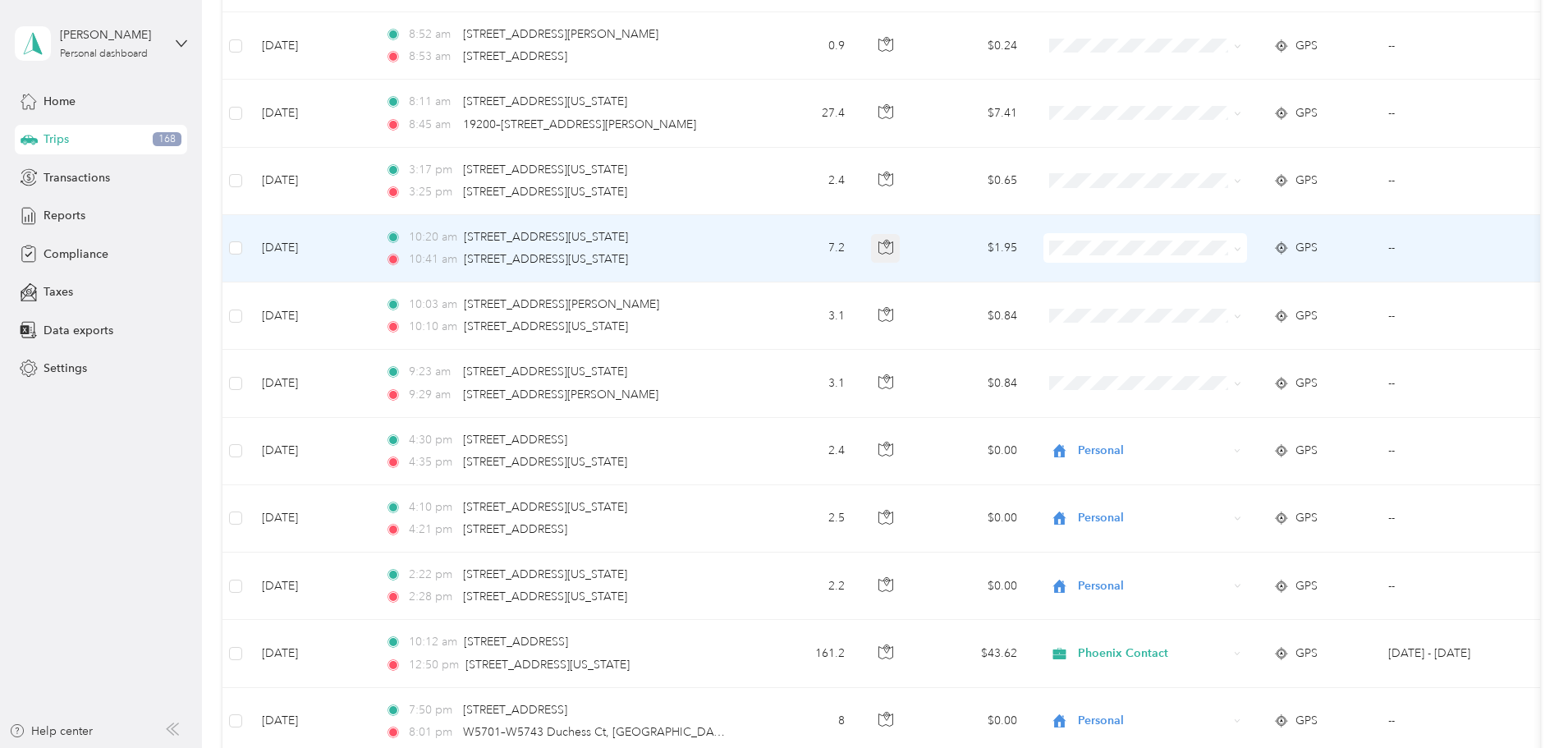 click at bounding box center (886, 249) 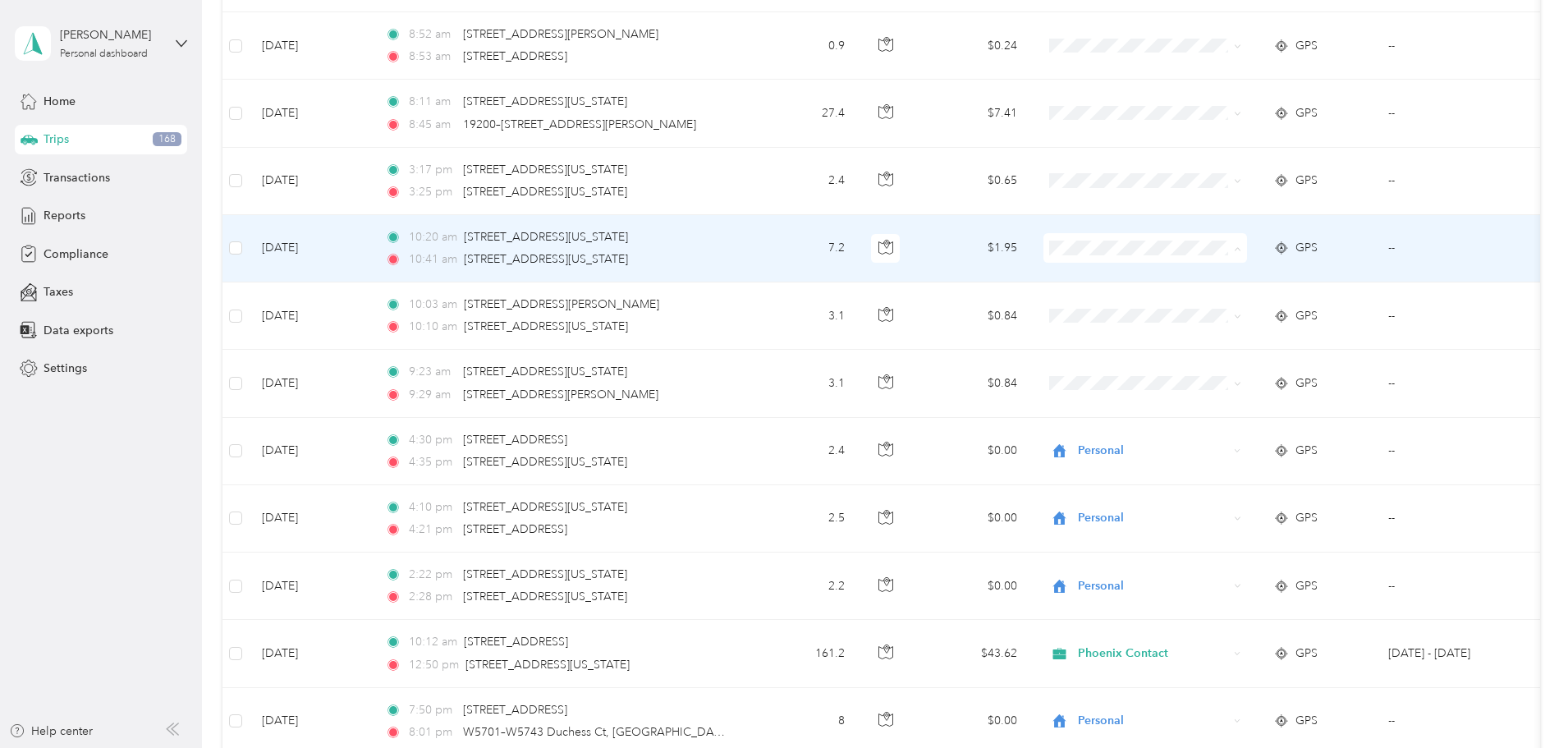 click on "Phoenix Contact" at bounding box center (1269, 278) 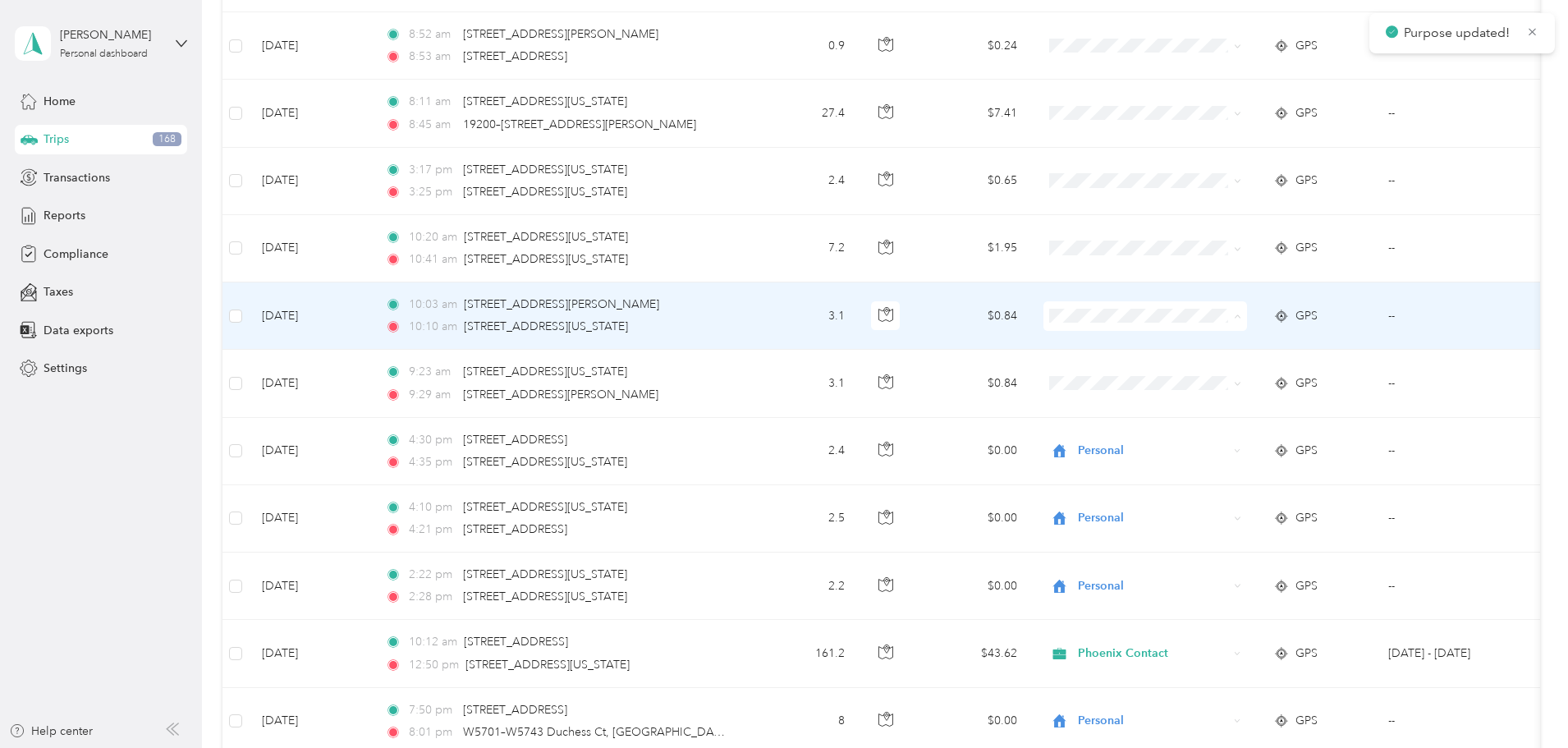 click on "Phoenix Contact" at bounding box center [1269, 346] 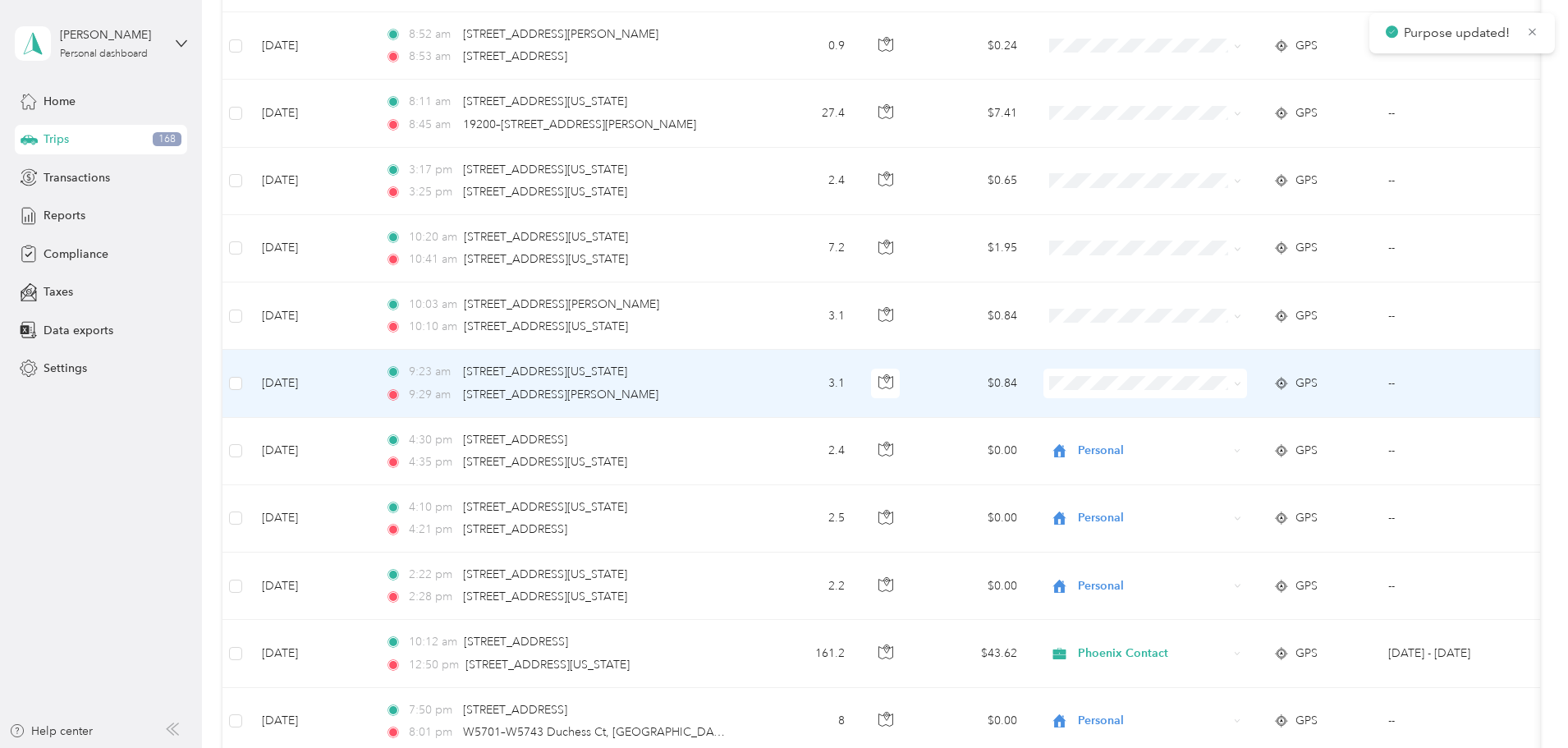 click at bounding box center (1145, 383) 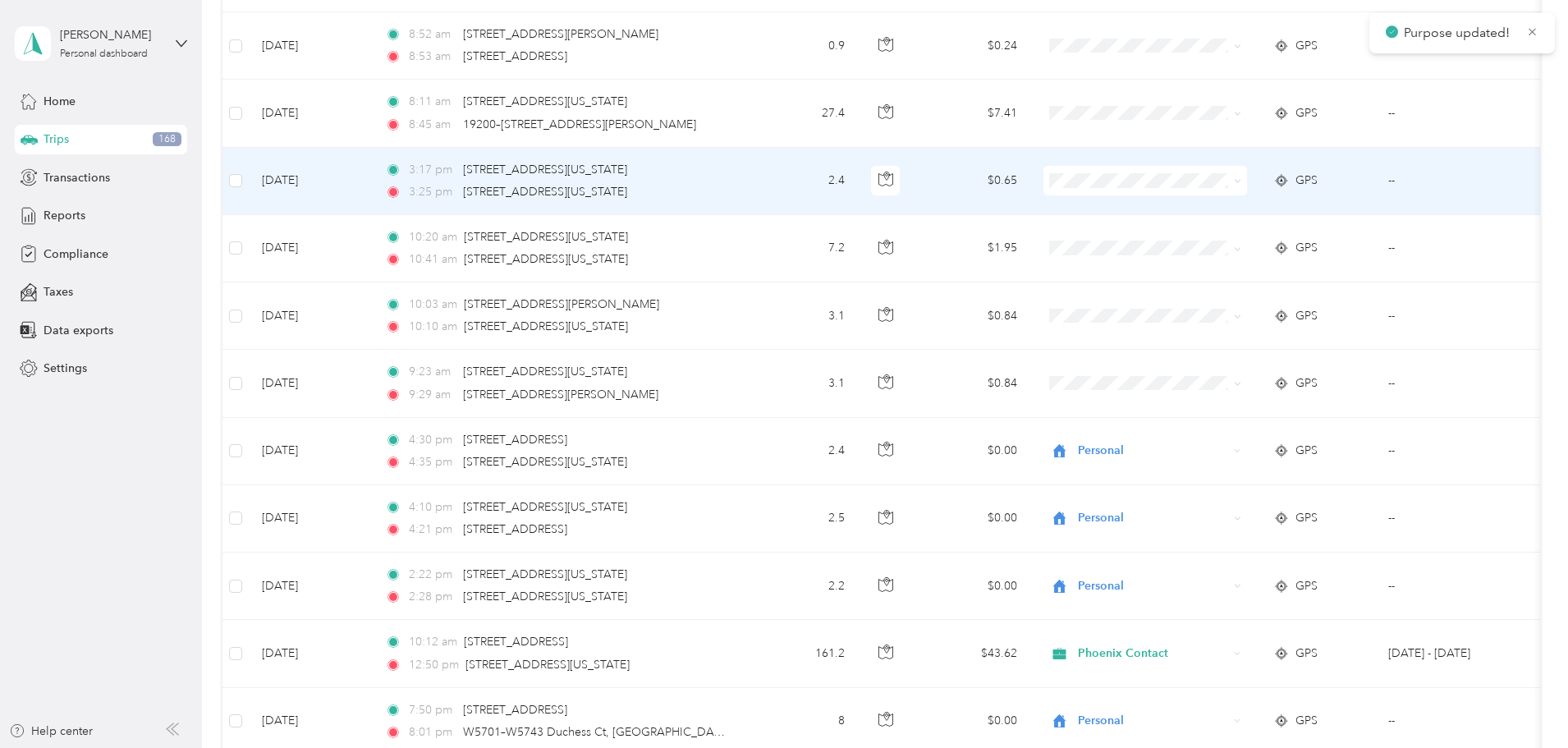 click at bounding box center (1145, 181) 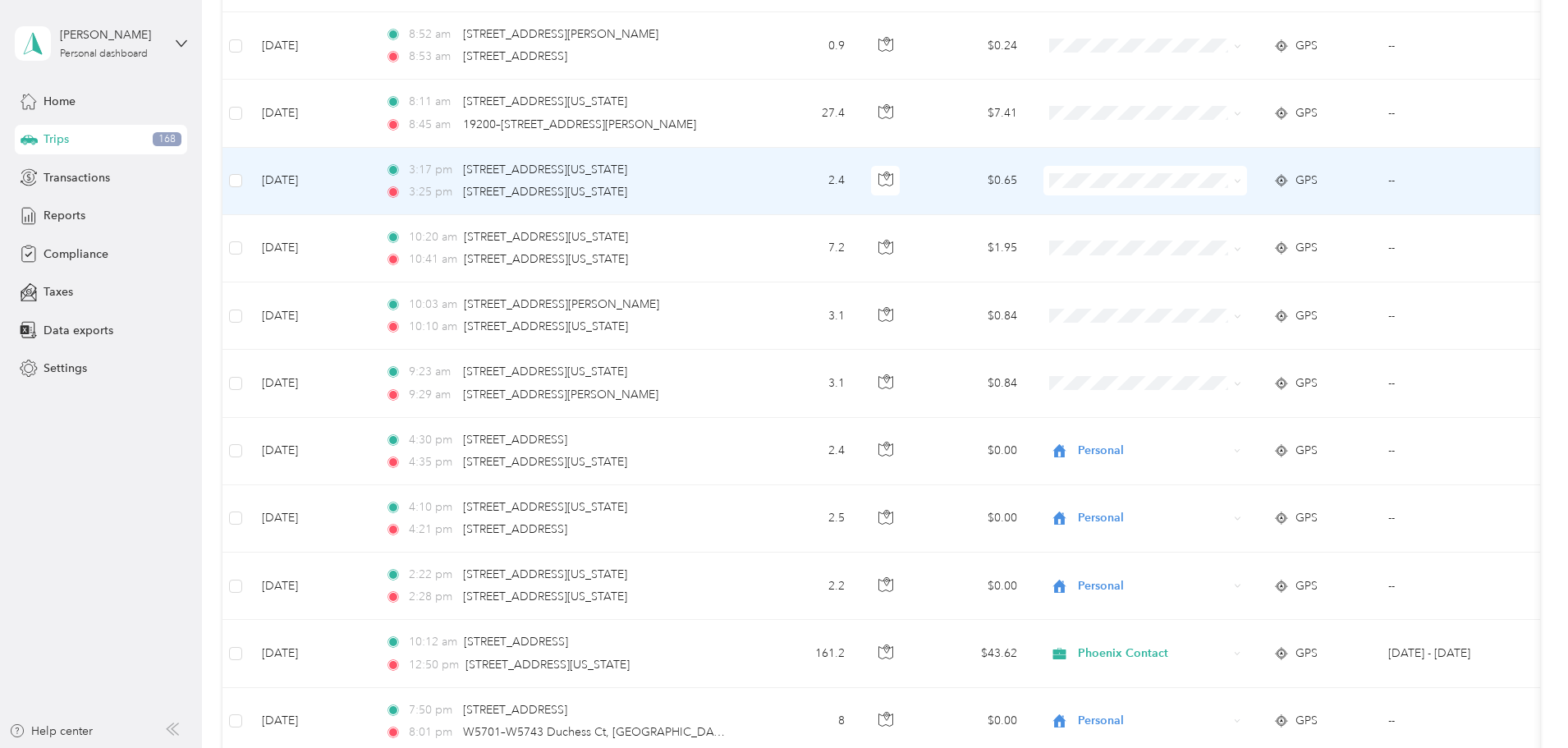 click on "Phoenix Contact" at bounding box center (1269, 210) 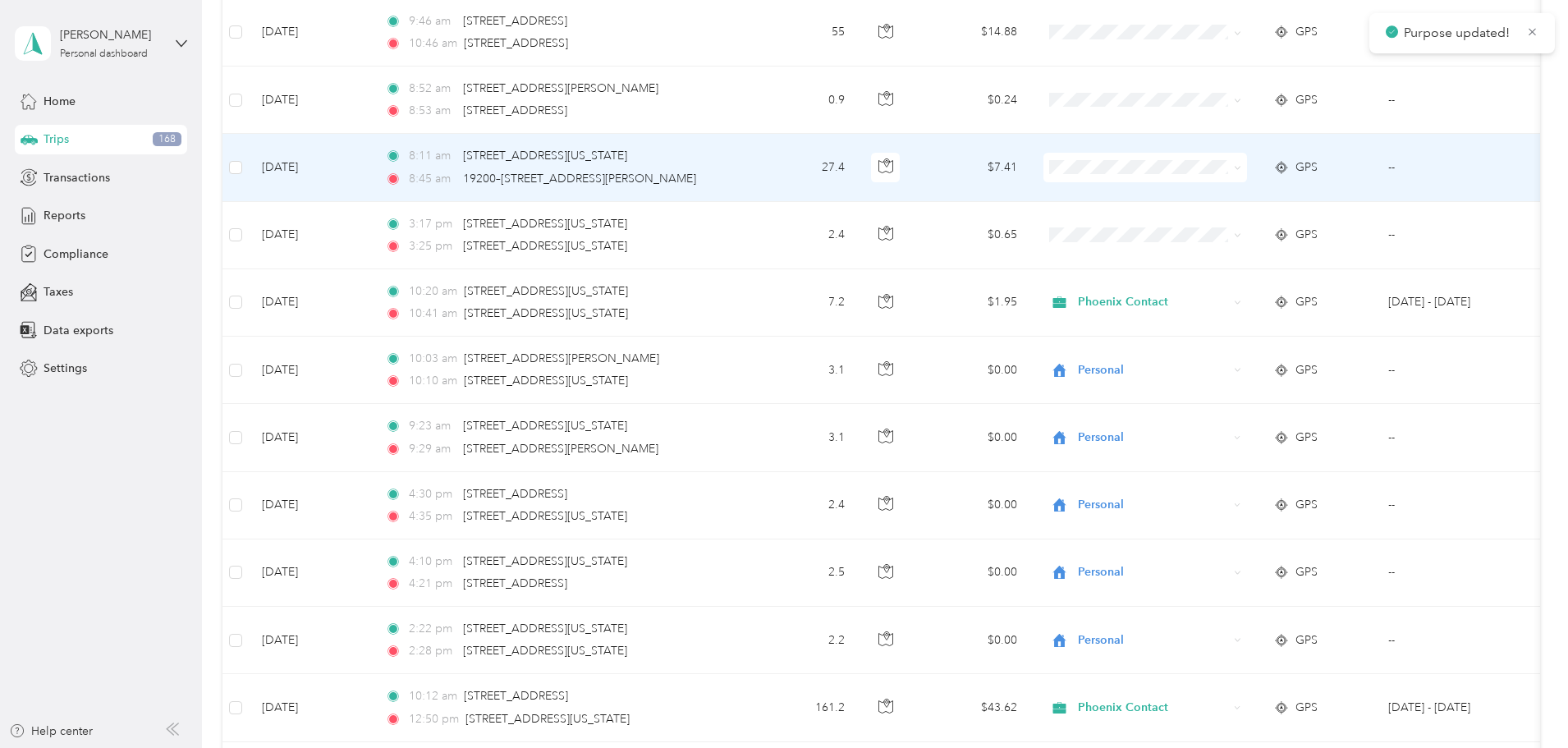 scroll, scrollTop: 2073, scrollLeft: 0, axis: vertical 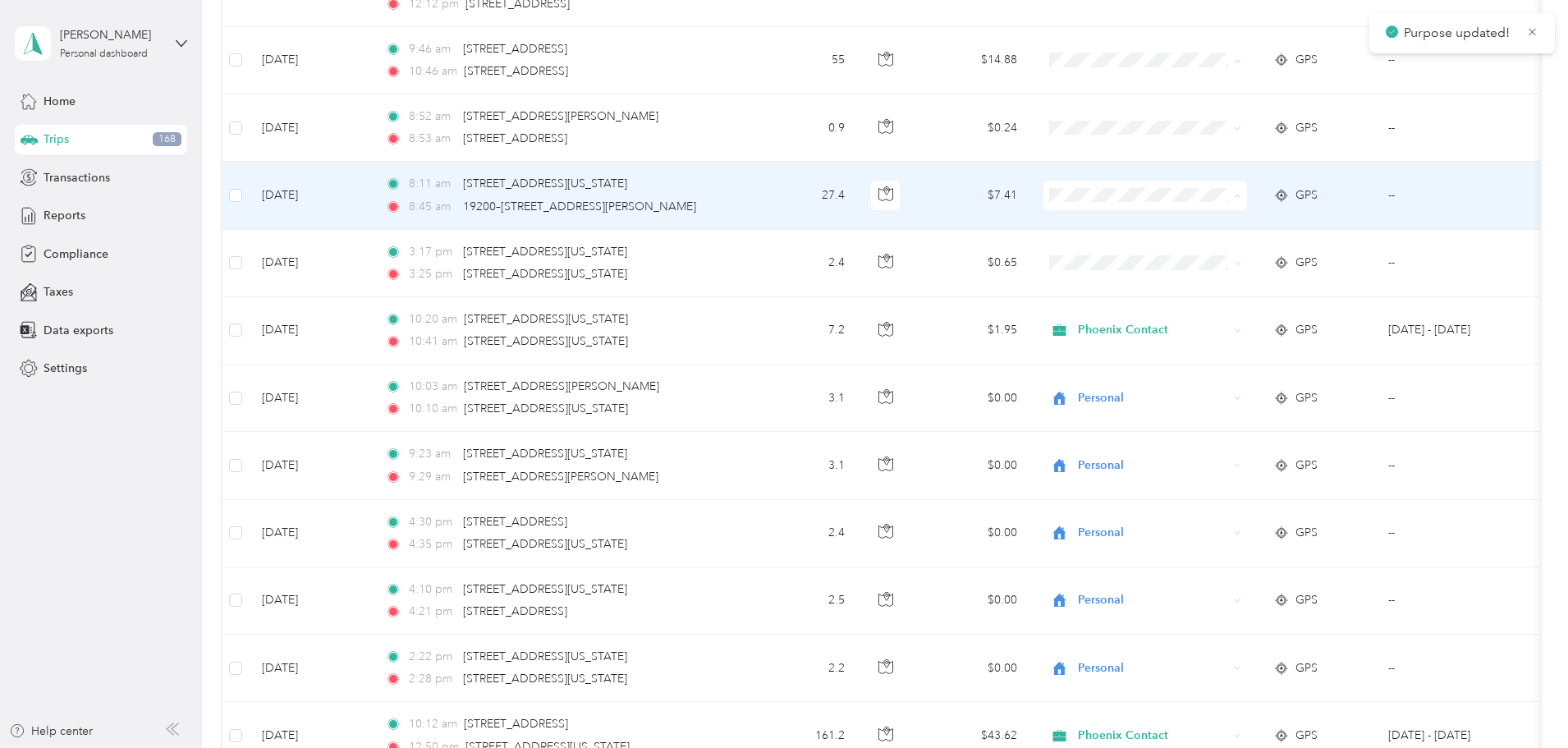 click on "Phoenix Contact" at bounding box center (1254, 226) 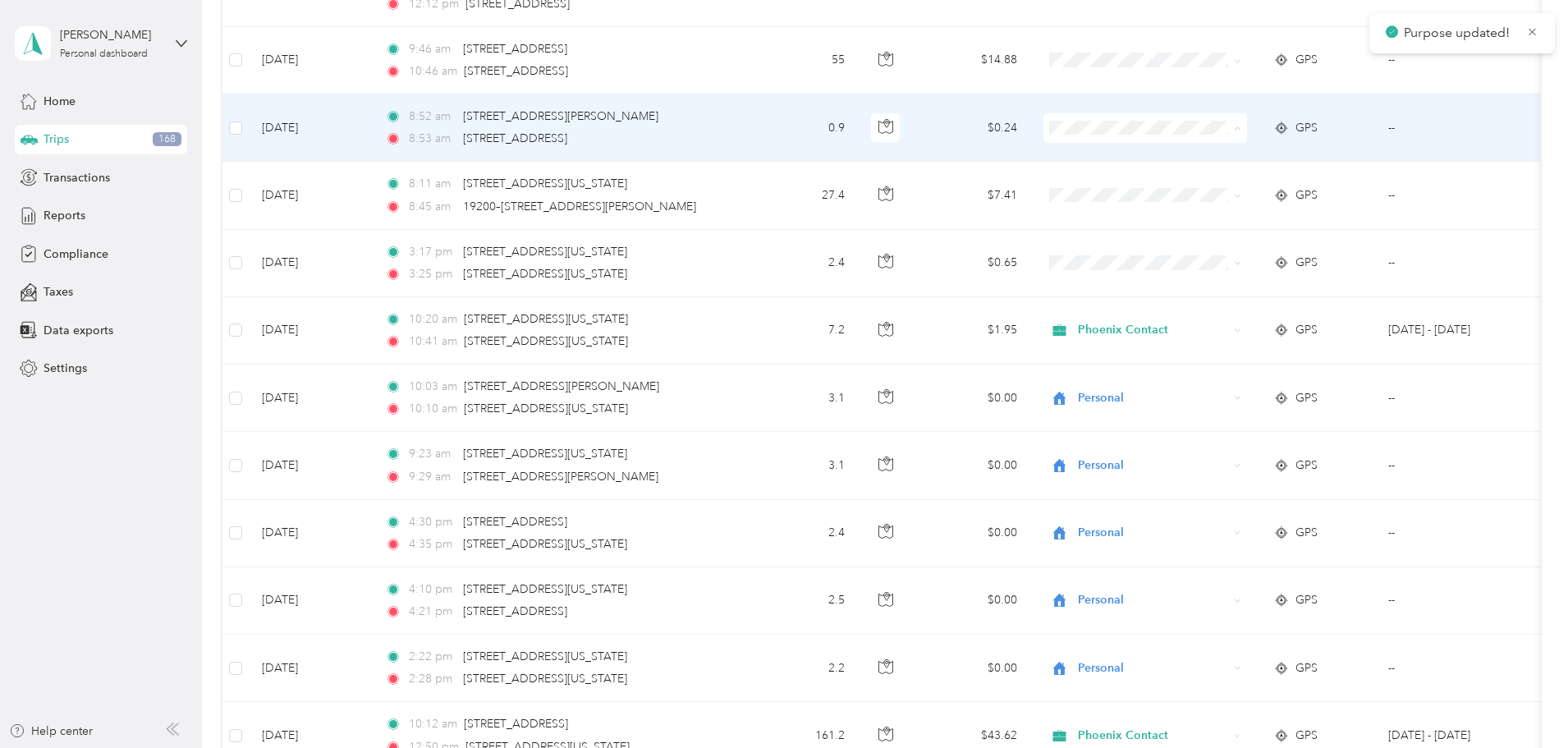click on "Phoenix Contact" at bounding box center [1269, 158] 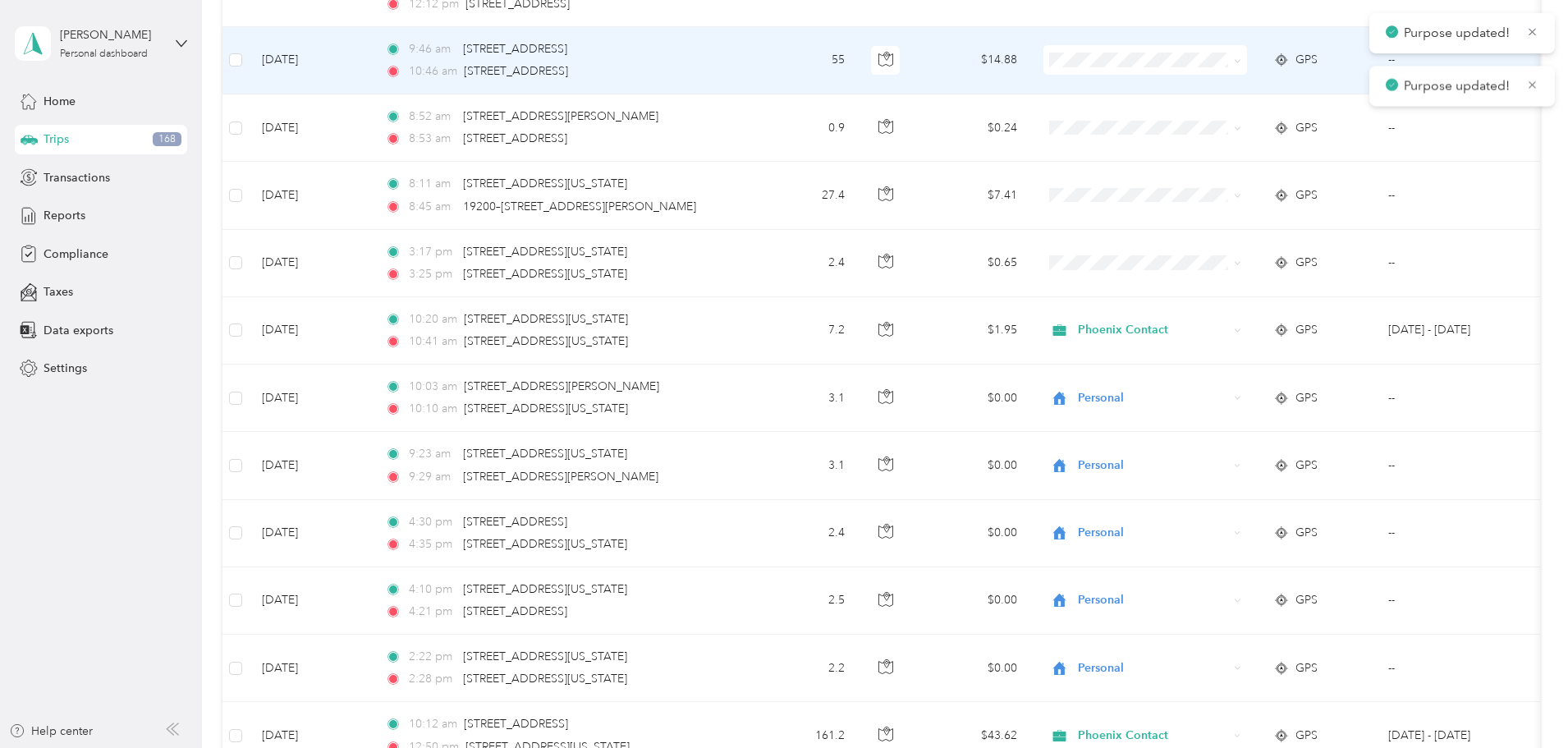 click on "Phoenix Contact" at bounding box center [1269, 89] 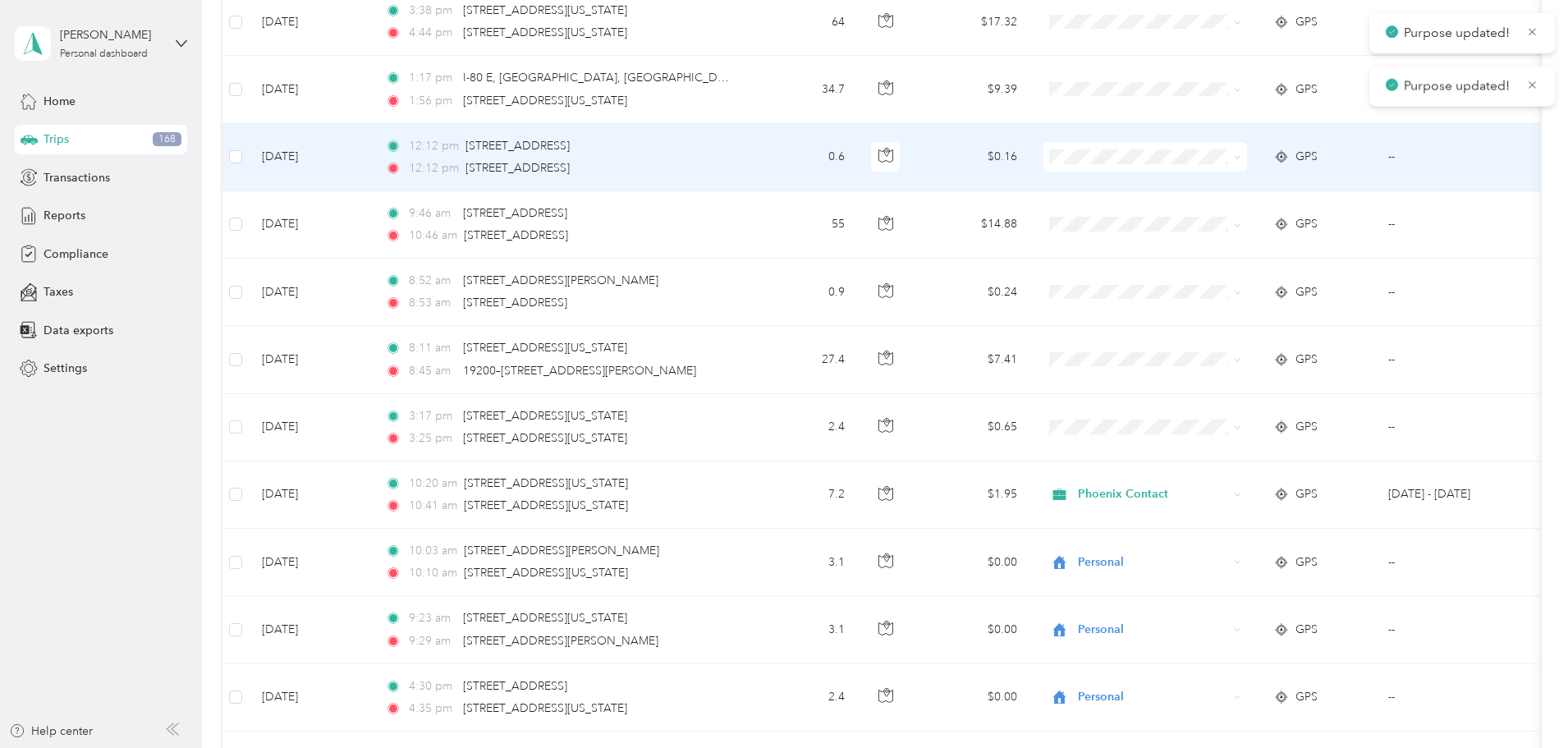 scroll, scrollTop: 1827, scrollLeft: 0, axis: vertical 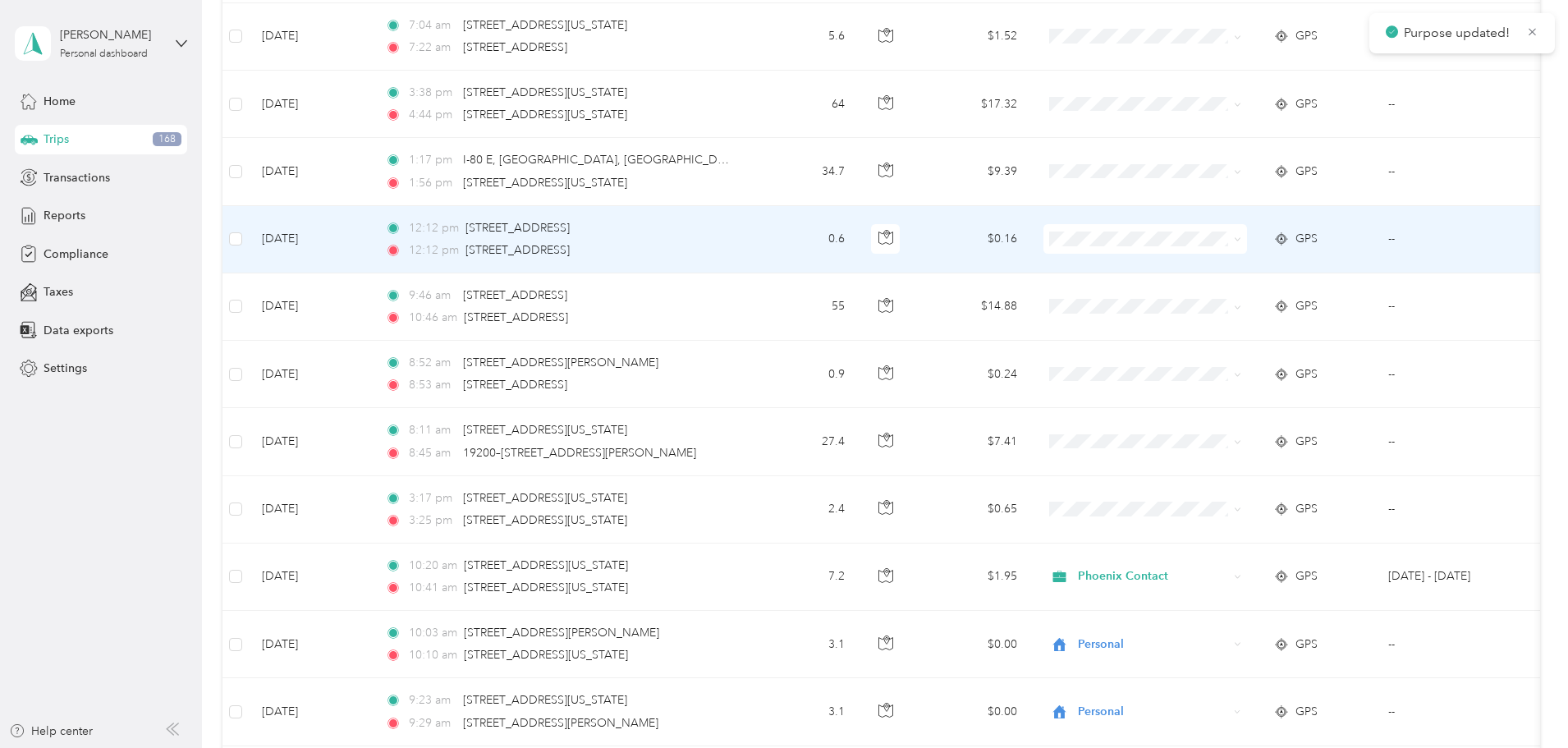 click on "Phoenix Contact" at bounding box center [1254, 267] 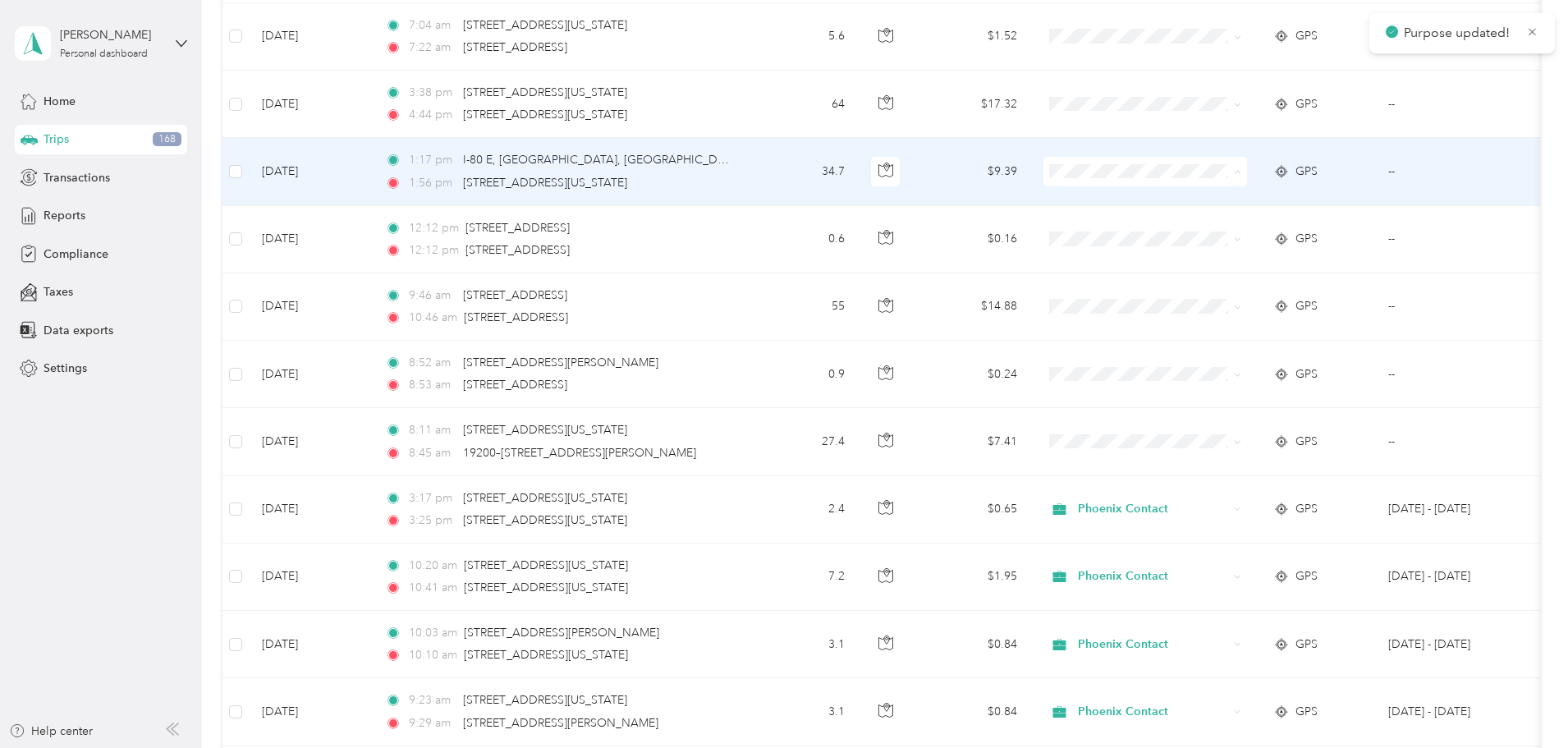 click on "Phoenix Contact" at bounding box center (1254, 202) 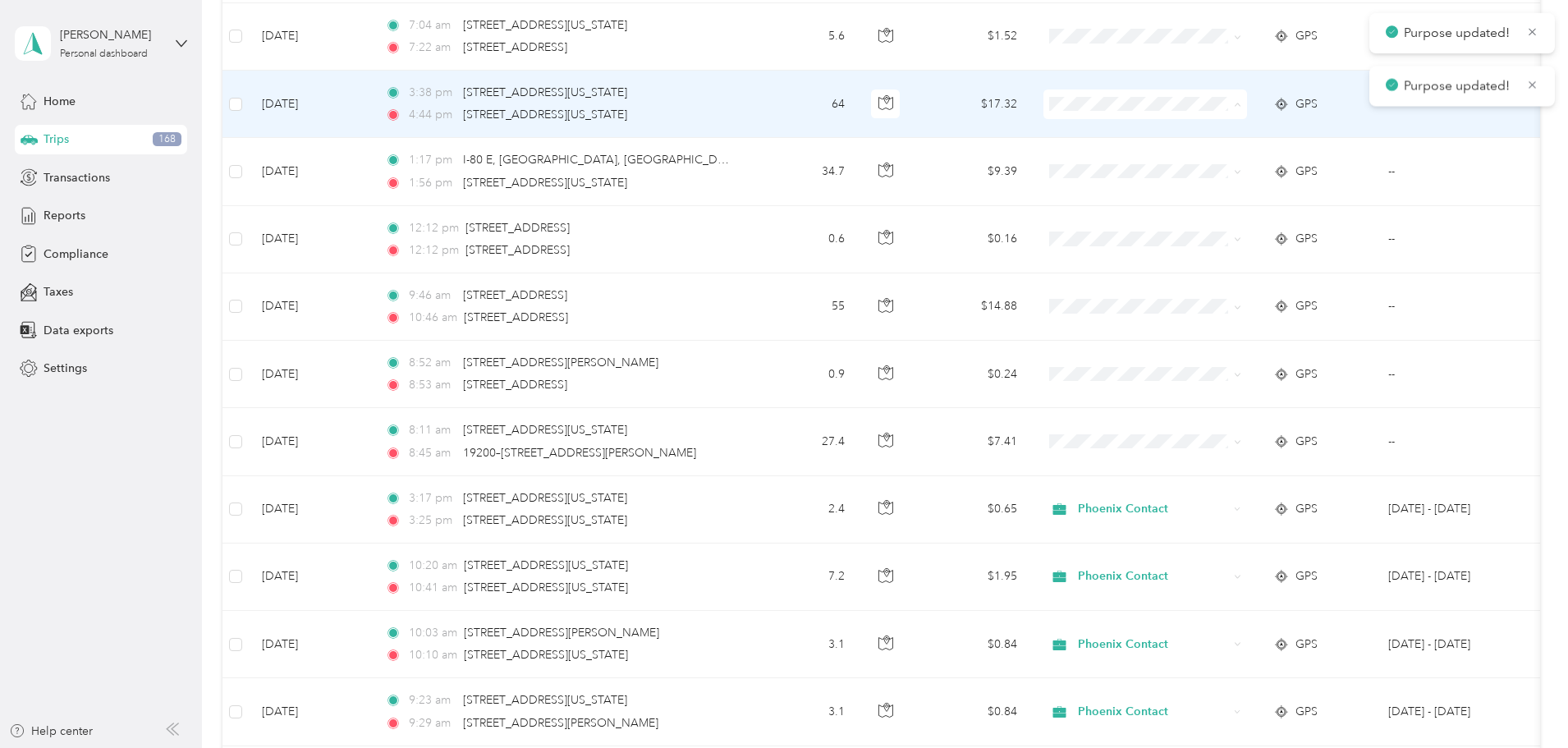 click 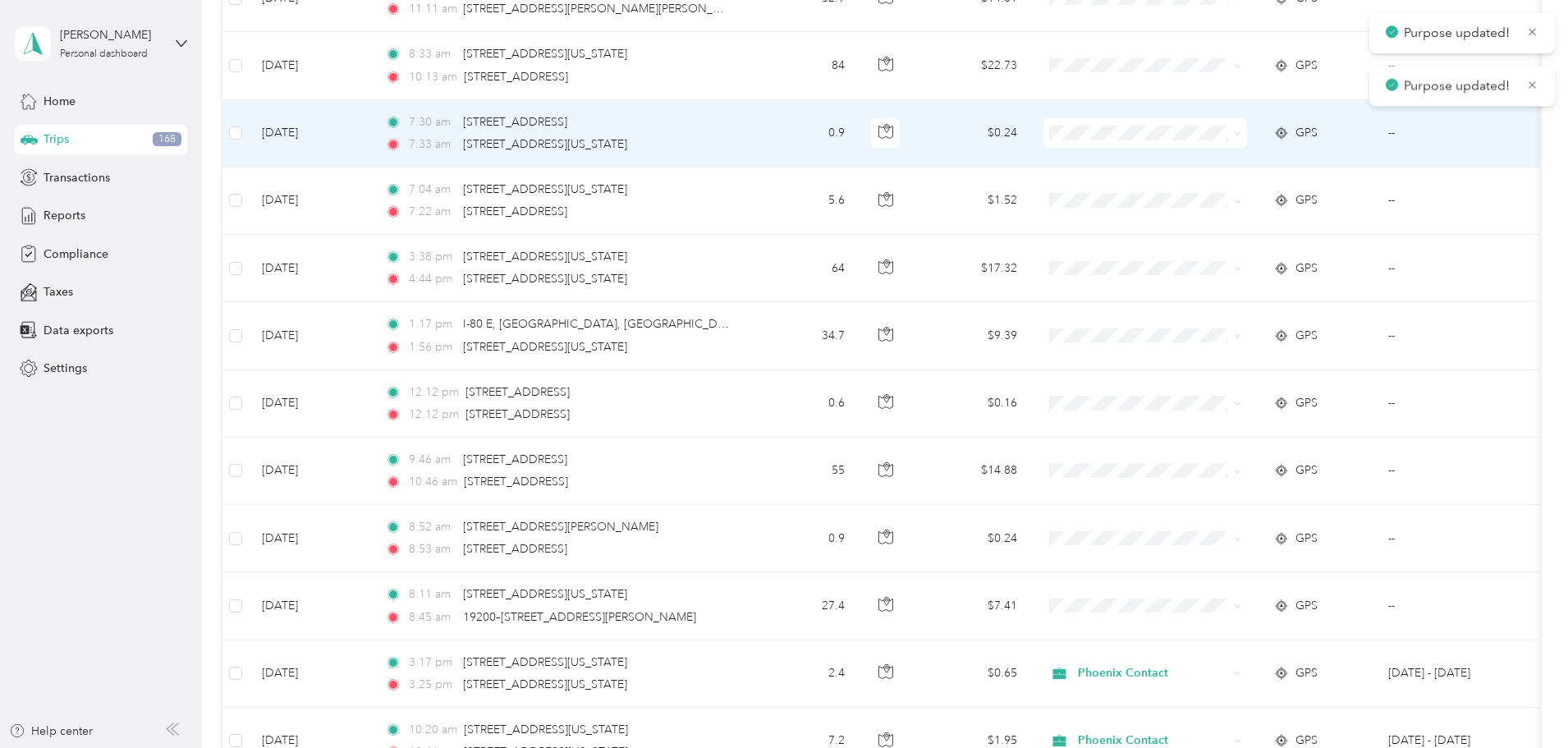 scroll, scrollTop: 1581, scrollLeft: 0, axis: vertical 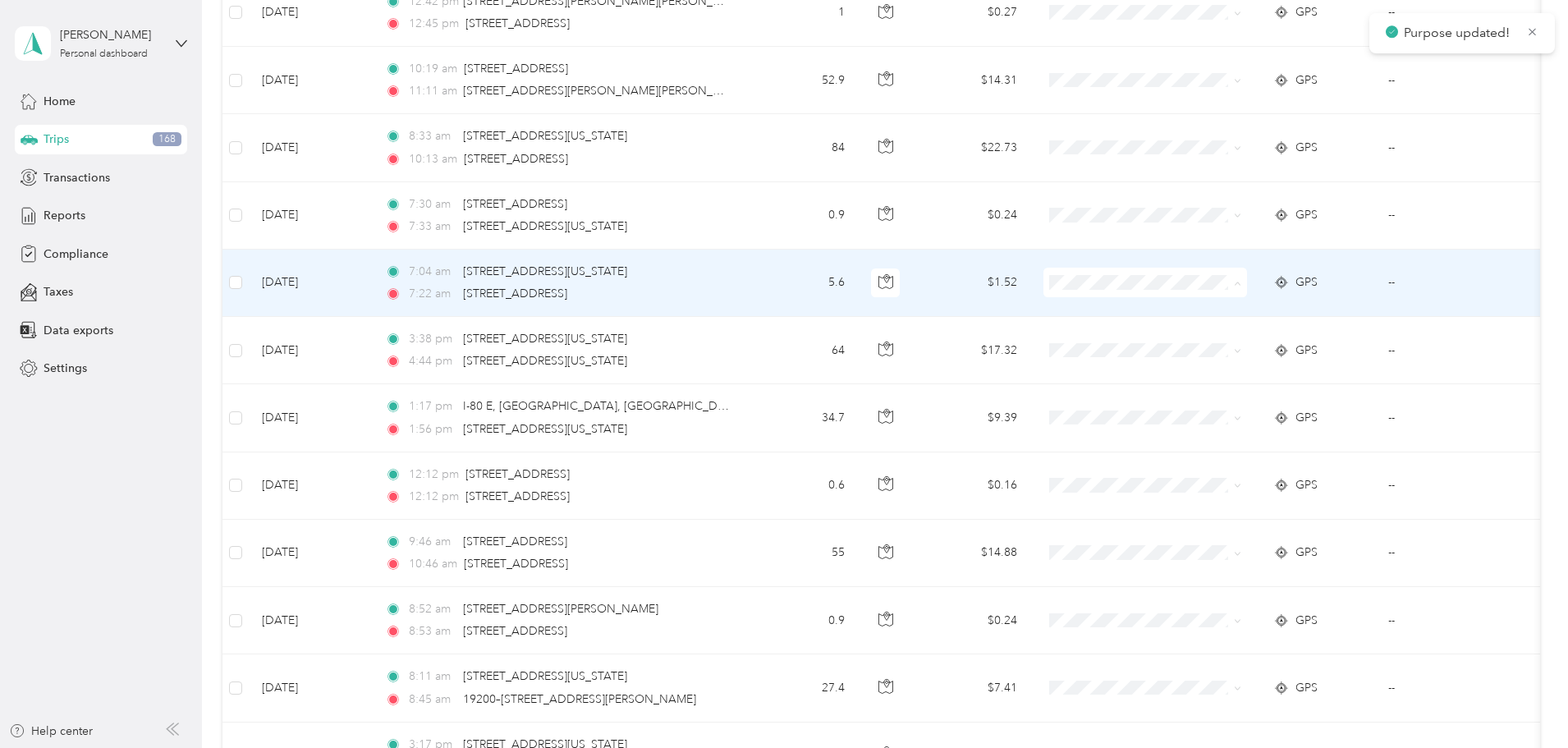 click on "Phoenix Contact" at bounding box center [1269, 313] 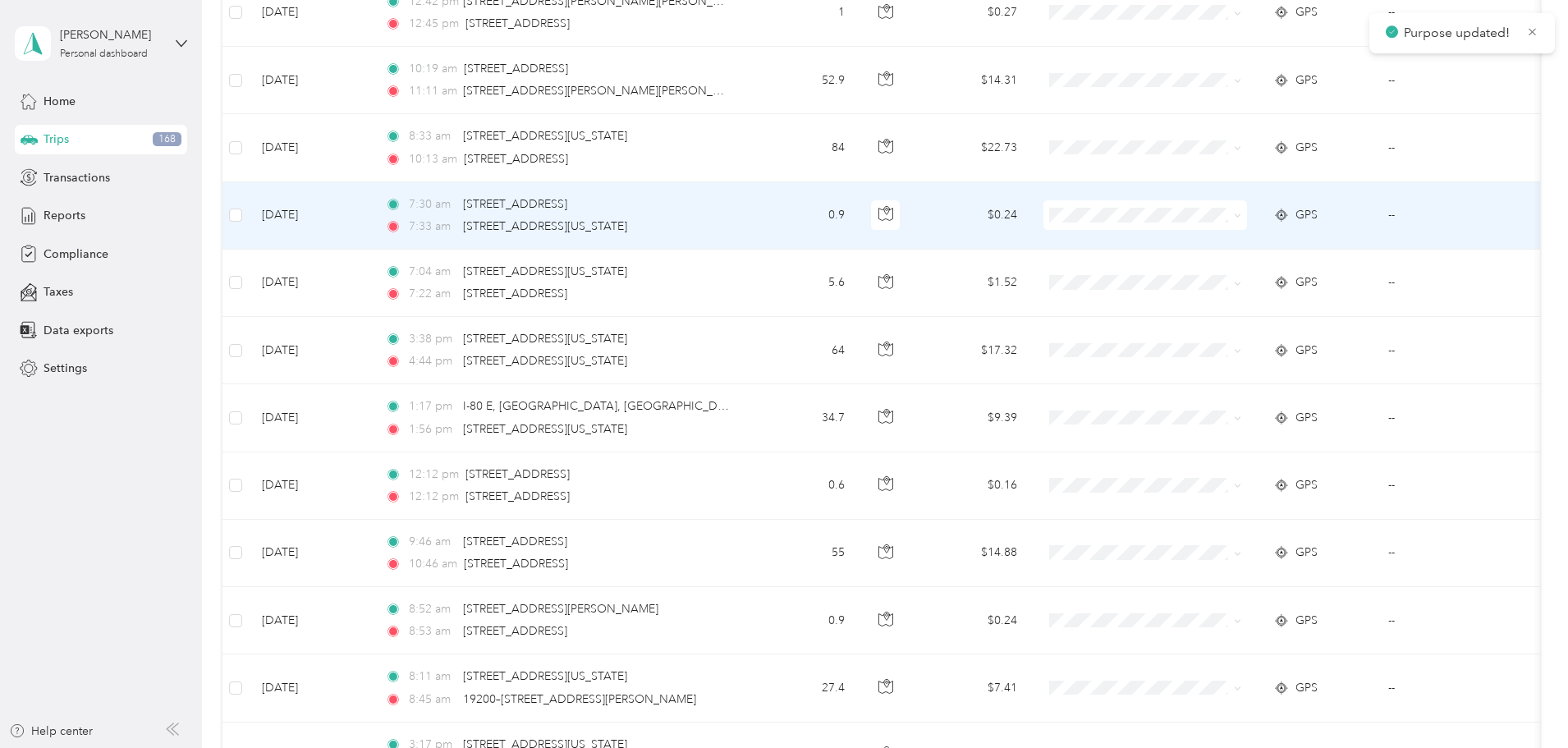 click on "Phoenix Contact" at bounding box center [1254, 244] 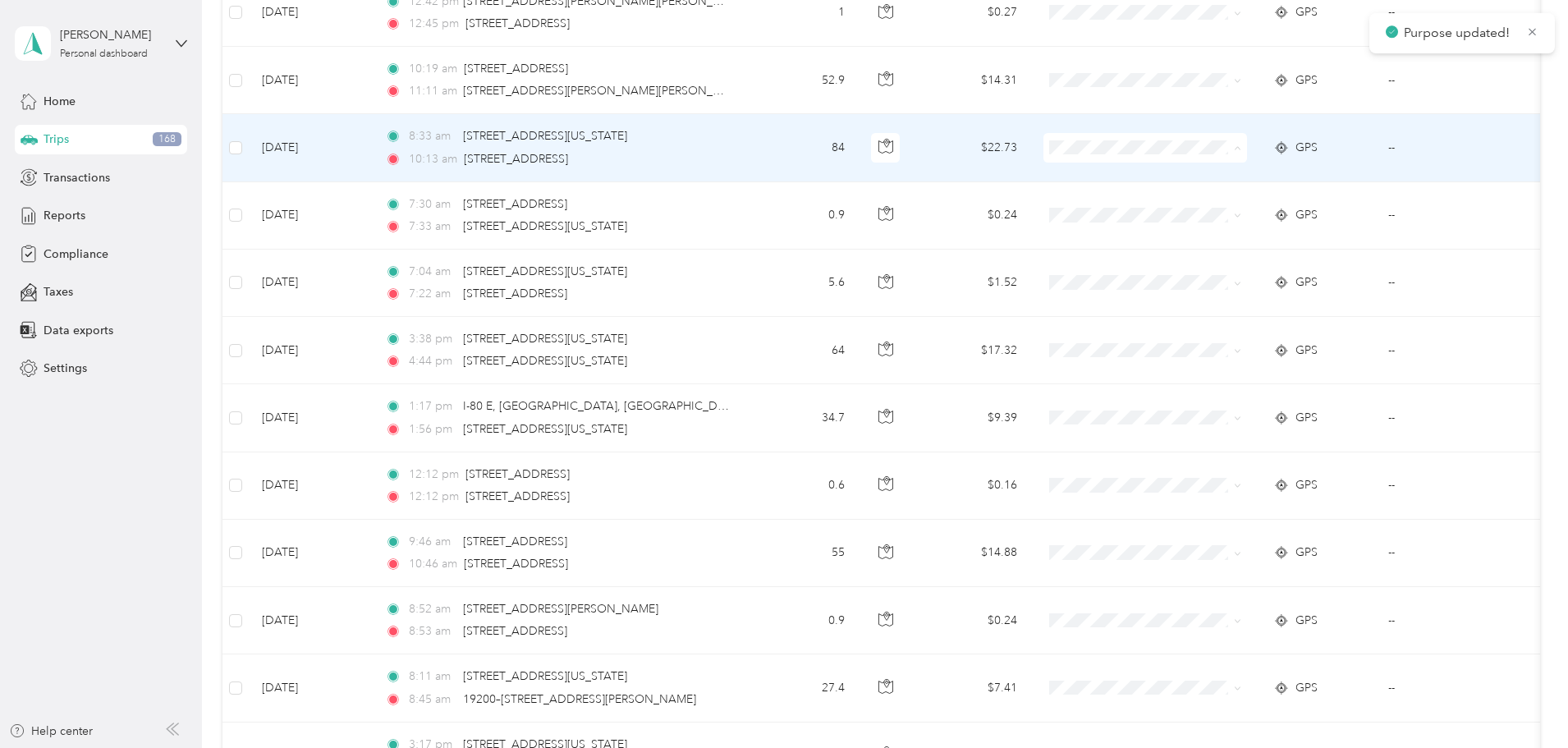 click on "Phoenix Contact" at bounding box center (1269, 178) 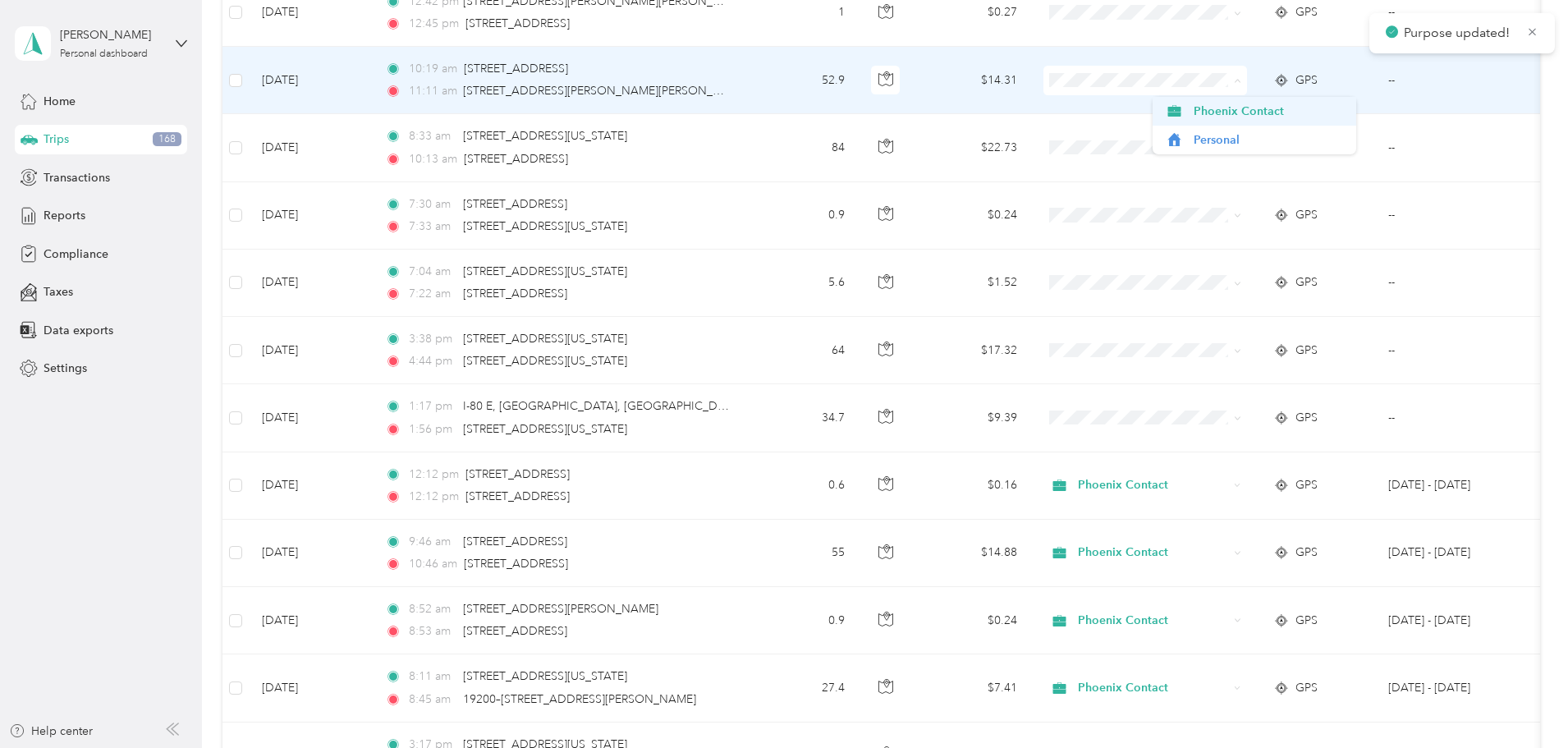 click on "Phoenix Contact" at bounding box center [1269, 111] 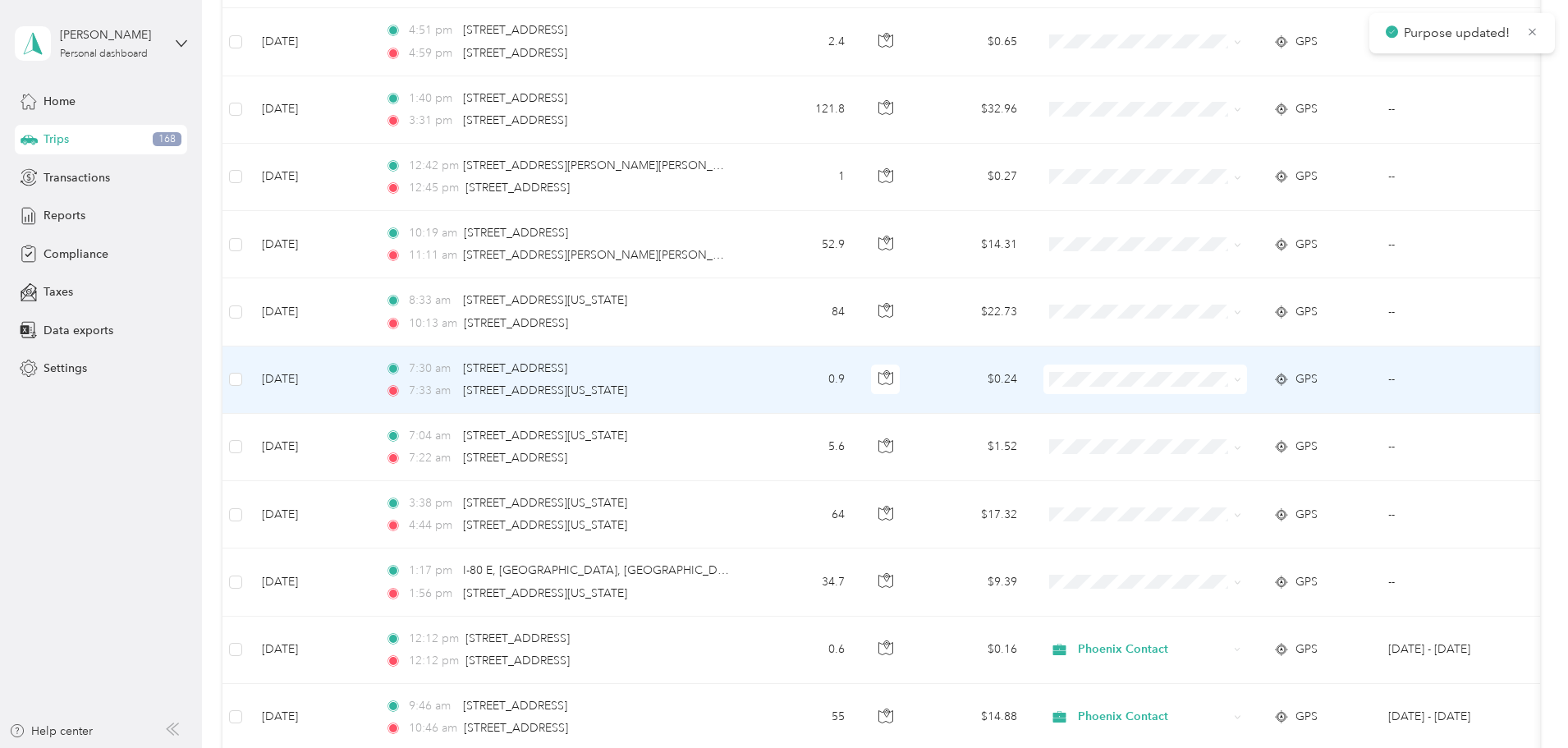 scroll, scrollTop: 1334, scrollLeft: 0, axis: vertical 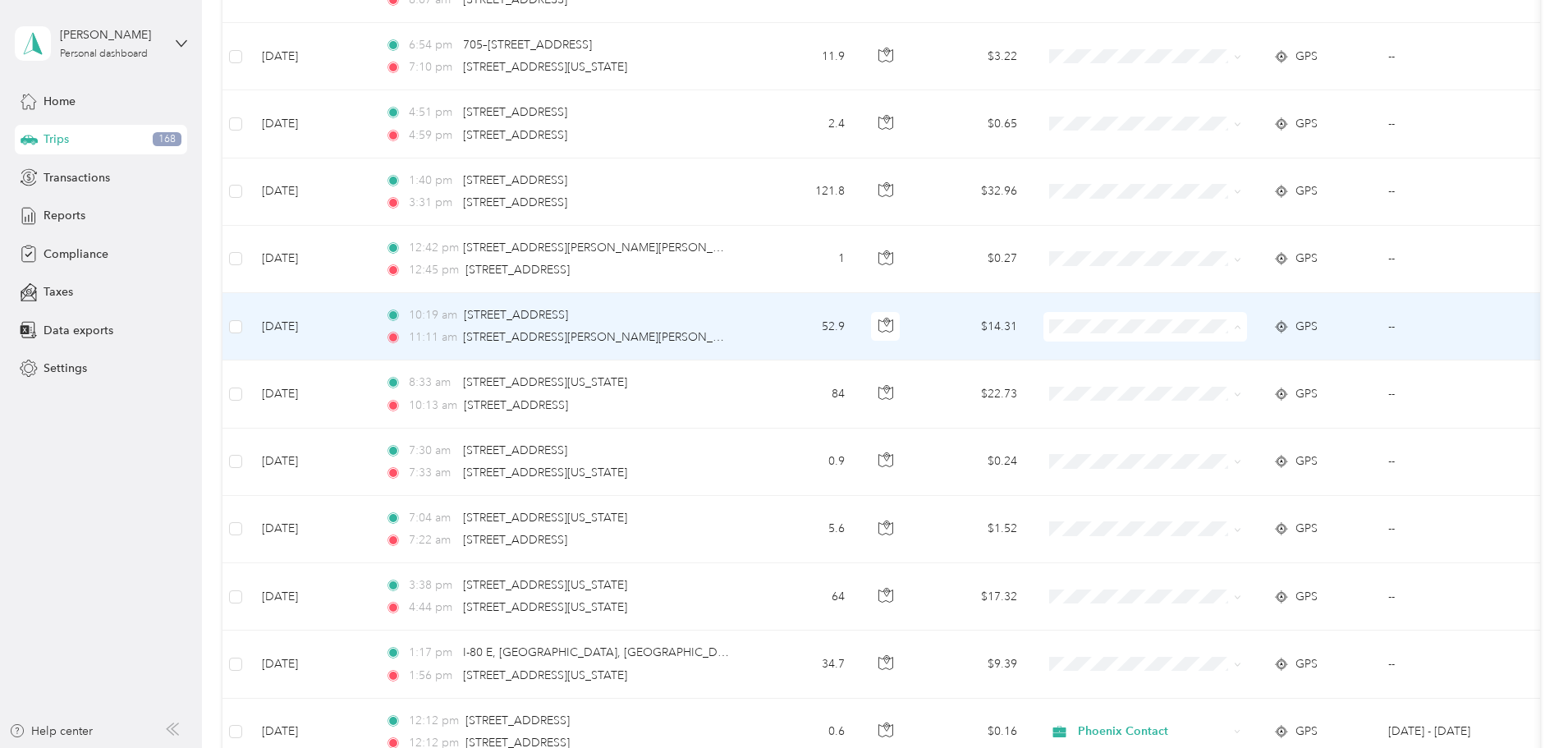 click on "Phoenix Contact" at bounding box center [1254, 357] 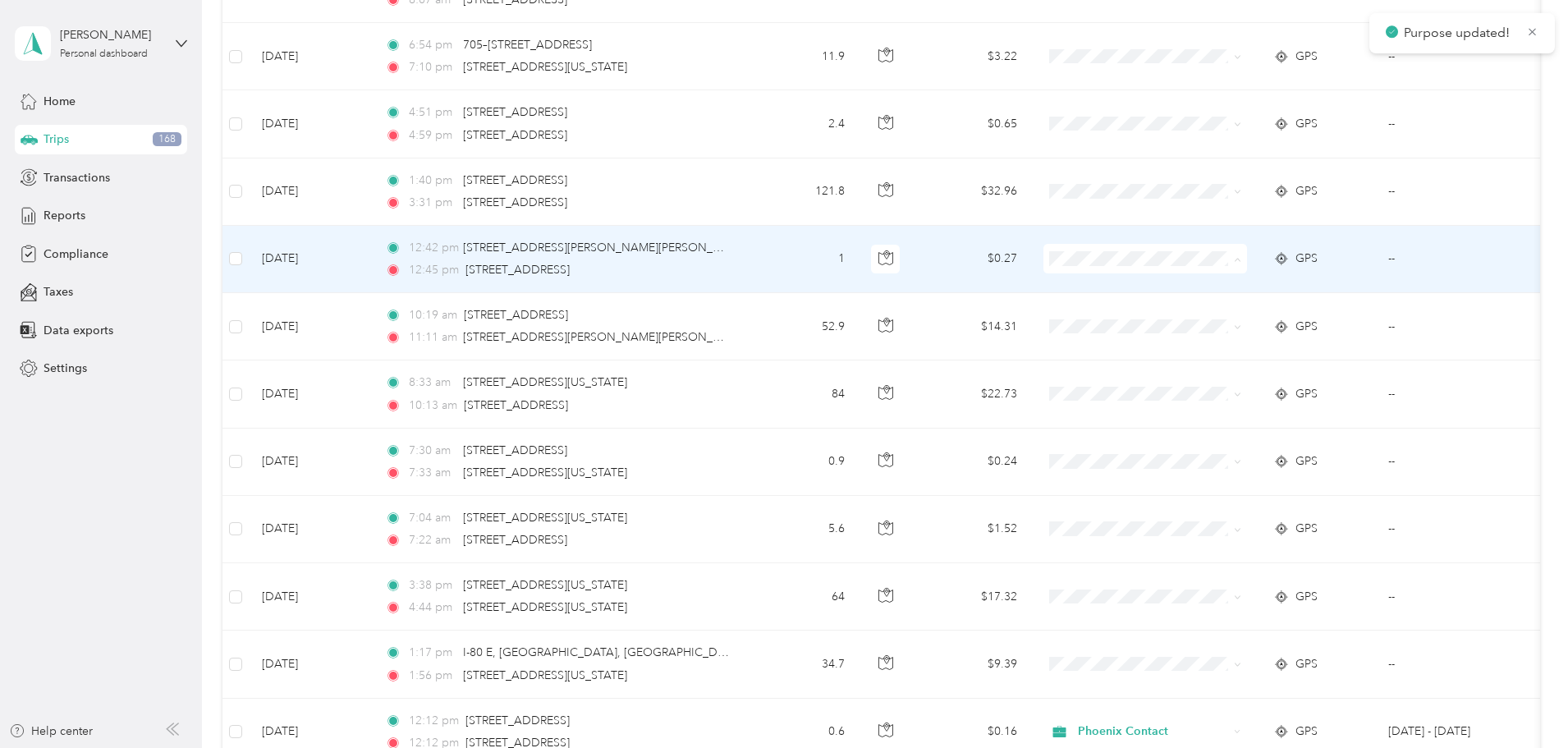 click on "Phoenix Contact" at bounding box center (1254, 289) 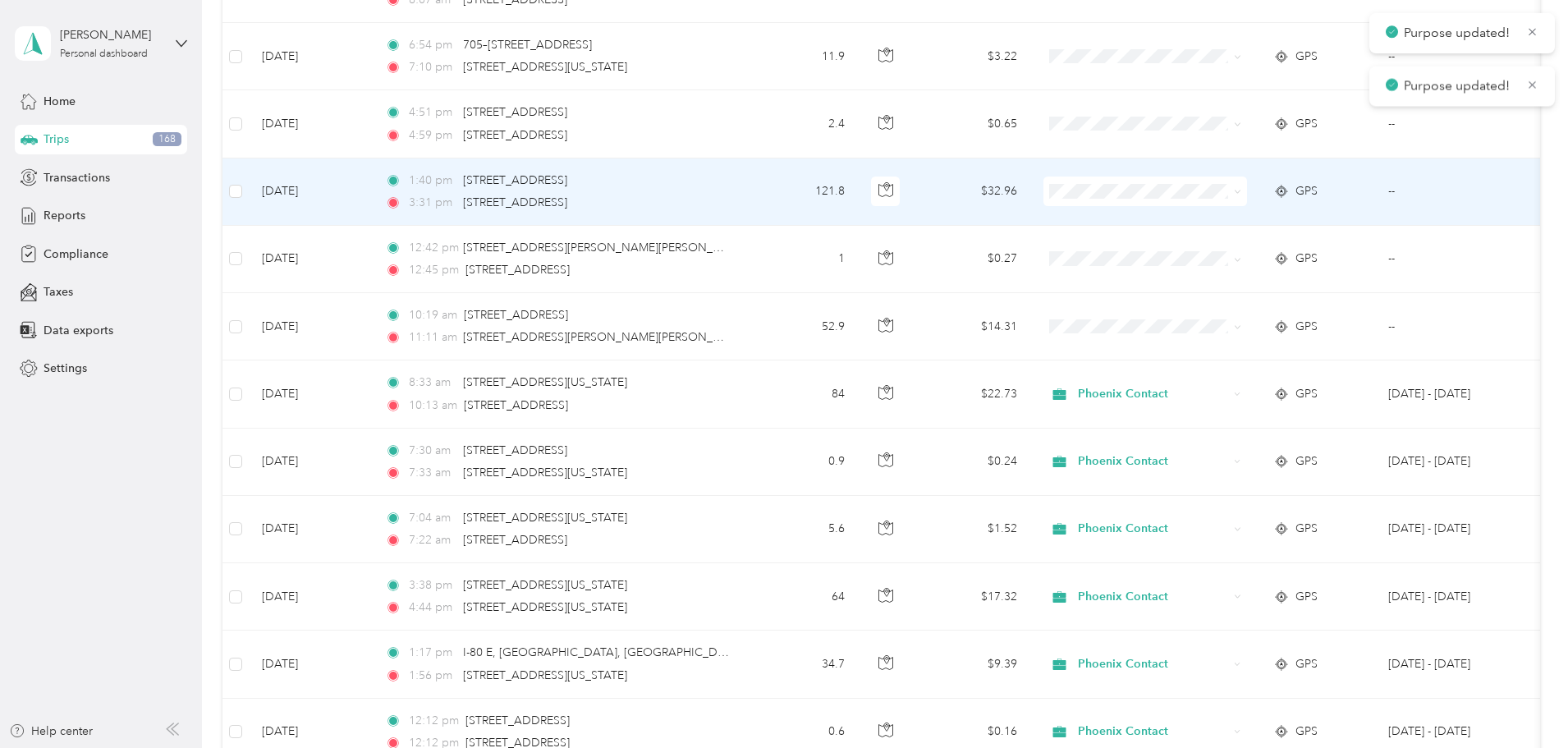 click on "Phoenix Contact" at bounding box center [1269, 222] 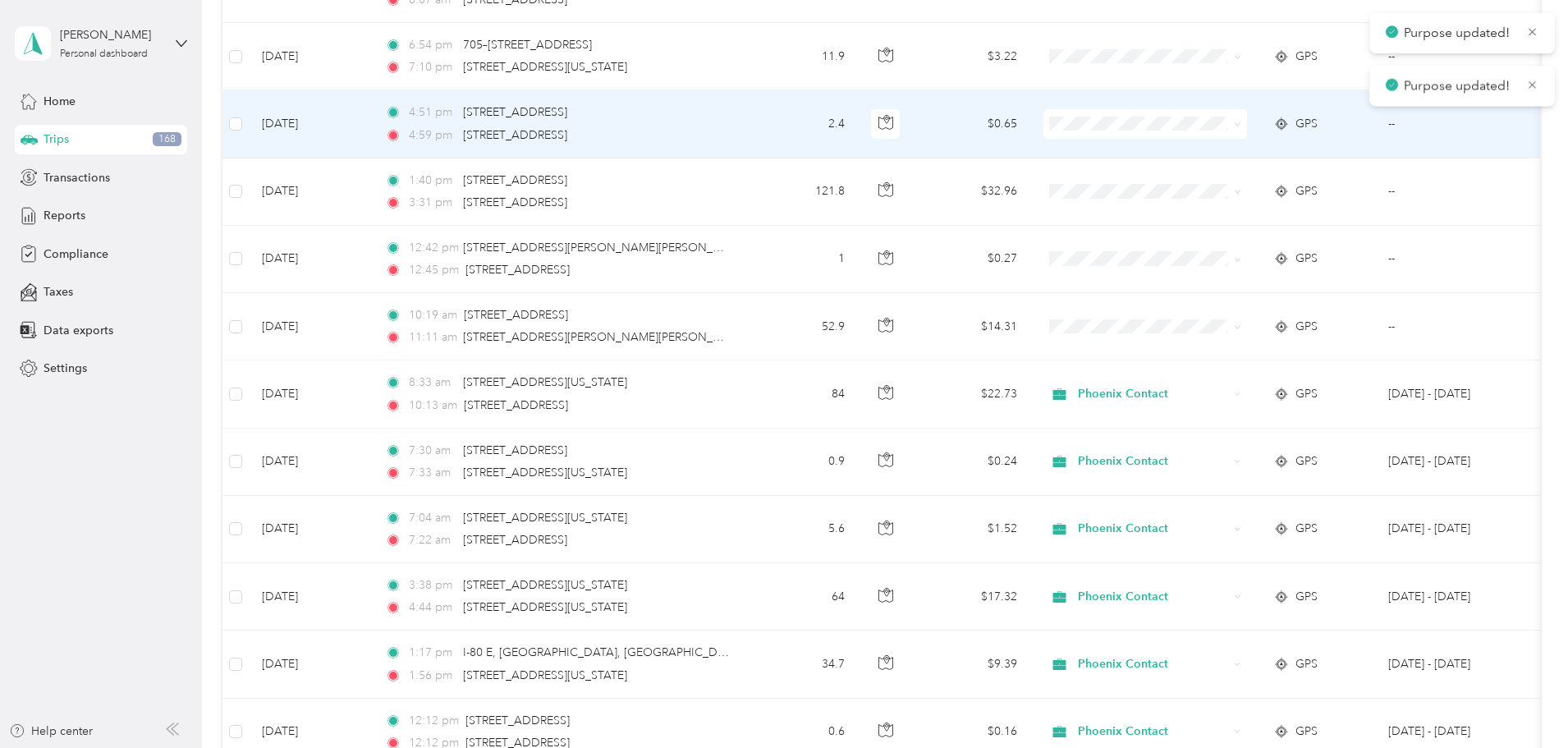click on "Phoenix Contact" at bounding box center (1254, 154) 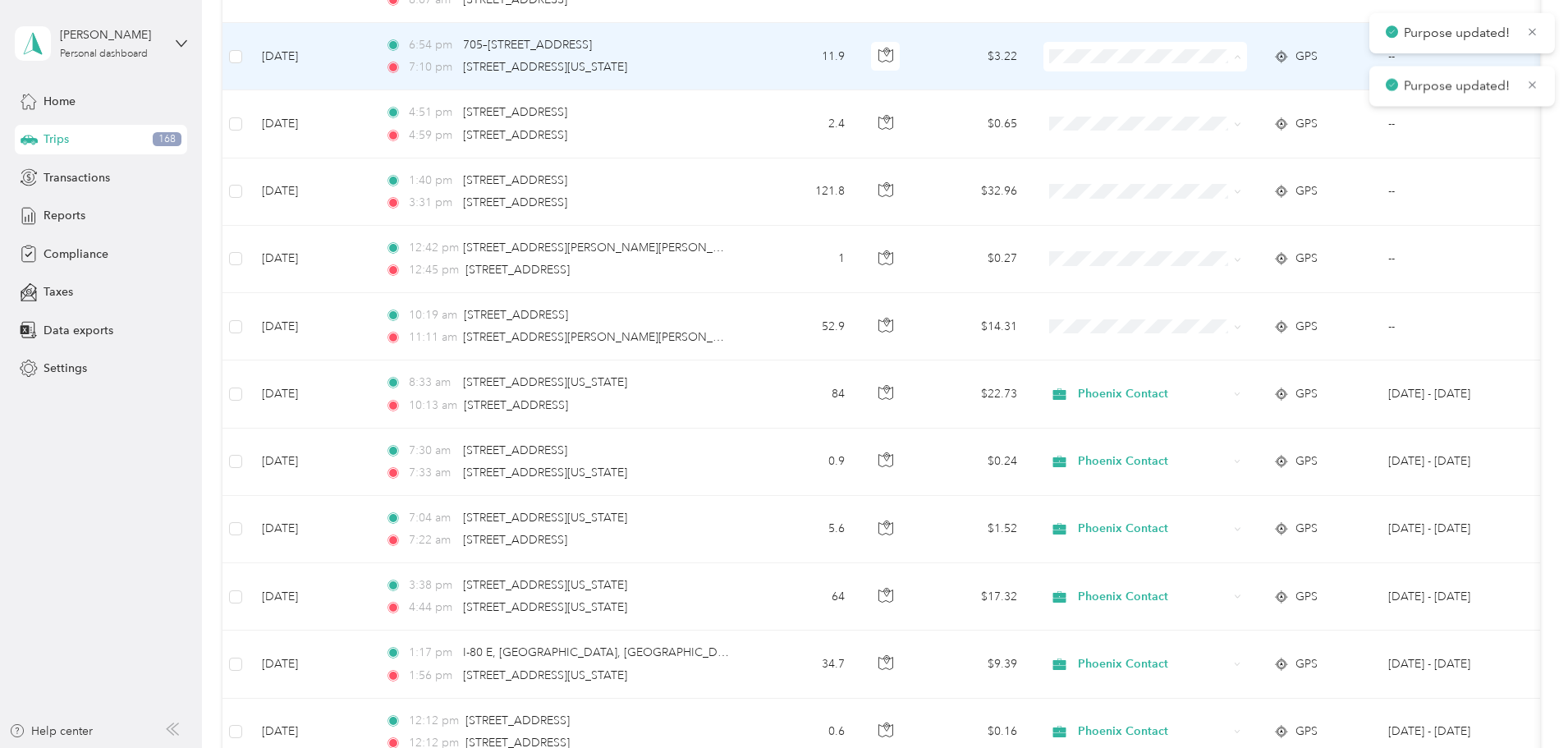 click on "Phoenix Contact" at bounding box center [1254, 87] 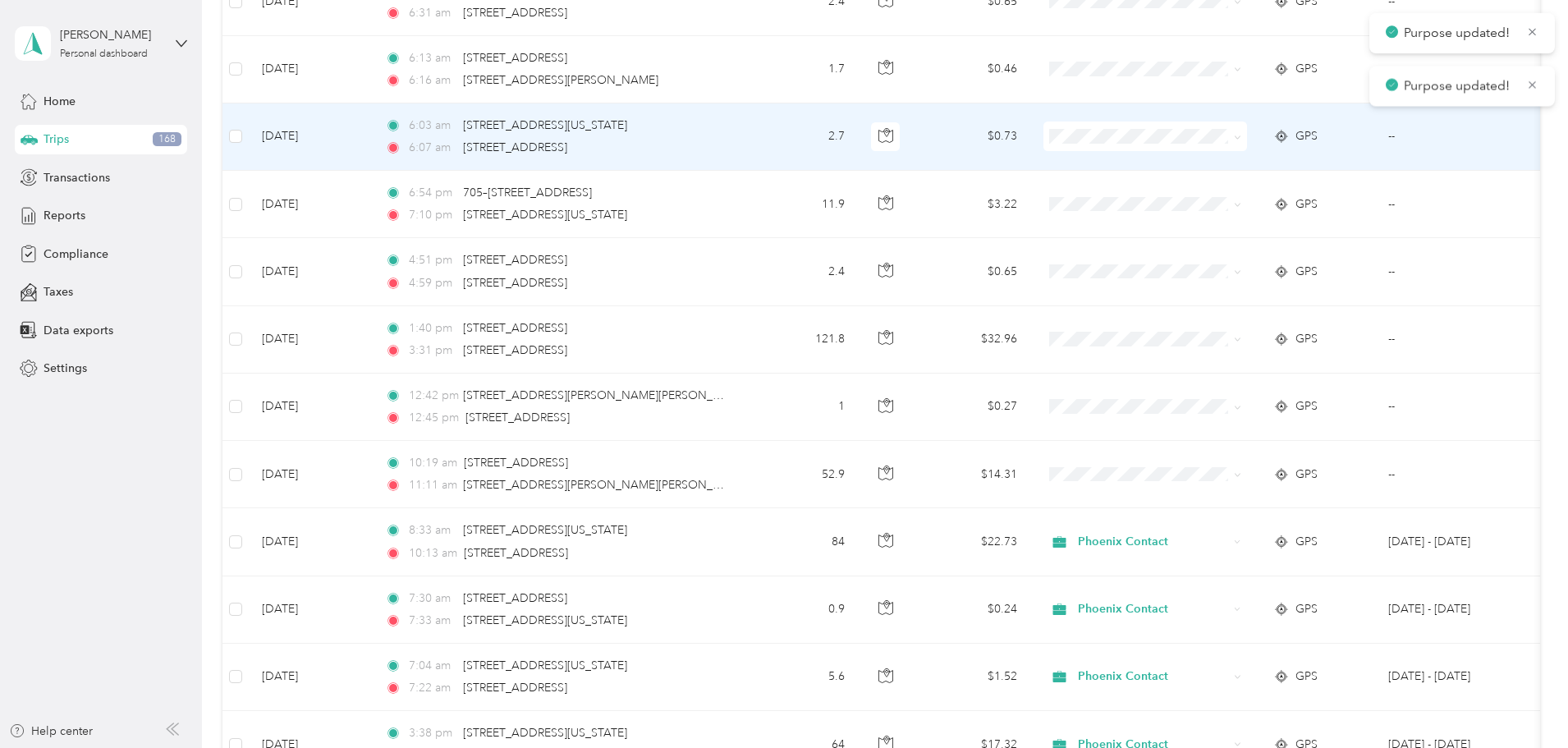 scroll, scrollTop: 1088, scrollLeft: 0, axis: vertical 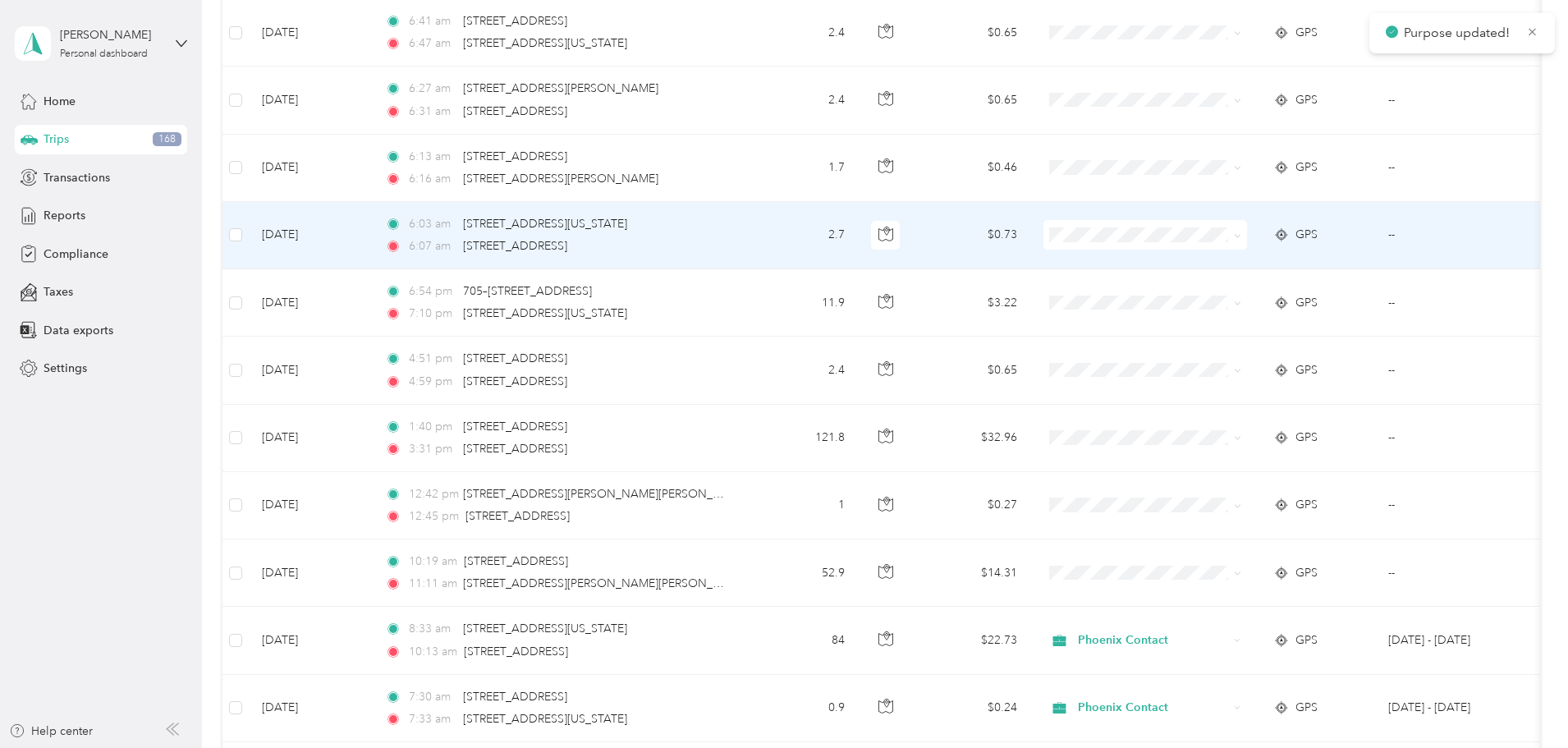 click on "Phoenix Contact" at bounding box center (1269, 264) 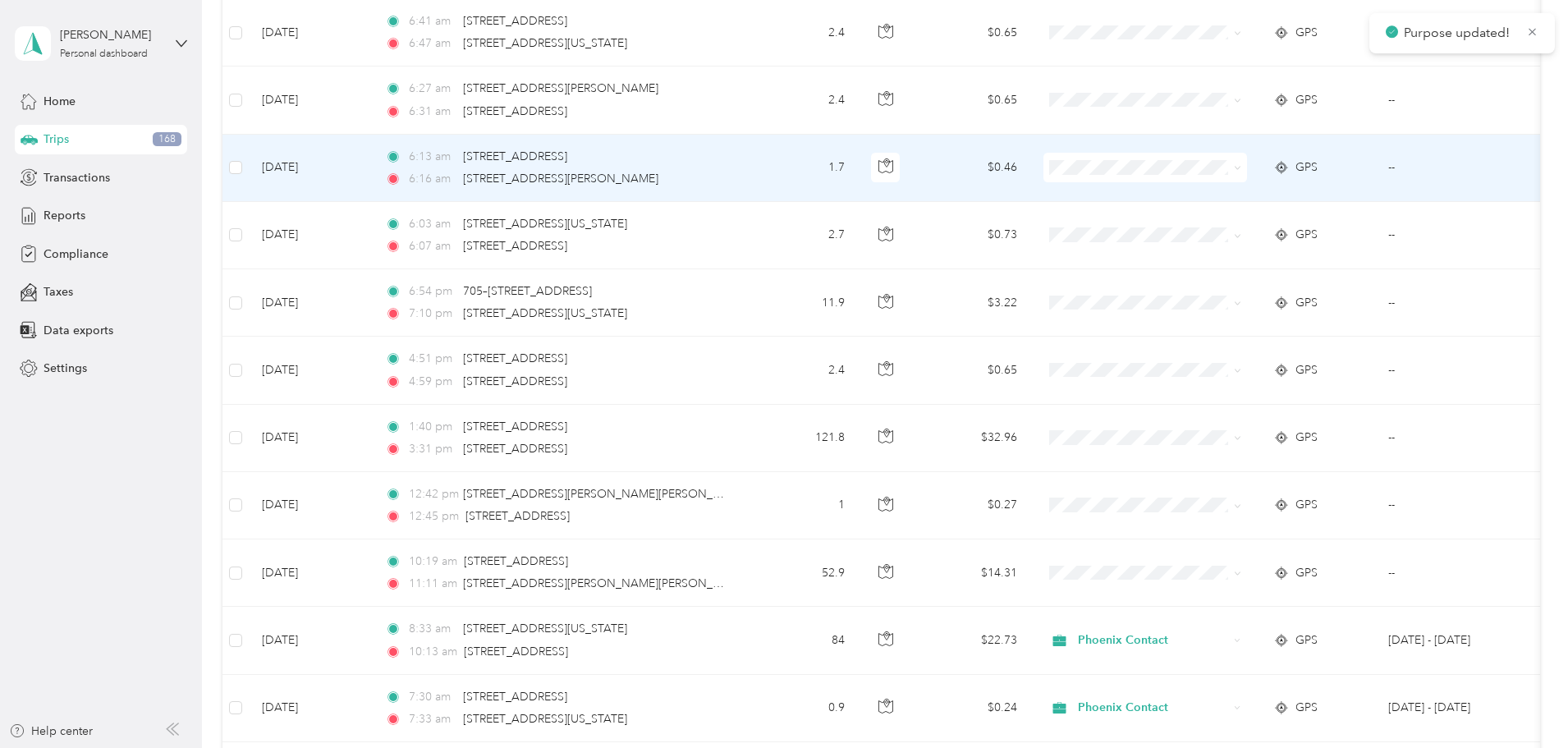 click at bounding box center (1145, 167) 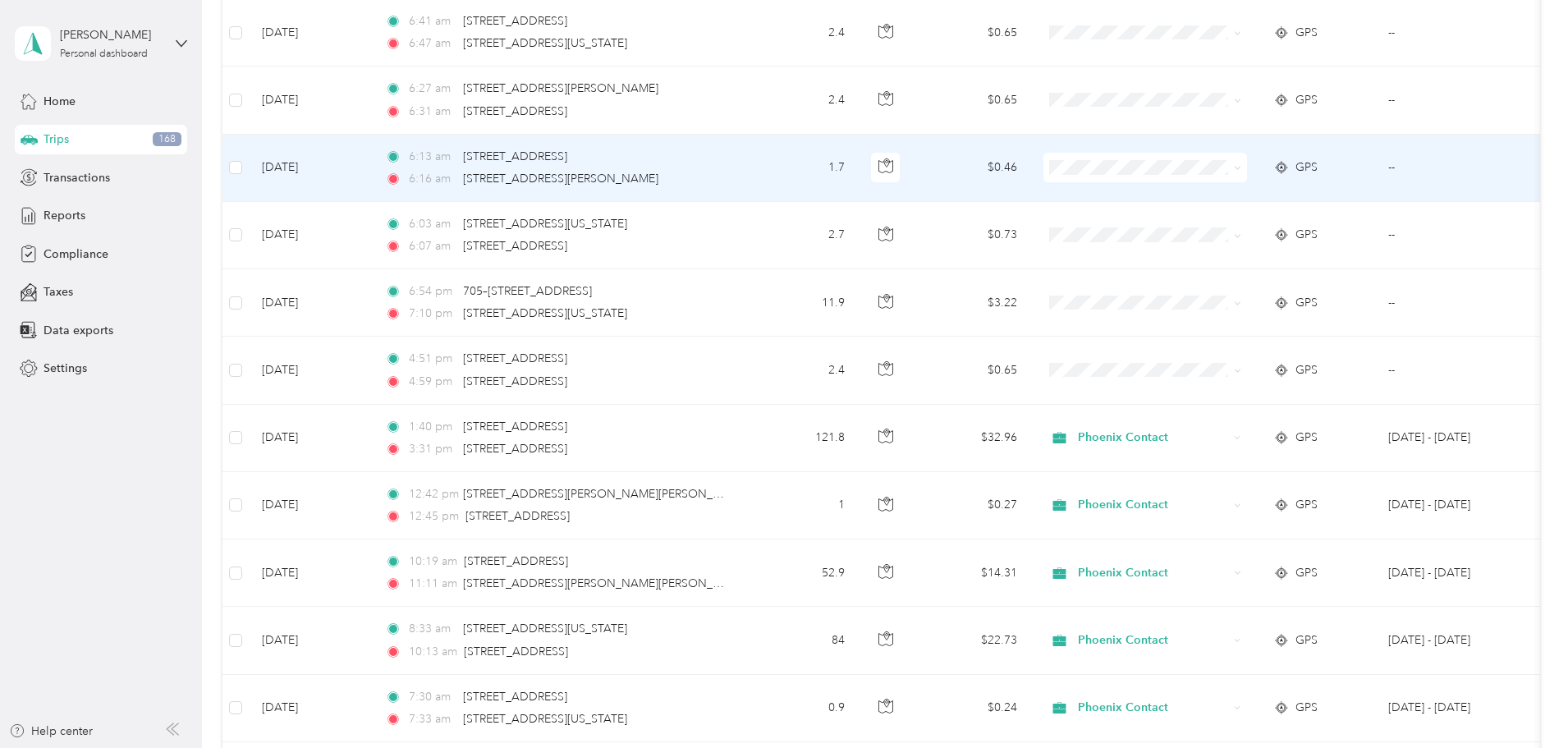 click on "Phoenix Contact" at bounding box center (1269, 198) 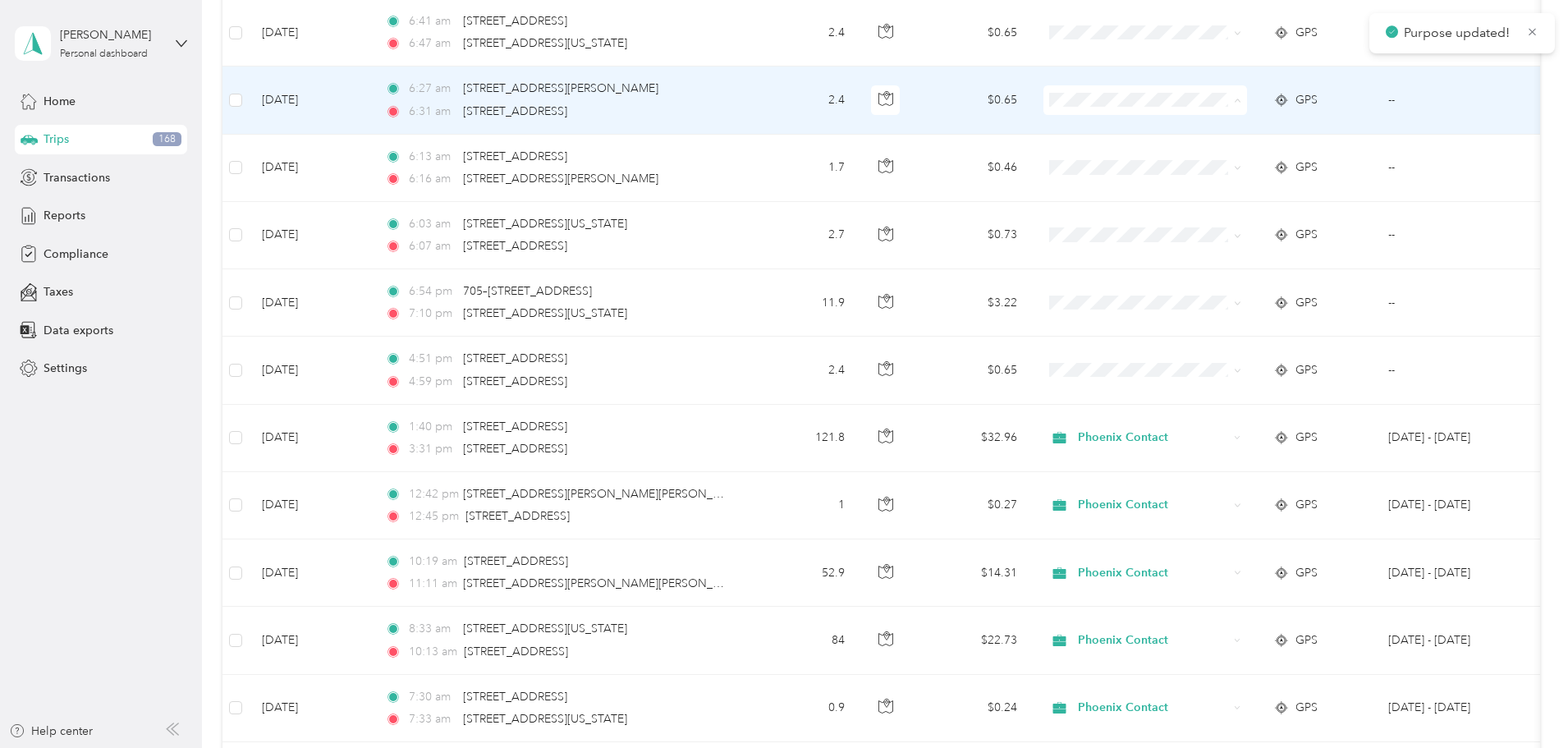 click on "Phoenix Contact" at bounding box center (1254, 131) 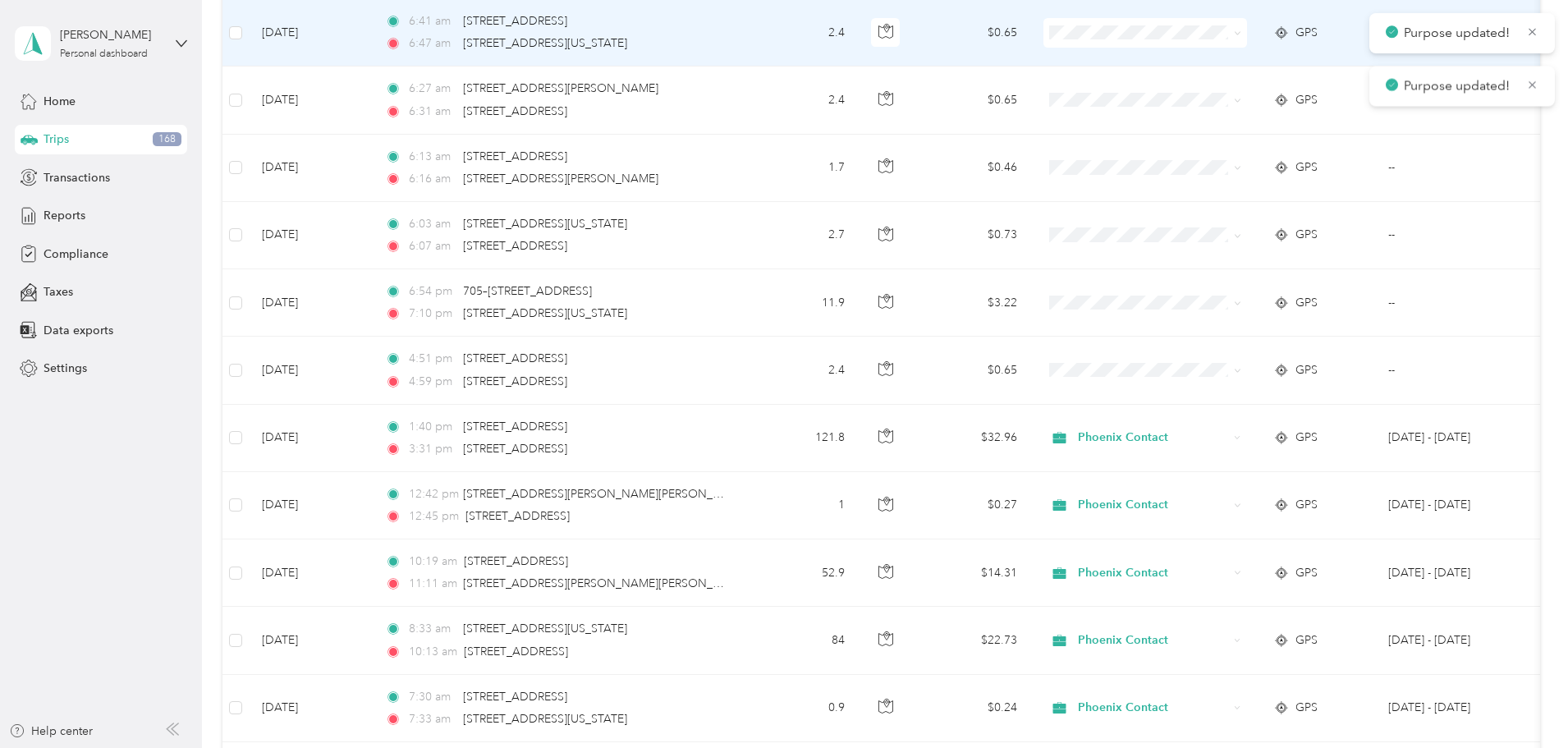 scroll, scrollTop: 924, scrollLeft: 0, axis: vertical 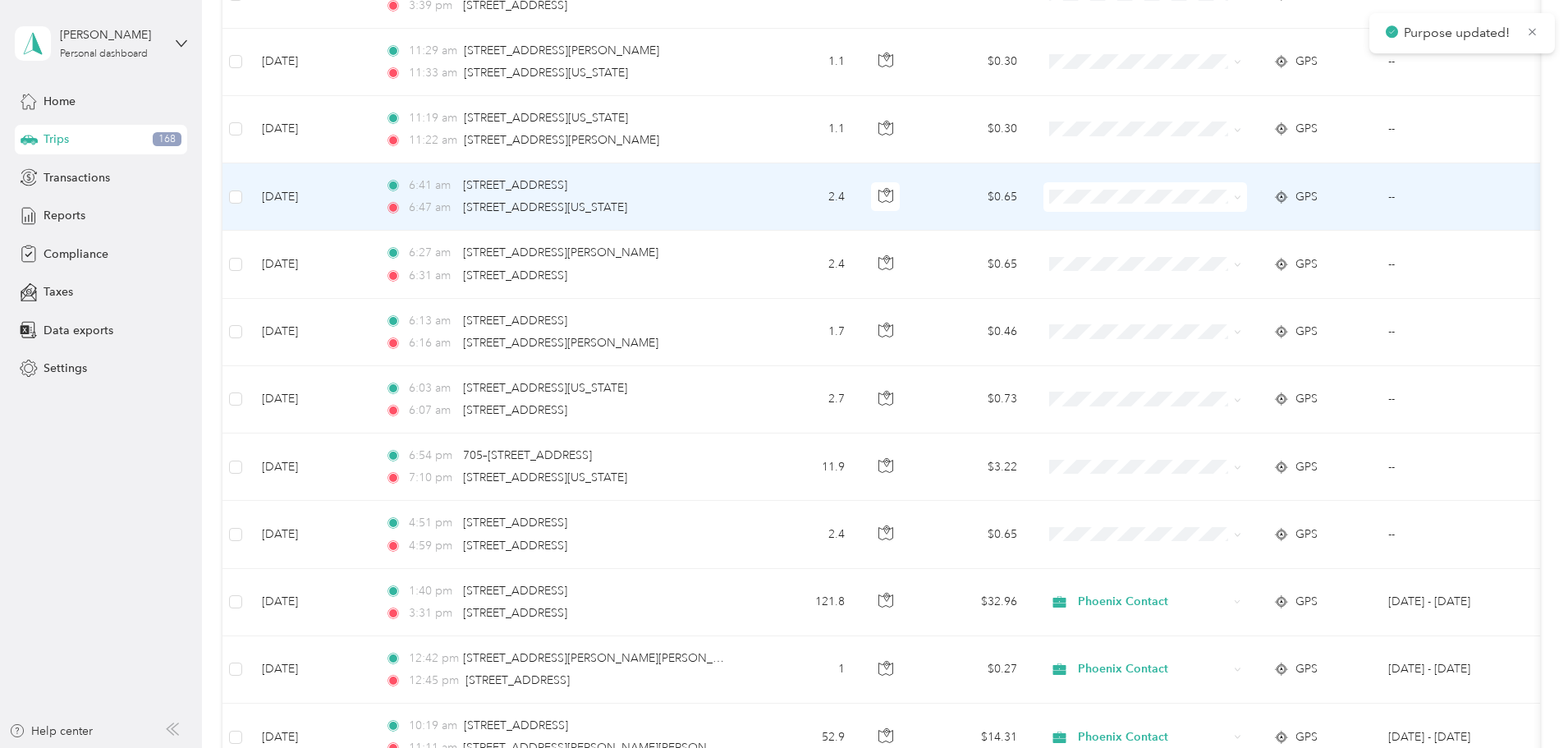 click at bounding box center [1145, 197] 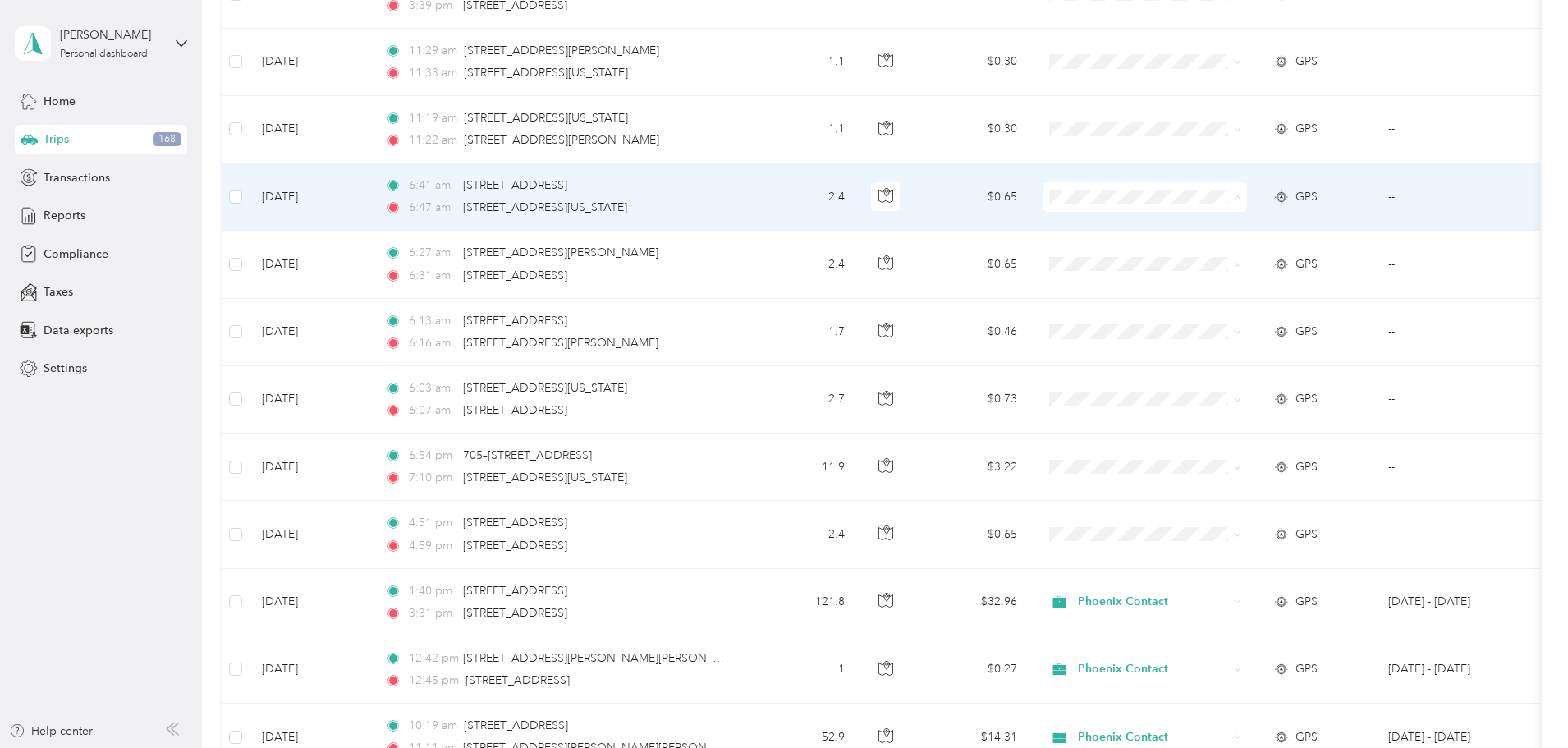 click on "Personal" at bounding box center [1269, 256] 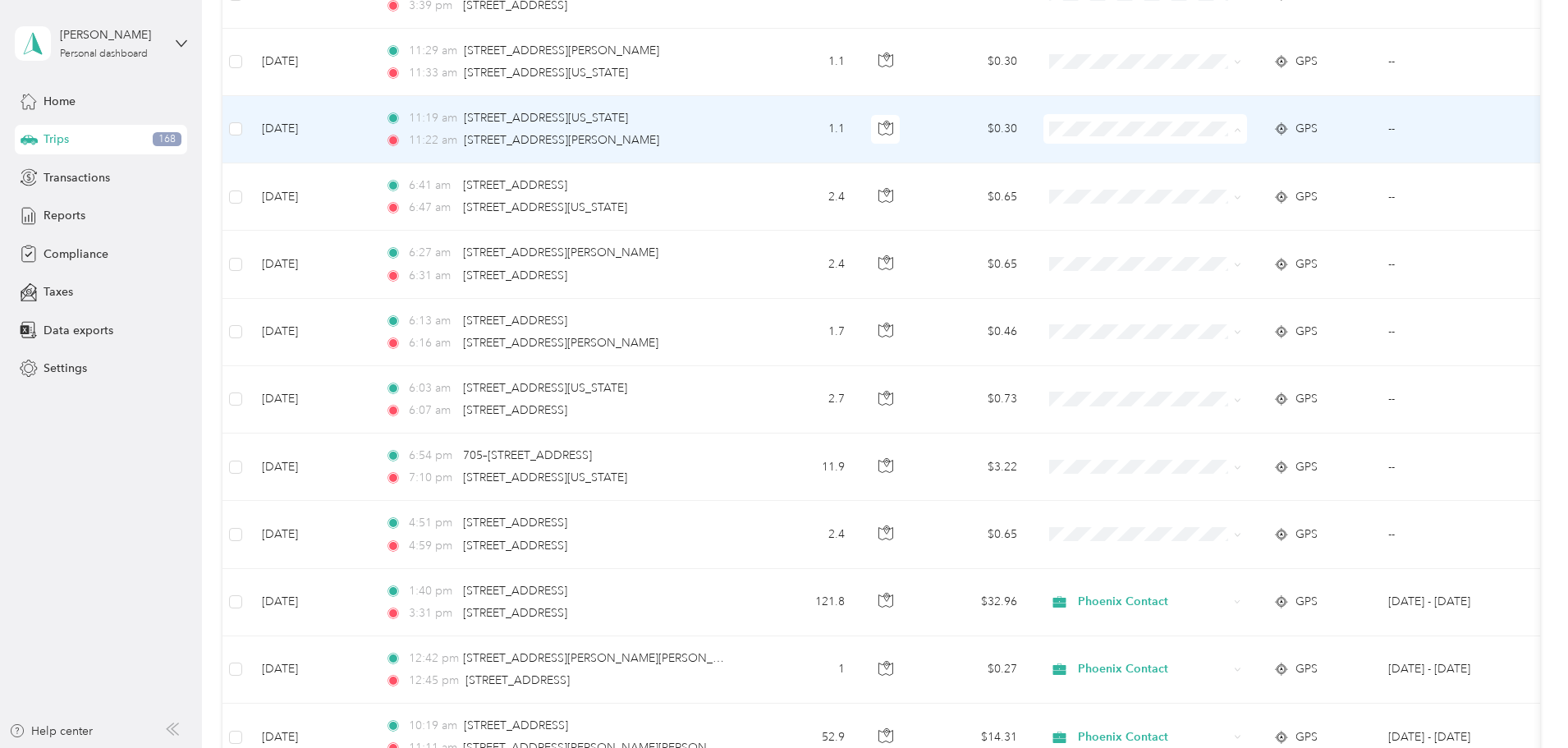 click on "Personal" at bounding box center (1269, 183) 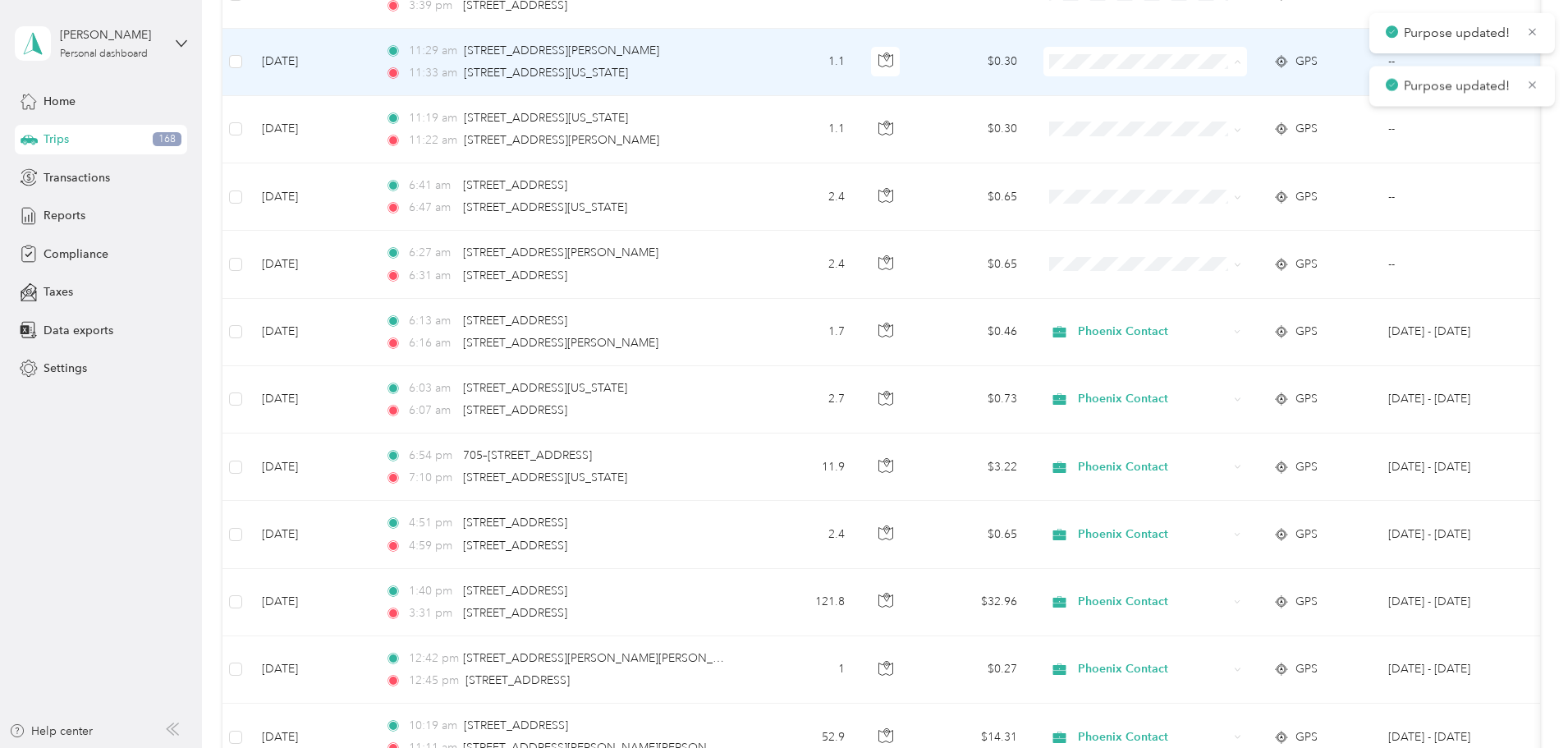 click on "Personal" at bounding box center (1269, 121) 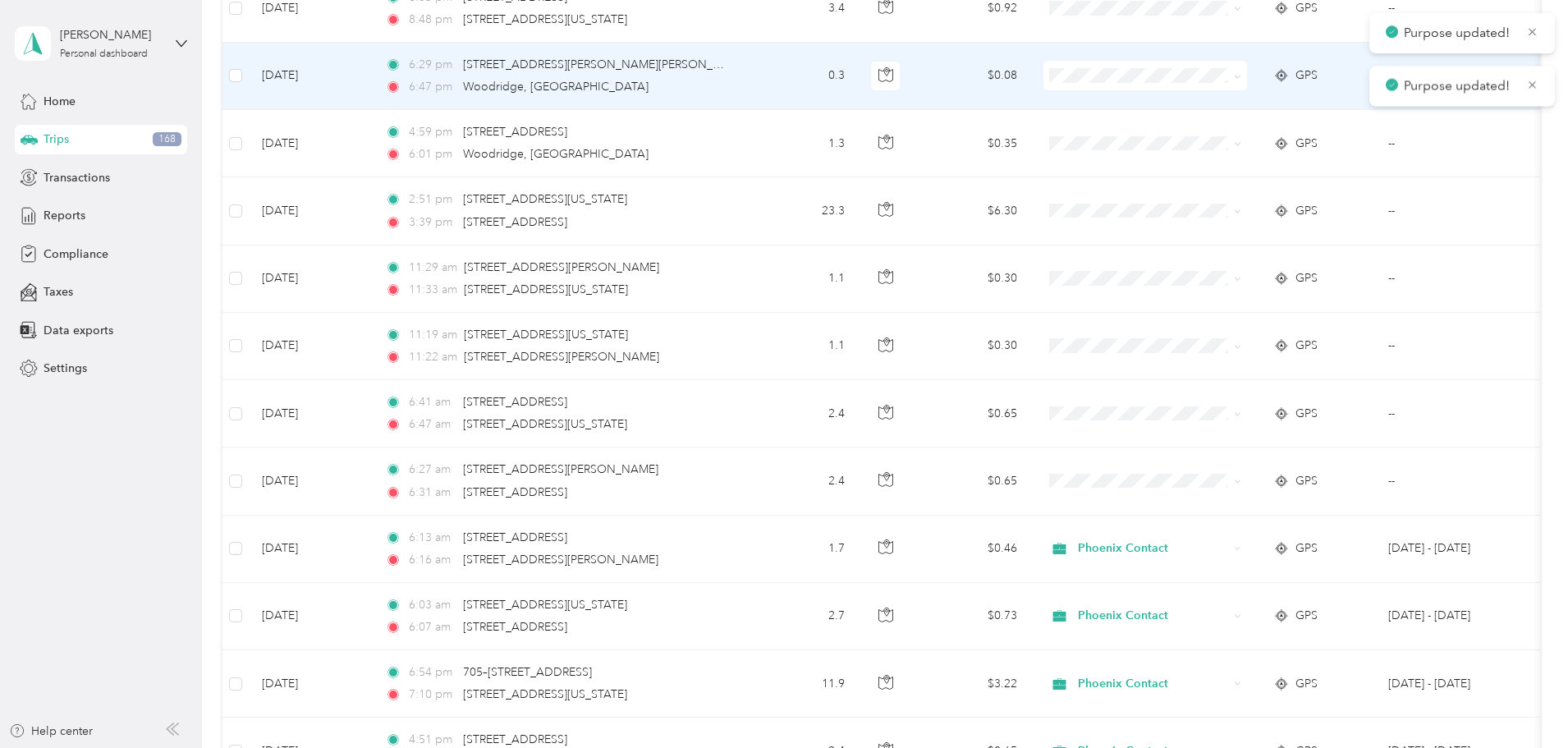 scroll, scrollTop: 677, scrollLeft: 0, axis: vertical 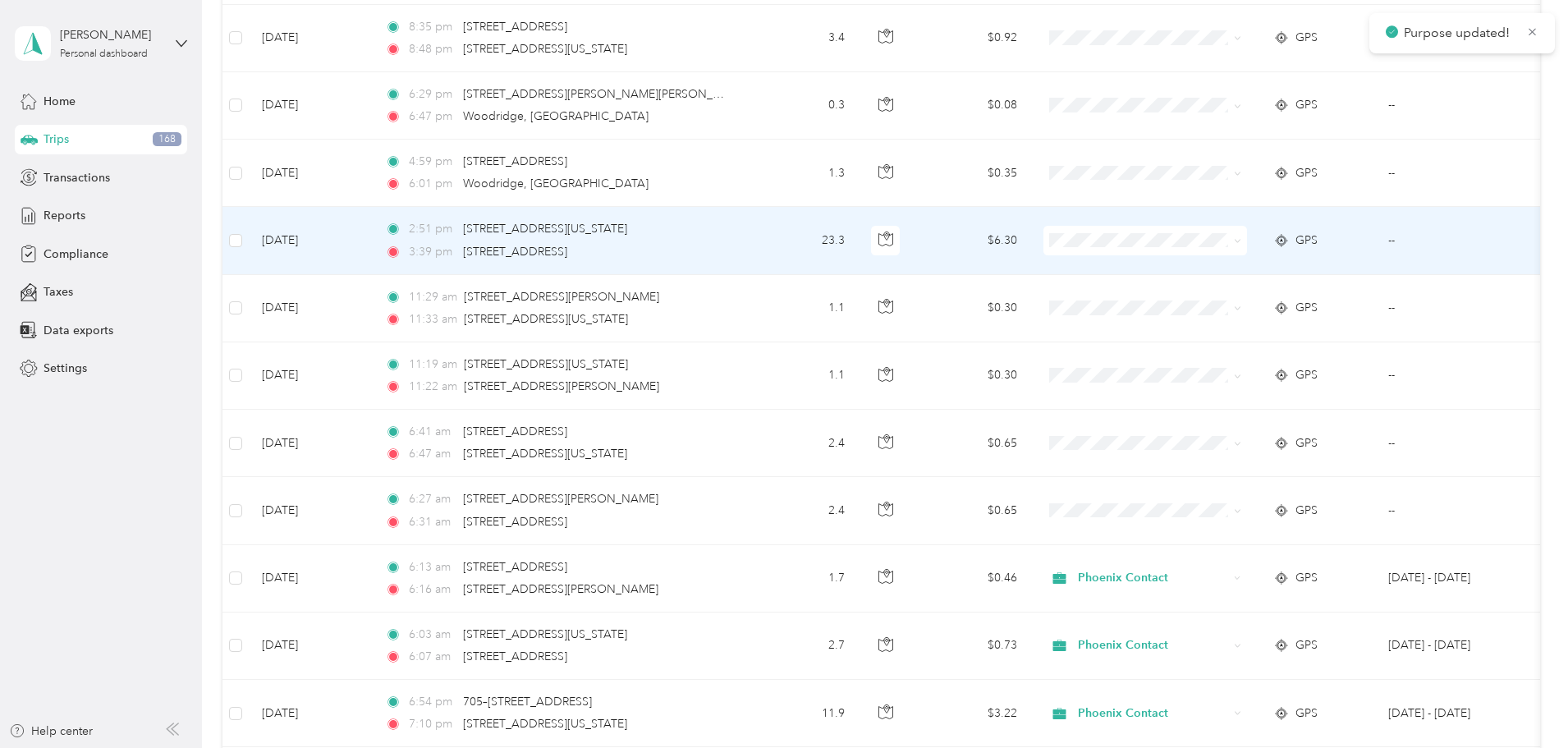 click on "Personal" at bounding box center (1269, 298) 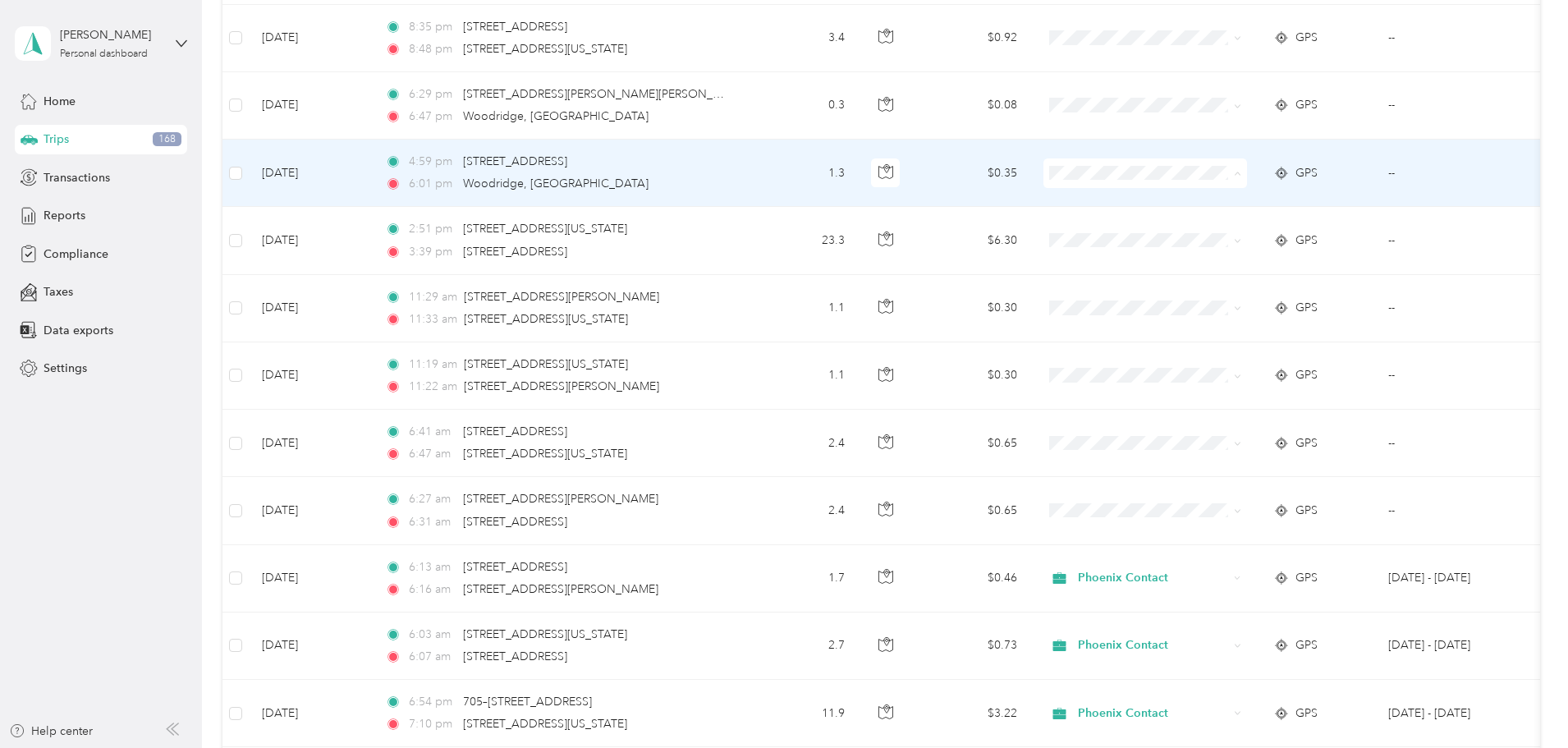 click on "Personal" at bounding box center (1269, 232) 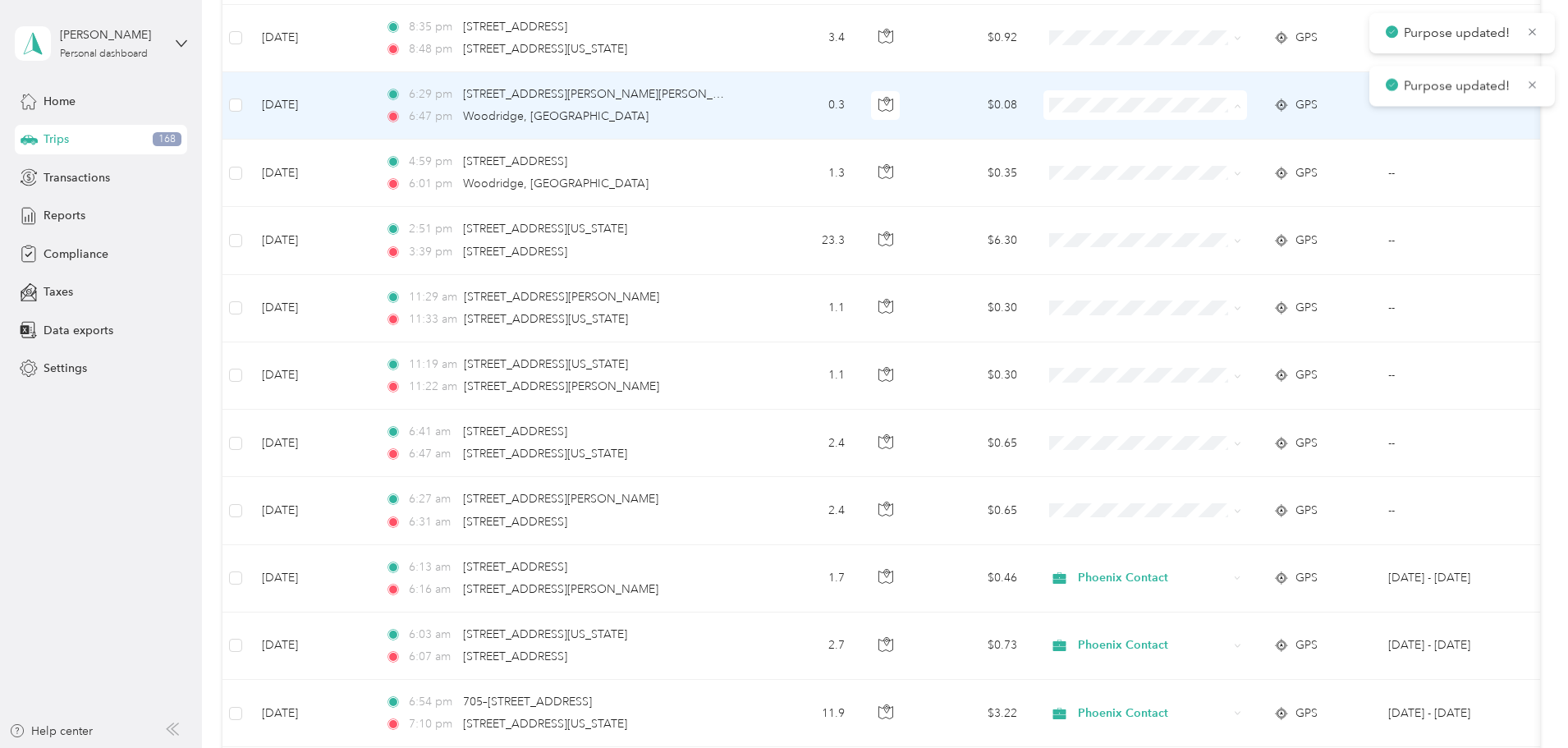 click on "Personal" at bounding box center (1269, 164) 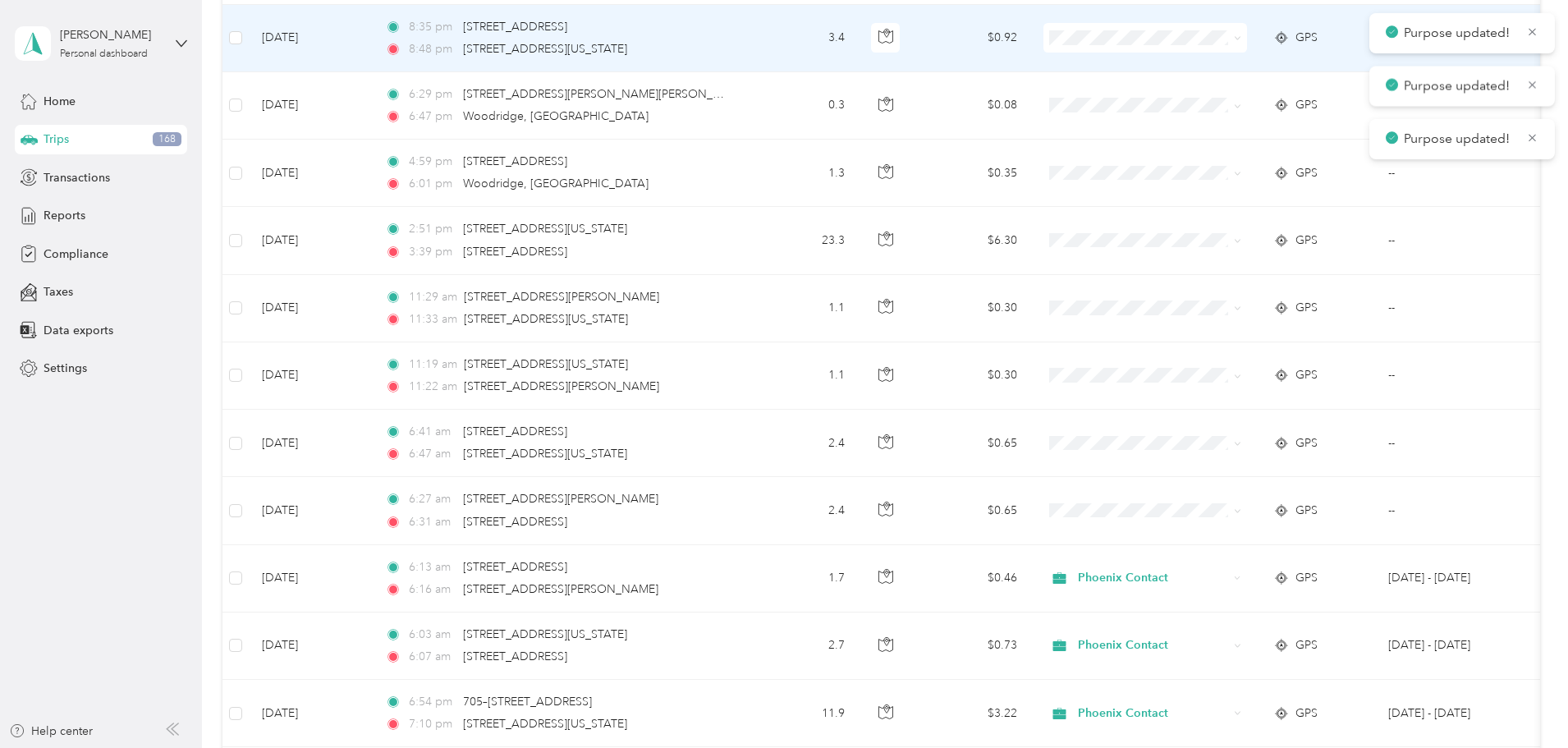 scroll, scrollTop: 513, scrollLeft: 0, axis: vertical 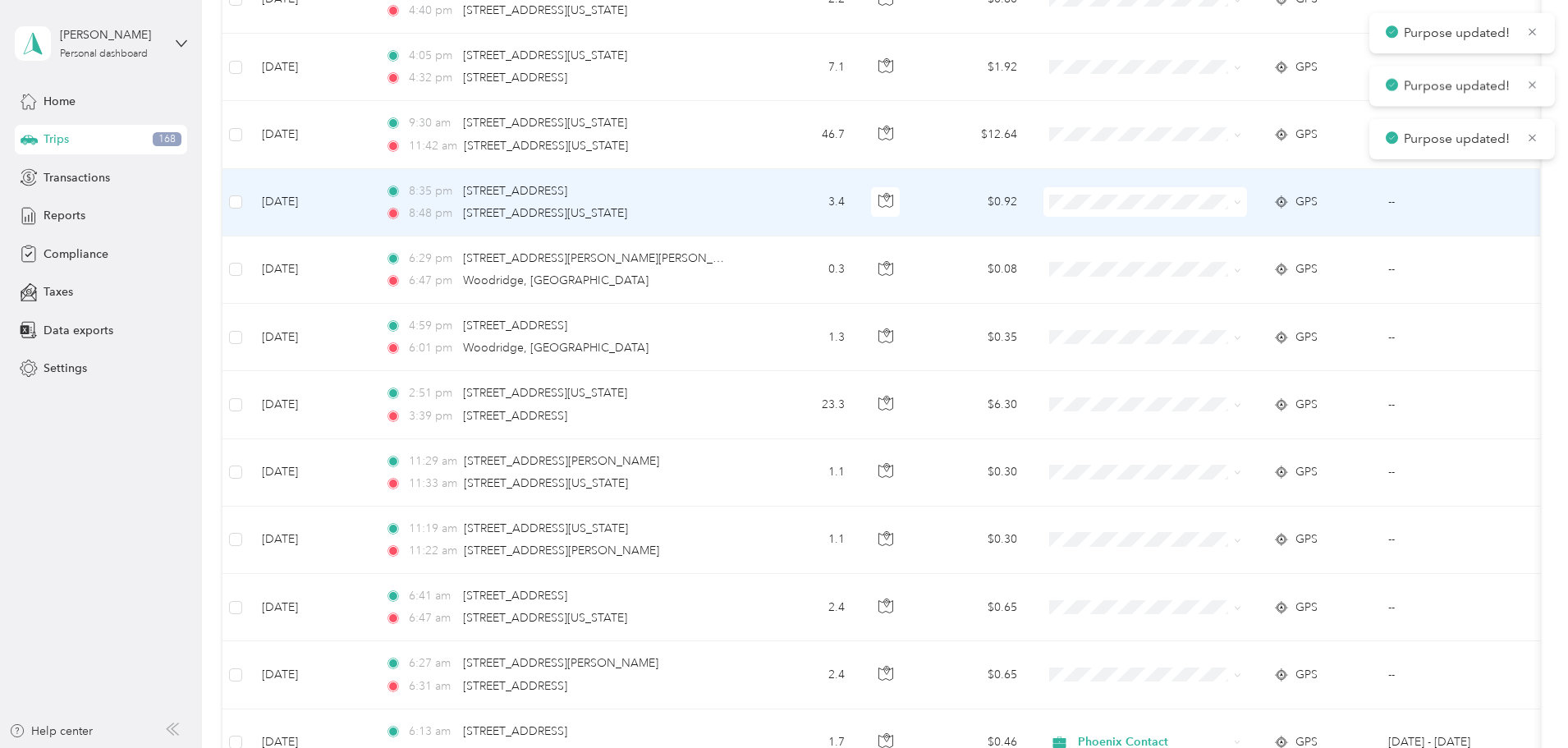 click at bounding box center [1145, 202] 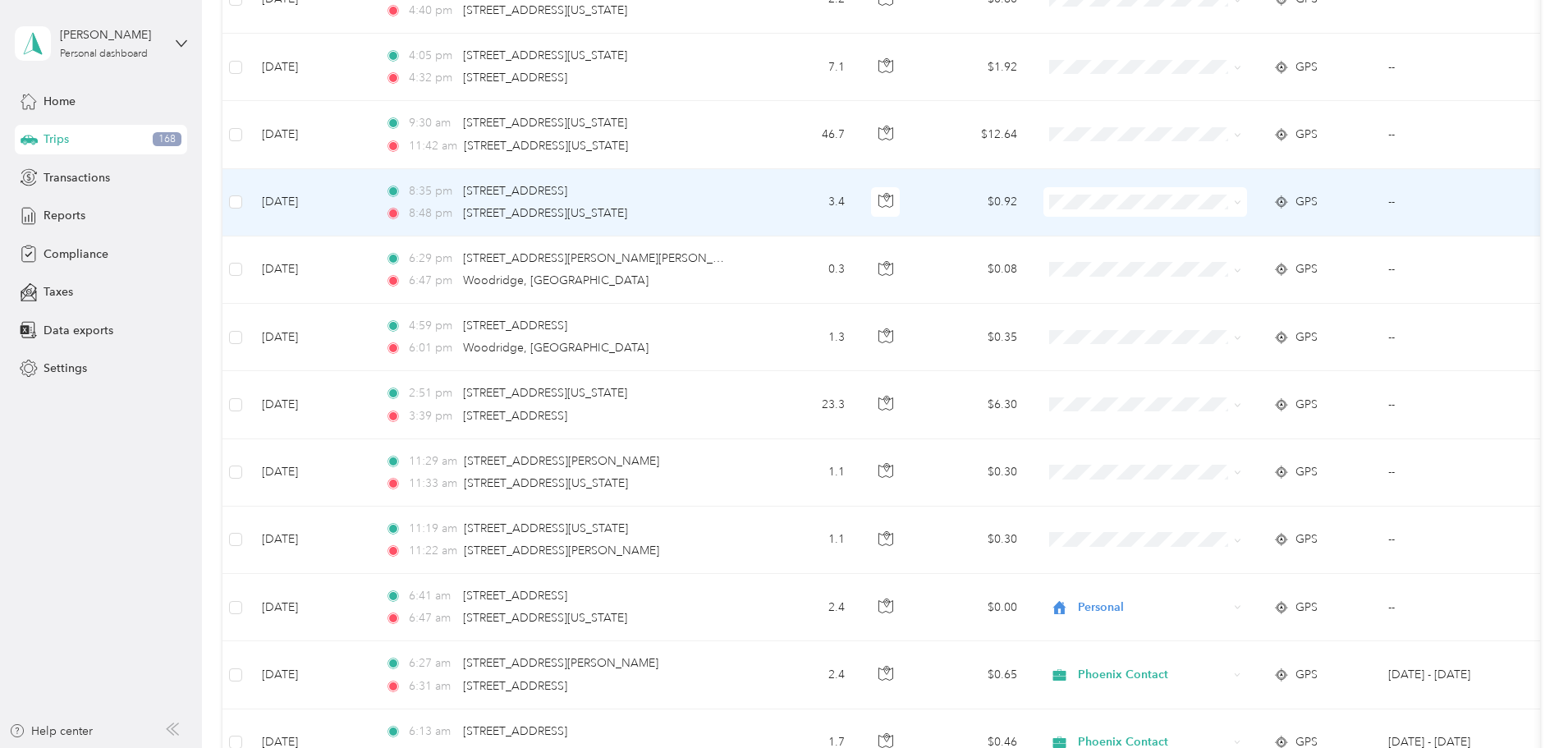 click on "Personal" at bounding box center (1269, 260) 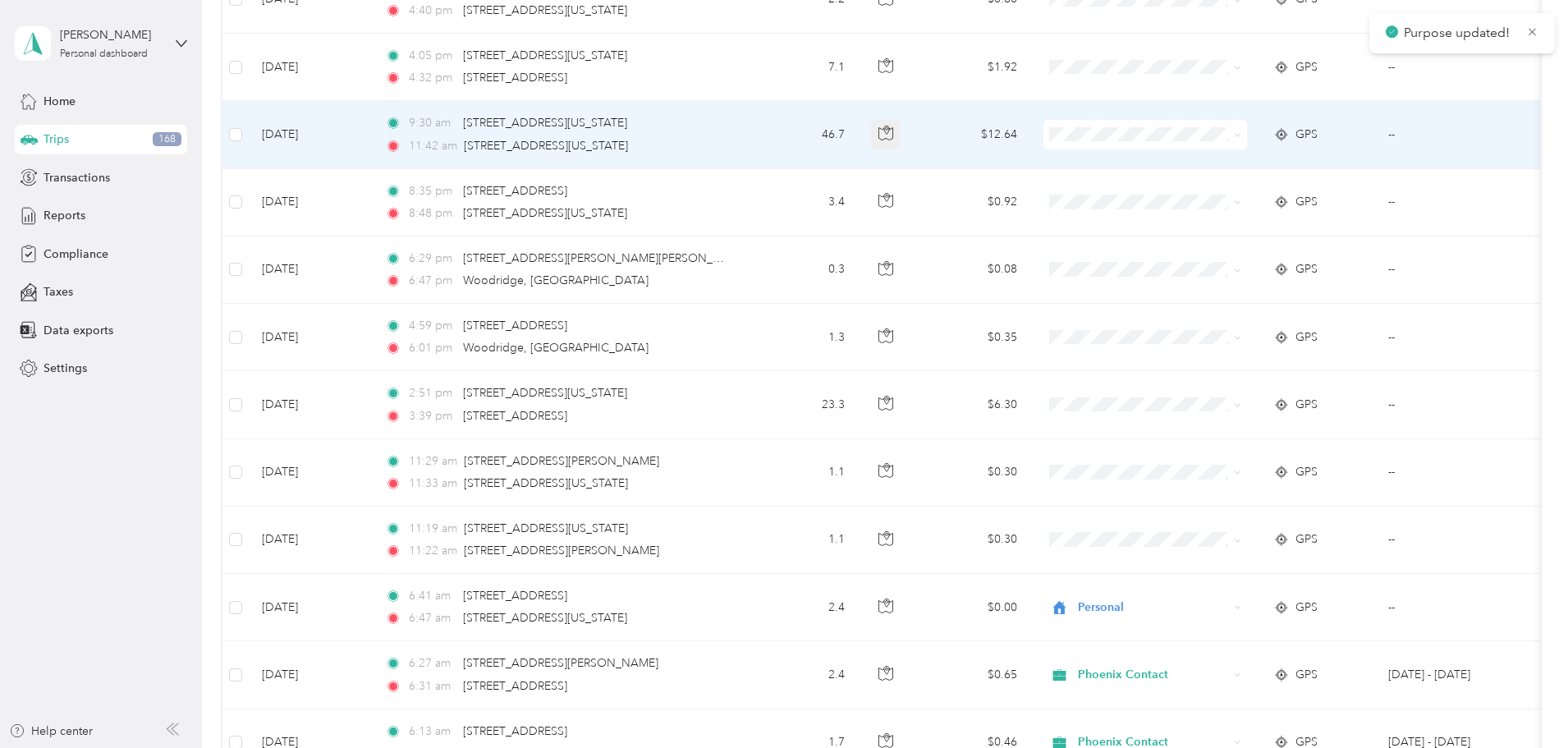 click 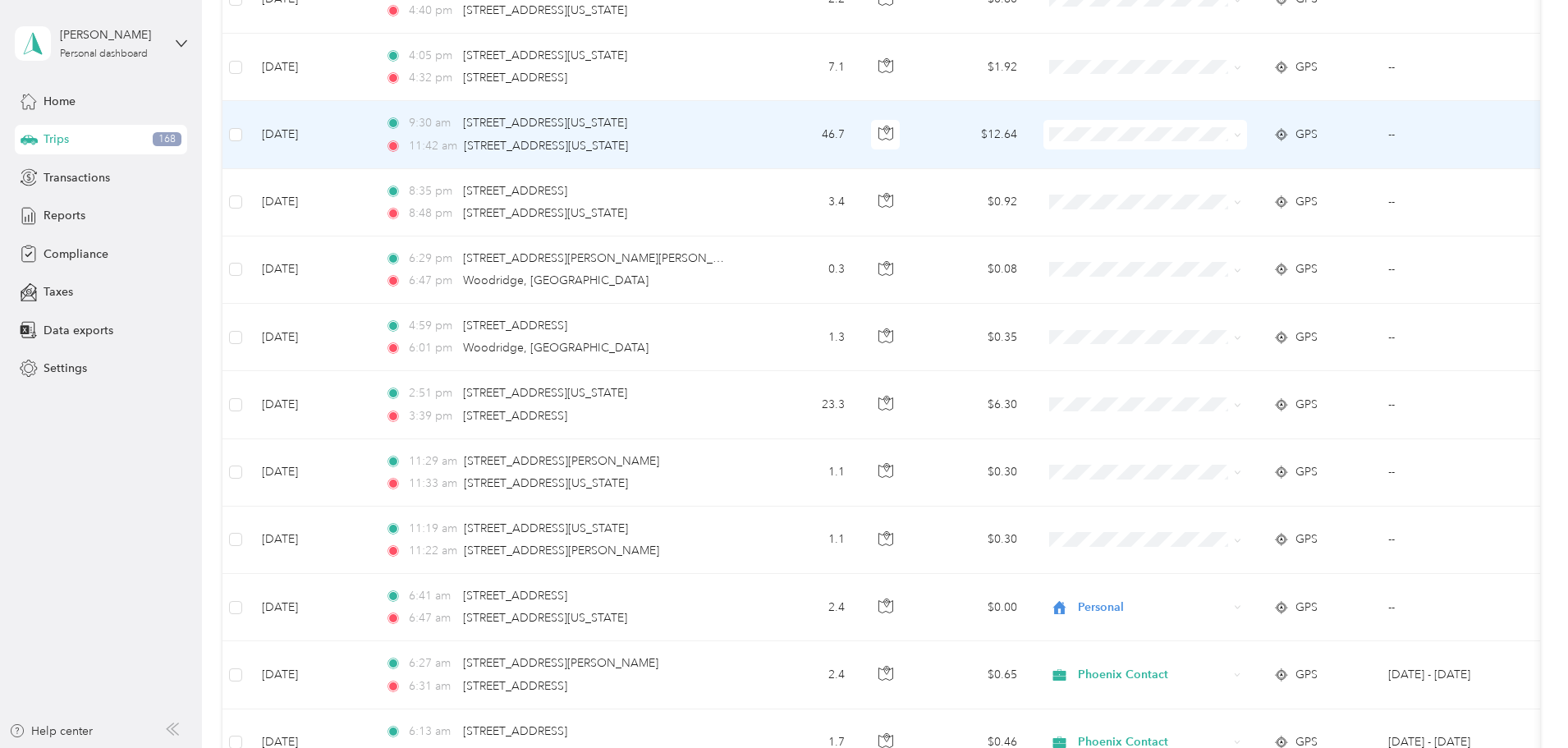 click on "Phoenix Contact" at bounding box center (1269, 163) 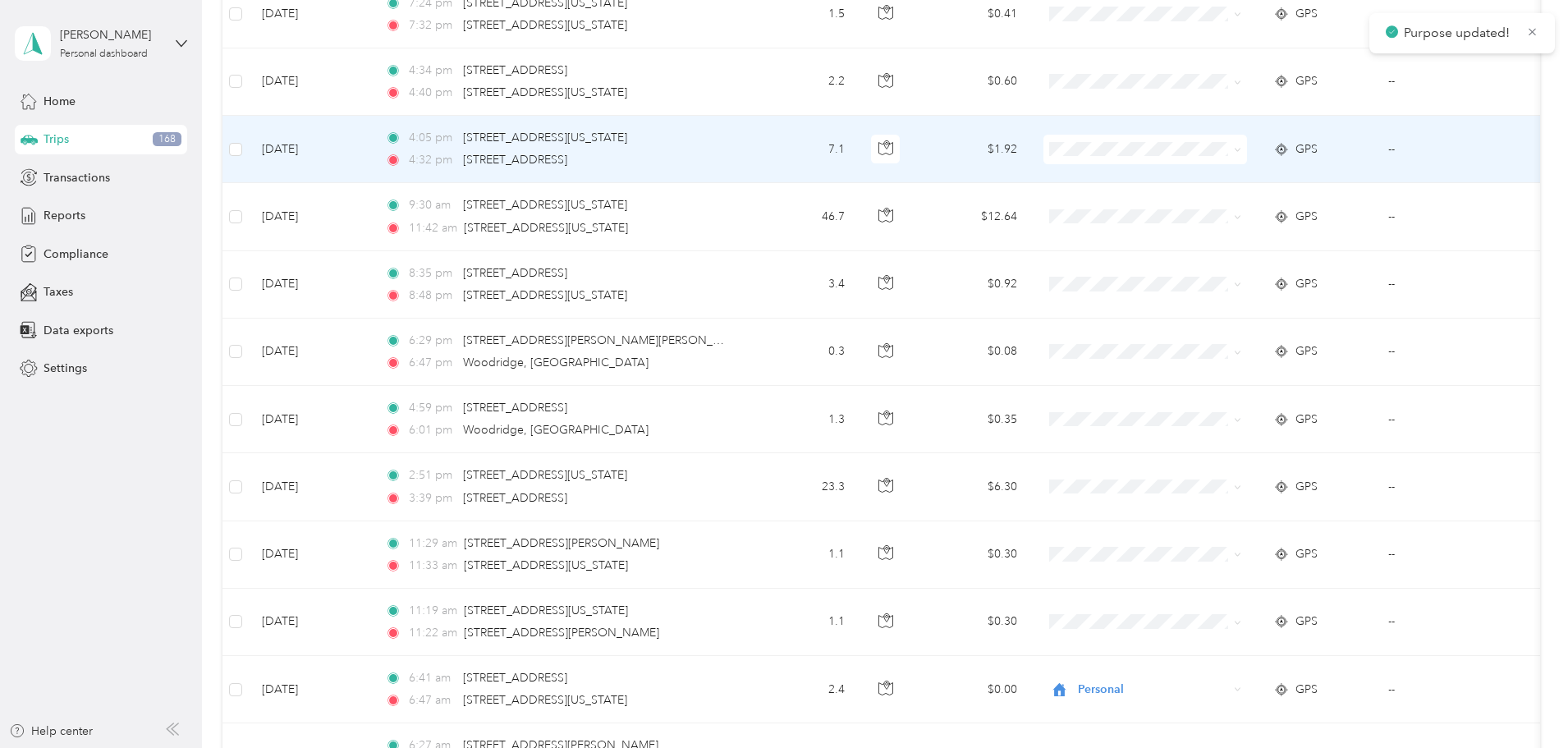 scroll, scrollTop: 349, scrollLeft: 0, axis: vertical 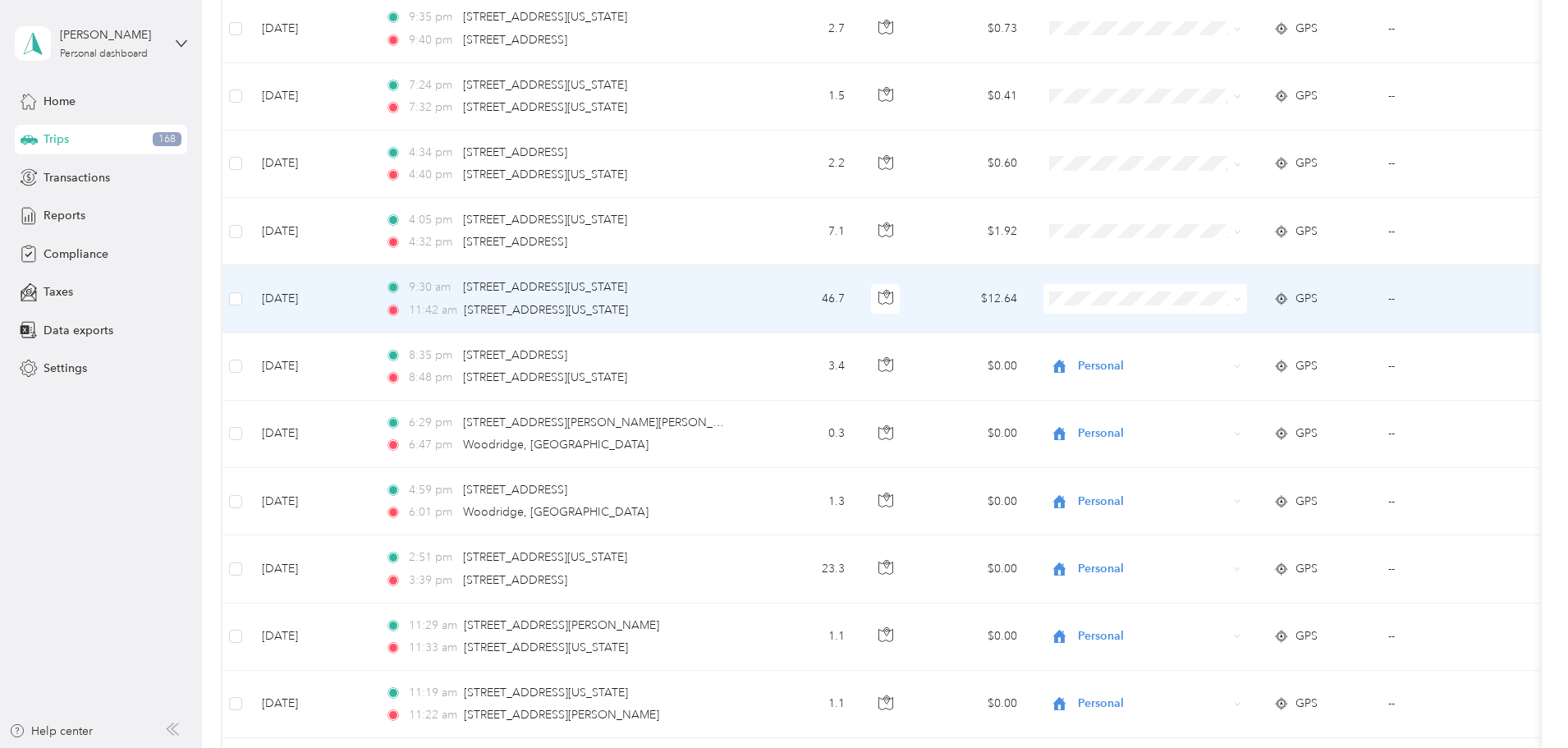 click at bounding box center [887, 299] 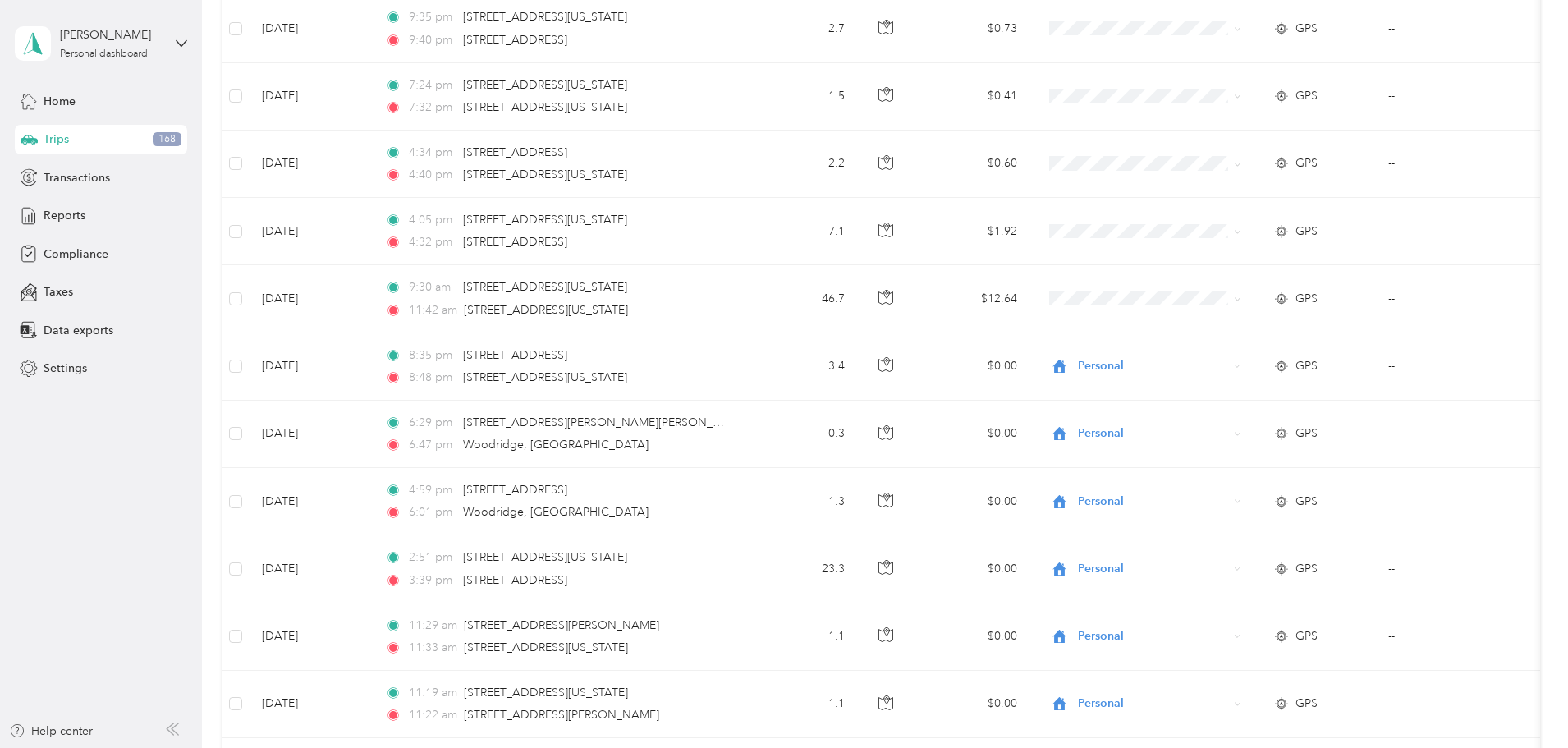 click at bounding box center (784, 374) 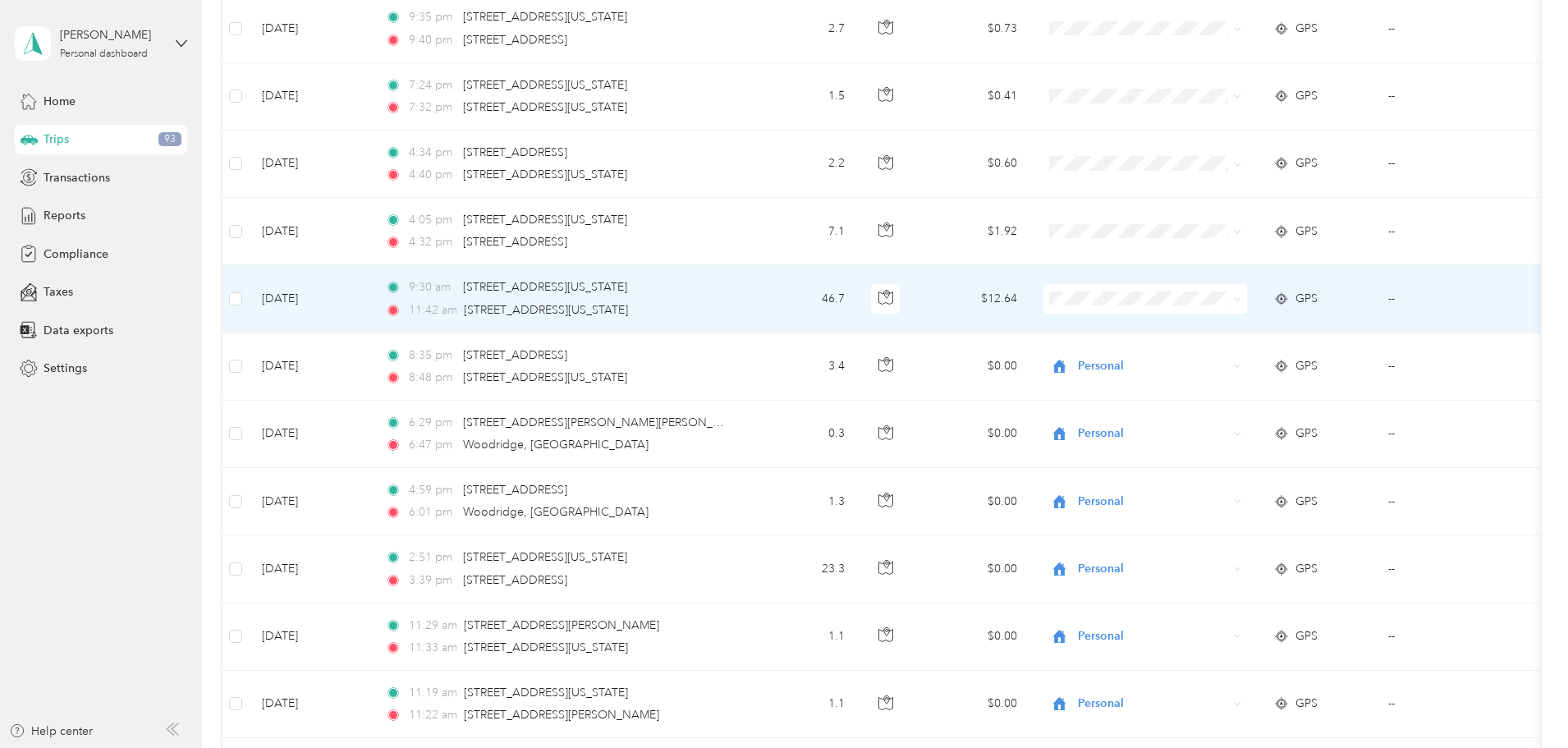 click on "Phoenix Contact" at bounding box center [1269, 328] 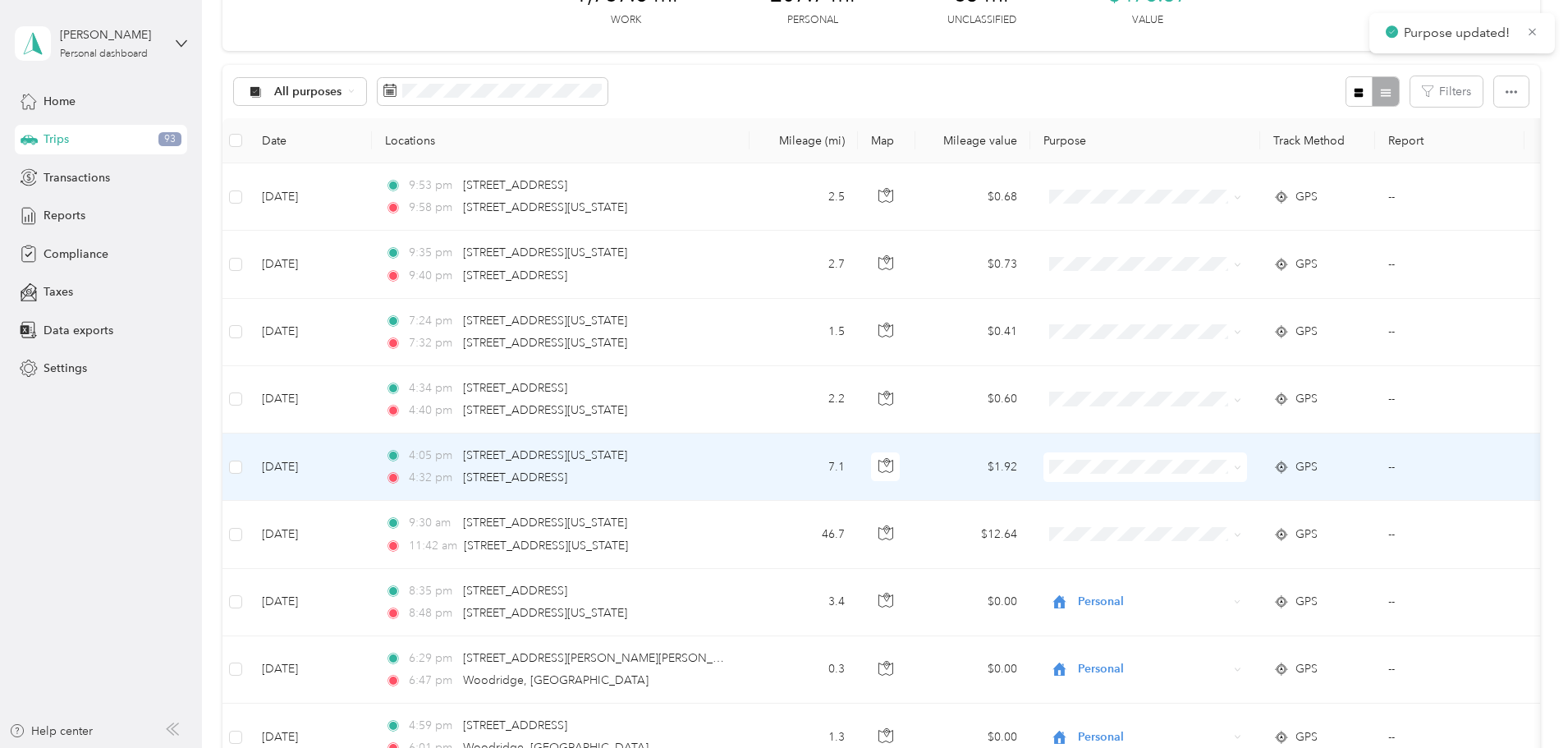 scroll, scrollTop: 103, scrollLeft: 0, axis: vertical 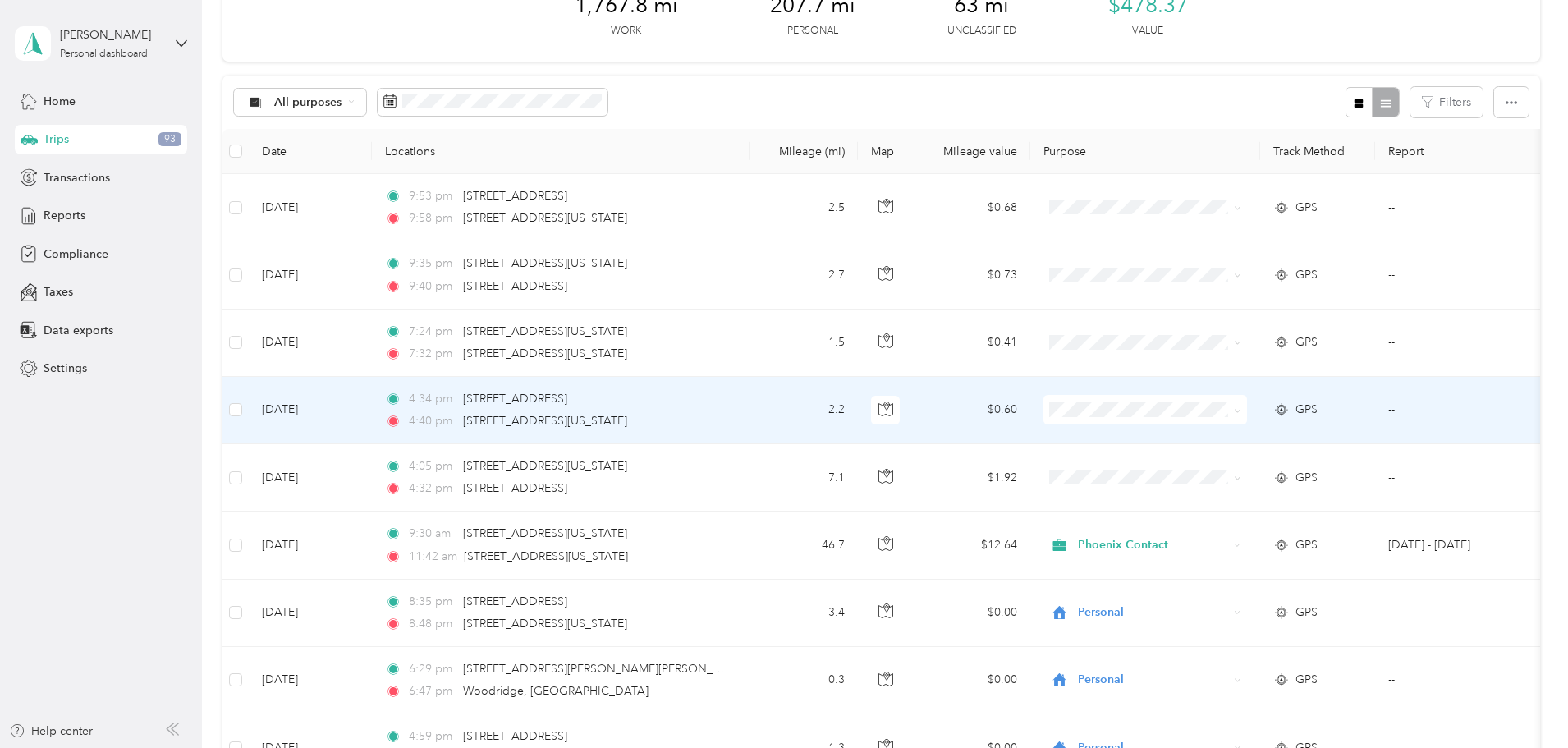 click on "Personal" at bounding box center [1269, 468] 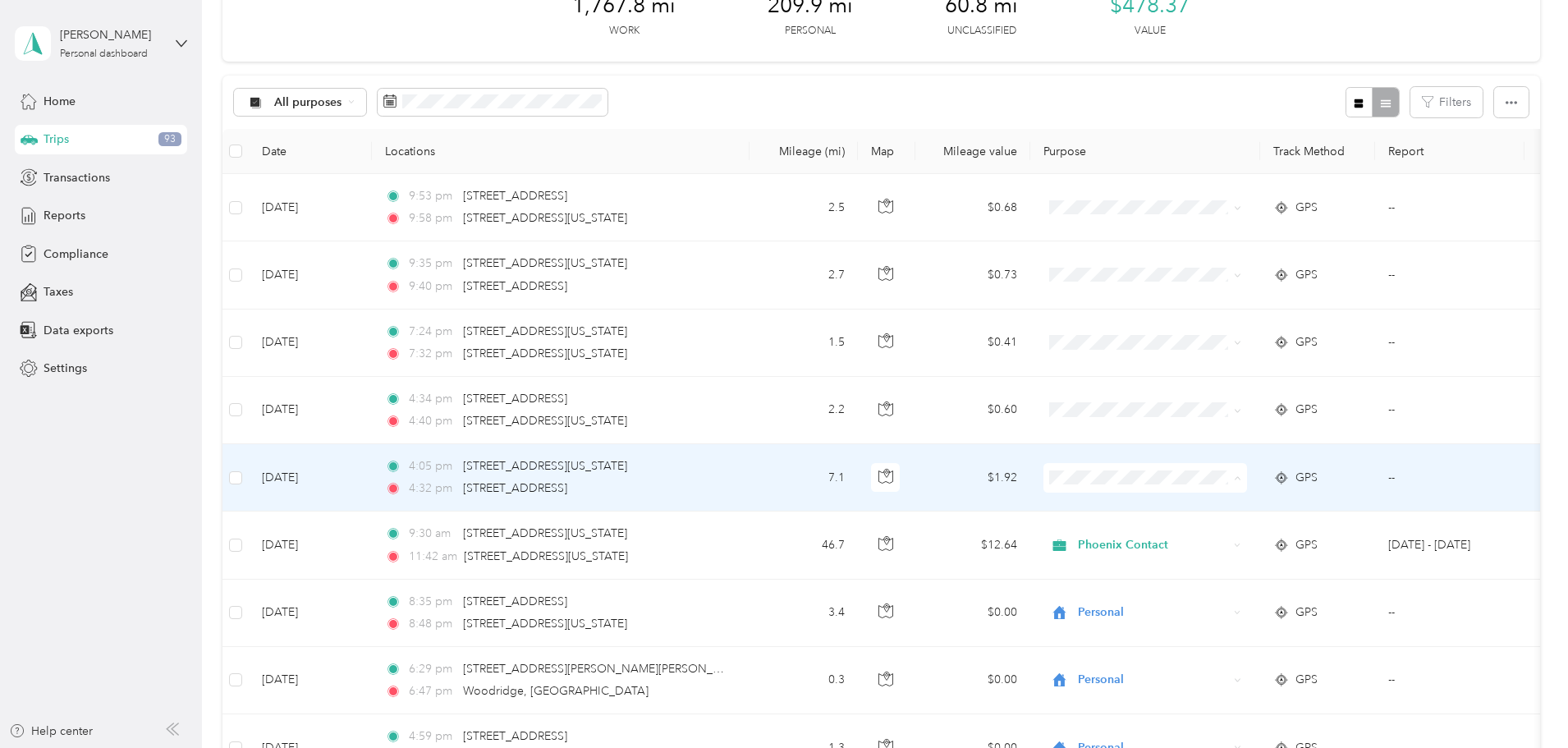 click on "Personal" at bounding box center [1269, 537] 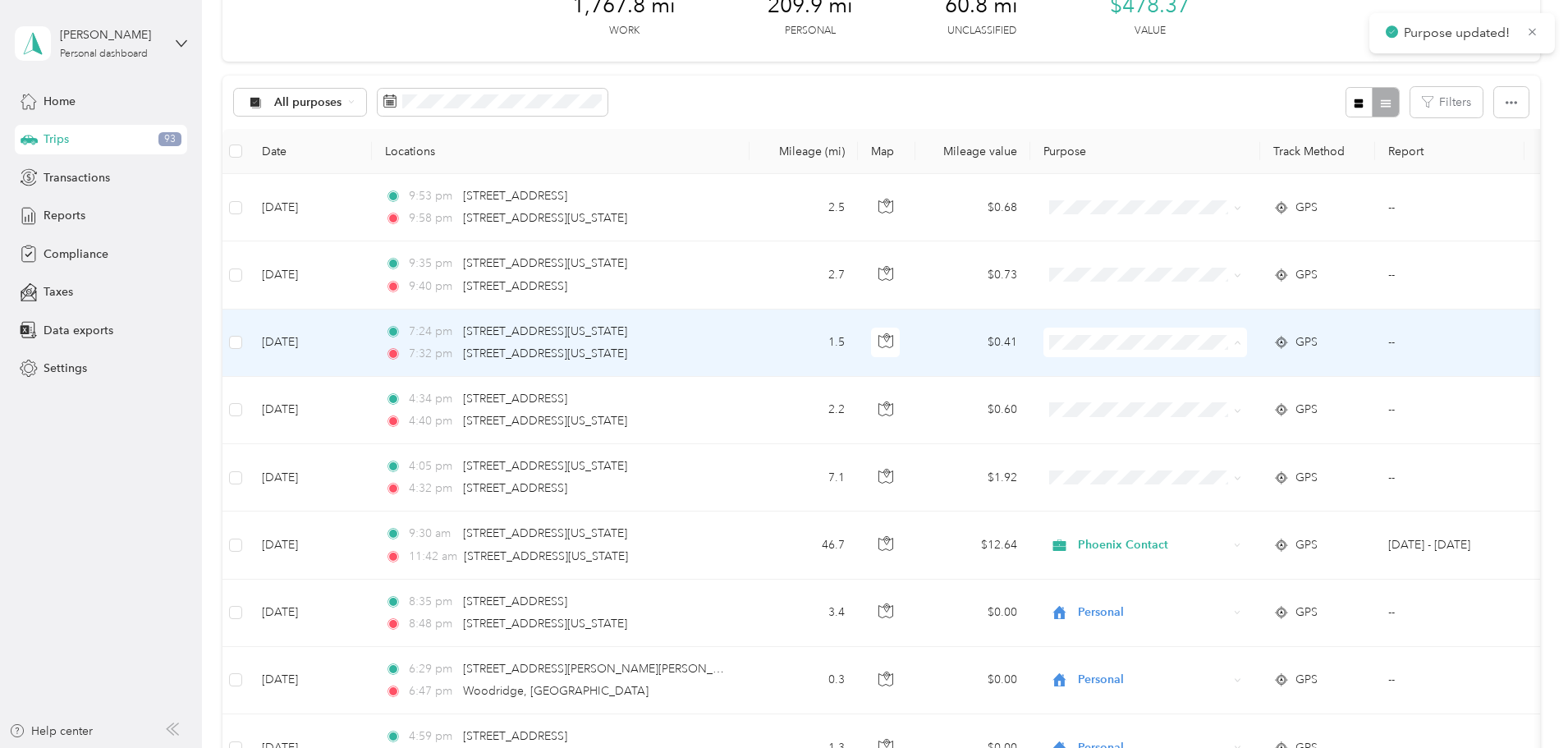 click on "Personal" at bounding box center [1269, 402] 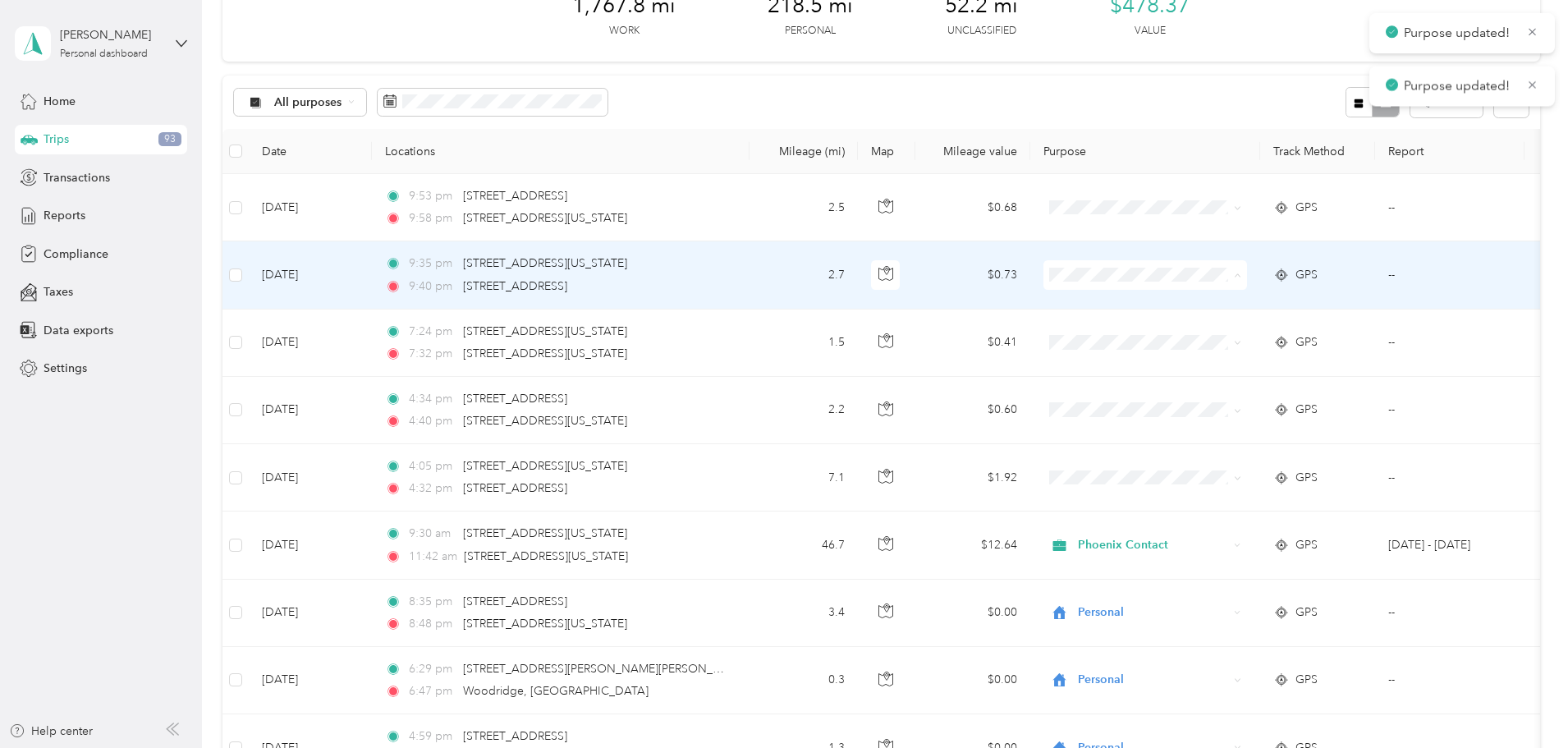 click on "Personal" at bounding box center (1269, 334) 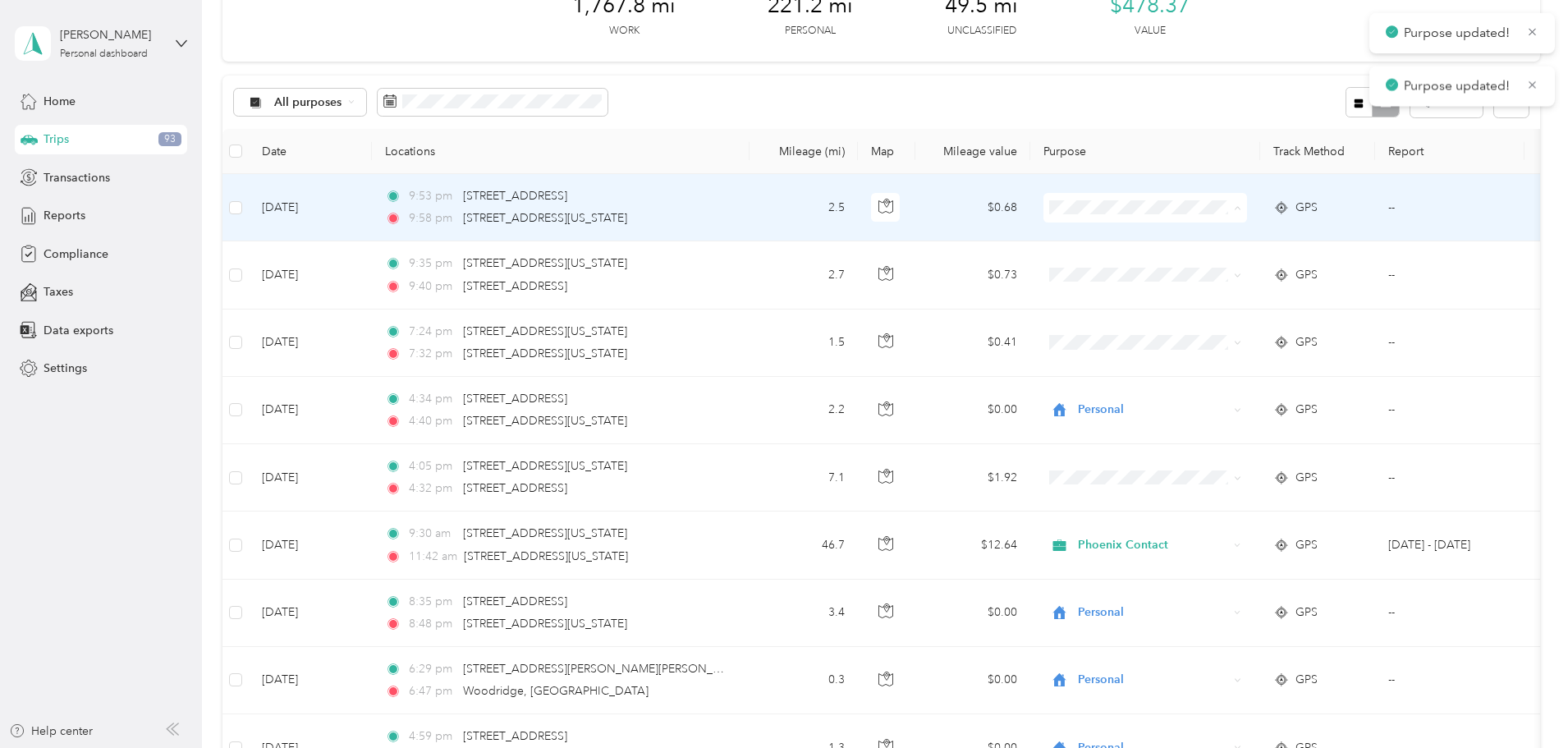 click on "Personal" at bounding box center (1269, 267) 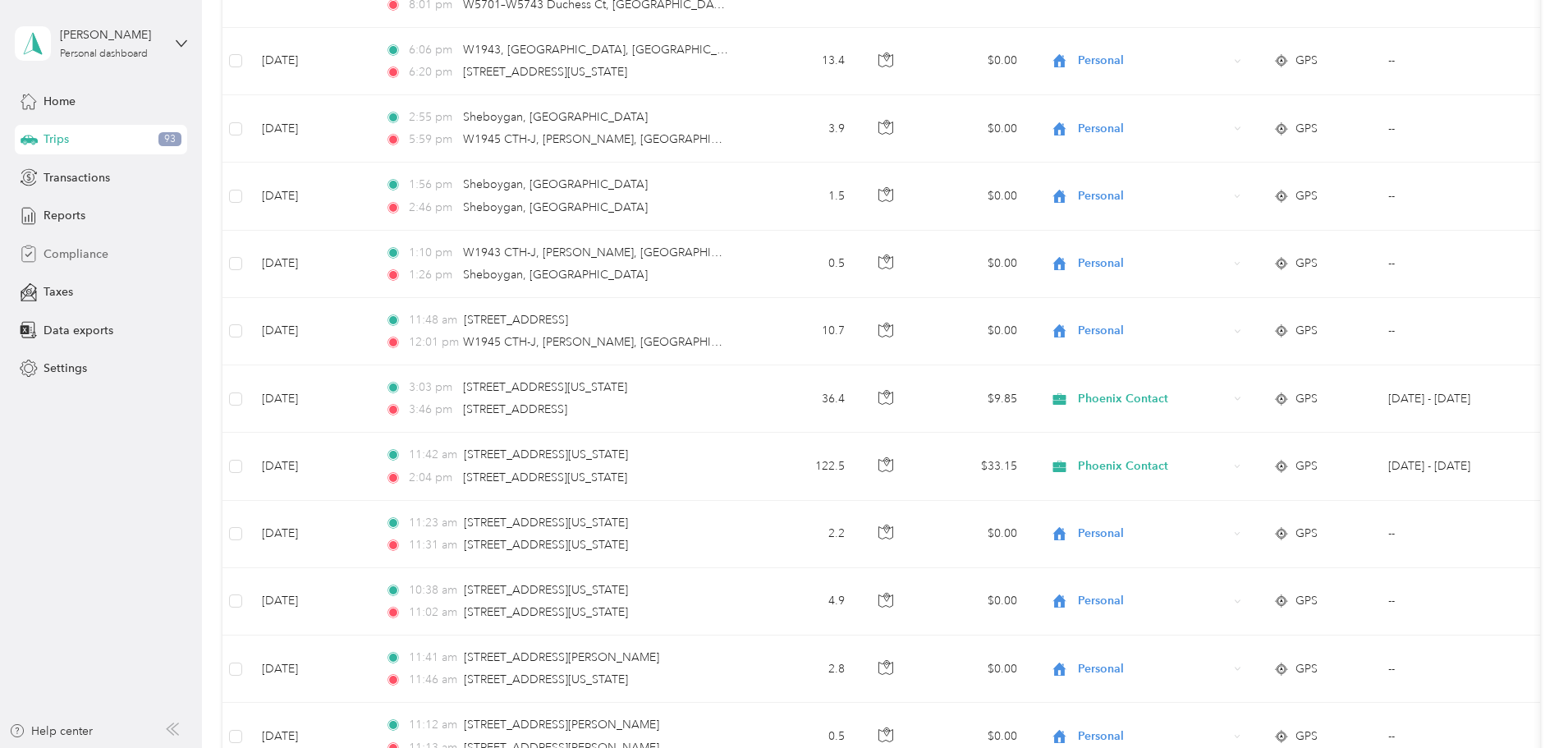 scroll, scrollTop: 2874, scrollLeft: 0, axis: vertical 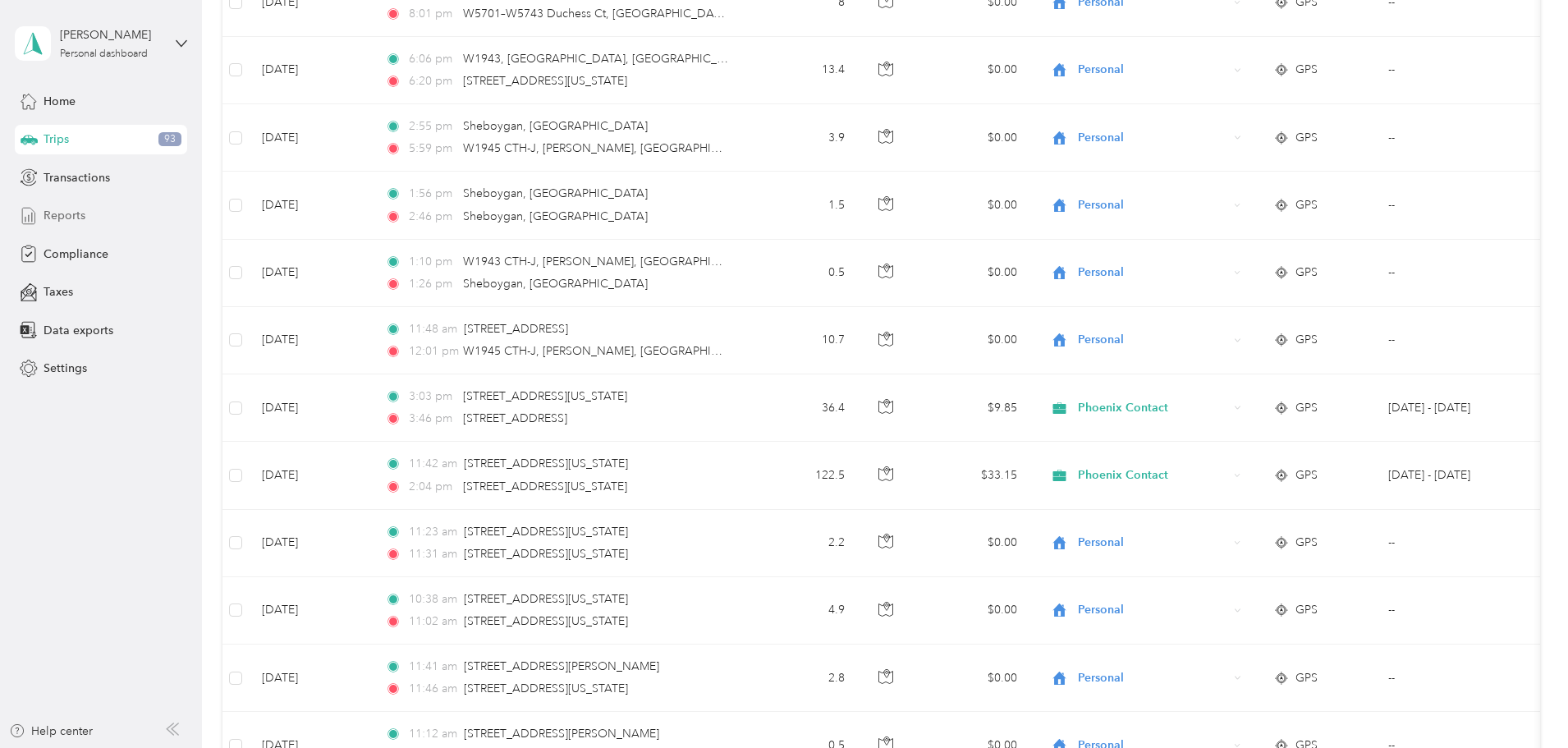 click on "Reports" at bounding box center [64, 215] 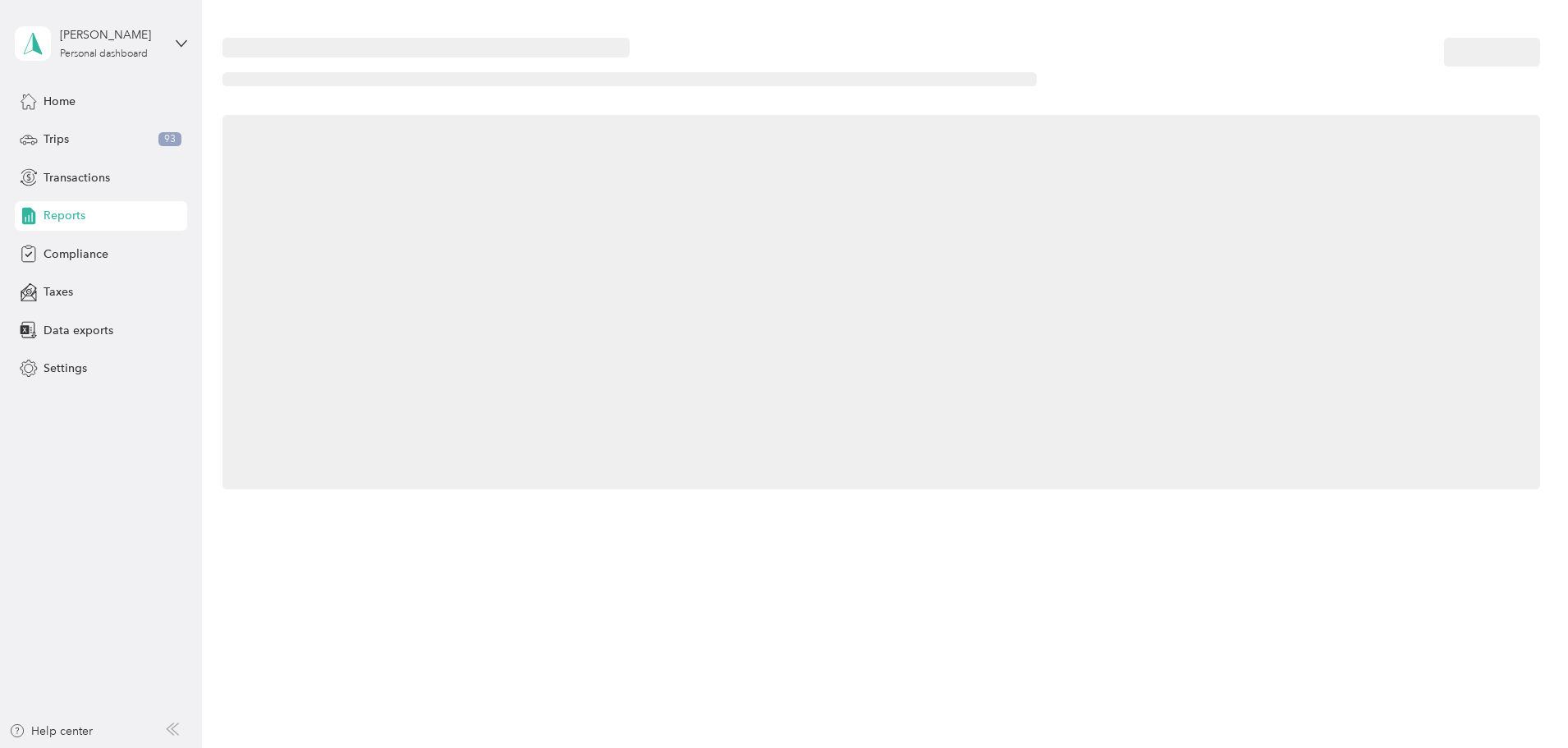 scroll, scrollTop: 0, scrollLeft: 0, axis: both 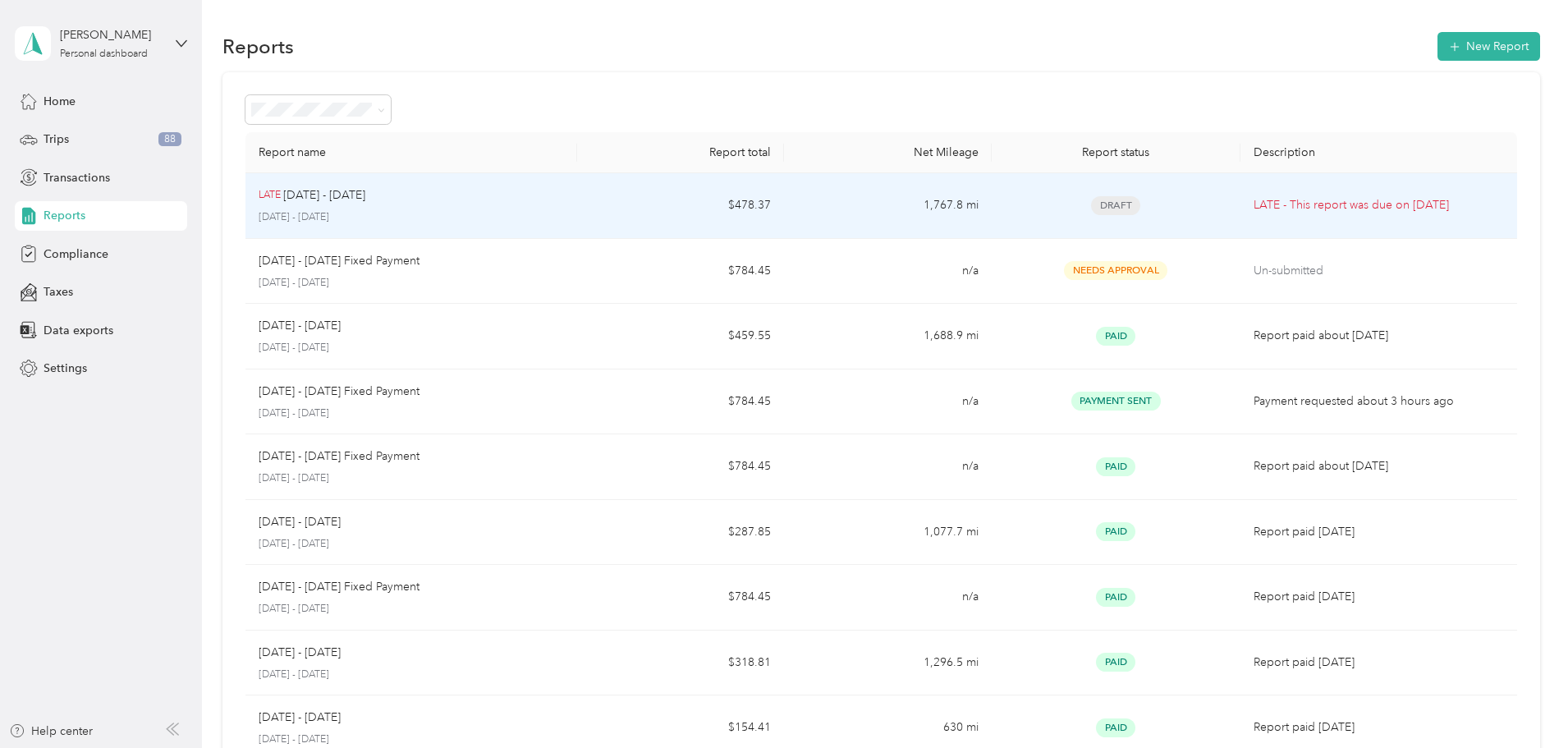click on "LATE - This report was due on   [DATE]" at bounding box center (1378, 206) 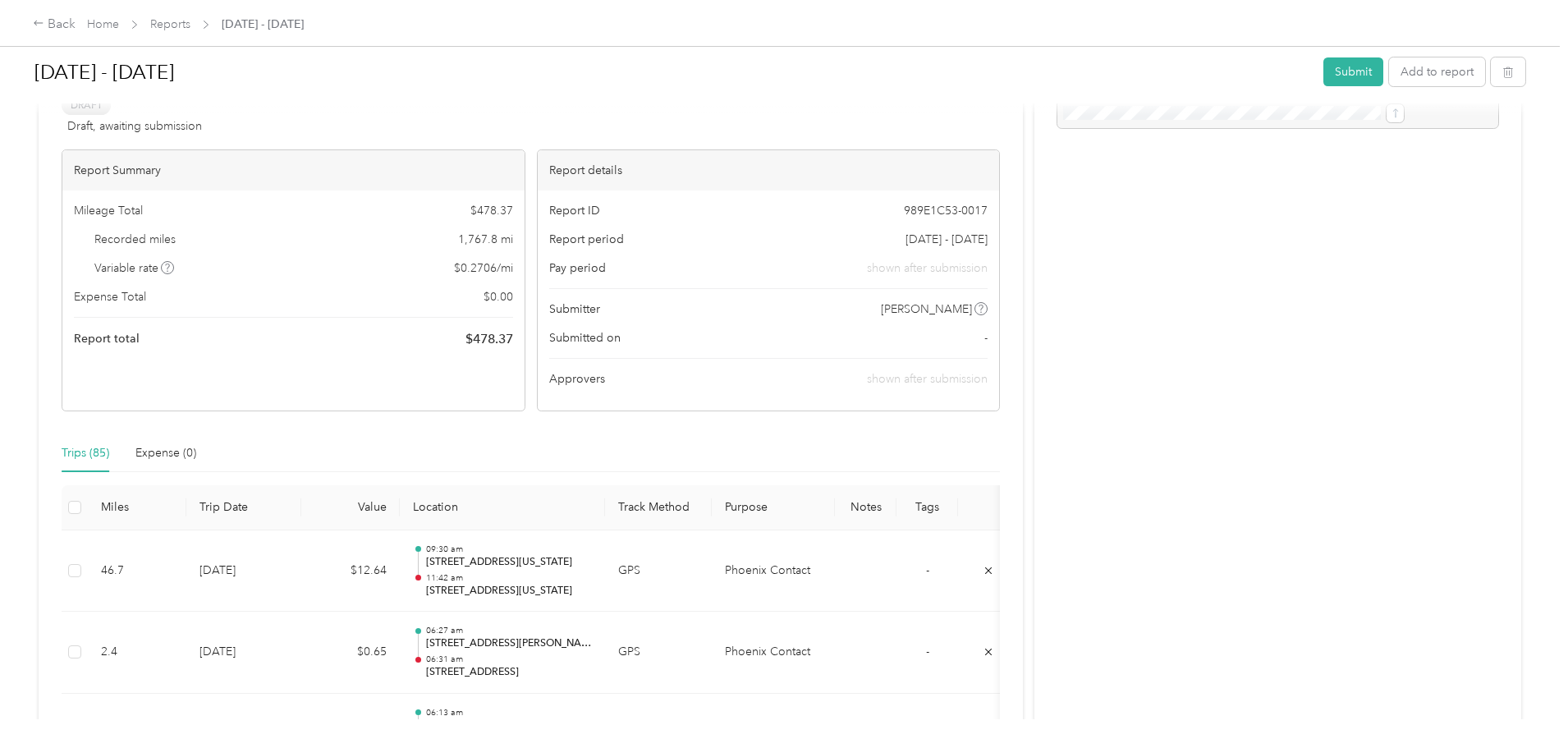 scroll, scrollTop: 0, scrollLeft: 0, axis: both 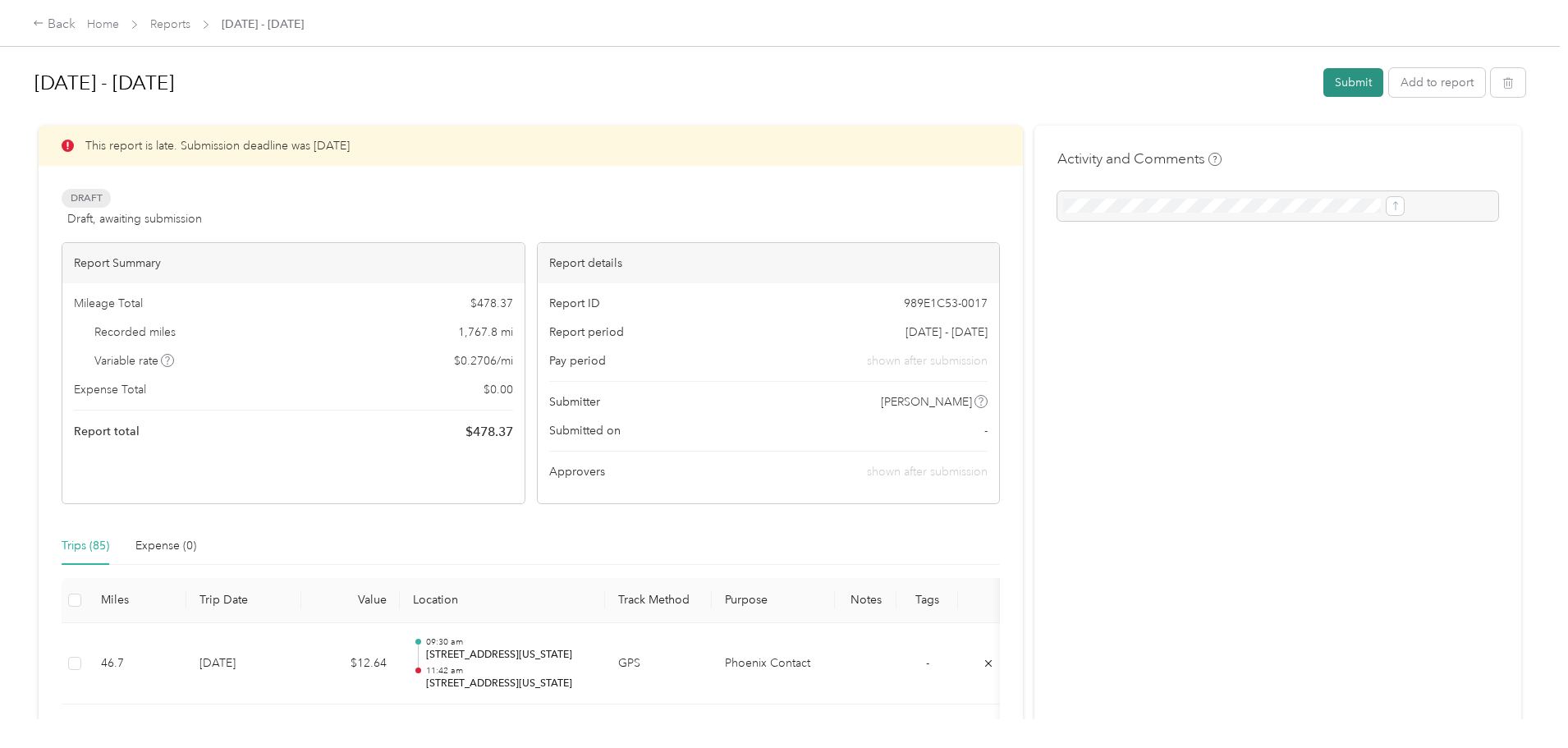 click on "Submit" at bounding box center [1353, 82] 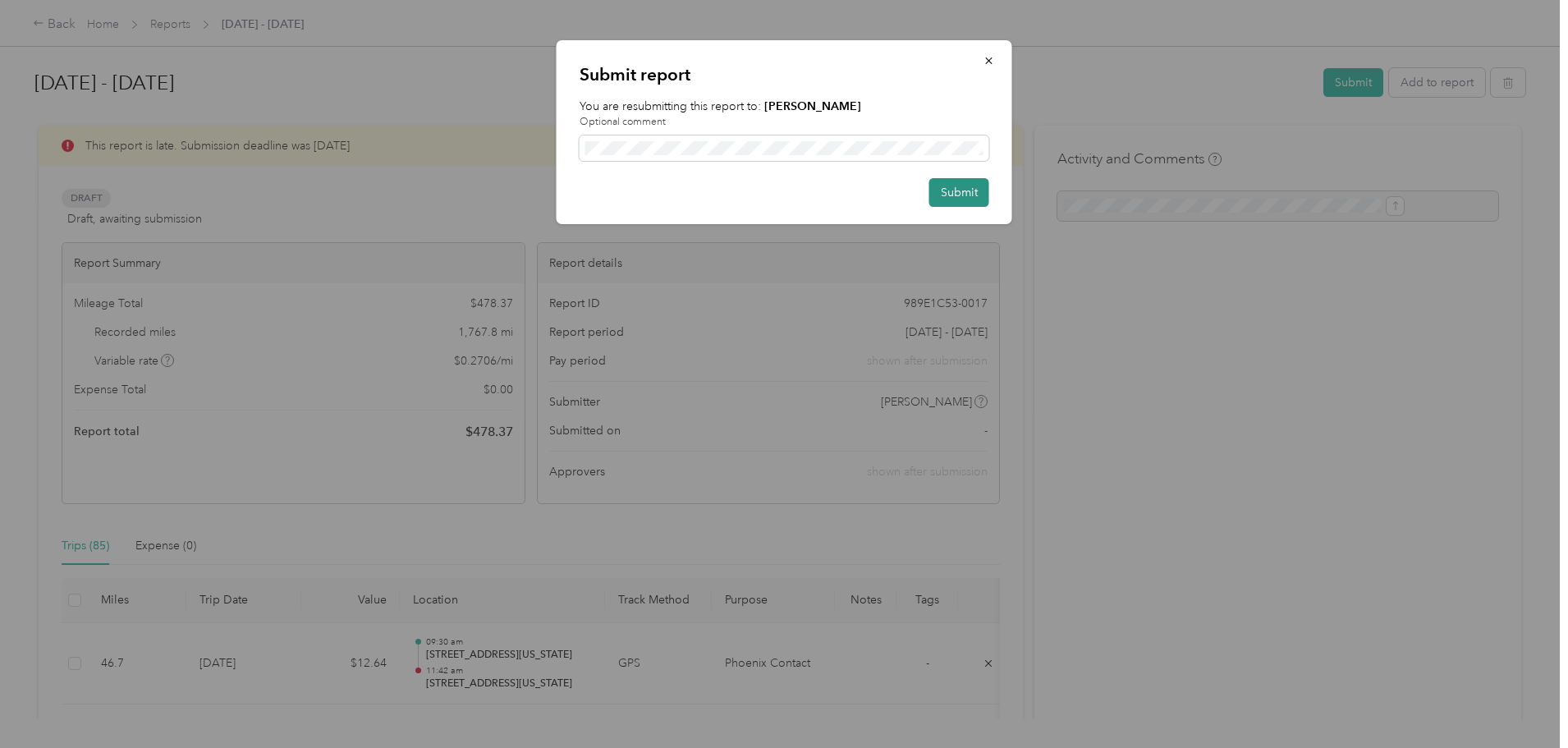 click on "Submit" at bounding box center [959, 192] 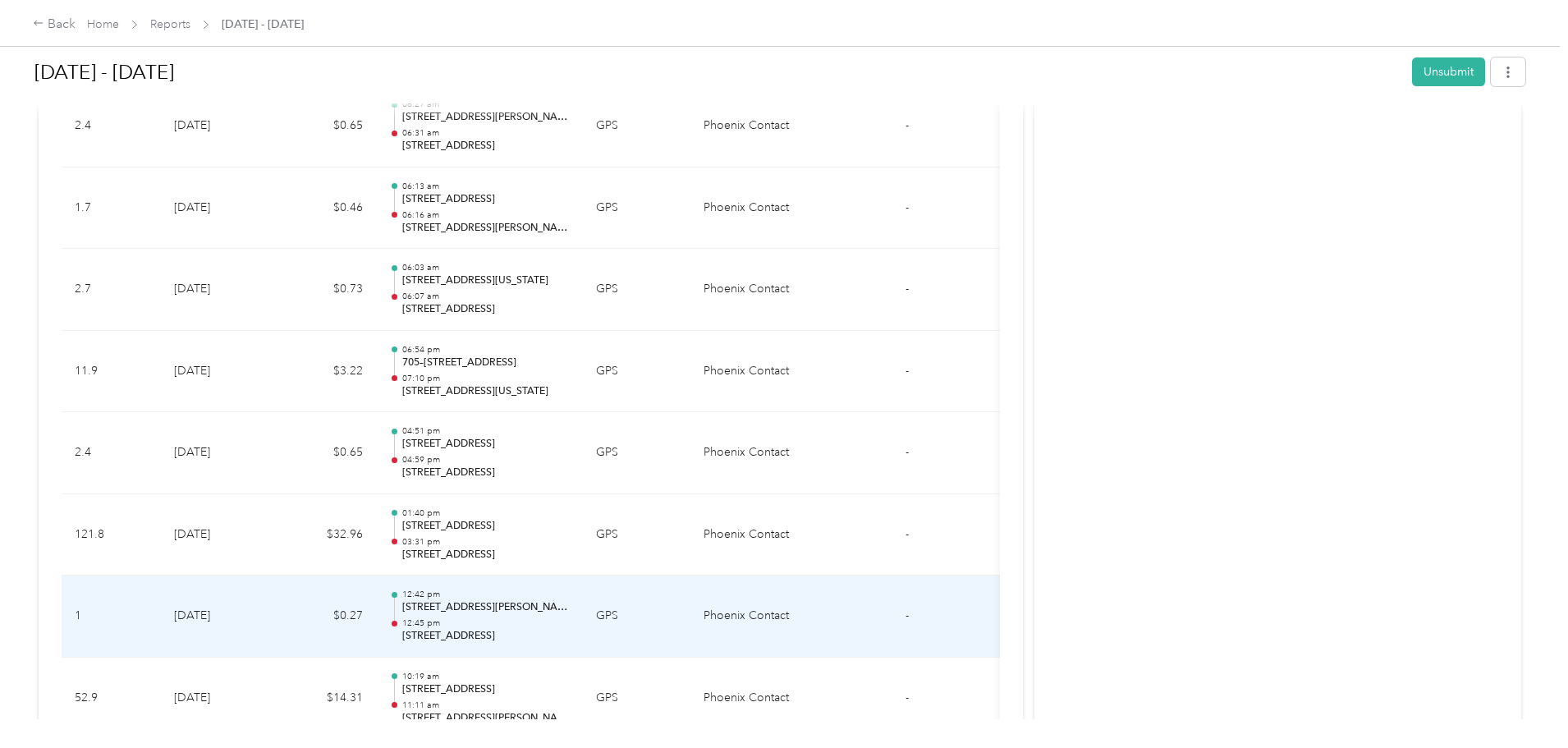 scroll, scrollTop: 0, scrollLeft: 0, axis: both 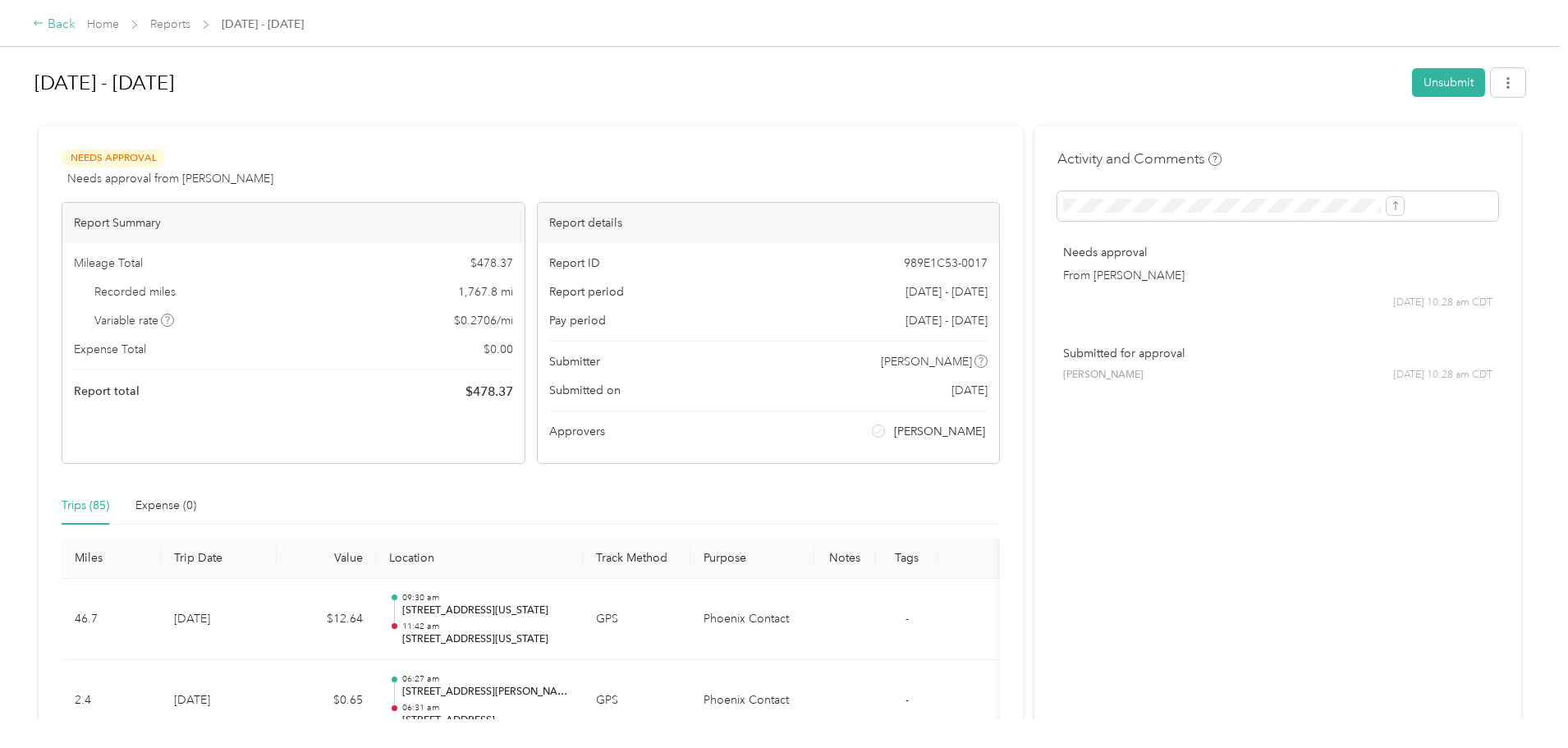 click on "Back" at bounding box center [54, 25] 